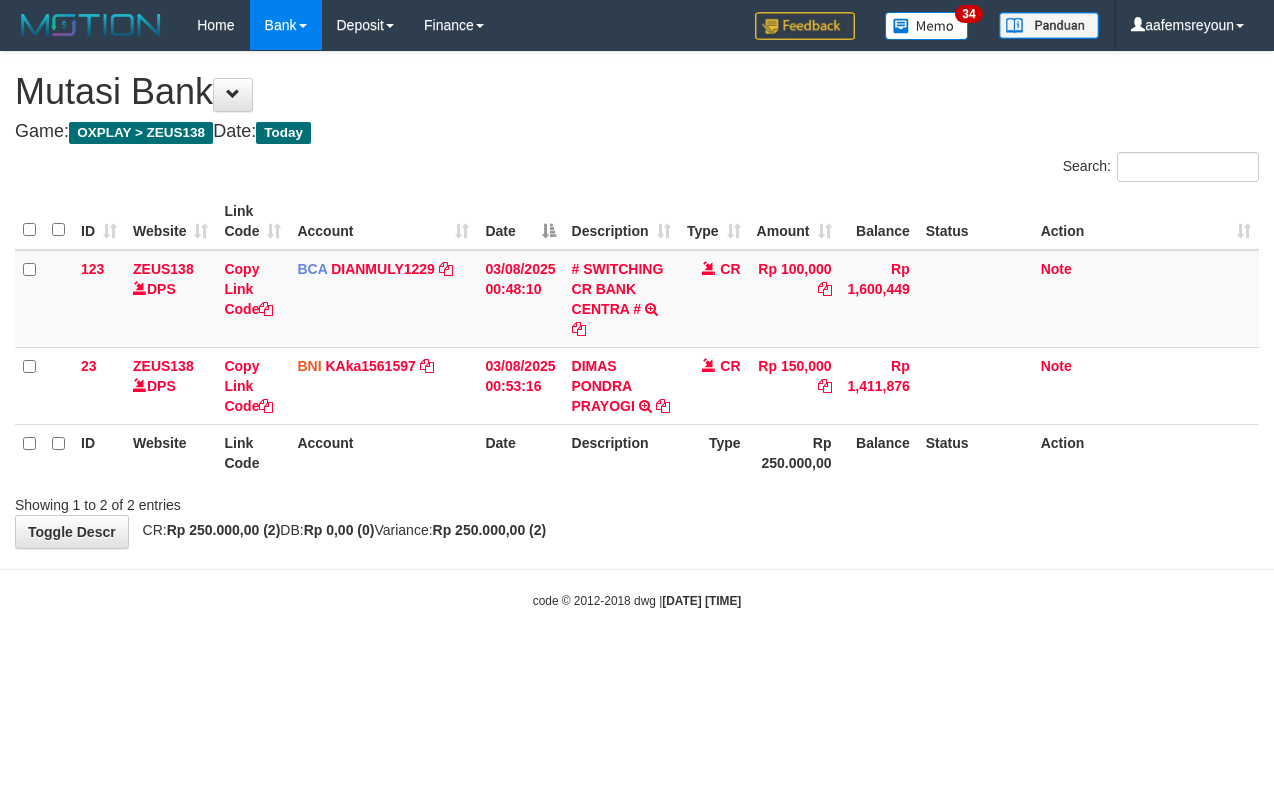 scroll, scrollTop: 0, scrollLeft: 0, axis: both 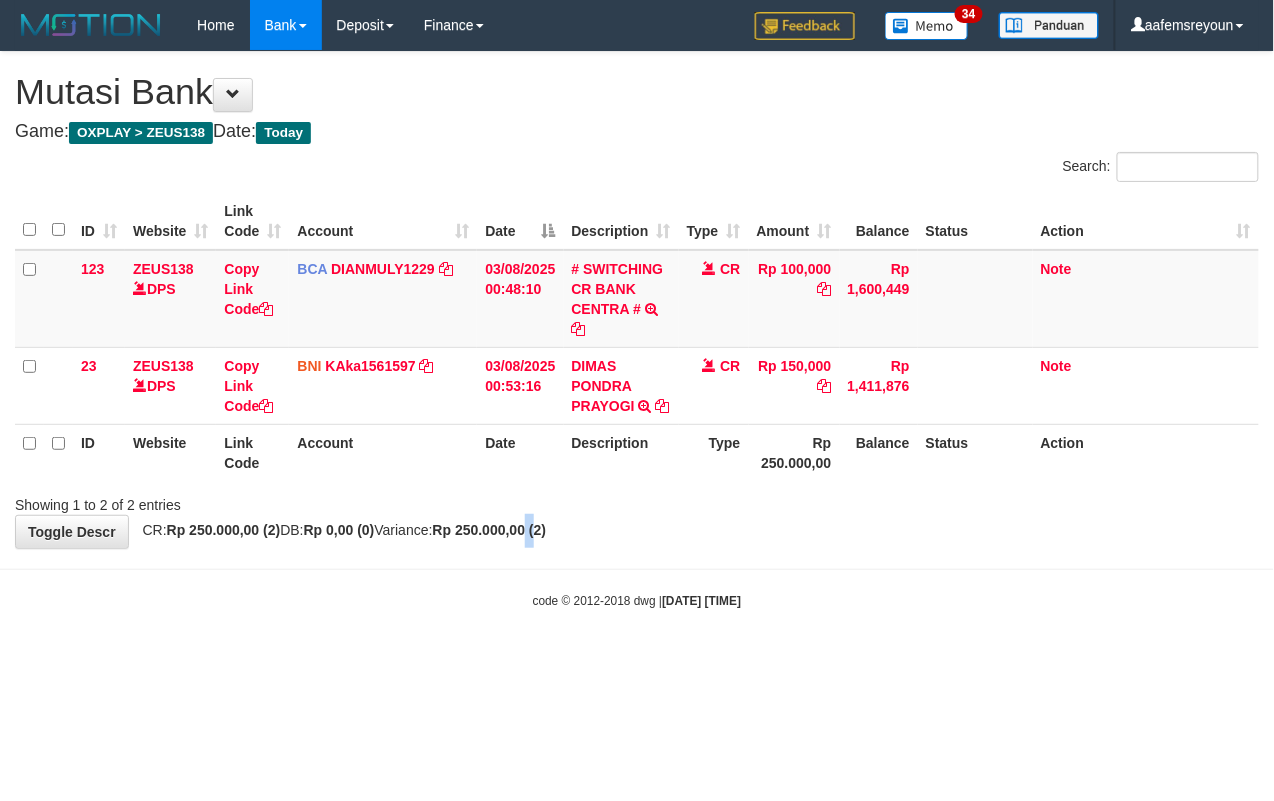 click on "**********" at bounding box center (637, 300) 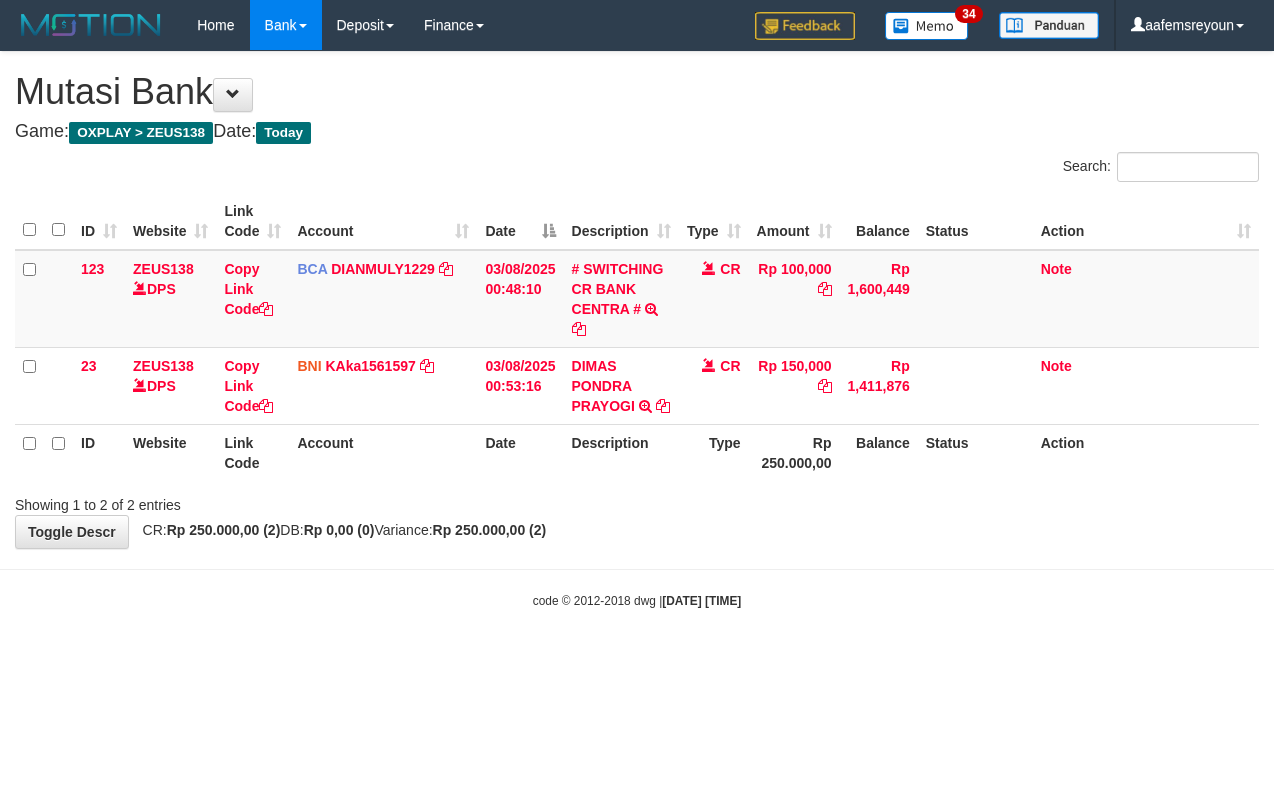 scroll, scrollTop: 0, scrollLeft: 0, axis: both 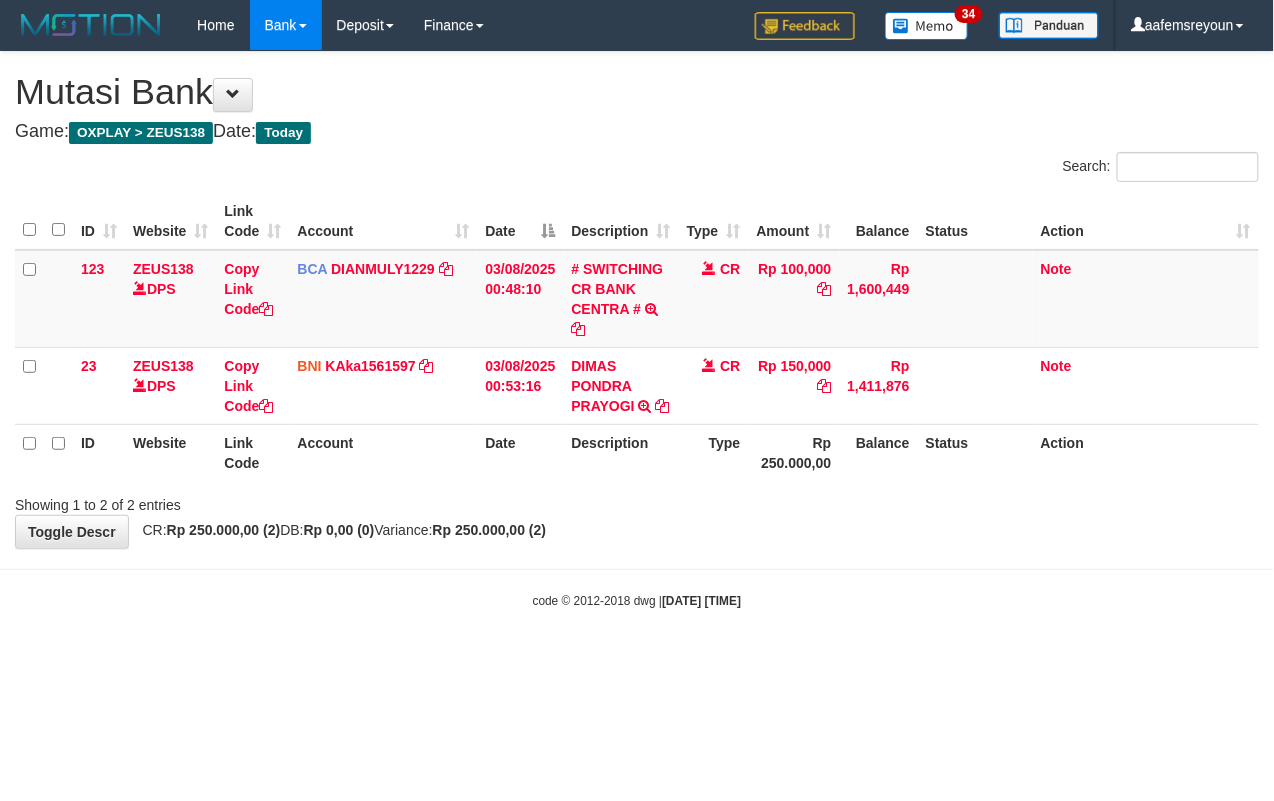 click on "**********" at bounding box center (637, 300) 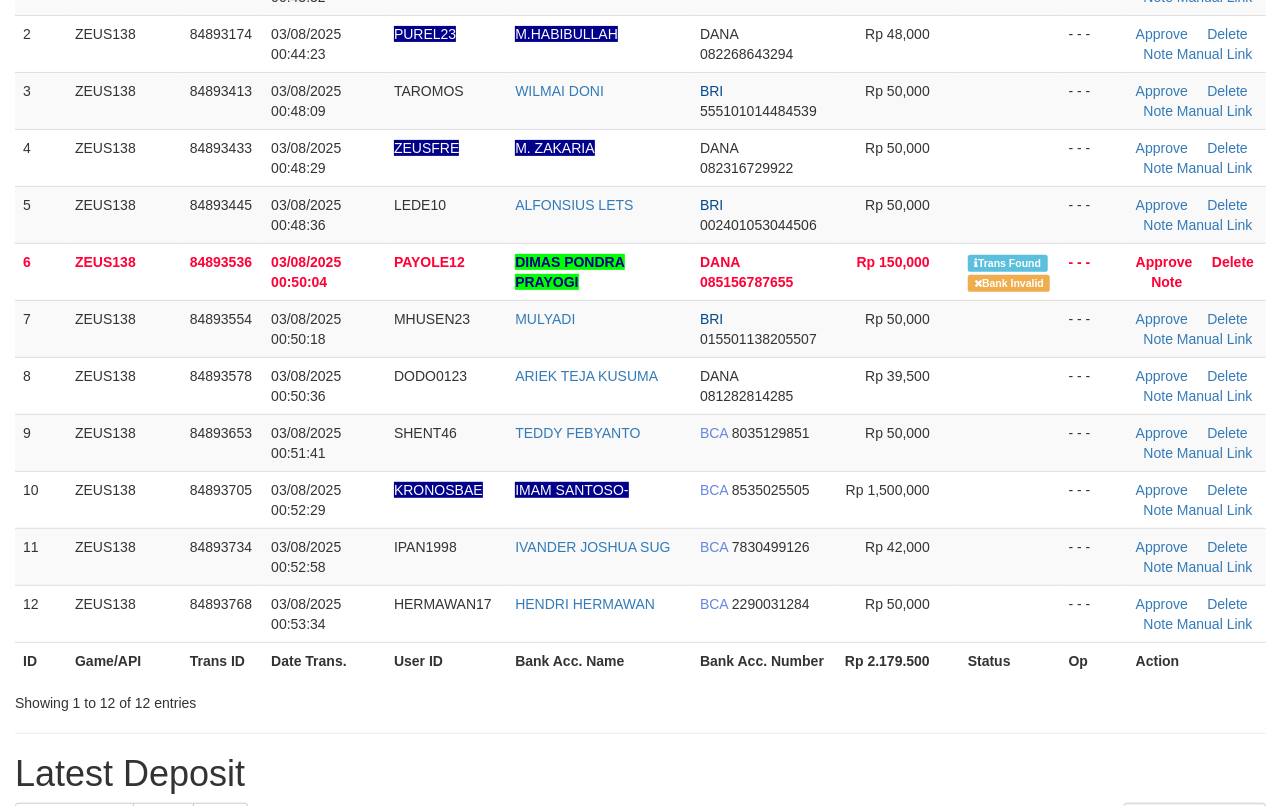 scroll, scrollTop: 217, scrollLeft: 0, axis: vertical 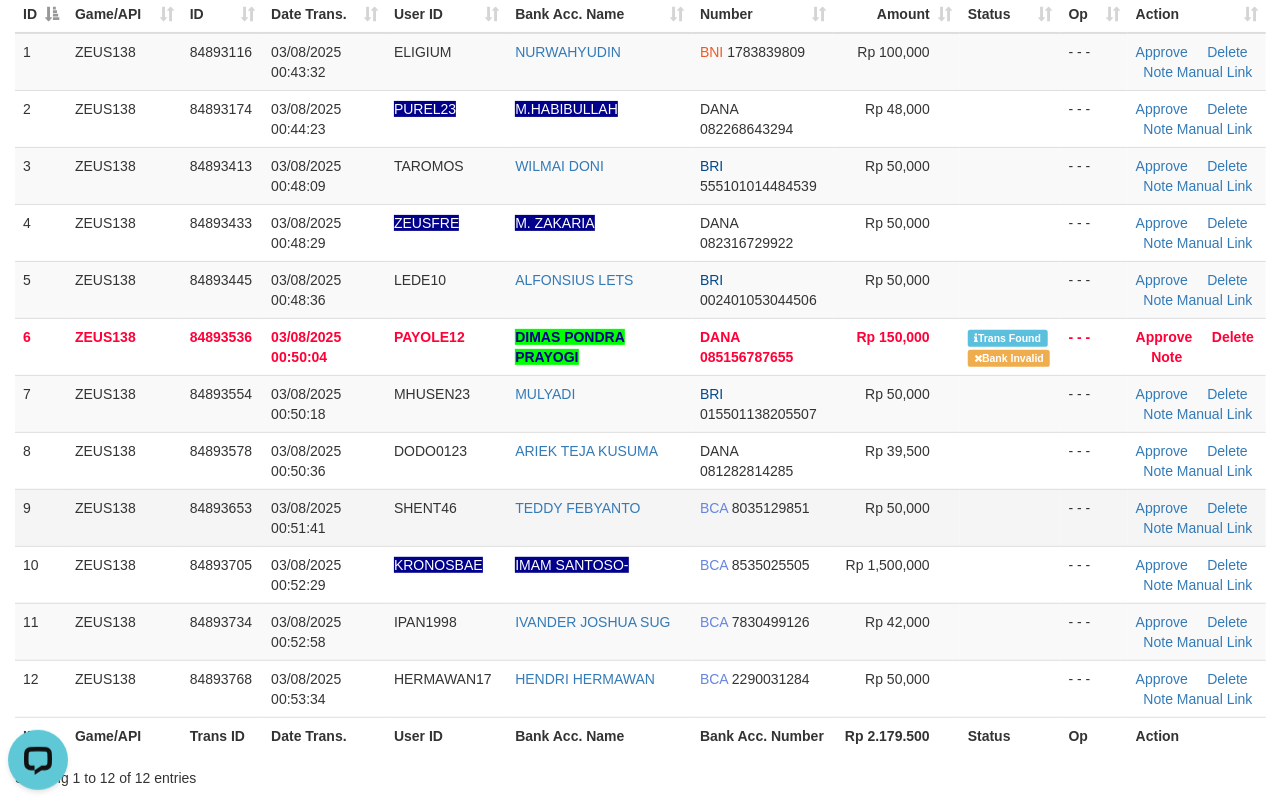 click at bounding box center (1010, 517) 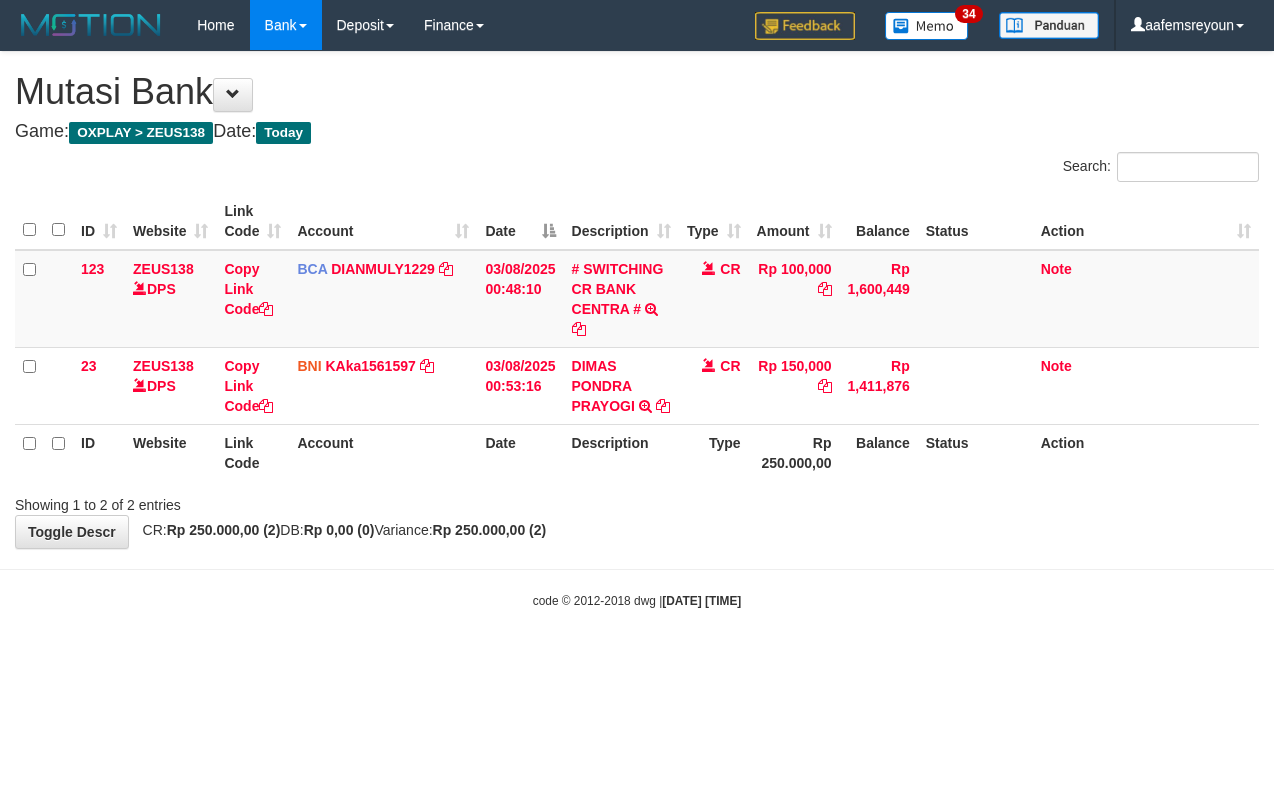 scroll, scrollTop: 0, scrollLeft: 0, axis: both 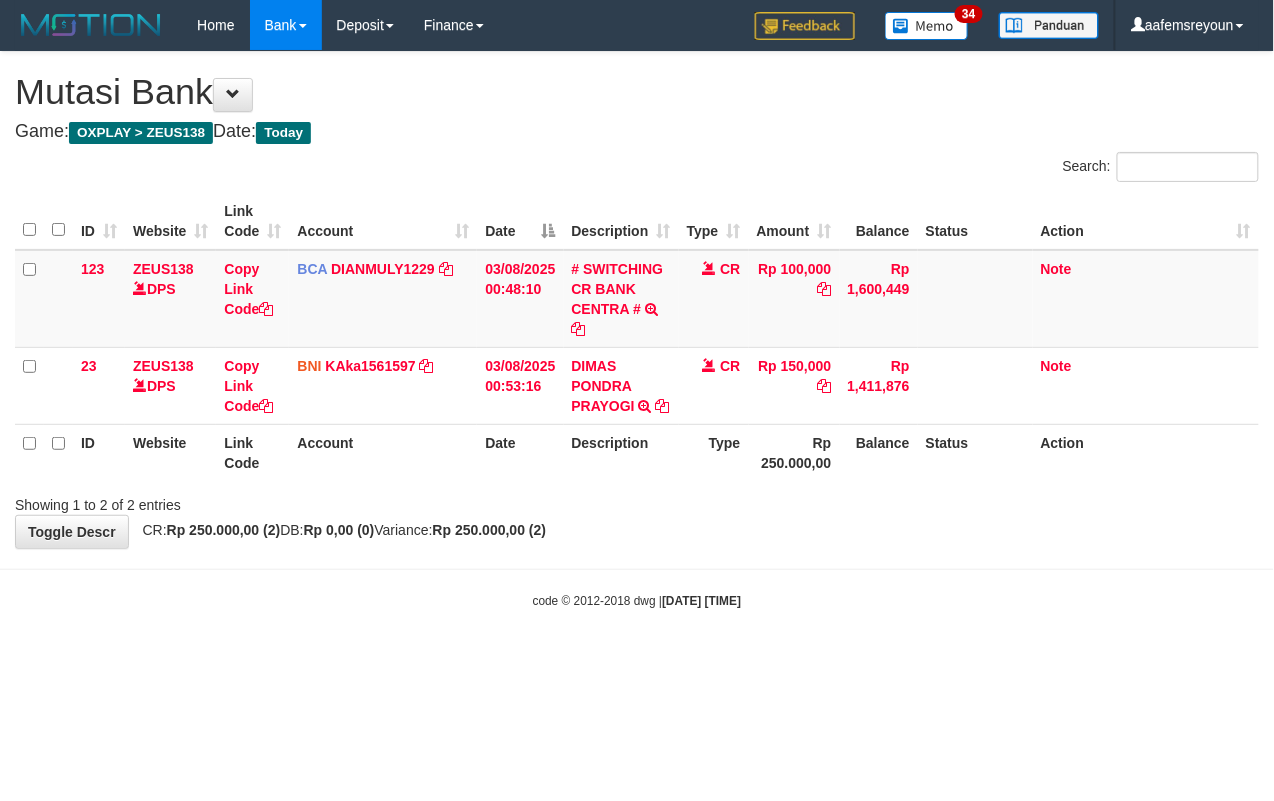 click on "Toggle navigation
Home
Bank
Account List
Mutasi Bank
Search
Sync
Note Mutasi
Deposit
DPS Fetch
DPS List
History
Note DPS
Finance
Financial Data
aafemsreyoun
My Profile
Log Out" at bounding box center [637, 330] 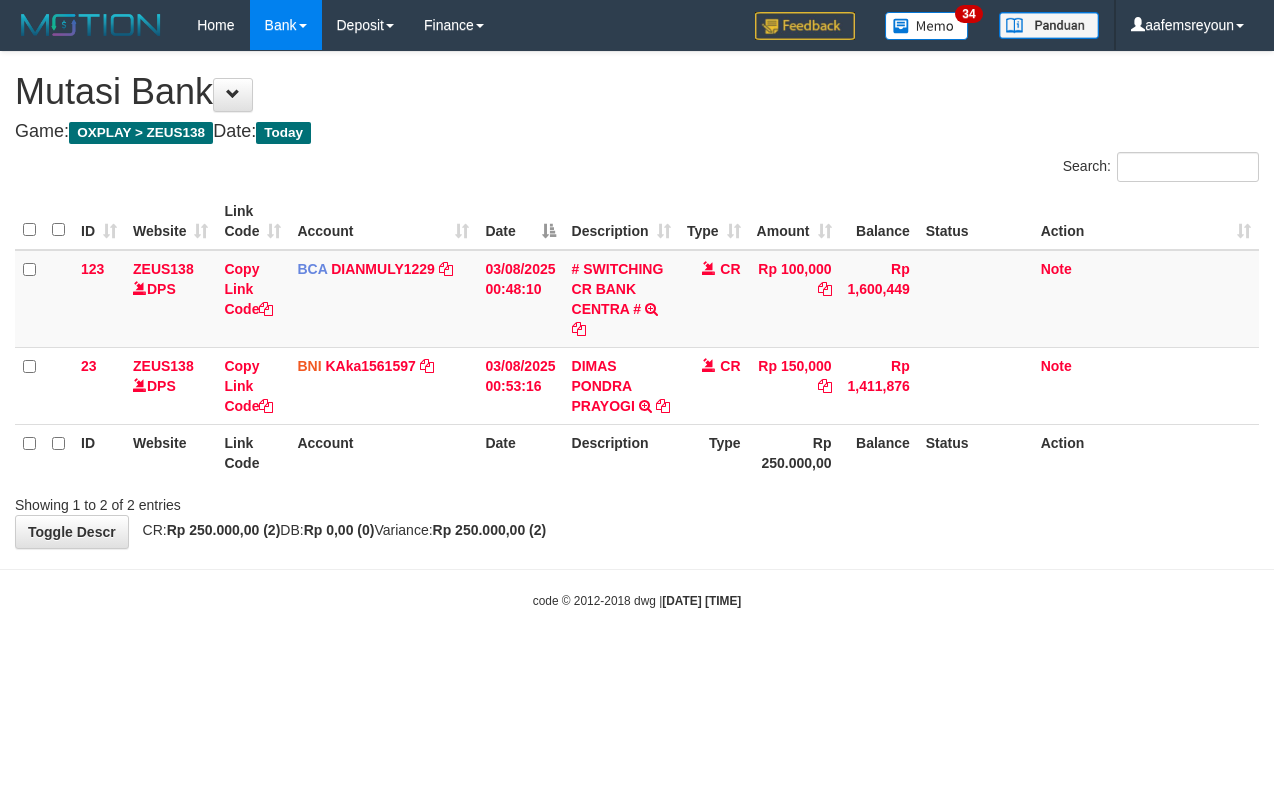 scroll, scrollTop: 0, scrollLeft: 0, axis: both 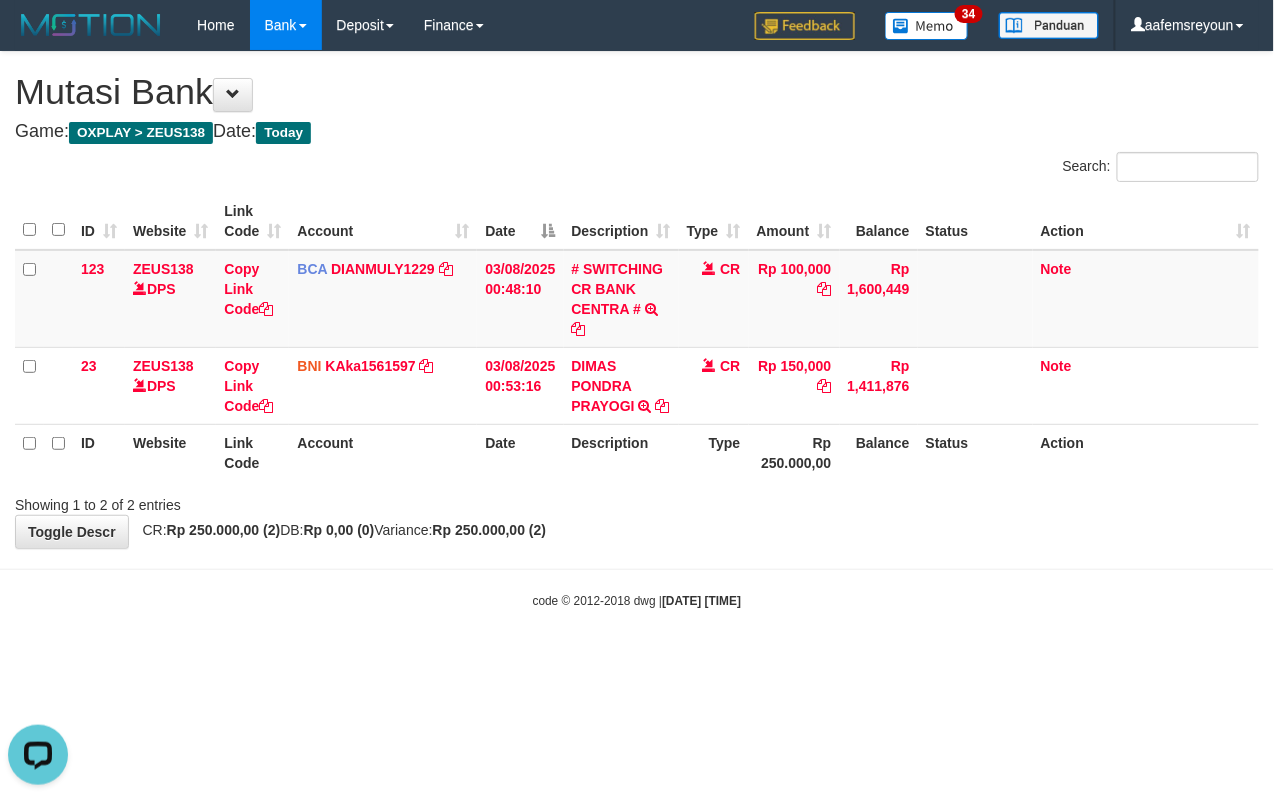click on "**********" at bounding box center [637, 300] 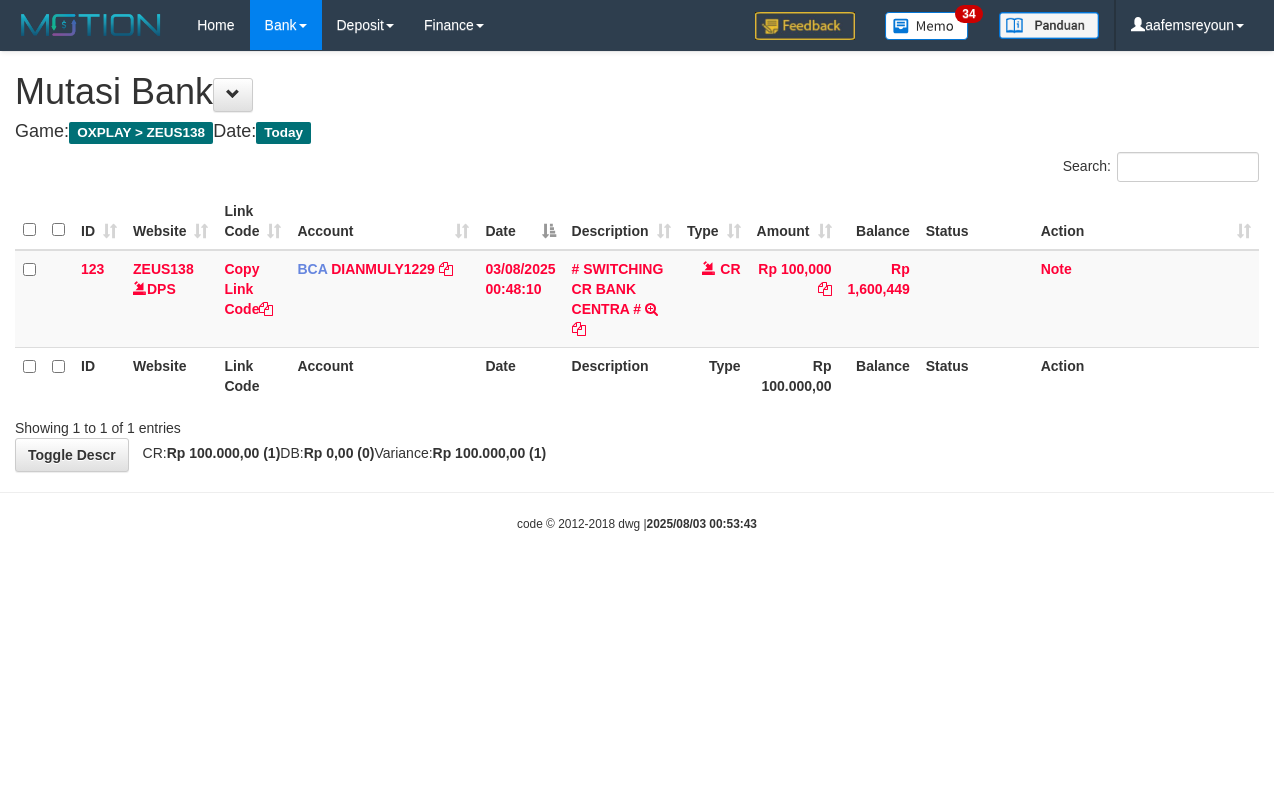 scroll, scrollTop: 0, scrollLeft: 0, axis: both 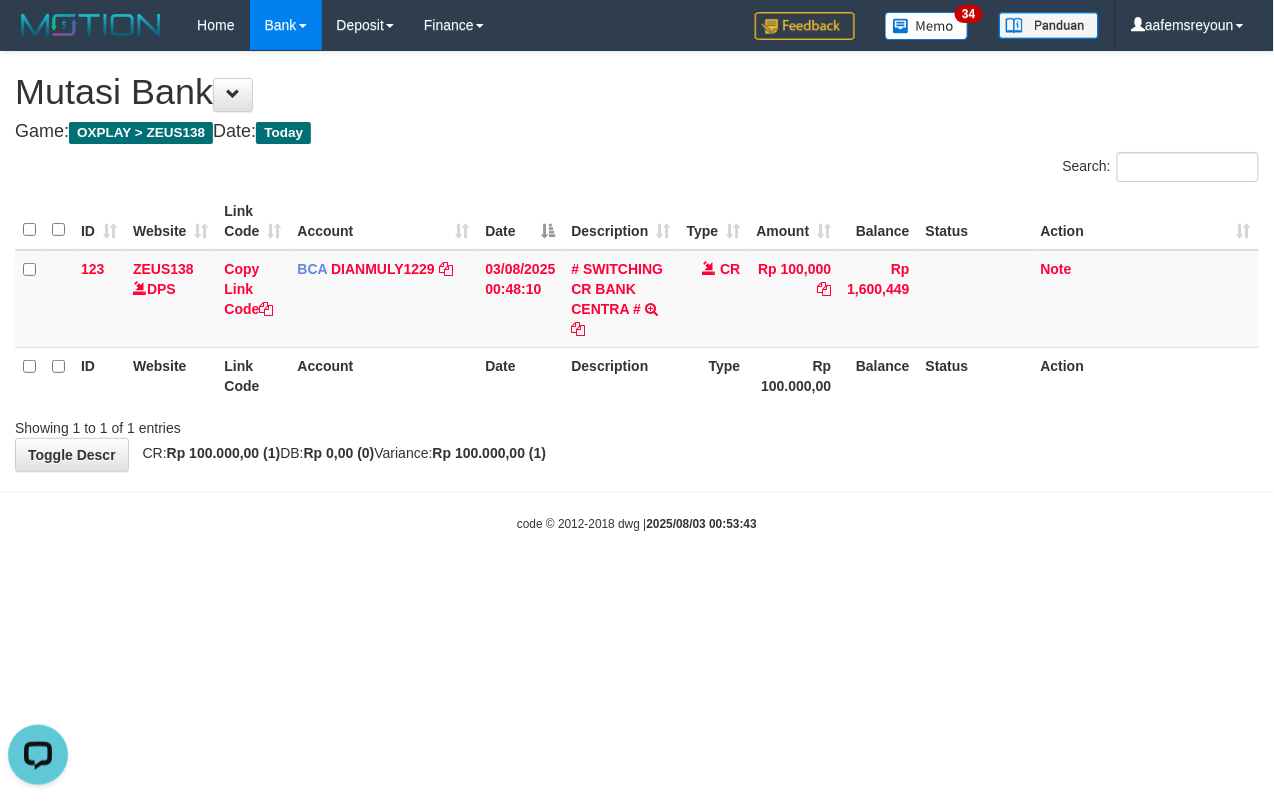 drag, startPoint x: 936, startPoint y: 554, endPoint x: 929, endPoint y: 564, distance: 12.206555 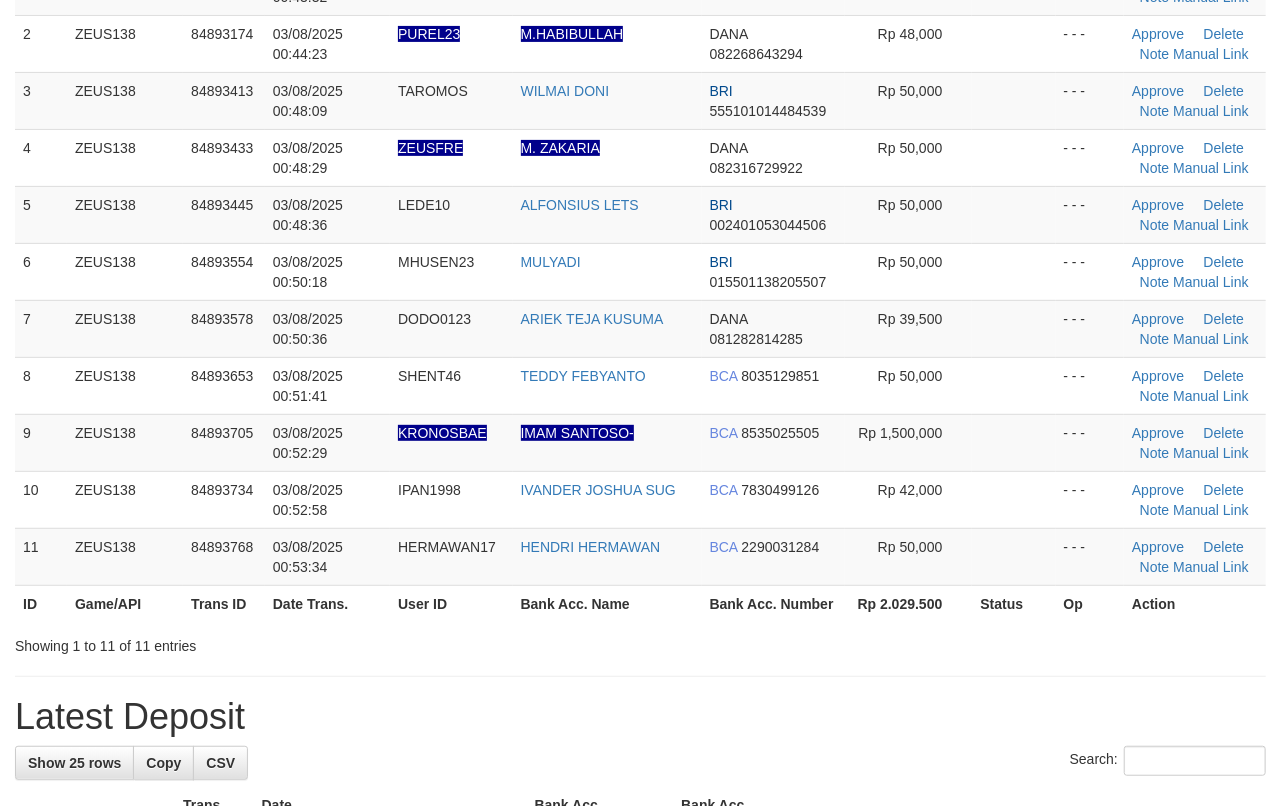 scroll, scrollTop: 217, scrollLeft: 0, axis: vertical 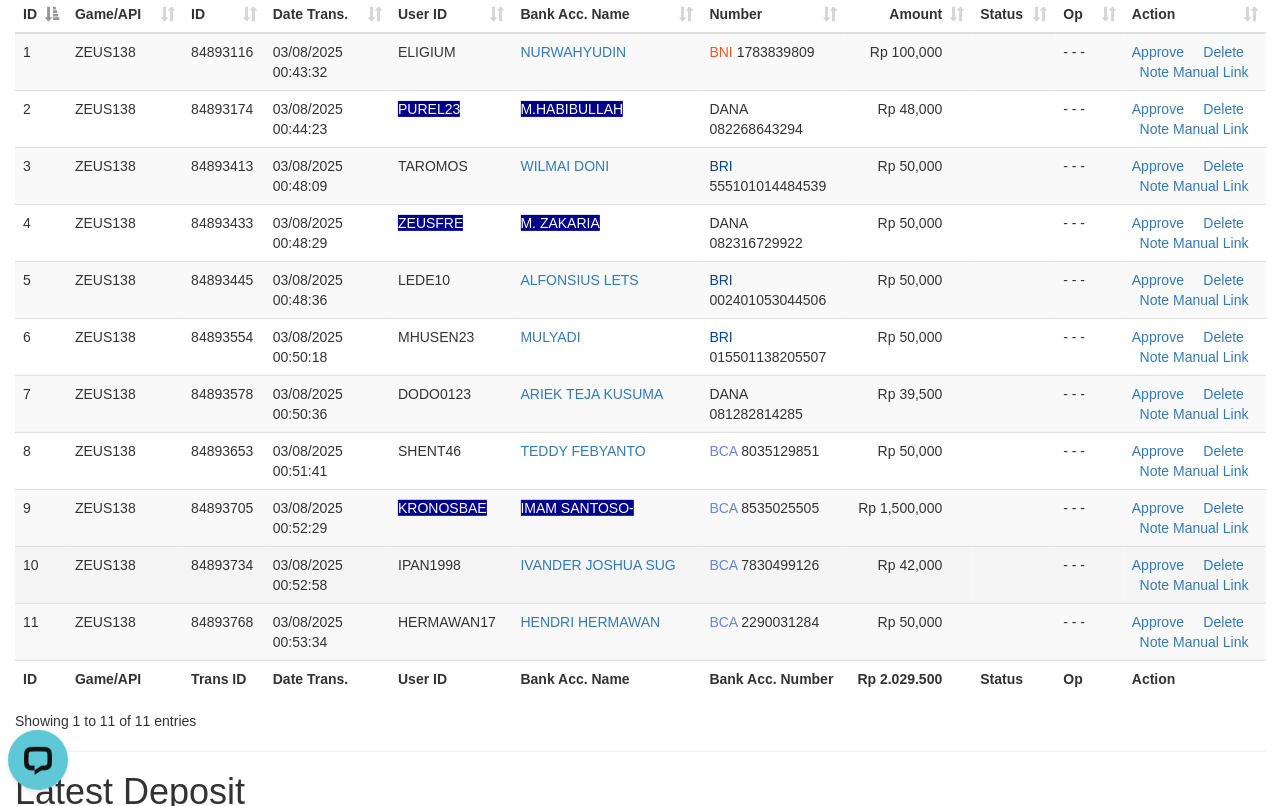 click on "BCA
7830499126" at bounding box center [774, 574] 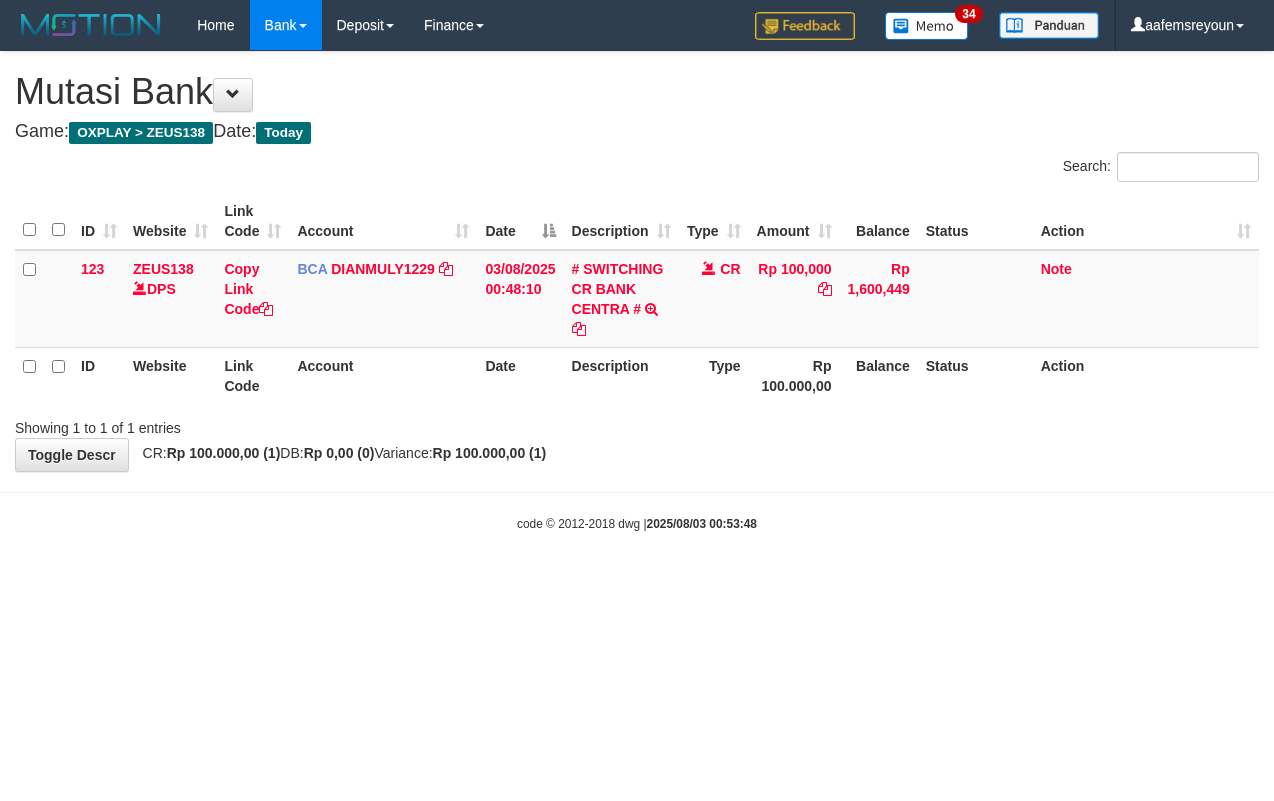 scroll, scrollTop: 0, scrollLeft: 0, axis: both 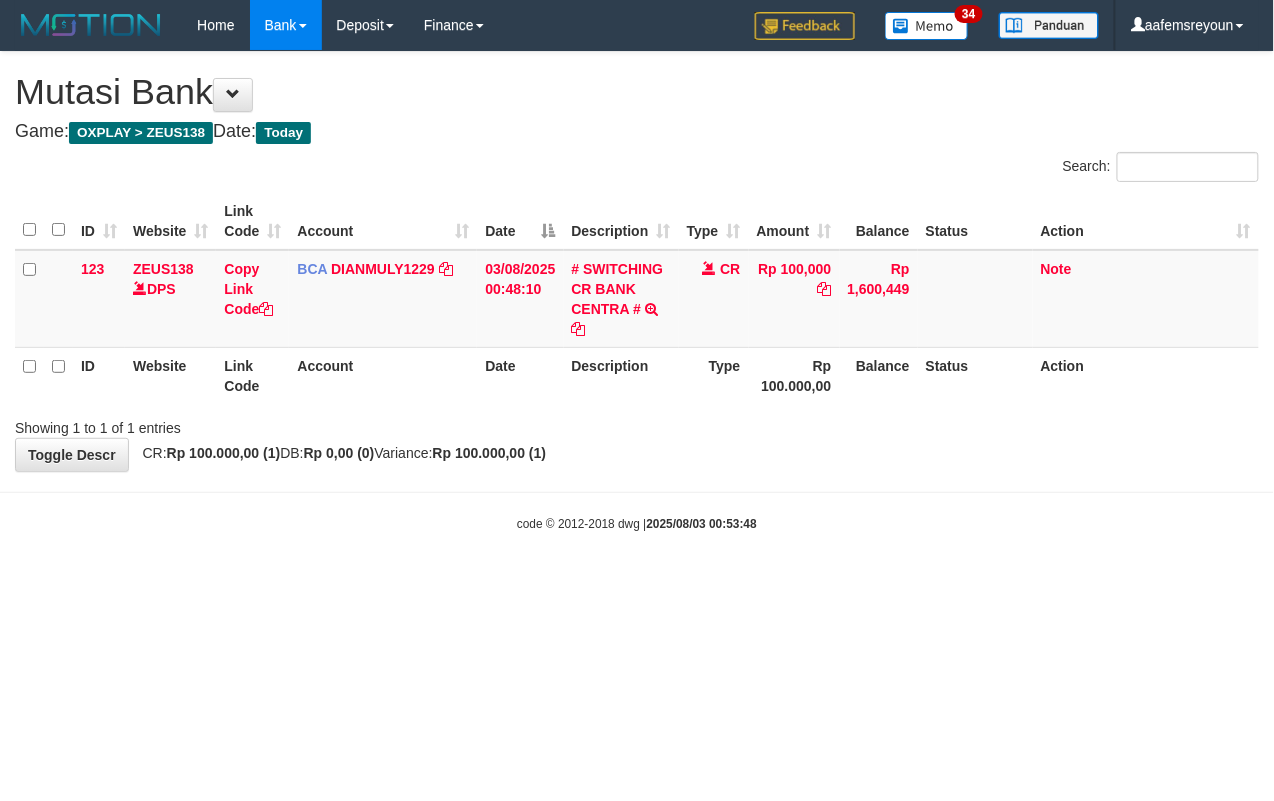 click on "Toggle navigation
Home
Bank
Account List
Mutasi Bank
Search
Sync
Note Mutasi
Deposit
DPS Fetch
DPS List
History
Note DPS
Finance
Financial Data
aafemsreyoun
My Profile
Log Out" at bounding box center [637, 291] 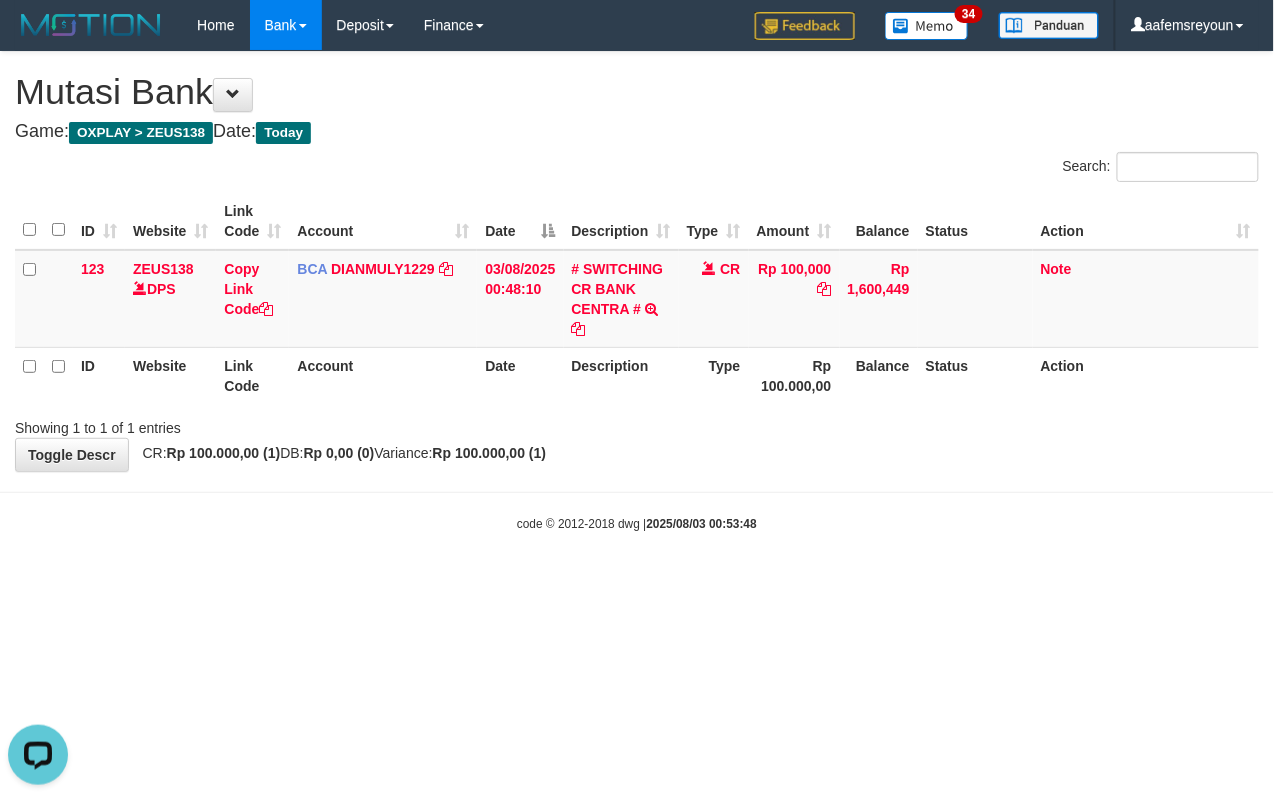 scroll, scrollTop: 0, scrollLeft: 0, axis: both 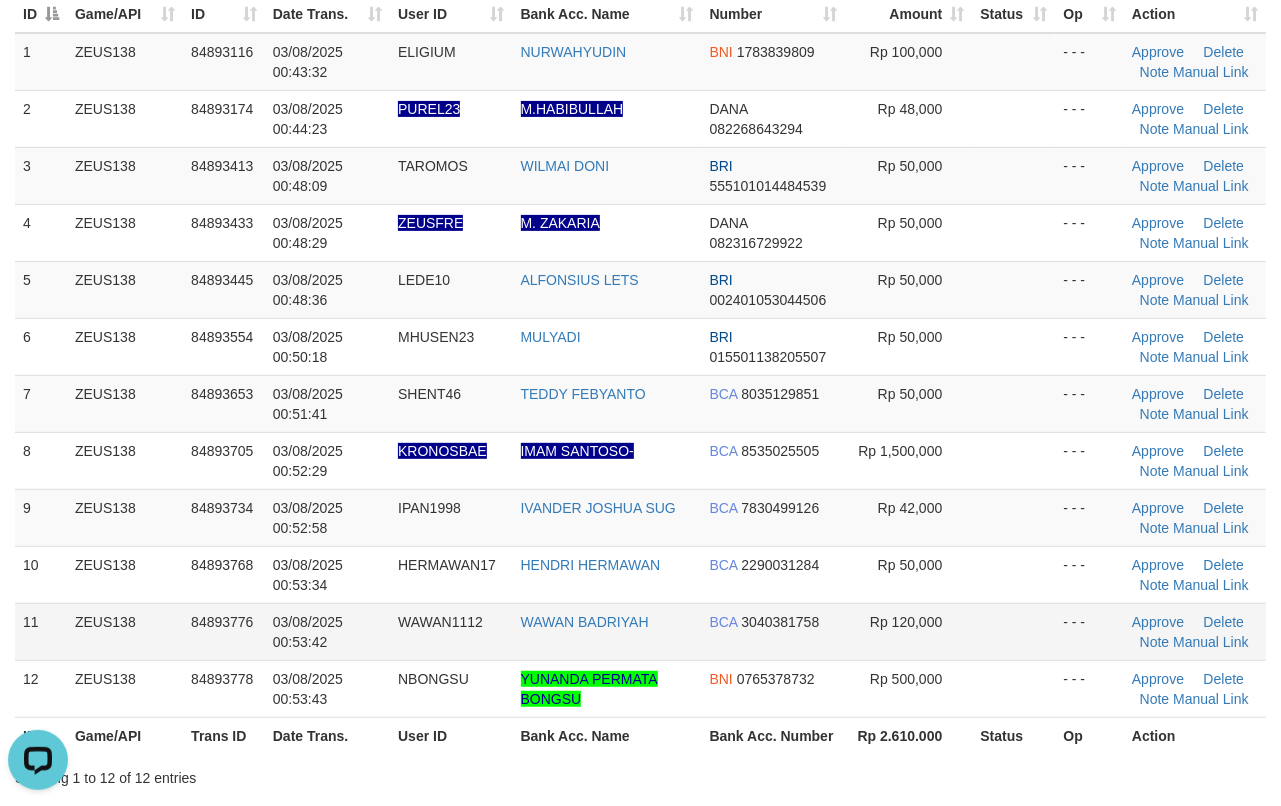 click on "Rp 120,000" at bounding box center (908, 631) 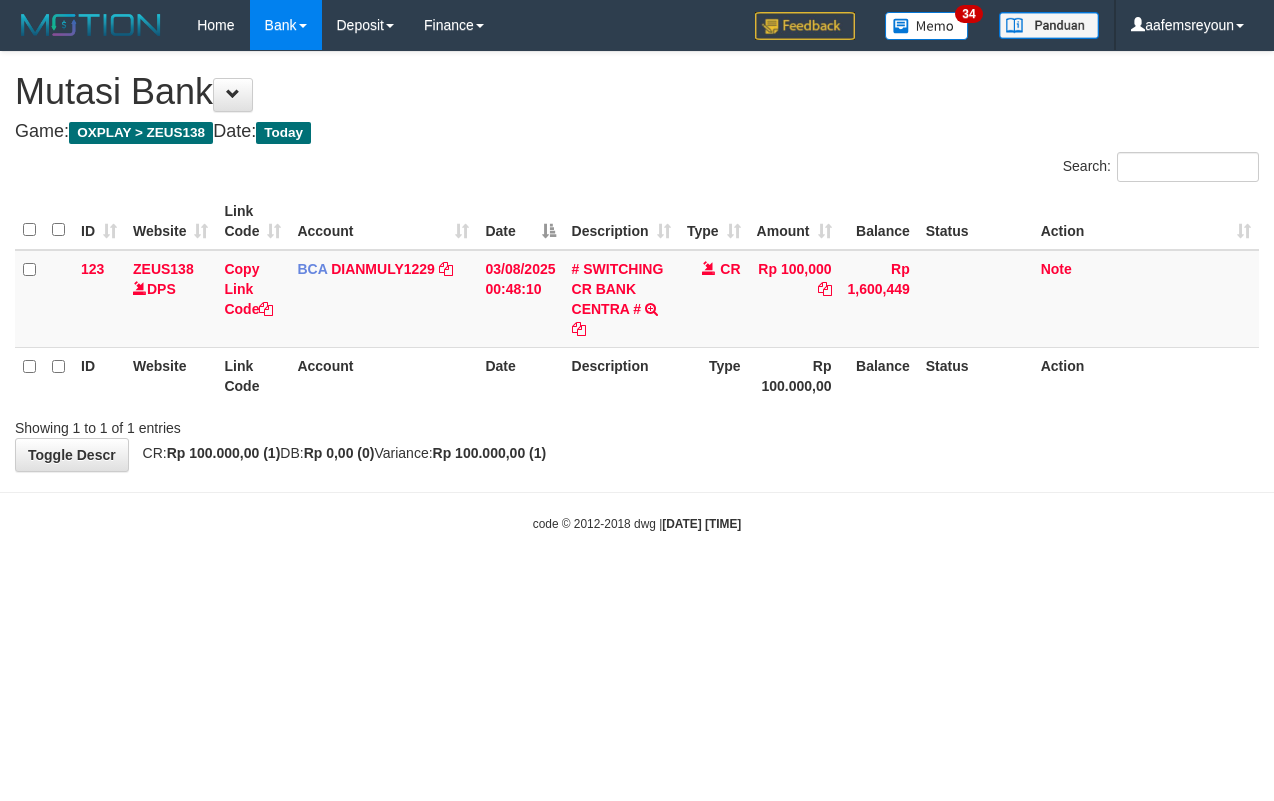 scroll, scrollTop: 0, scrollLeft: 0, axis: both 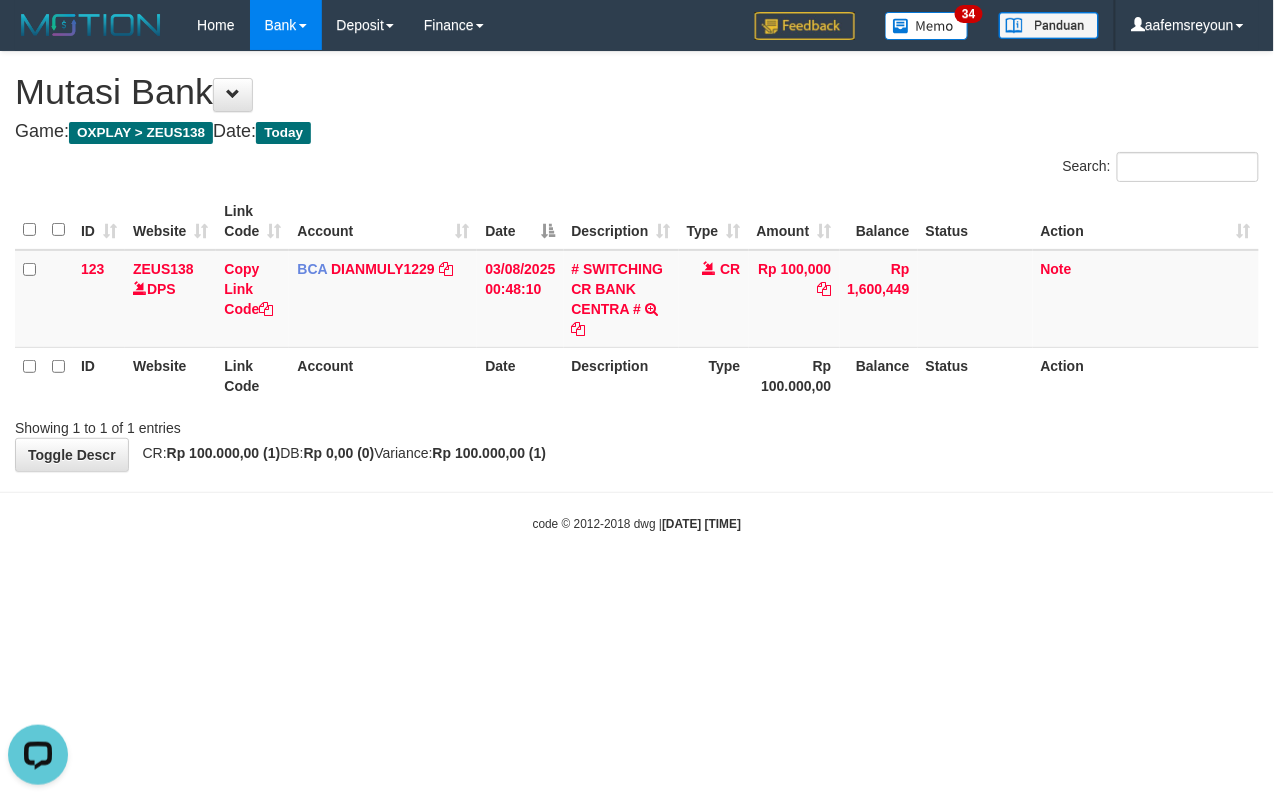 drag, startPoint x: 548, startPoint y: 612, endPoint x: 10, endPoint y: 665, distance: 540.6043 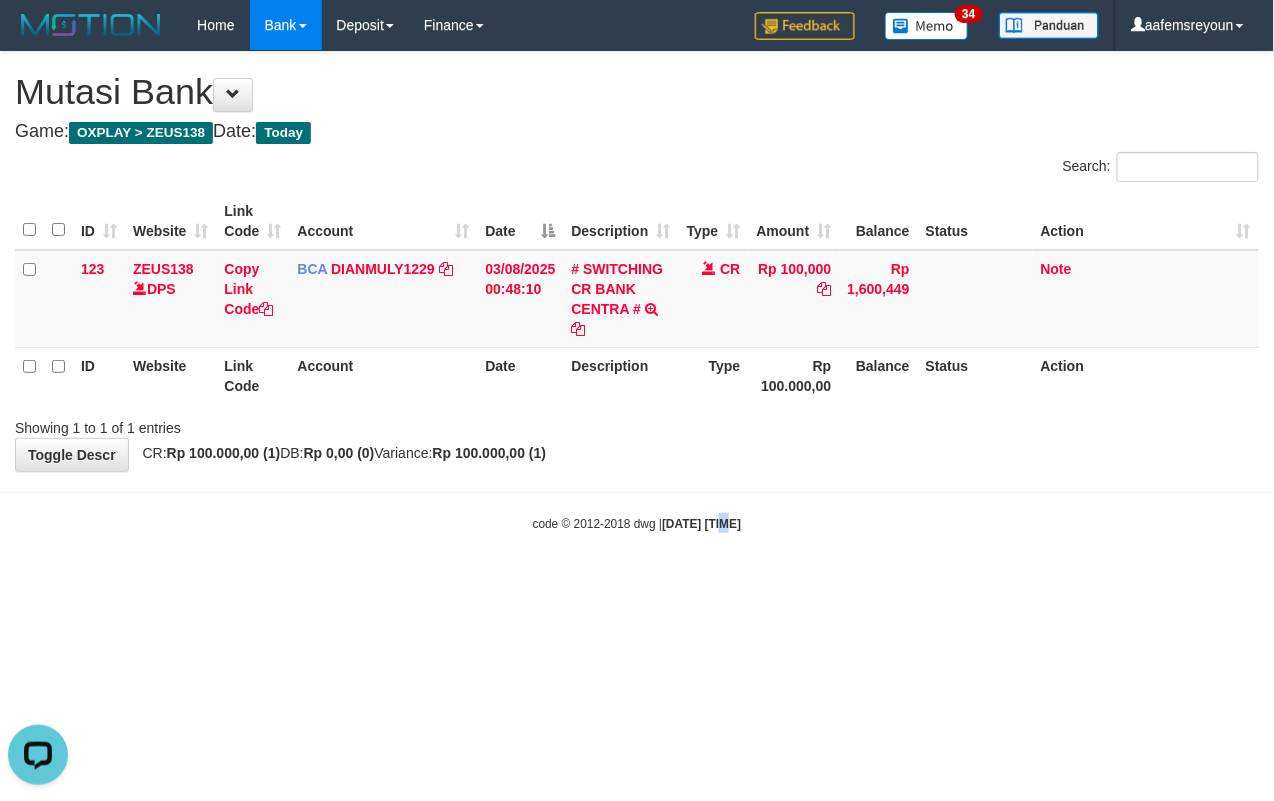drag, startPoint x: 709, startPoint y: 625, endPoint x: 728, endPoint y: 625, distance: 19 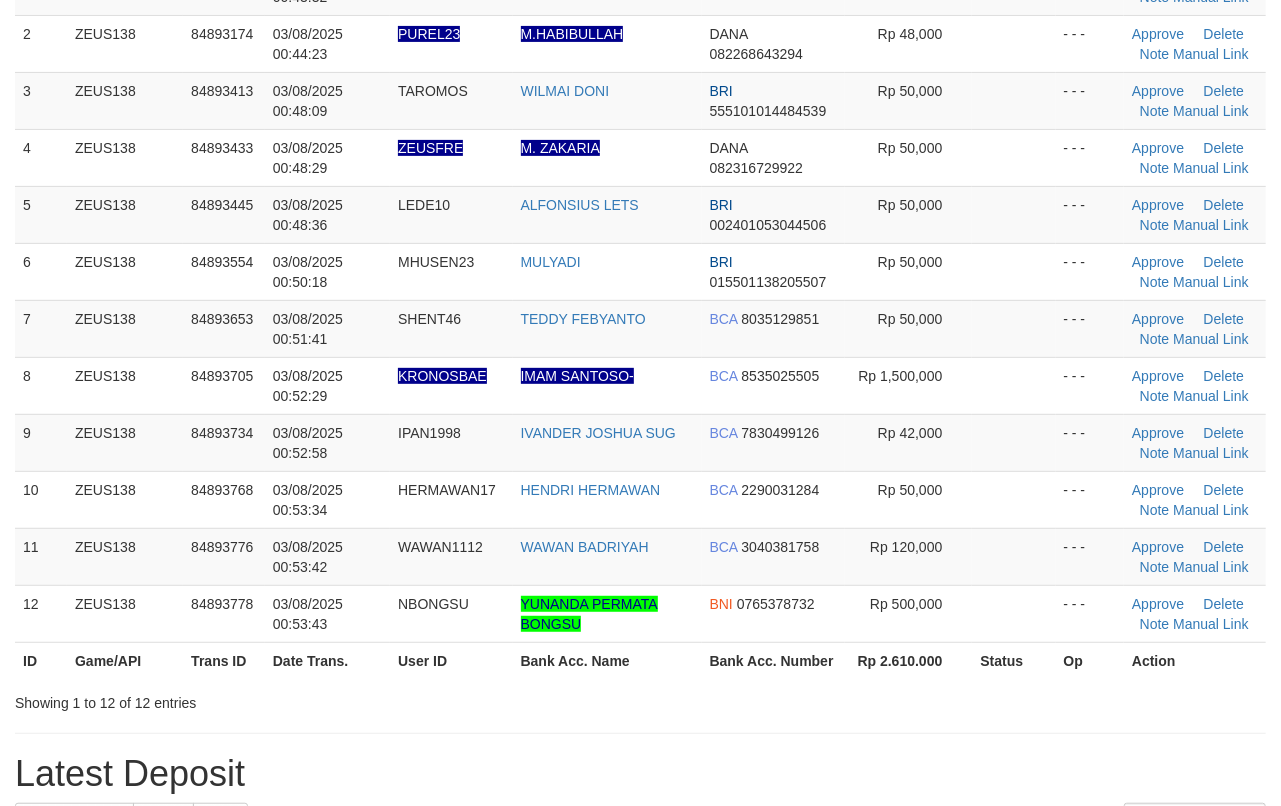 scroll, scrollTop: 217, scrollLeft: 0, axis: vertical 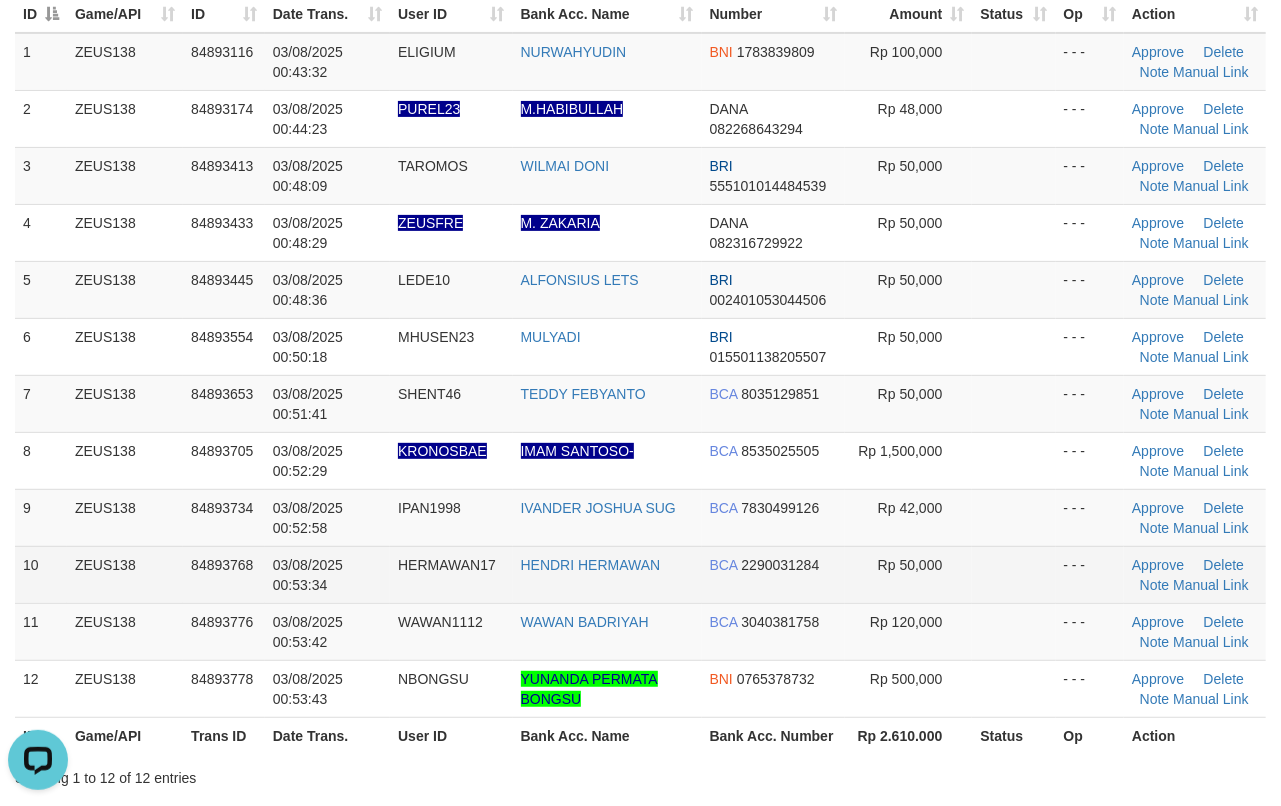 click on "BCA
2290031284" at bounding box center [774, 574] 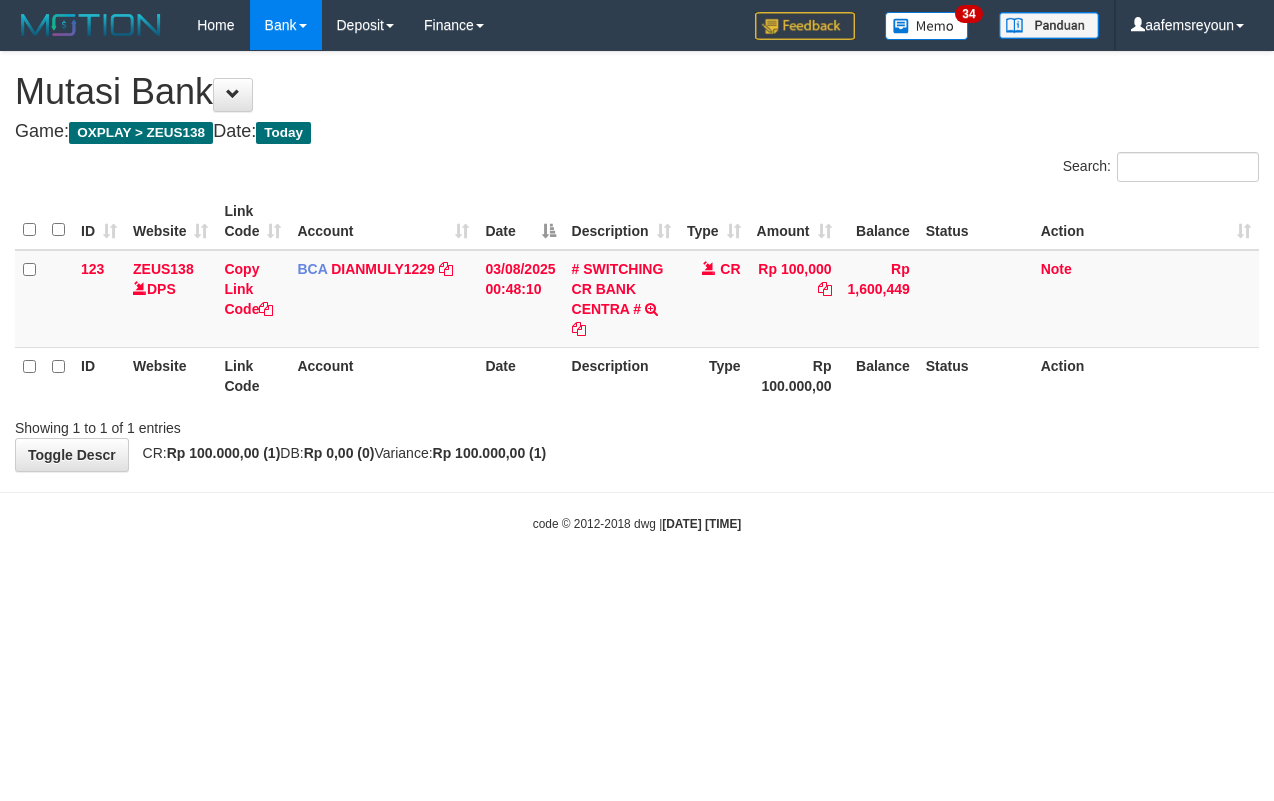 scroll, scrollTop: 0, scrollLeft: 0, axis: both 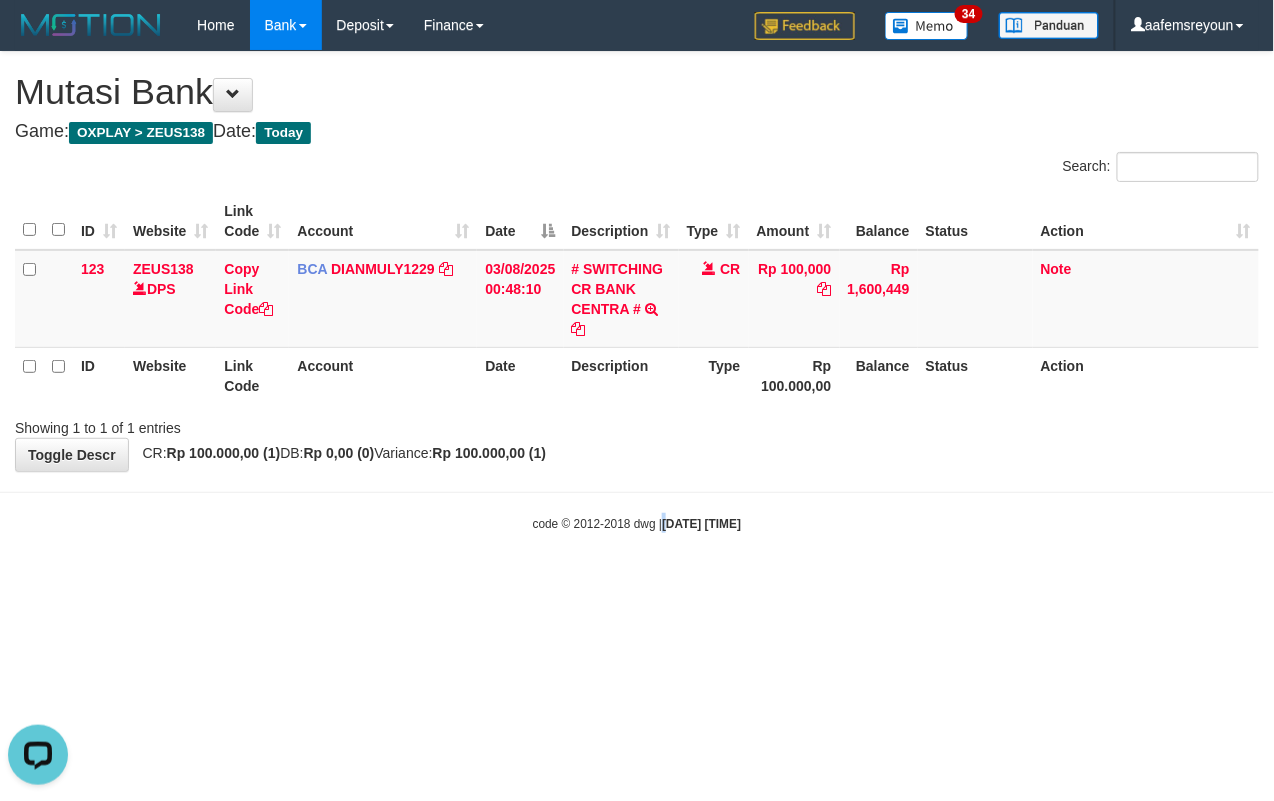 drag, startPoint x: 656, startPoint y: 636, endPoint x: 494, endPoint y: 612, distance: 163.76813 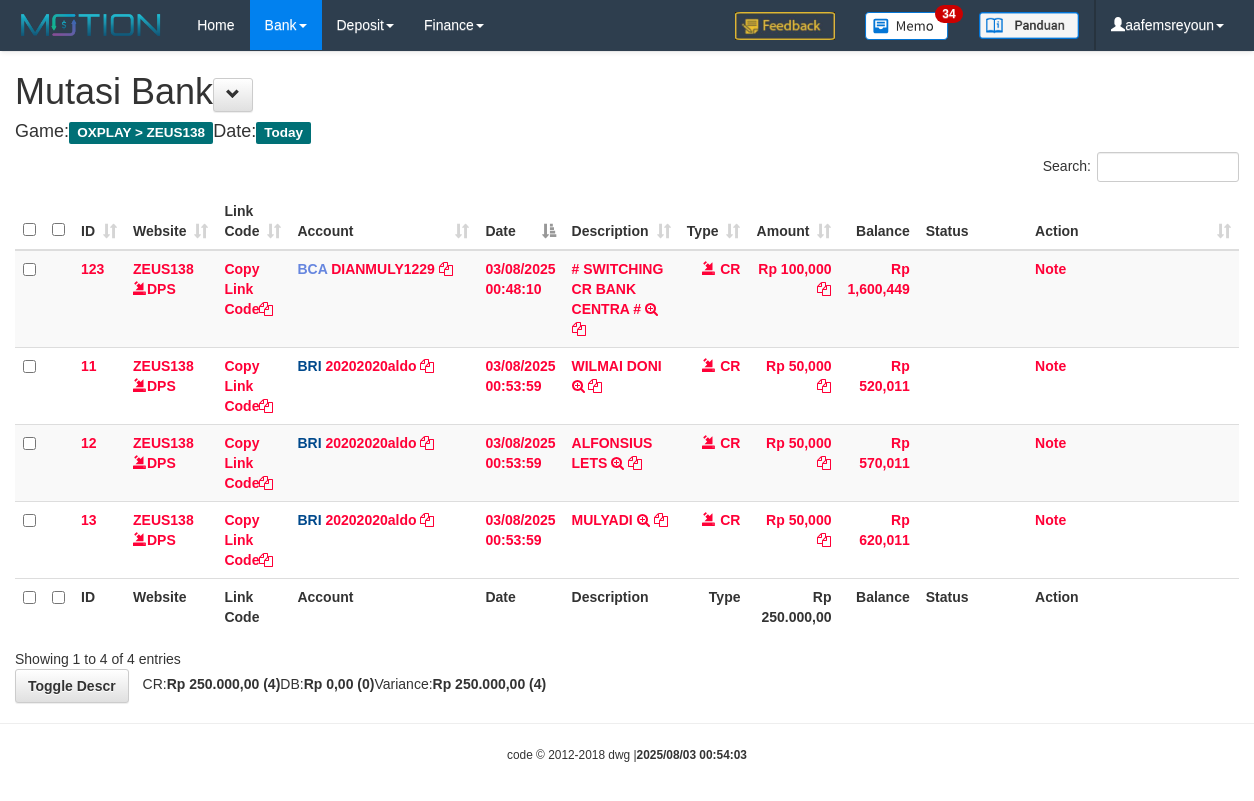 scroll, scrollTop: 0, scrollLeft: 0, axis: both 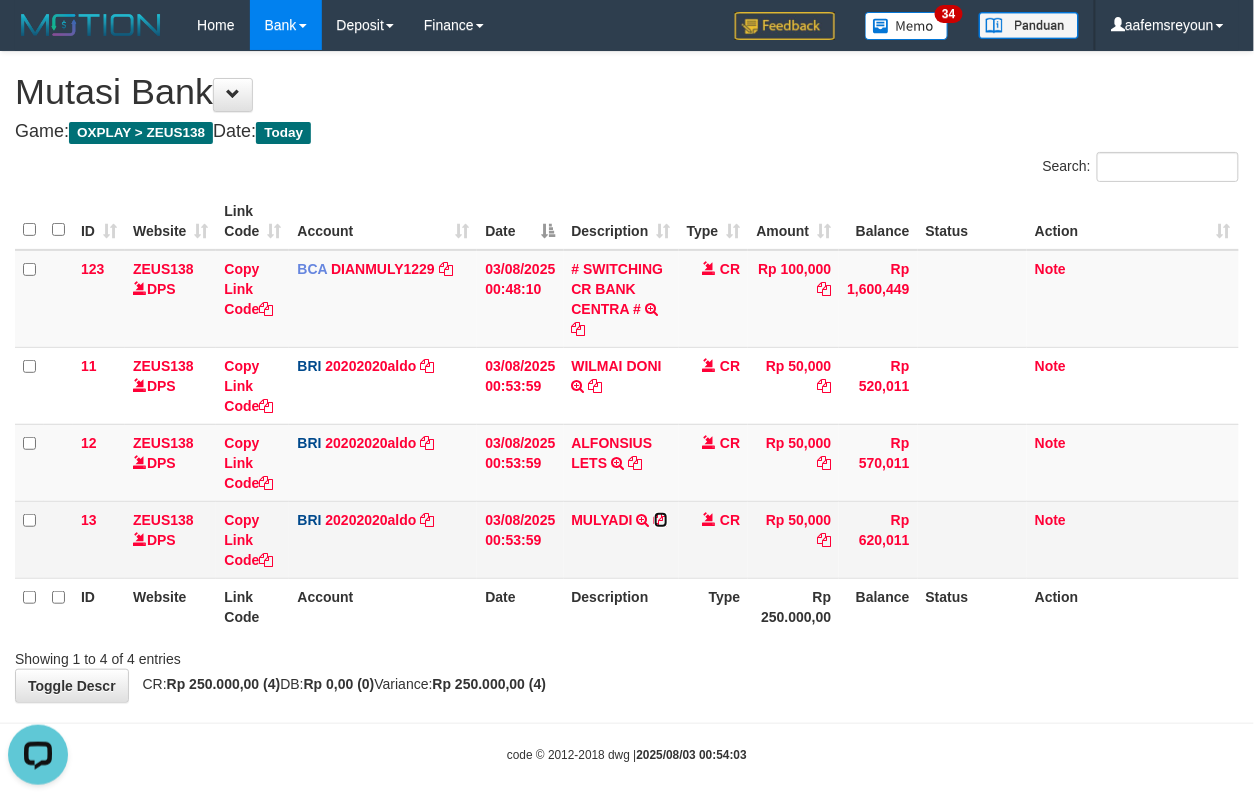 click at bounding box center [661, 520] 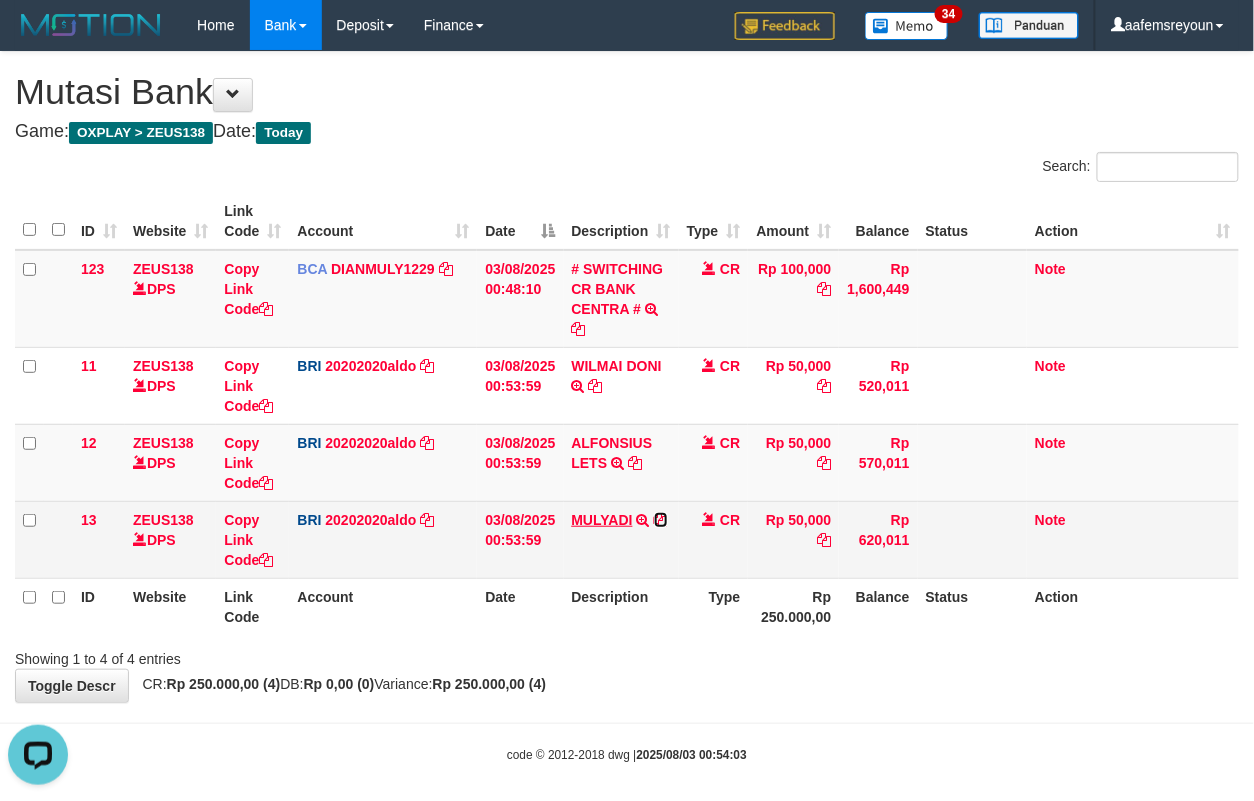 drag, startPoint x: 656, startPoint y: 518, endPoint x: 620, endPoint y: 521, distance: 36.124783 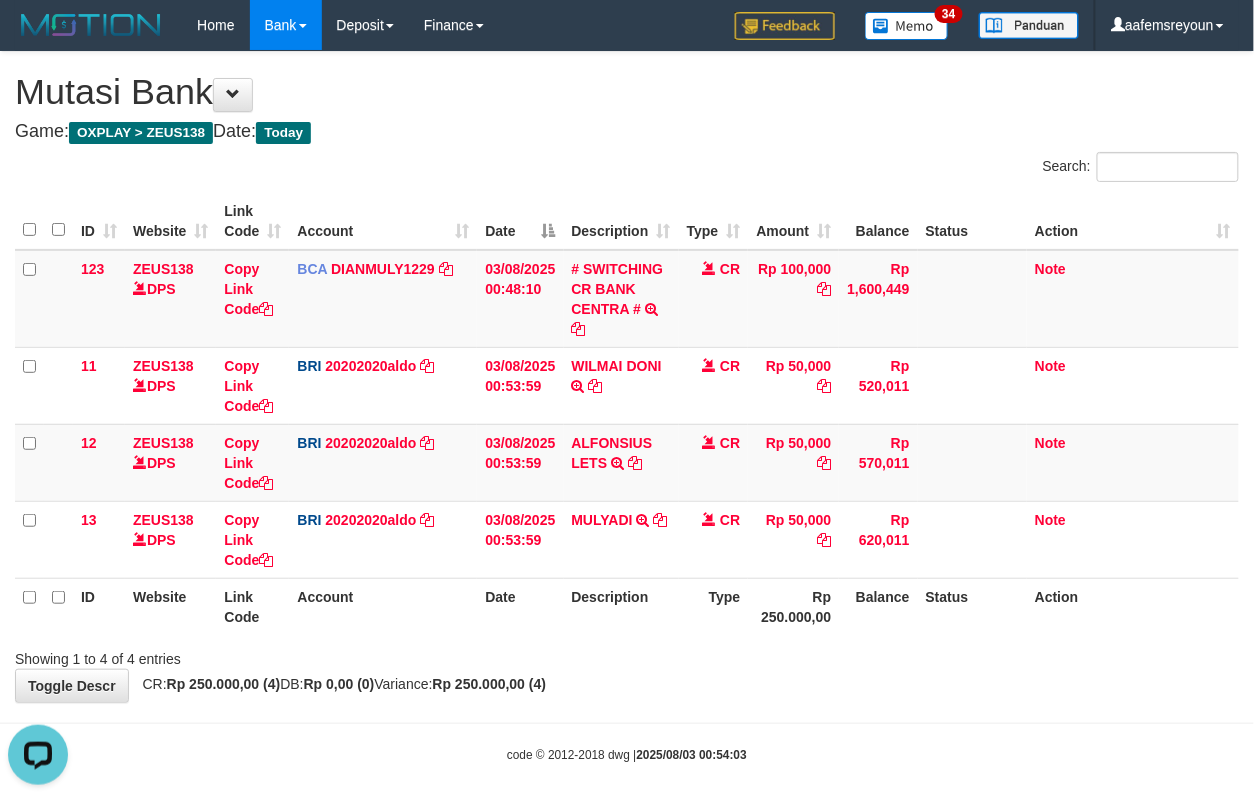 drag, startPoint x: 678, startPoint y: 641, endPoint x: 5, endPoint y: 609, distance: 673.7603 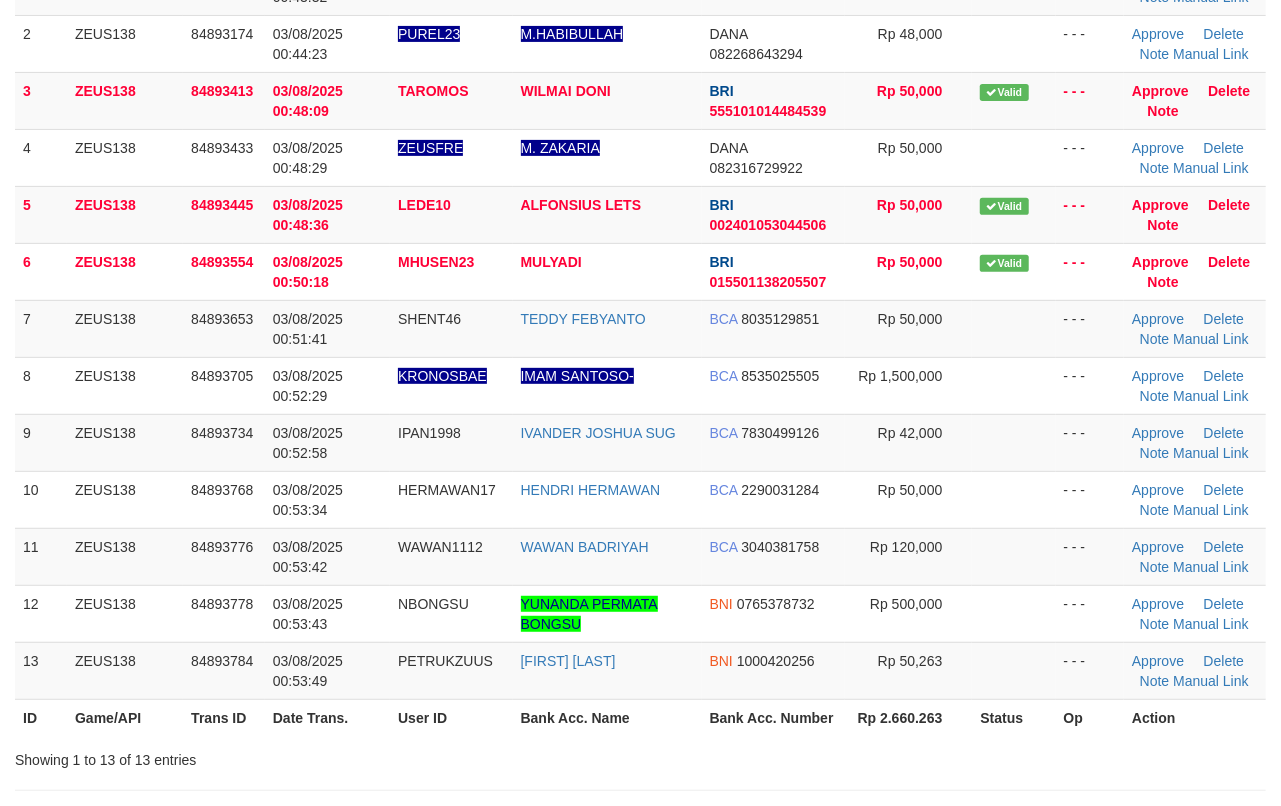 scroll, scrollTop: 217, scrollLeft: 0, axis: vertical 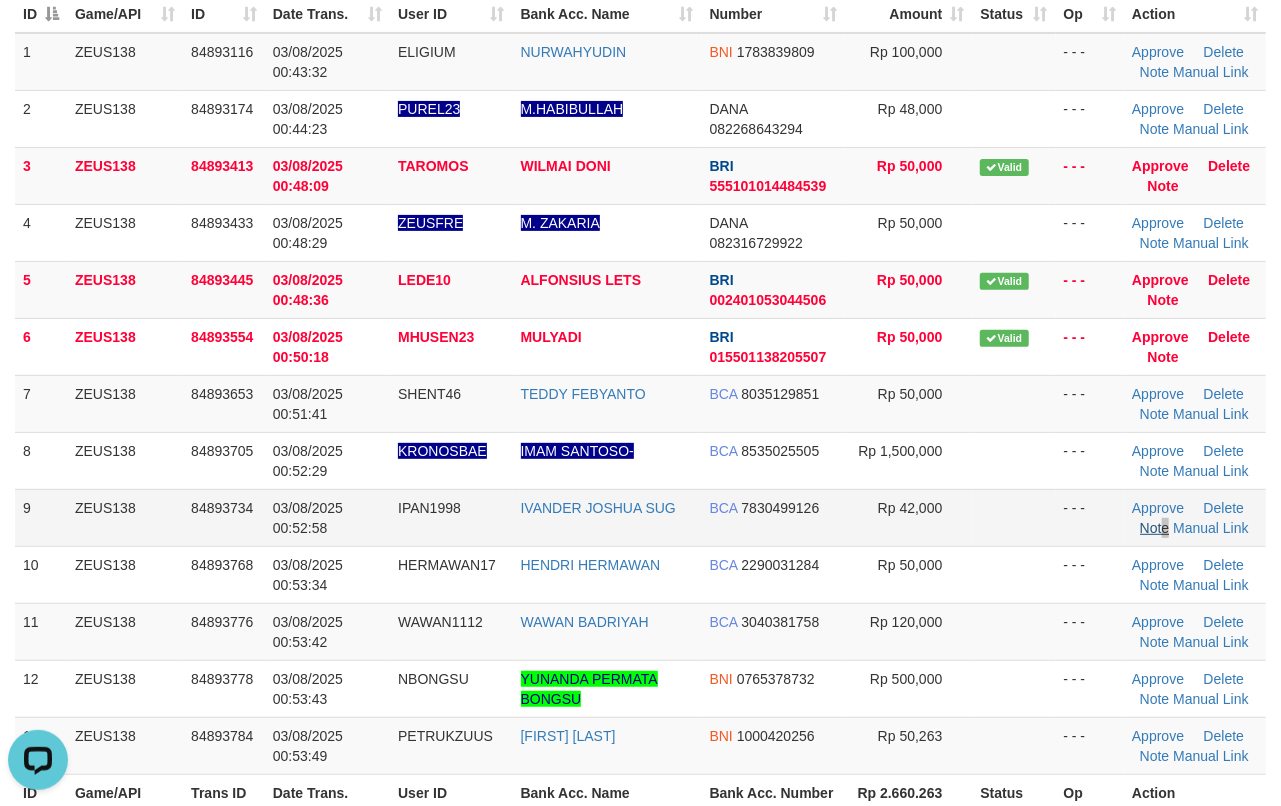 click on "Approve
Delete
Note
Manual Link" at bounding box center [1195, 517] 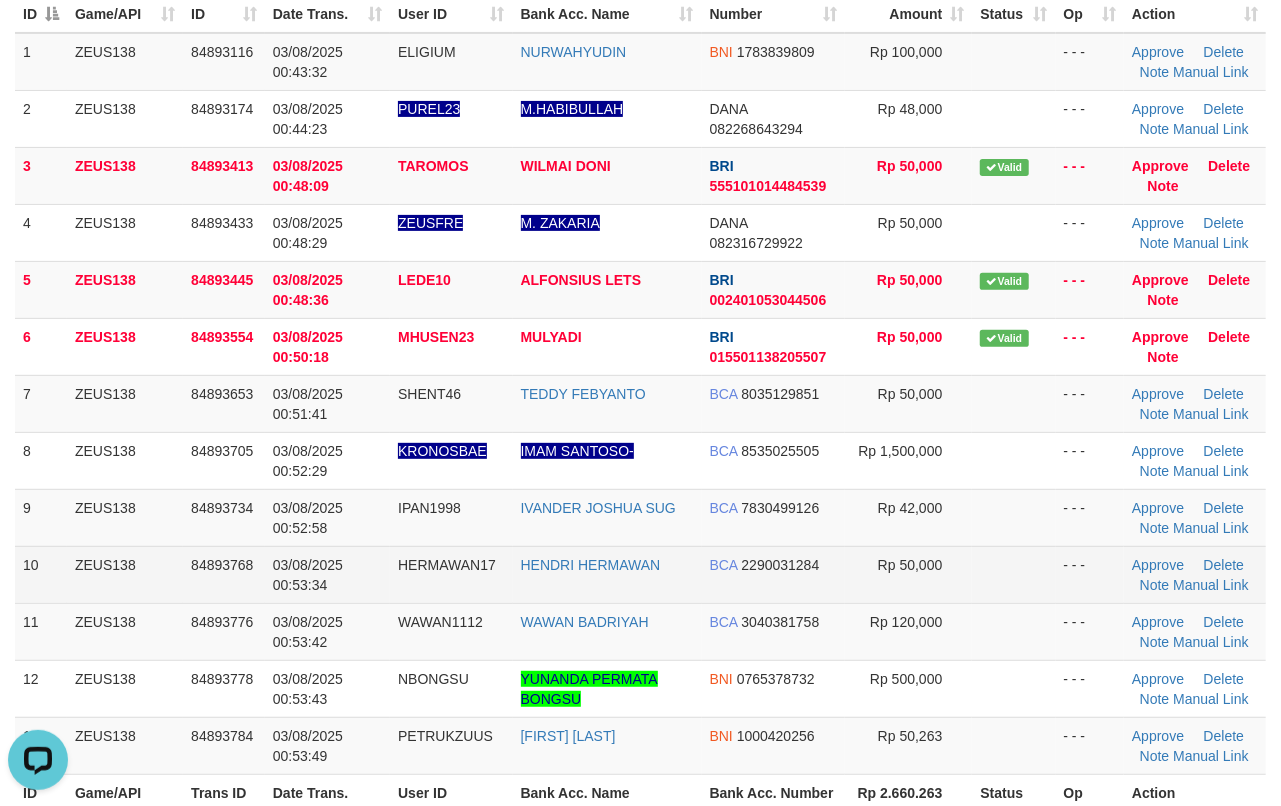 click at bounding box center [1013, 574] 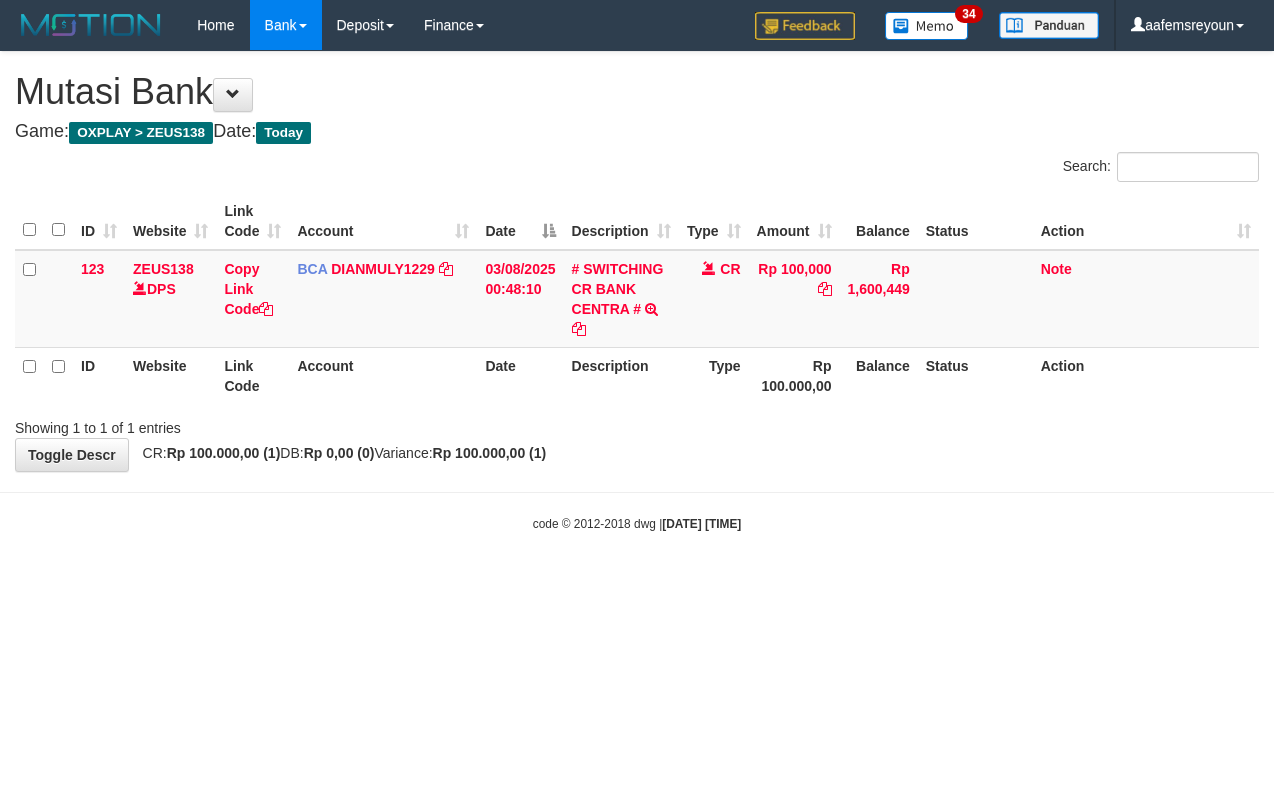 scroll, scrollTop: 0, scrollLeft: 0, axis: both 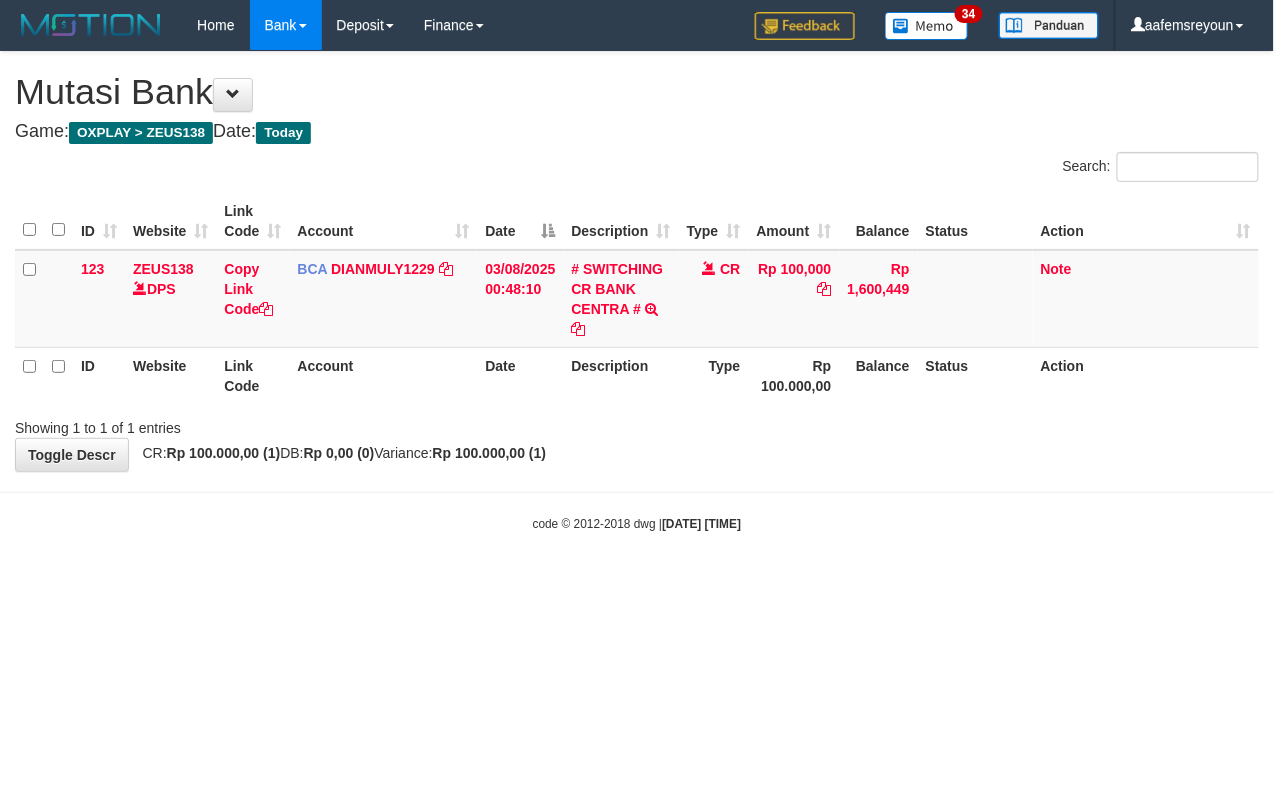 drag, startPoint x: 622, startPoint y: 550, endPoint x: 1242, endPoint y: 54, distance: 793.9874 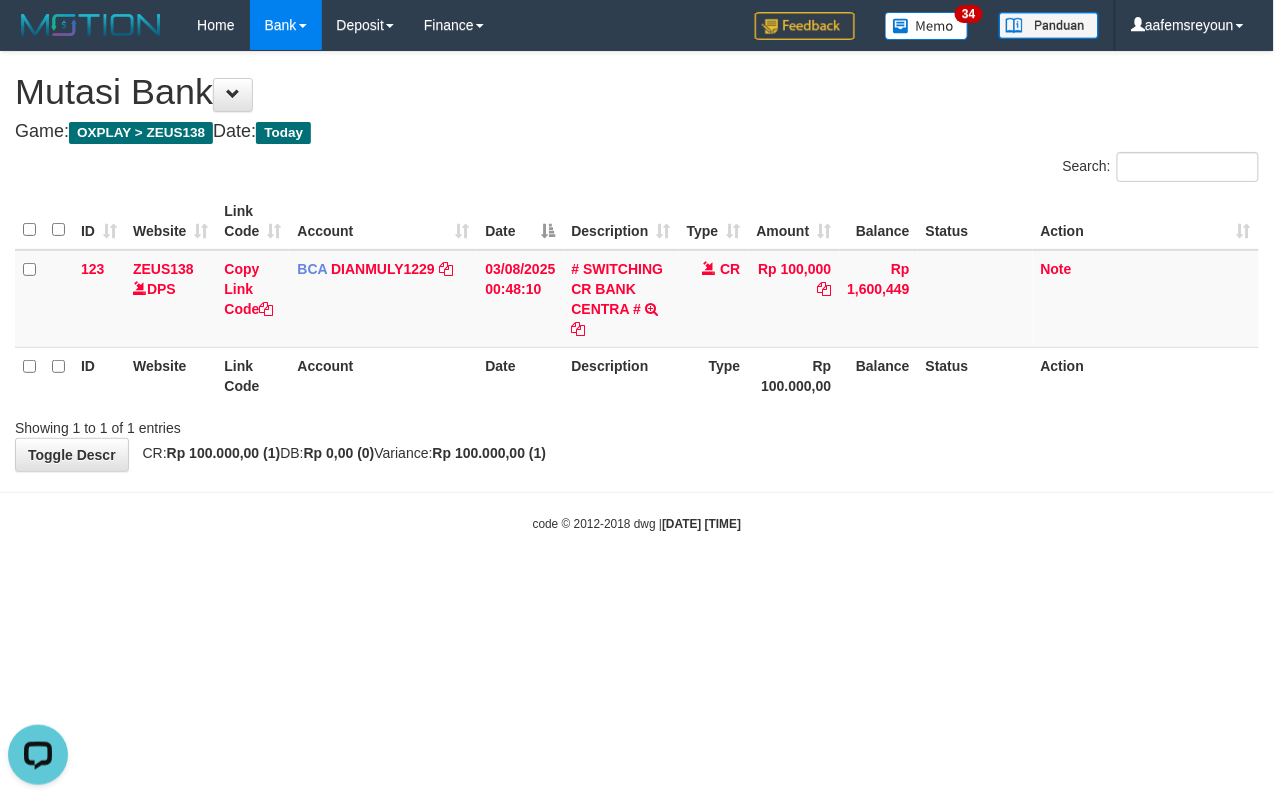 scroll, scrollTop: 0, scrollLeft: 0, axis: both 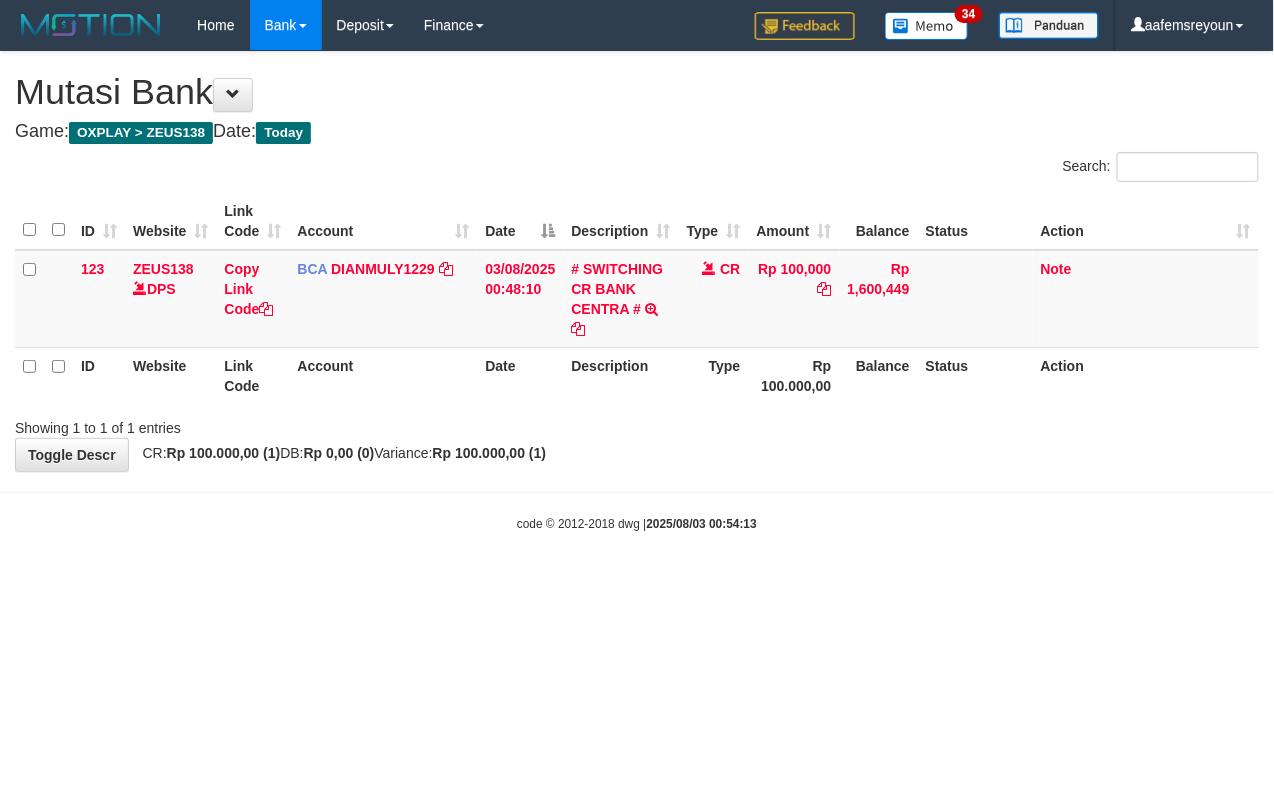 drag, startPoint x: 528, startPoint y: 594, endPoint x: 394, endPoint y: 612, distance: 135.20355 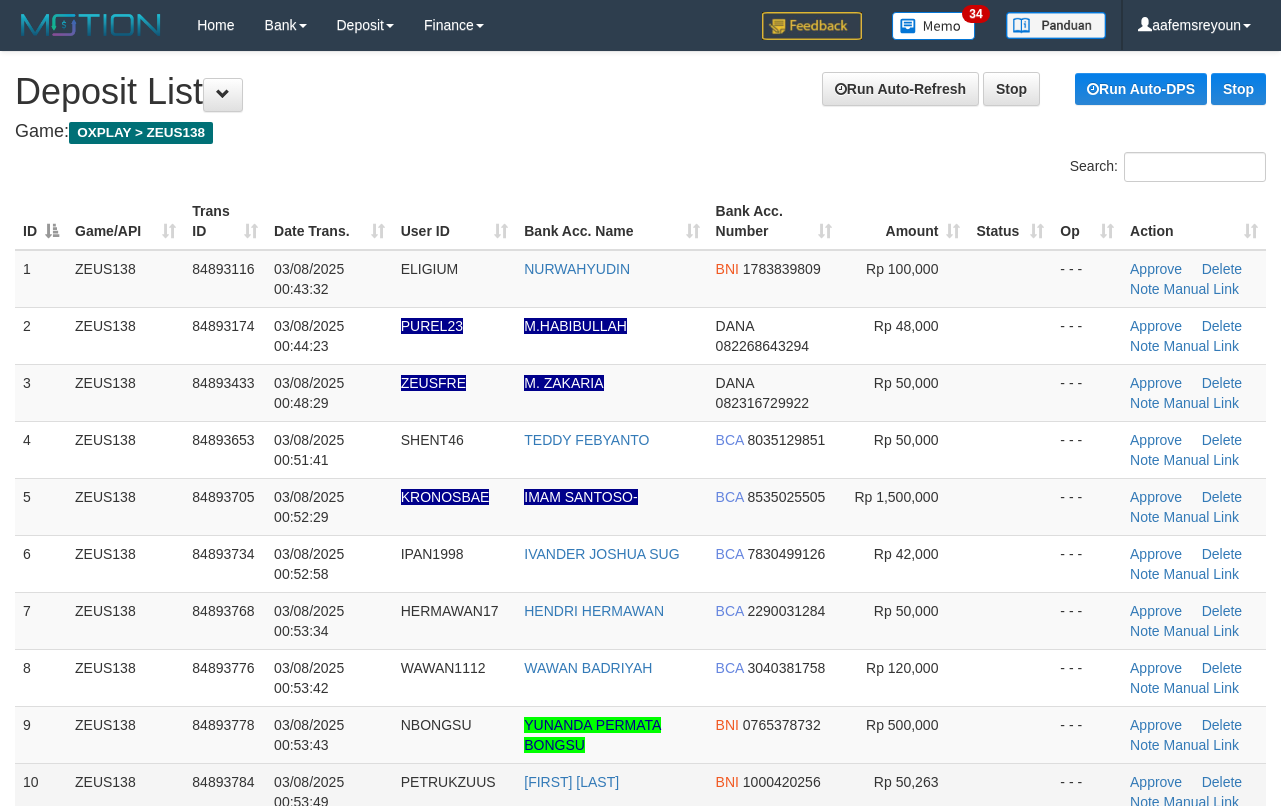 scroll, scrollTop: 292, scrollLeft: 0, axis: vertical 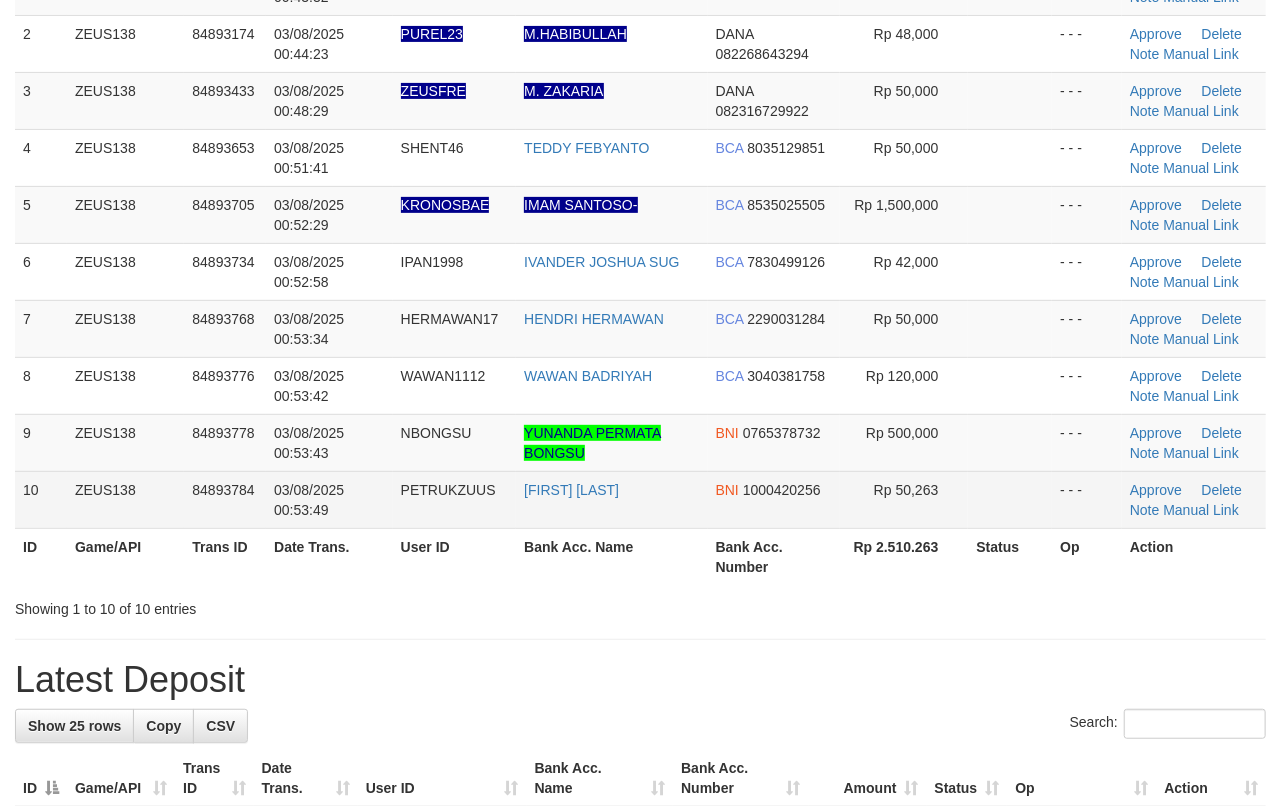 drag, startPoint x: 0, startPoint y: 0, endPoint x: 918, endPoint y: 508, distance: 1049.1844 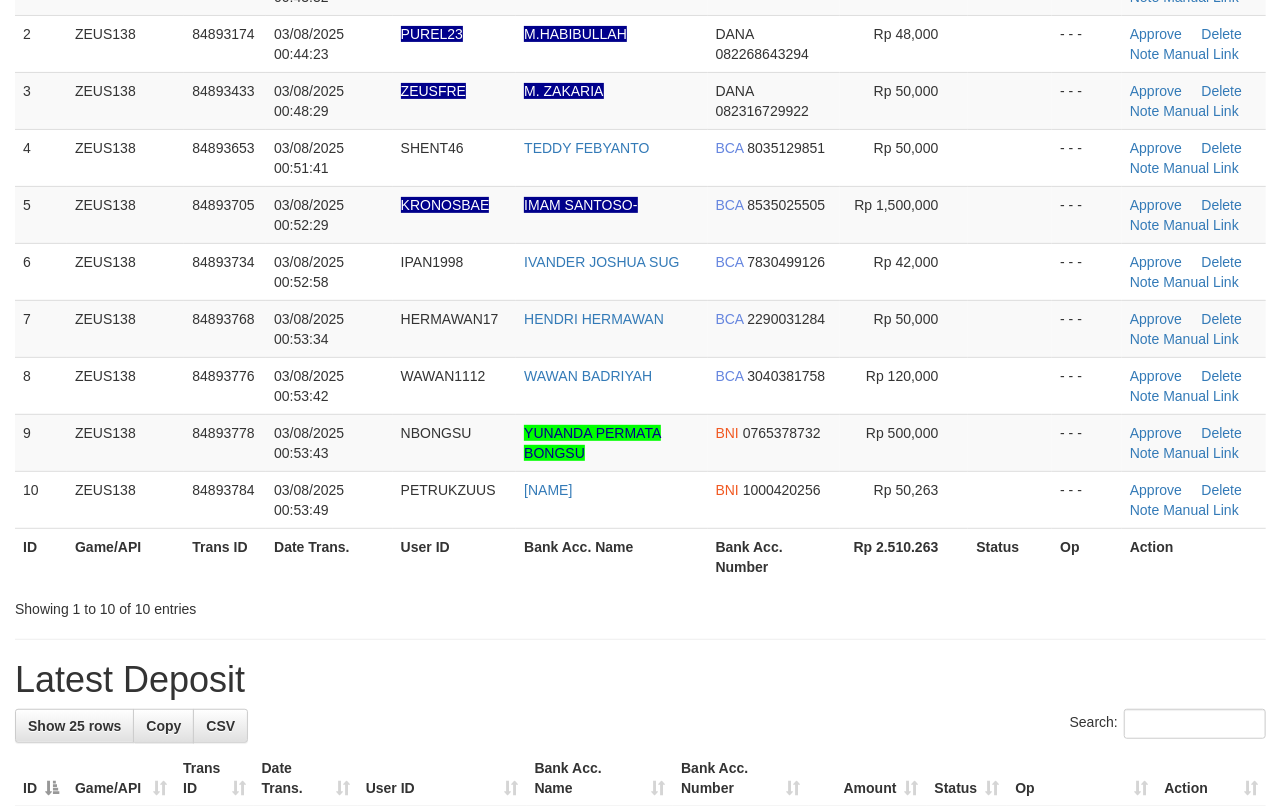 scroll, scrollTop: 217, scrollLeft: 0, axis: vertical 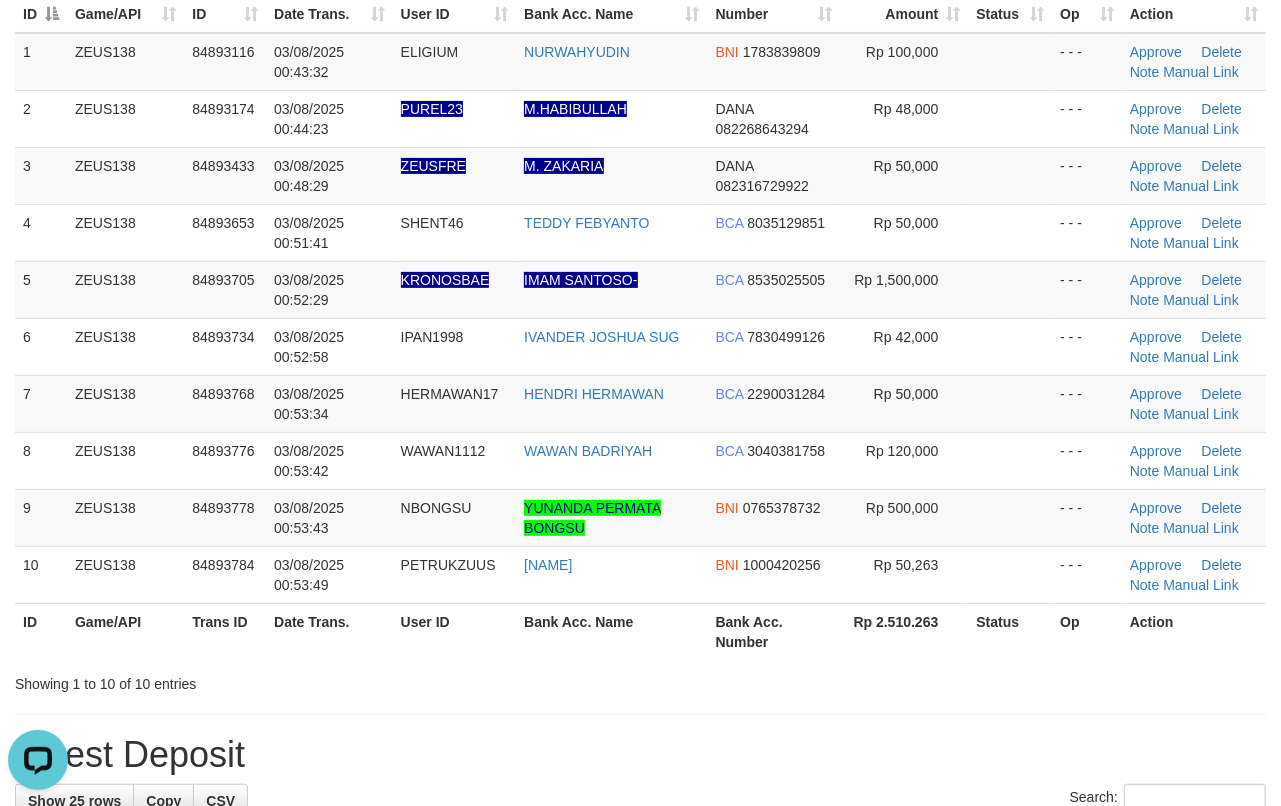drag, startPoint x: 822, startPoint y: 625, endPoint x: 1032, endPoint y: 625, distance: 210 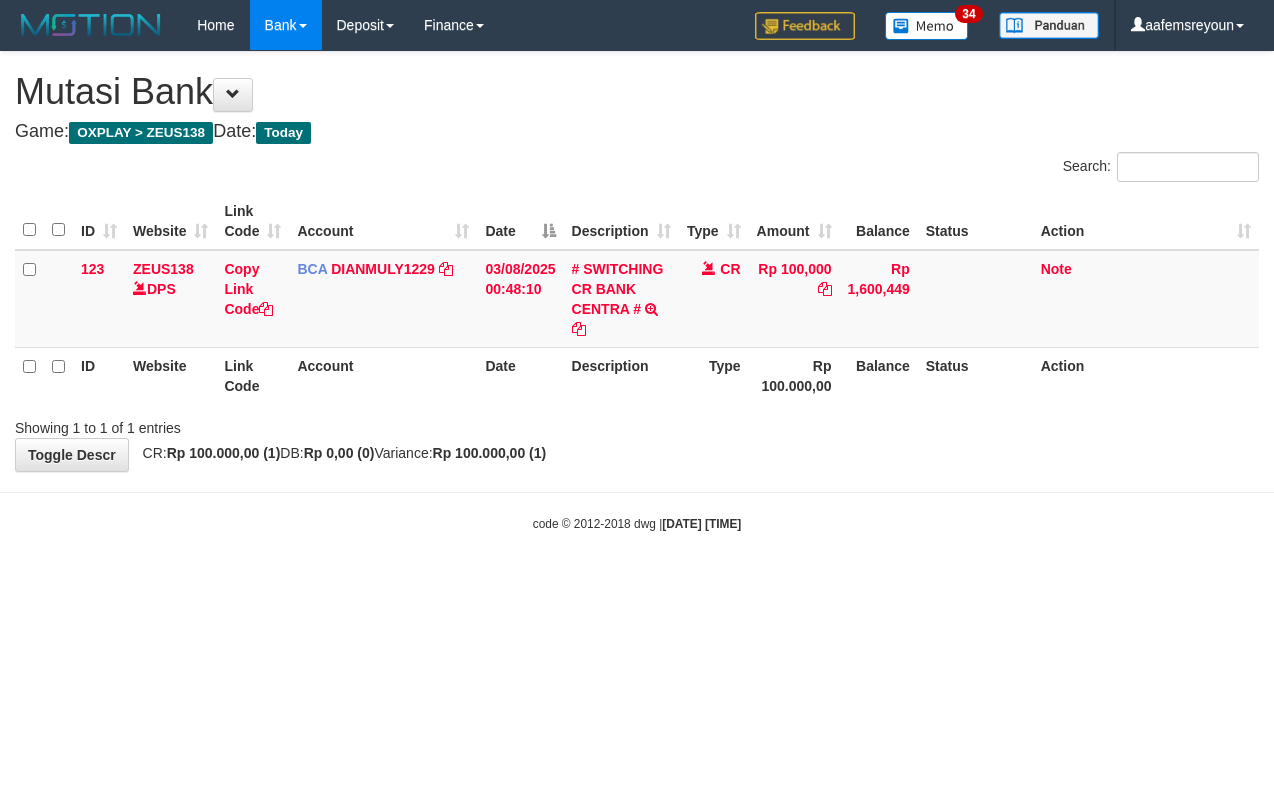 scroll, scrollTop: 0, scrollLeft: 0, axis: both 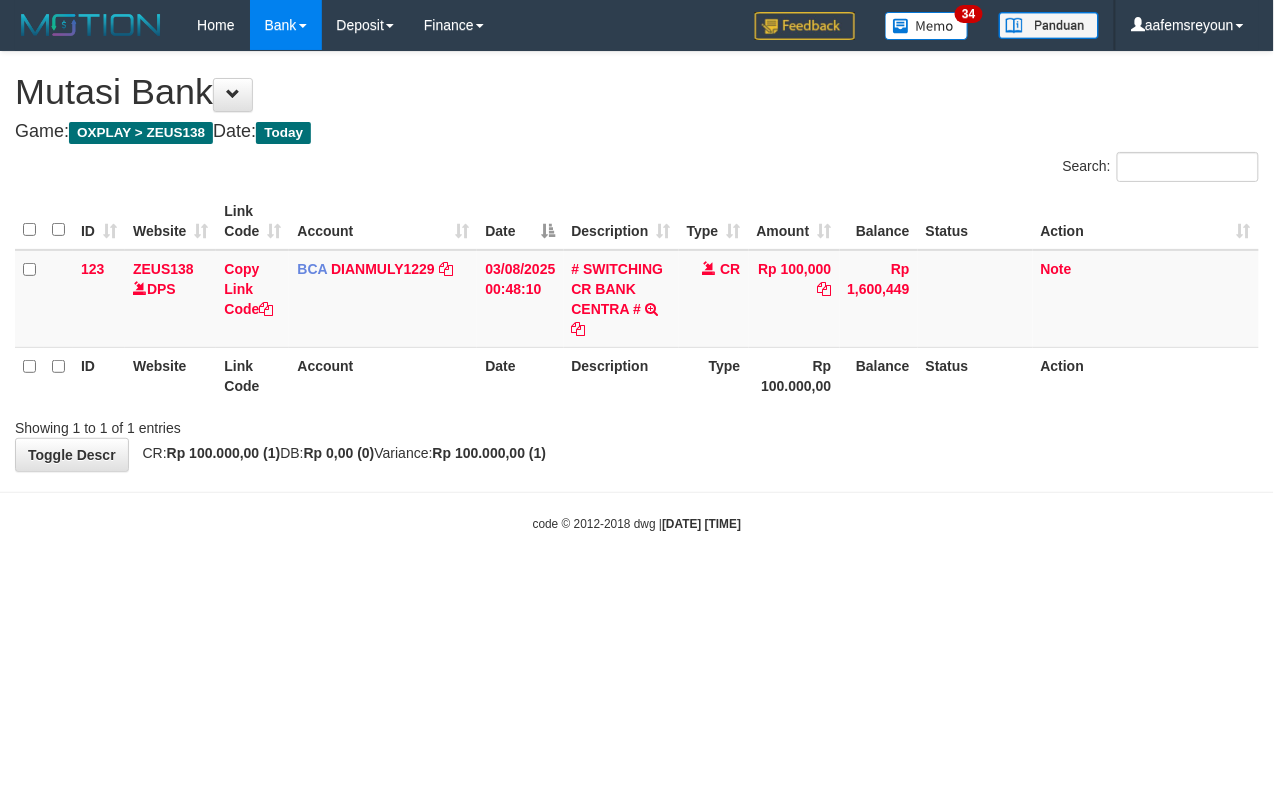 click on "Toggle navigation
Home
Bank
Account List
Mutasi Bank
Search
Sync
Note Mutasi
Deposit
DPS Fetch
DPS List
History
Note DPS
Finance
Financial Data
aafemsreyoun
My Profile
Log Out" at bounding box center [637, 291] 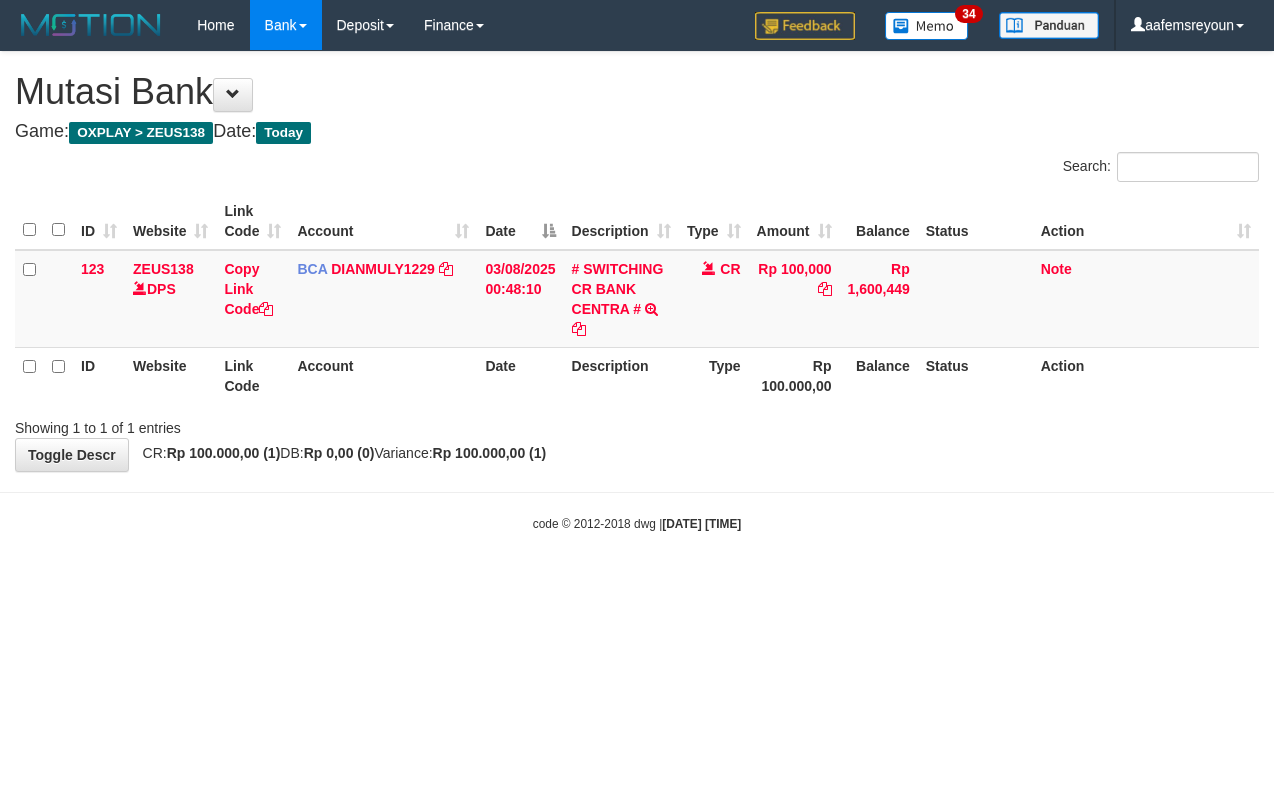 scroll, scrollTop: 0, scrollLeft: 0, axis: both 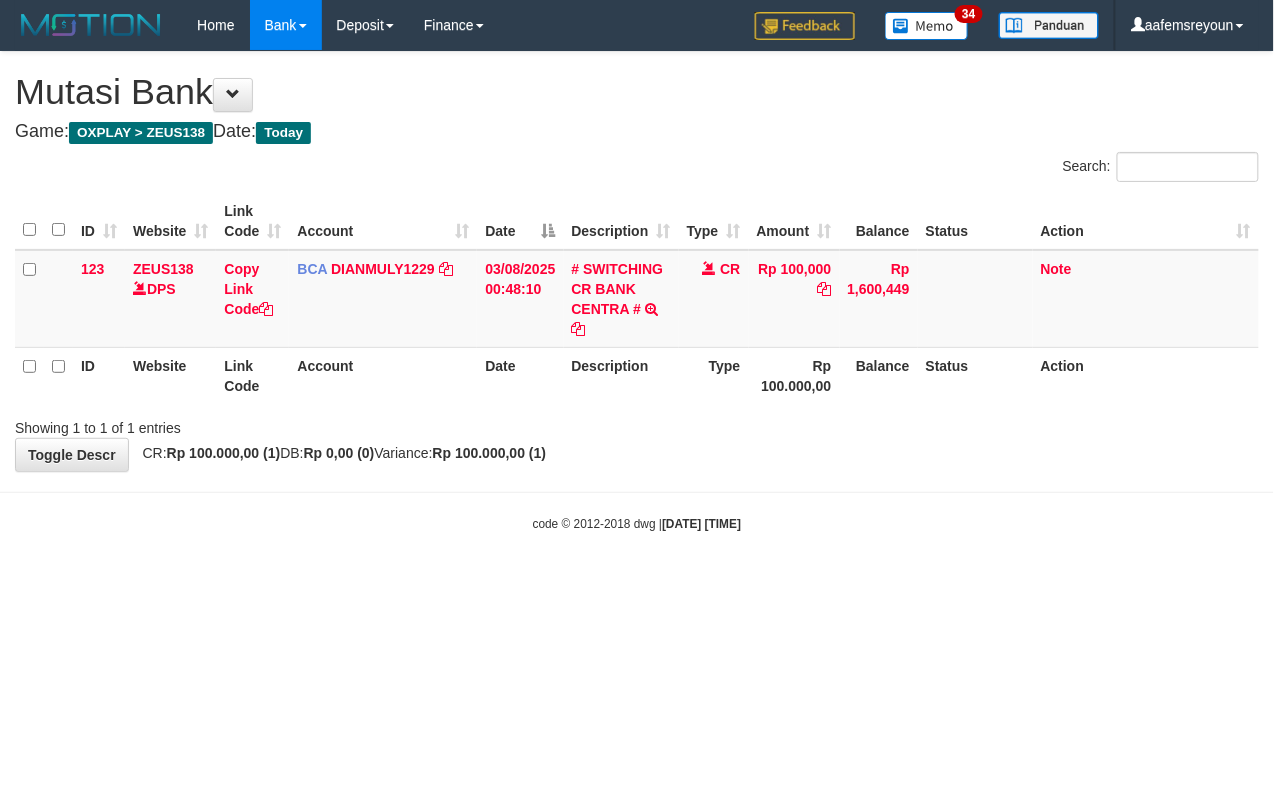 drag, startPoint x: 768, startPoint y: 570, endPoint x: 14, endPoint y: 601, distance: 754.637 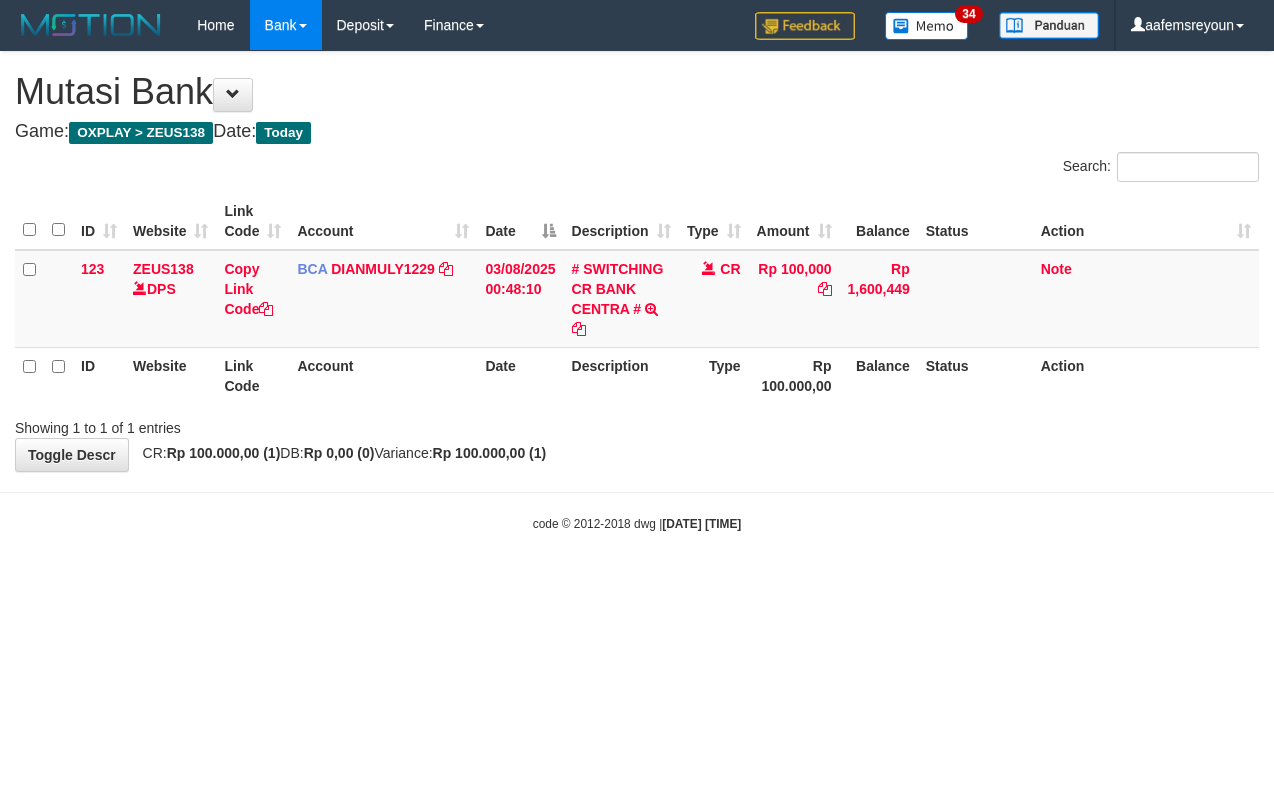 scroll, scrollTop: 0, scrollLeft: 0, axis: both 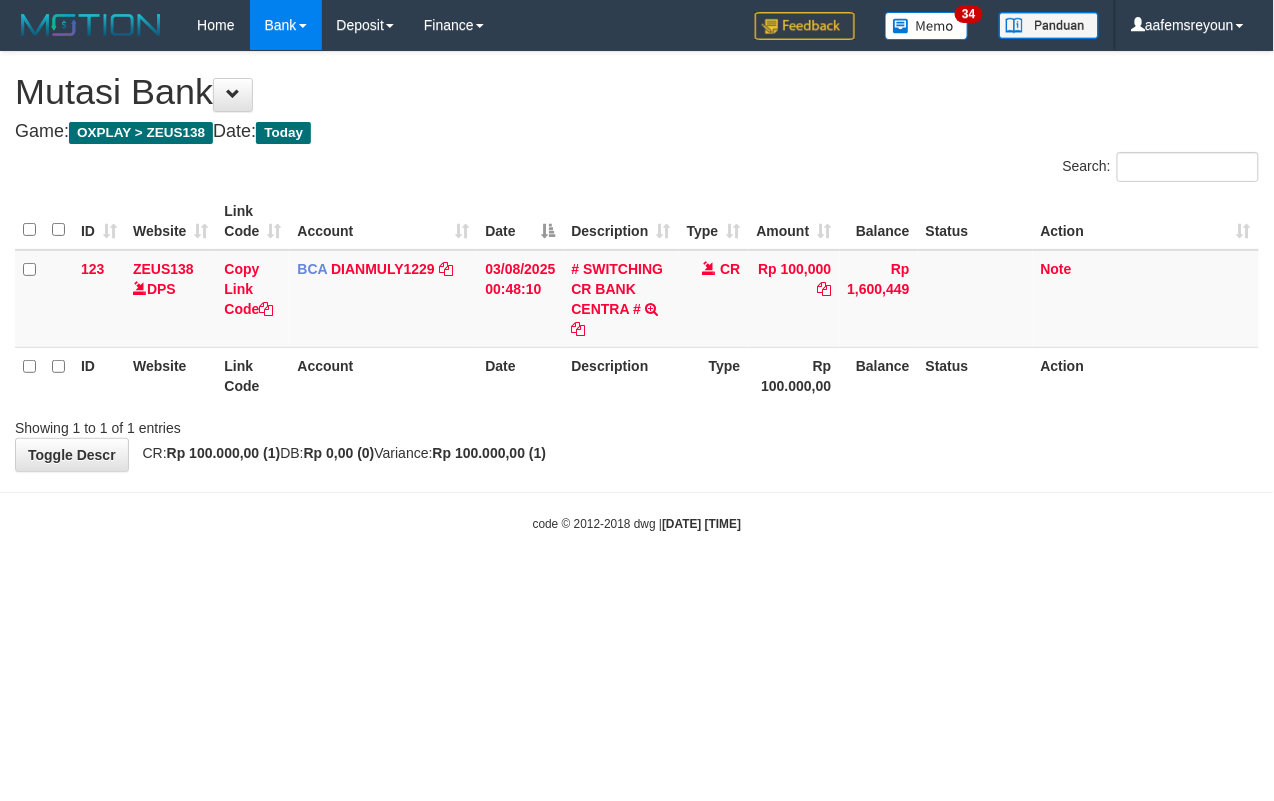 click on "Toggle navigation
Home
Bank
Account List
Mutasi Bank
Search
Sync
Note Mutasi
Deposit
DPS Fetch
DPS List
History
Note DPS
Finance
Financial Data
aafemsreyoun
My Profile
Log Out
34" at bounding box center (637, 291) 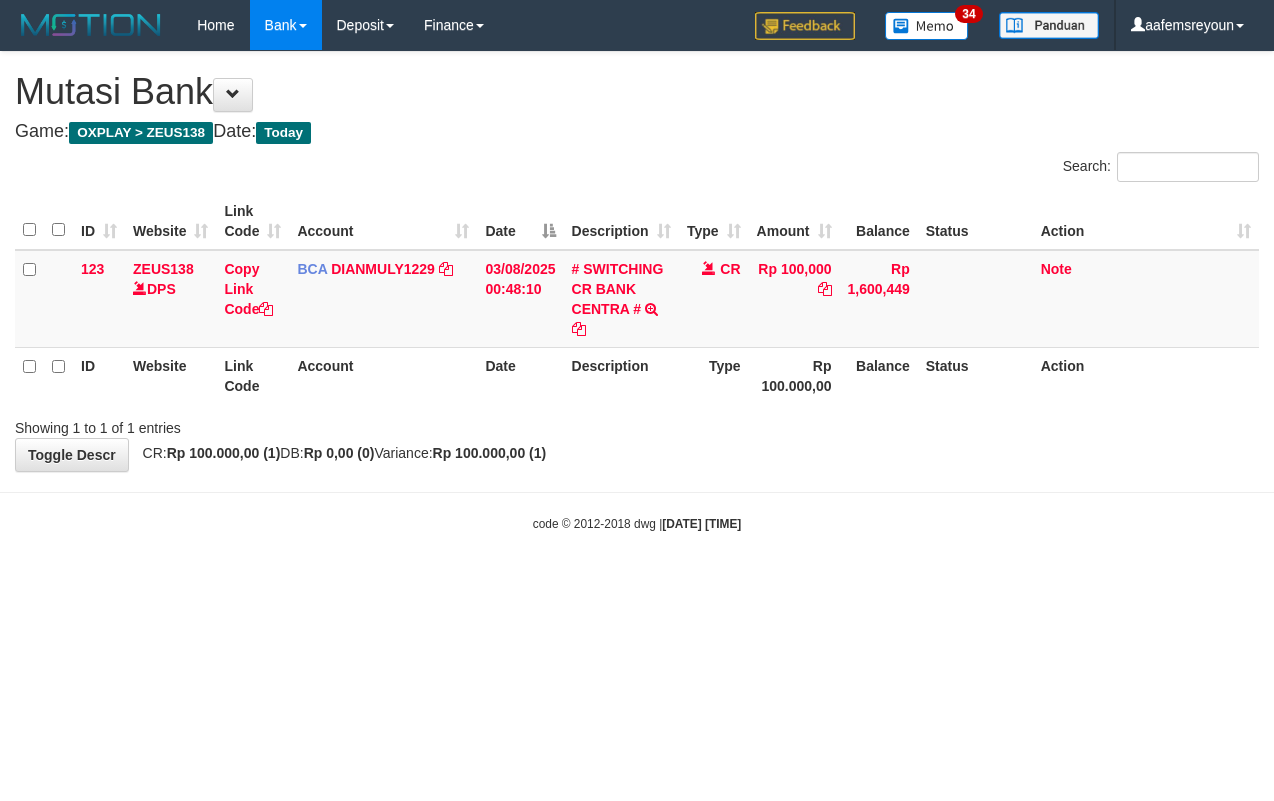 scroll, scrollTop: 0, scrollLeft: 0, axis: both 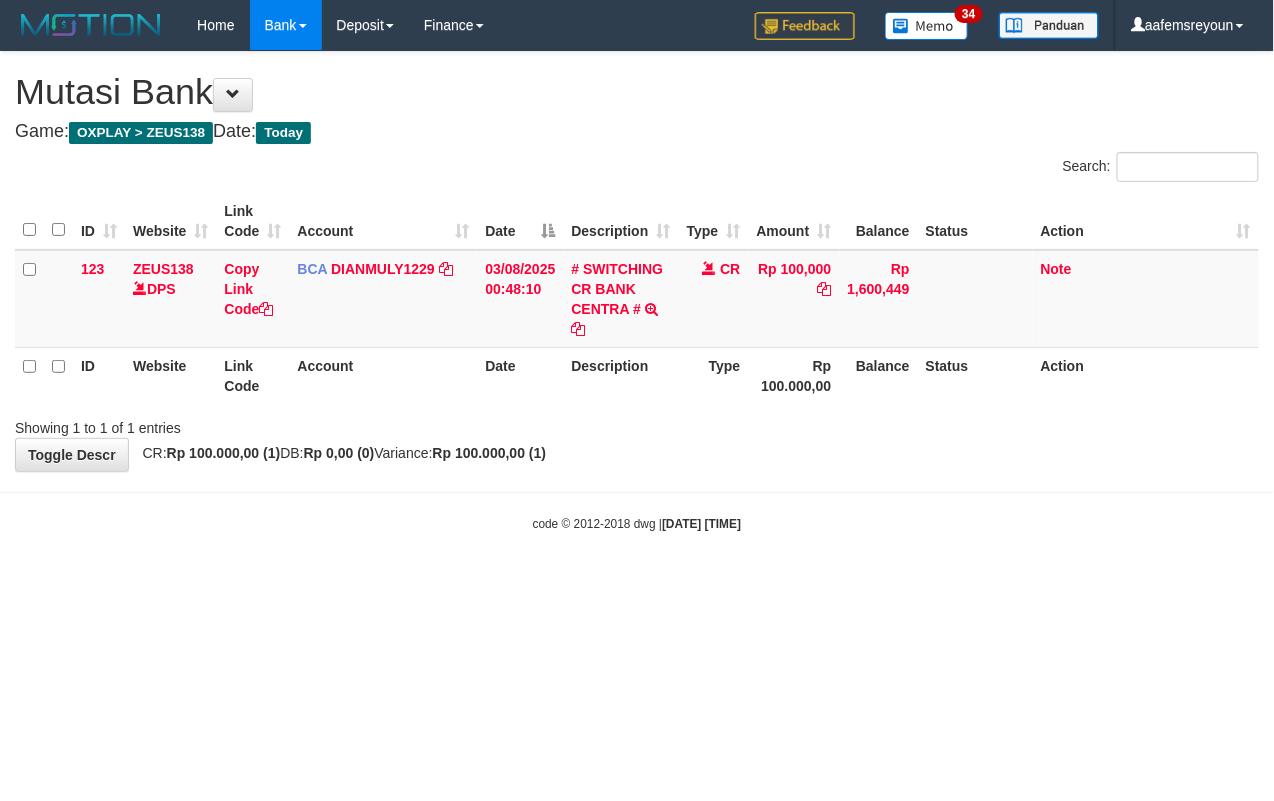 click on "Toggle navigation
Home
Bank
Account List
Mutasi Bank
Search
Sync
Note Mutasi
Deposit
DPS Fetch
DPS List
History
Note DPS
Finance
Financial Data
aafemsreyoun
My Profile
Log Out
34" at bounding box center (637, 291) 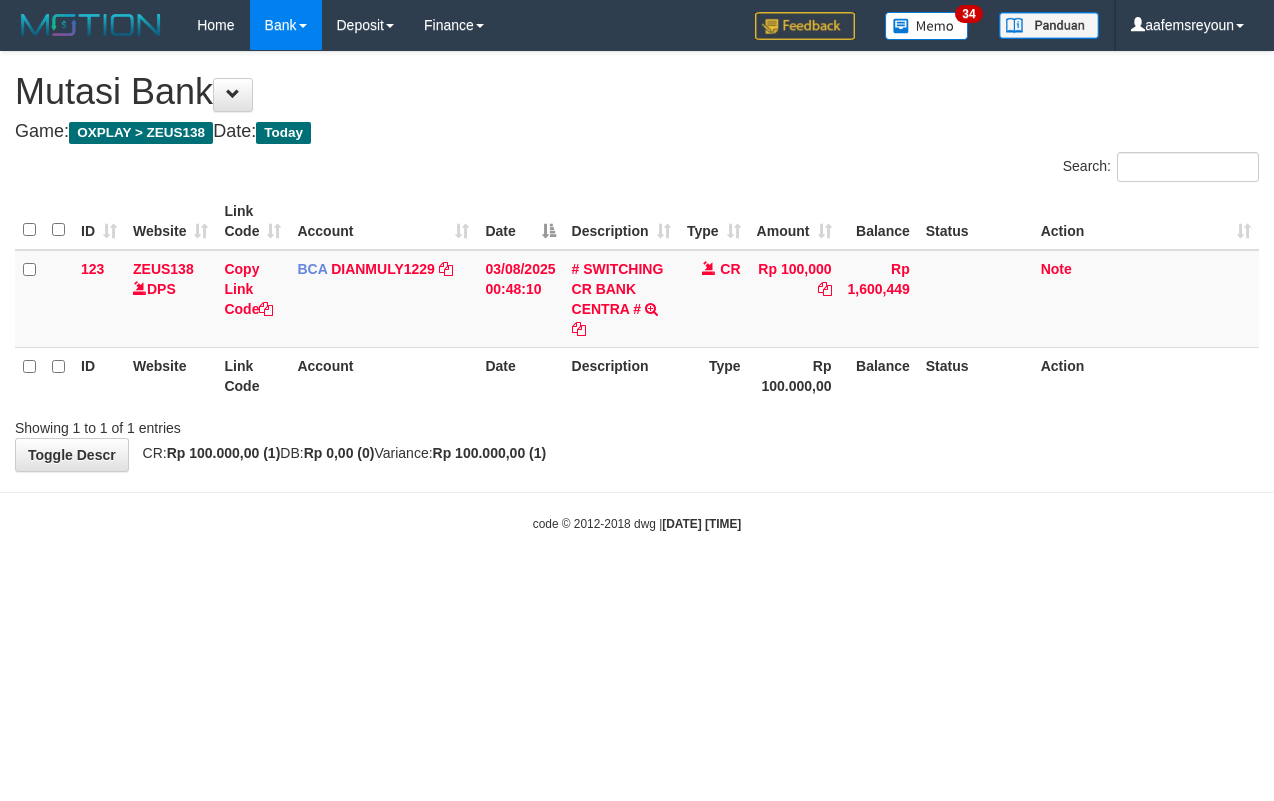 scroll, scrollTop: 0, scrollLeft: 0, axis: both 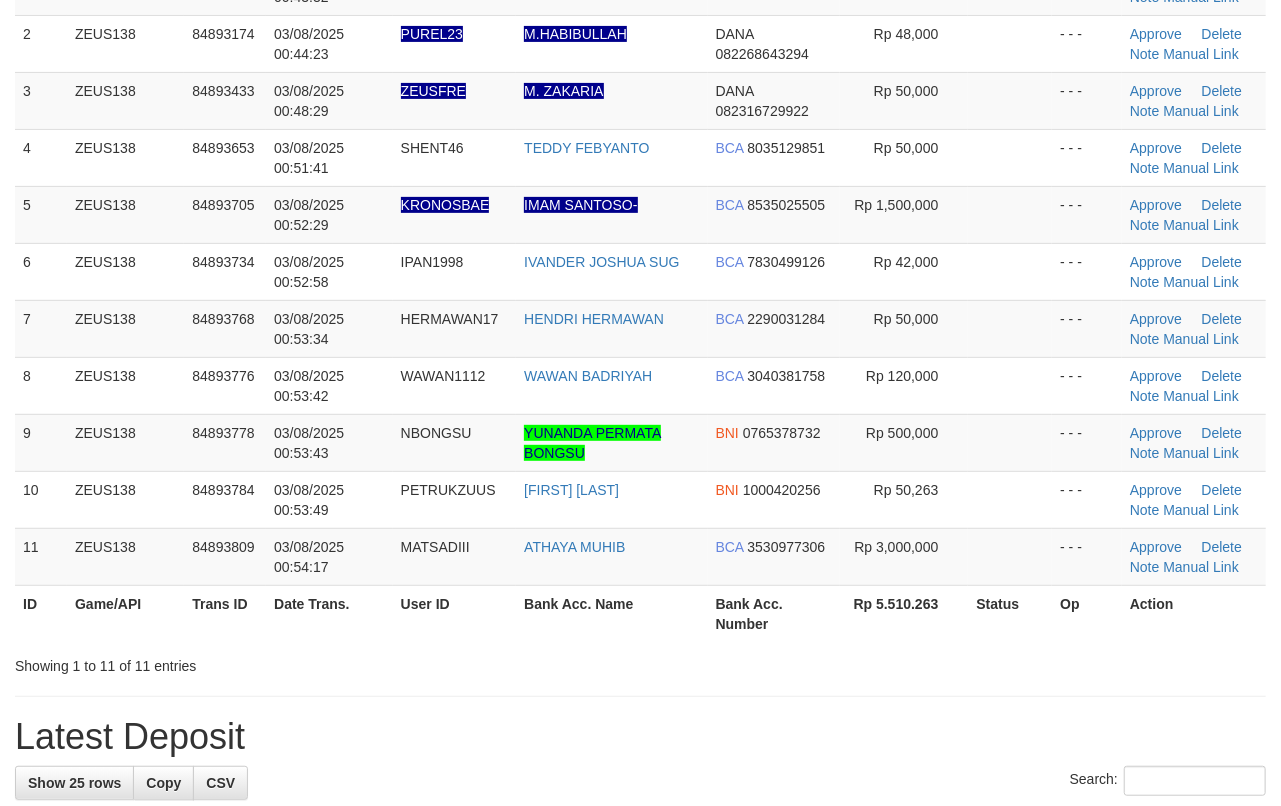 drag, startPoint x: 765, startPoint y: 686, endPoint x: 1297, endPoint y: 722, distance: 533.2167 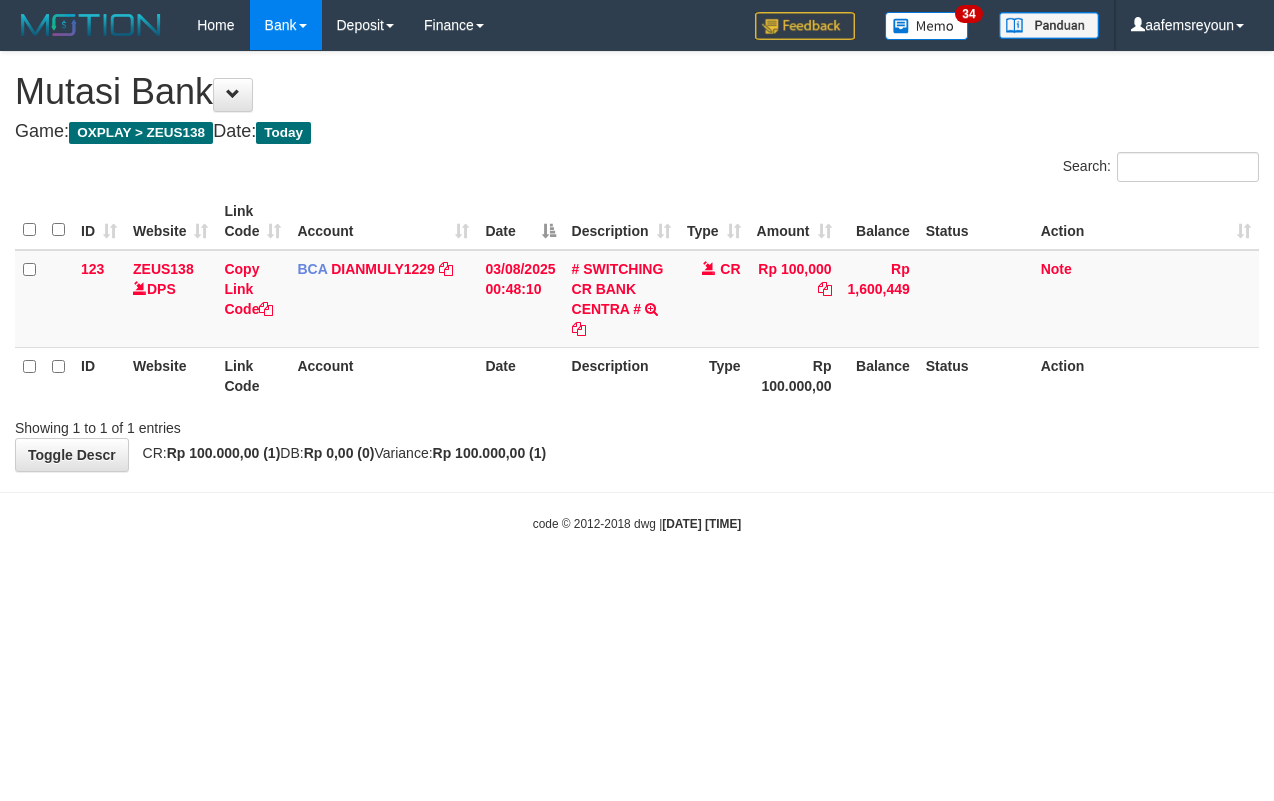 scroll, scrollTop: 0, scrollLeft: 0, axis: both 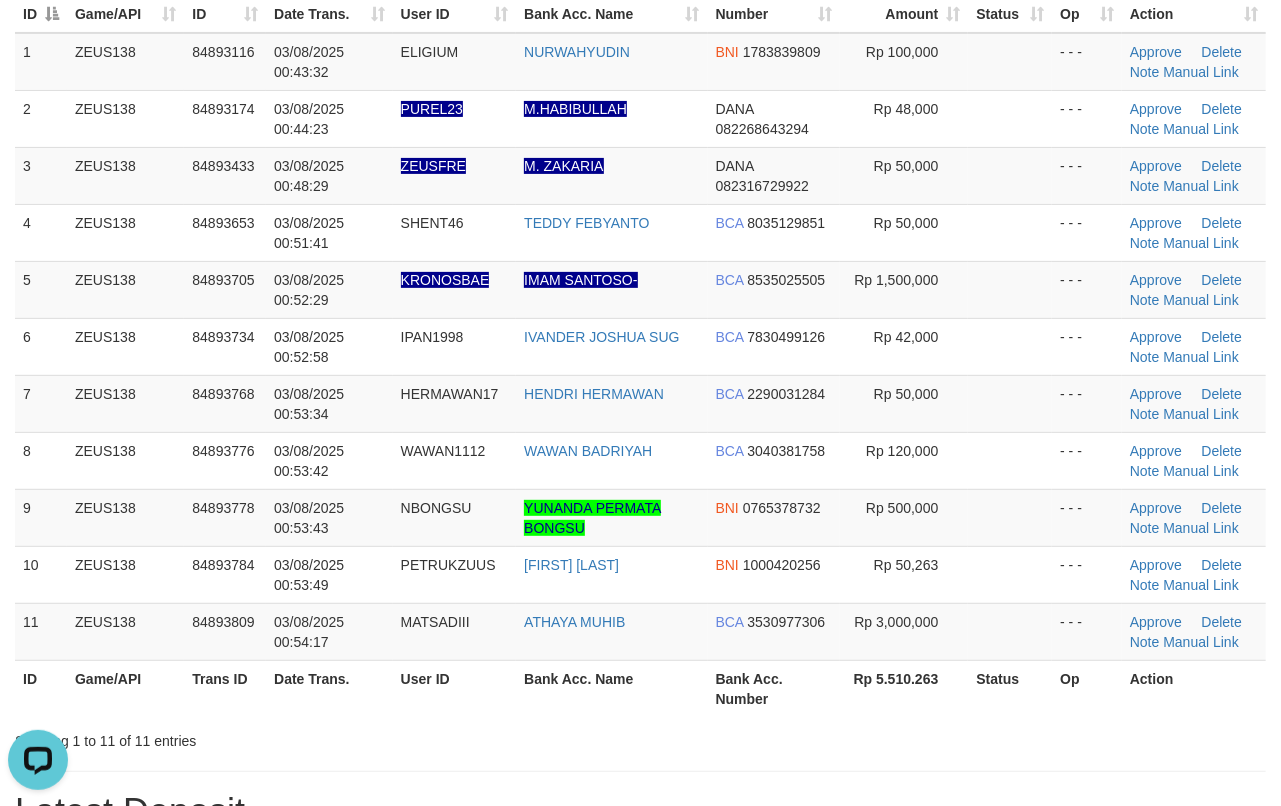 drag, startPoint x: 898, startPoint y: 669, endPoint x: 1288, endPoint y: 648, distance: 390.56497 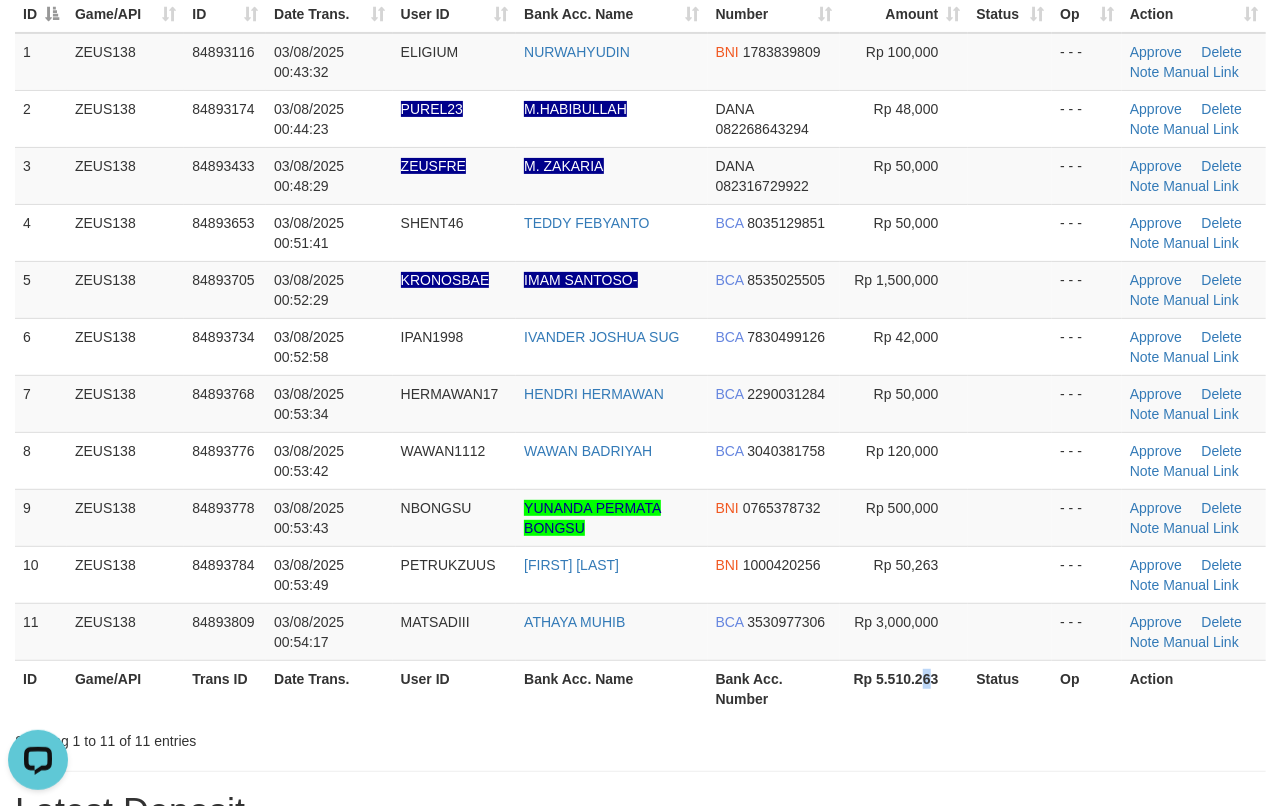 click on "Rp 5.510.263" at bounding box center [904, 688] 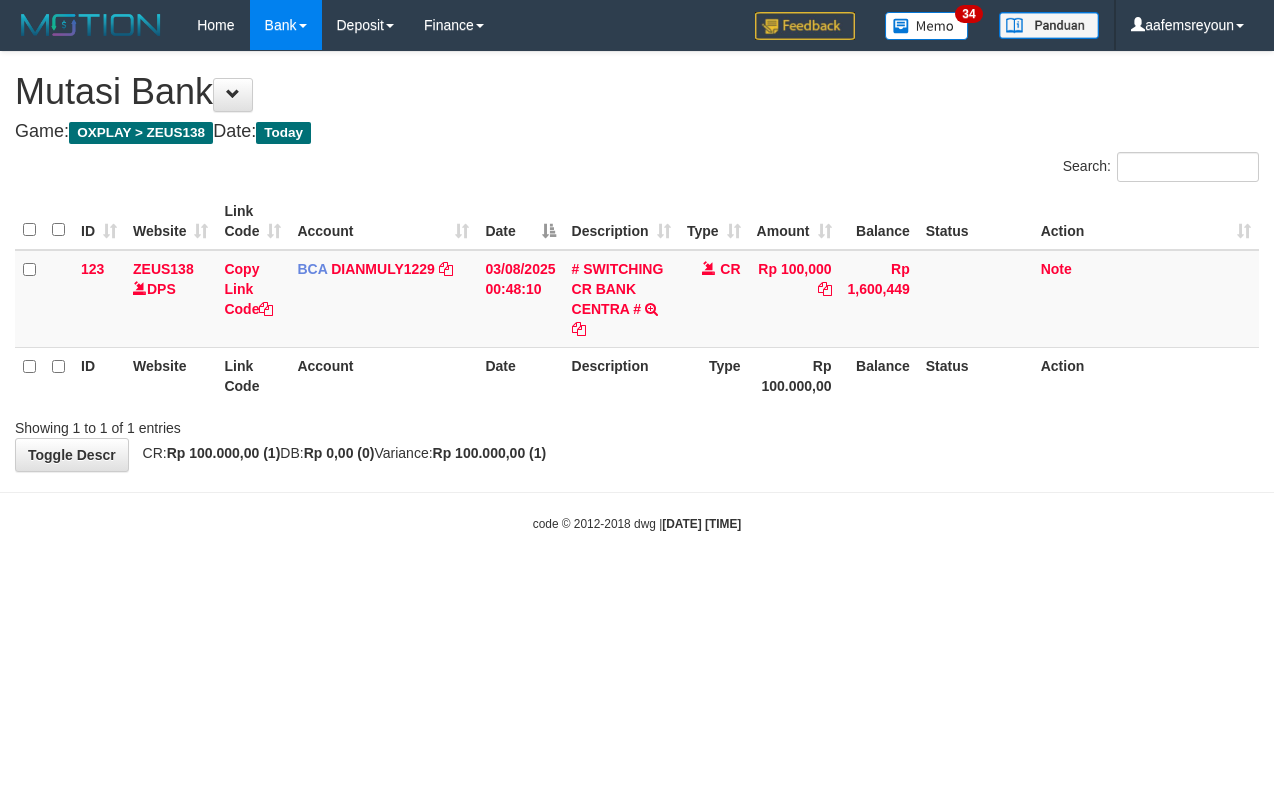 scroll, scrollTop: 0, scrollLeft: 0, axis: both 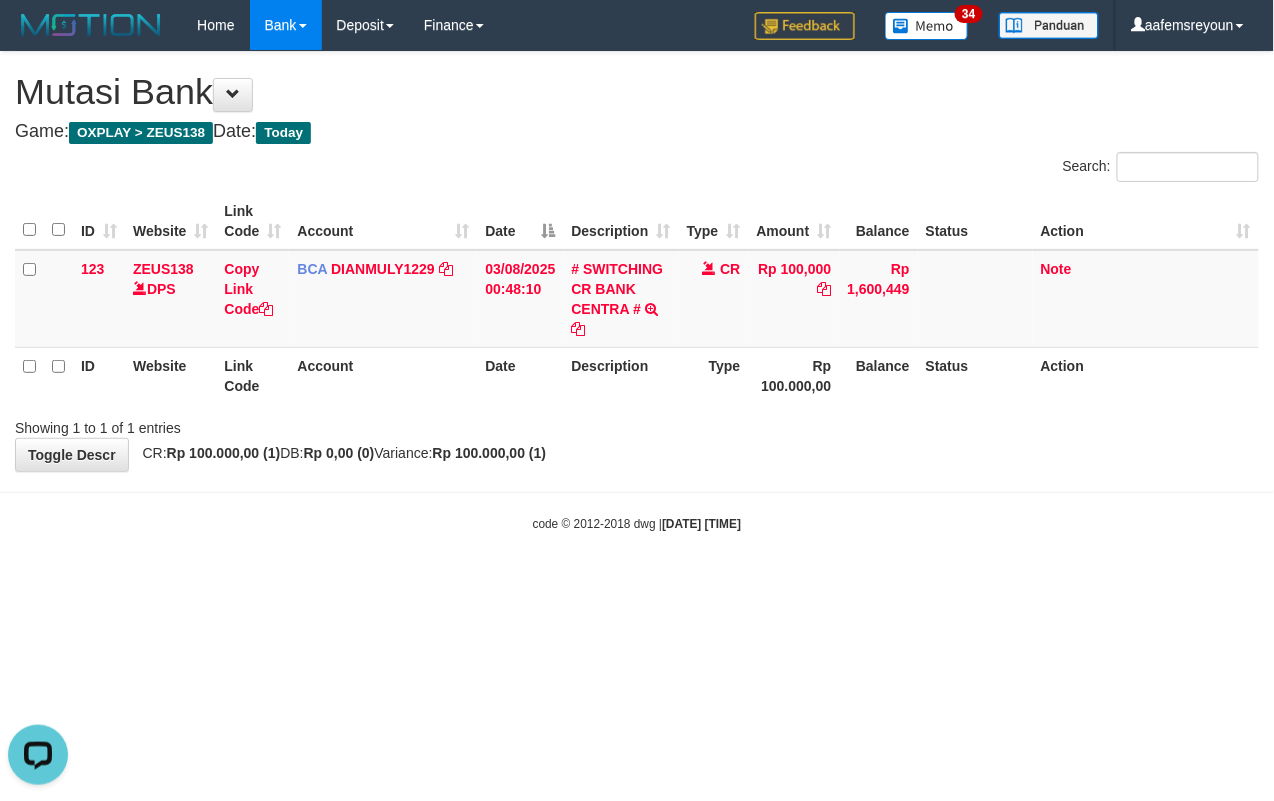 click on "Toggle navigation
Home
Bank
Account List
Mutasi Bank
Search
Sync
Note Mutasi
Deposit
DPS Fetch
DPS List
History
Note DPS
Finance
Financial Data
aafemsreyoun
My Profile
Log Out
34" at bounding box center (637, 291) 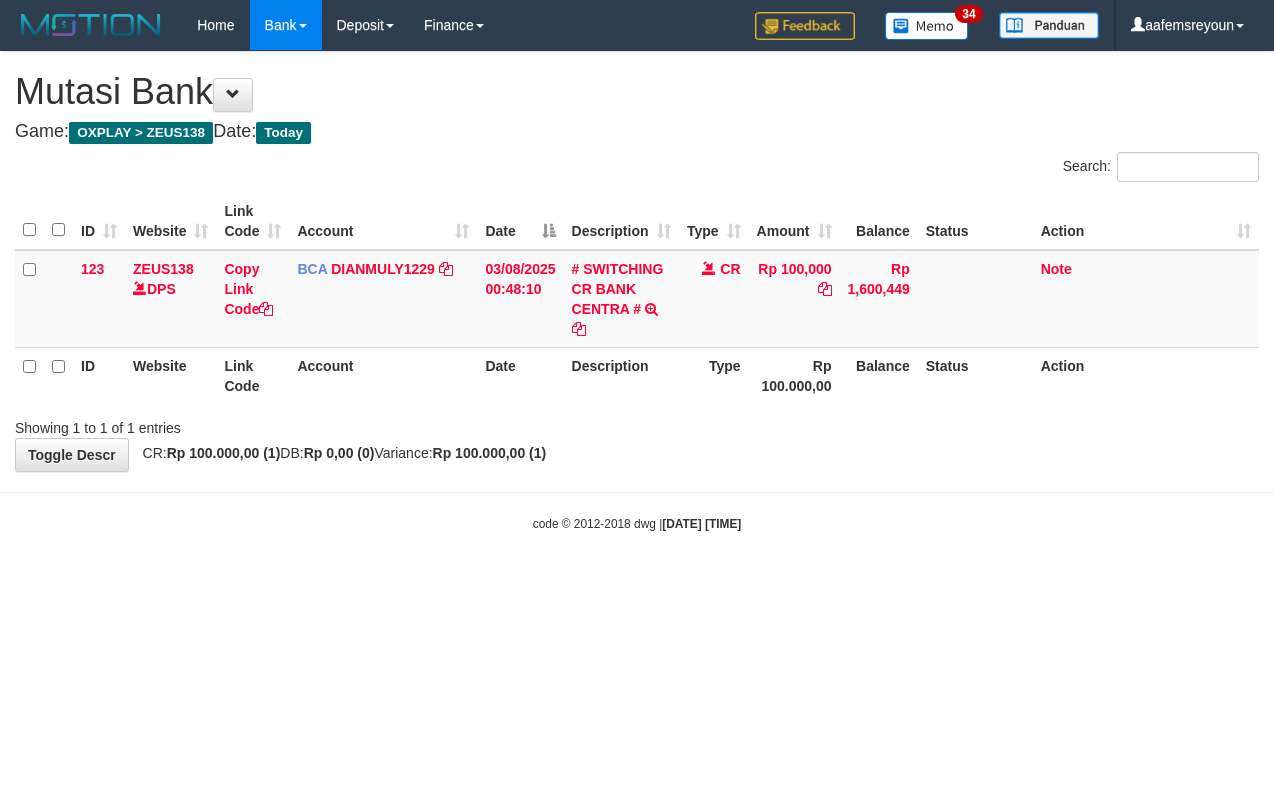 scroll, scrollTop: 0, scrollLeft: 0, axis: both 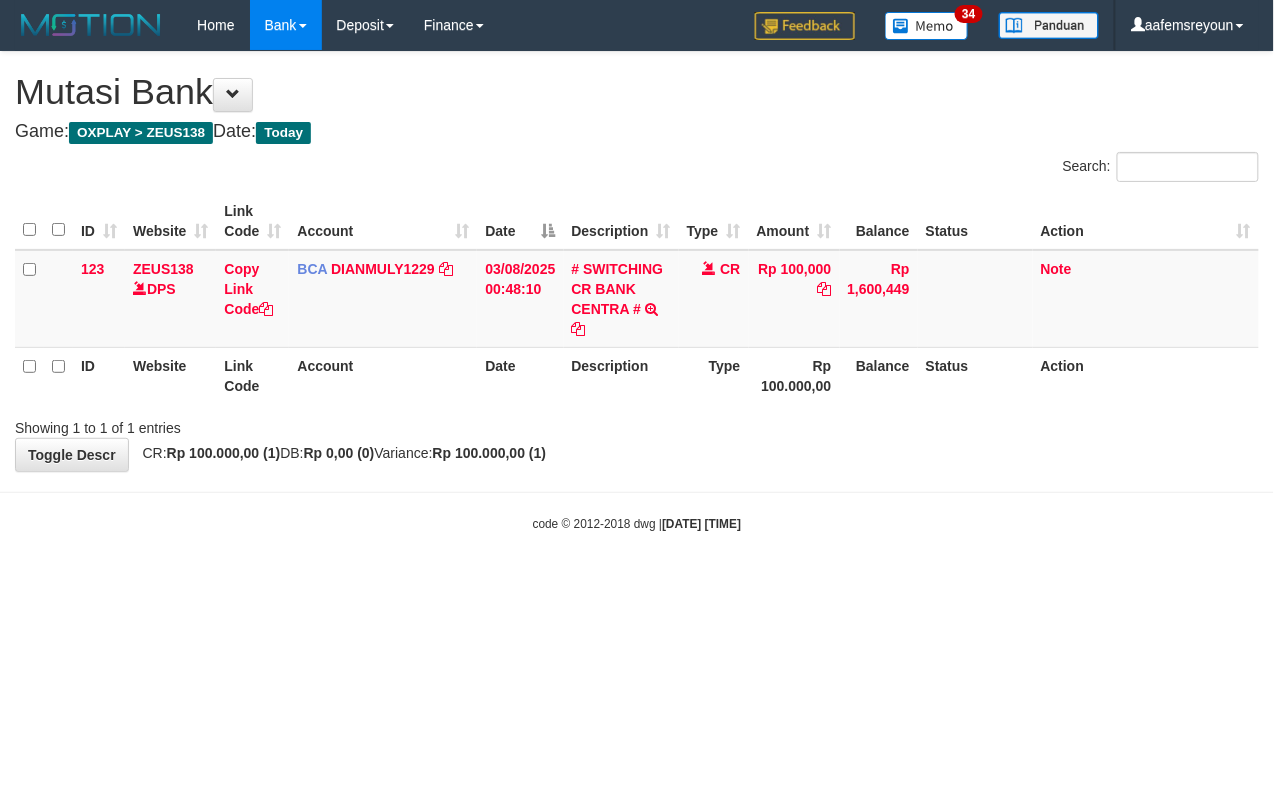 drag, startPoint x: 745, startPoint y: 662, endPoint x: 6, endPoint y: 676, distance: 739.1326 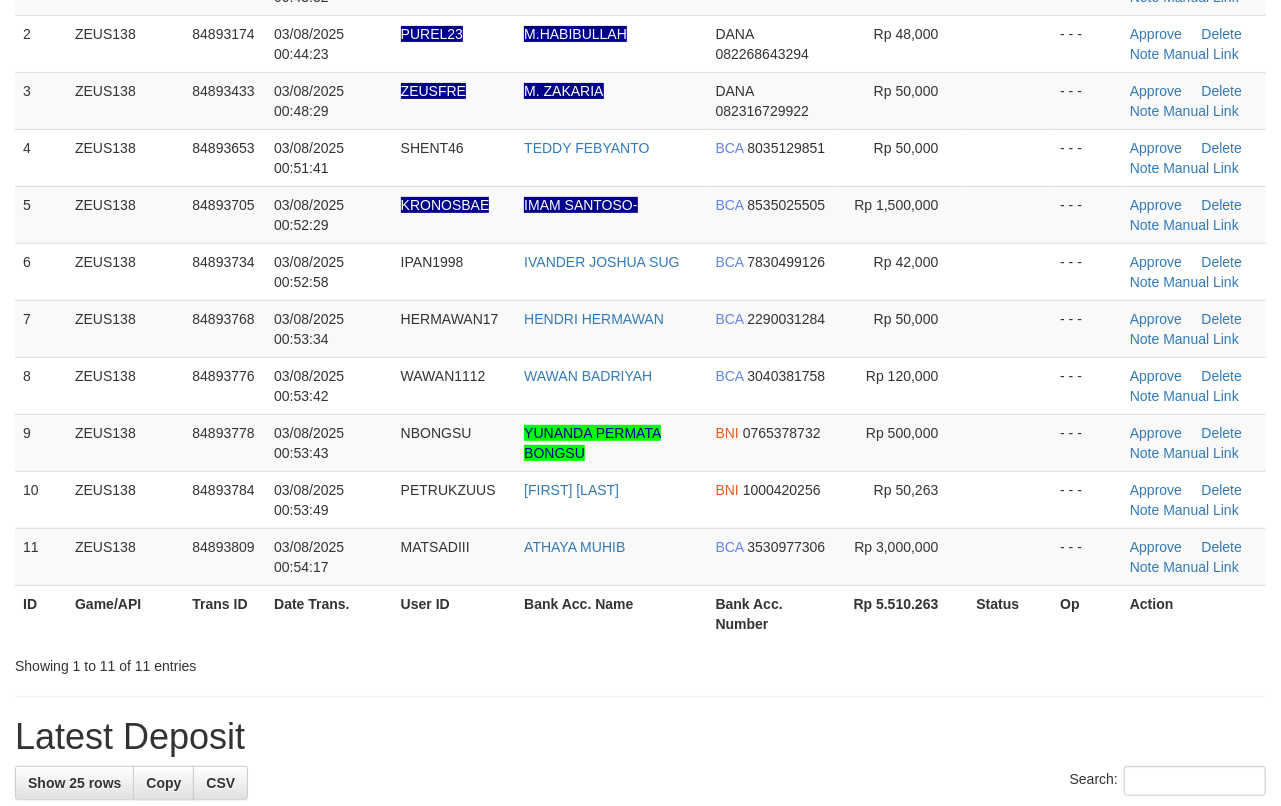 drag, startPoint x: 1082, startPoint y: 684, endPoint x: 1288, endPoint y: 673, distance: 206.29349 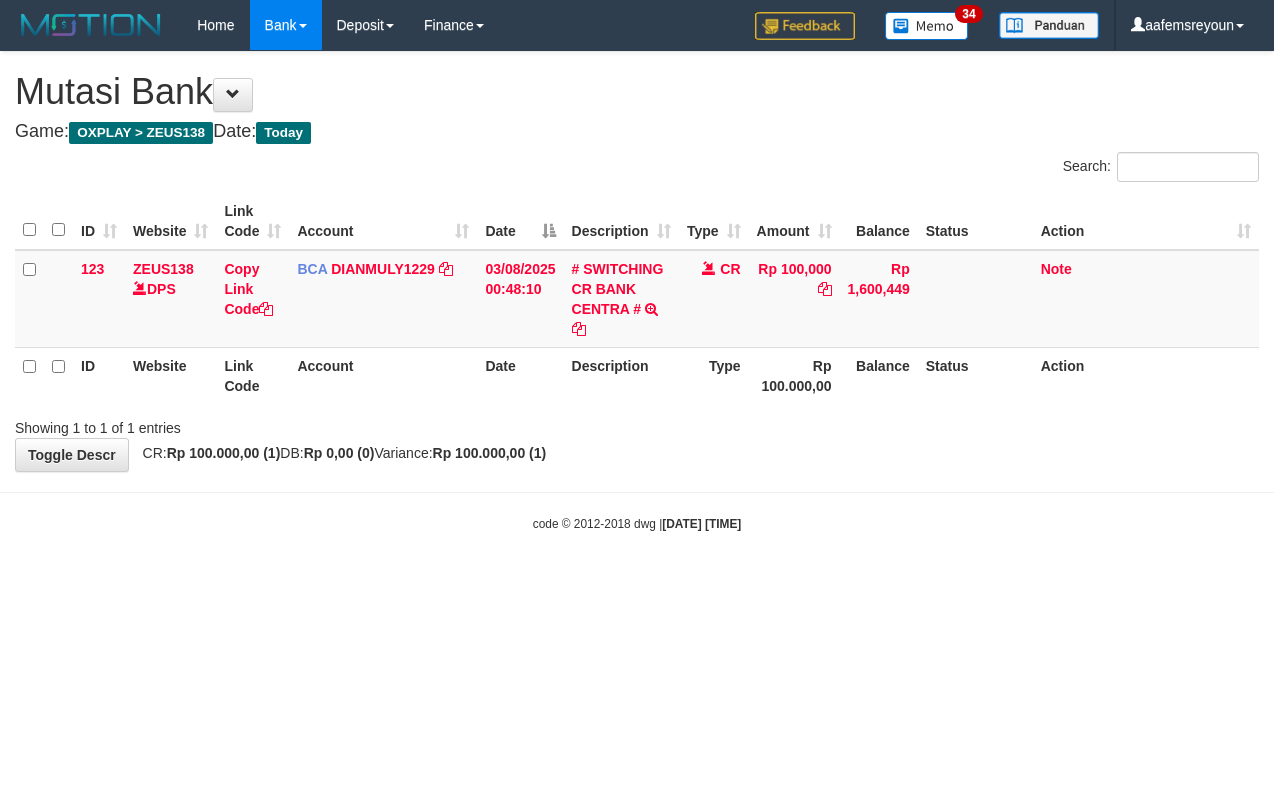 scroll, scrollTop: 0, scrollLeft: 0, axis: both 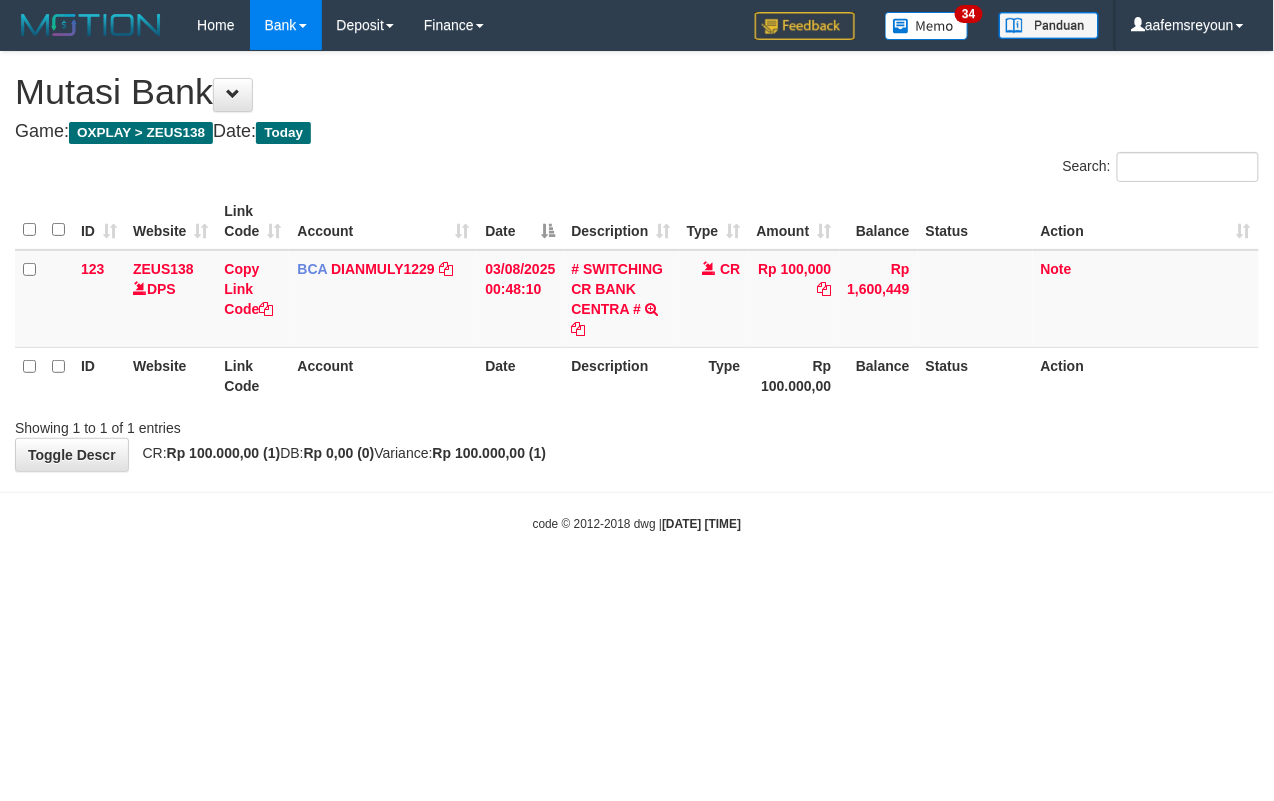 drag, startPoint x: 456, startPoint y: 653, endPoint x: 326, endPoint y: 656, distance: 130.0346 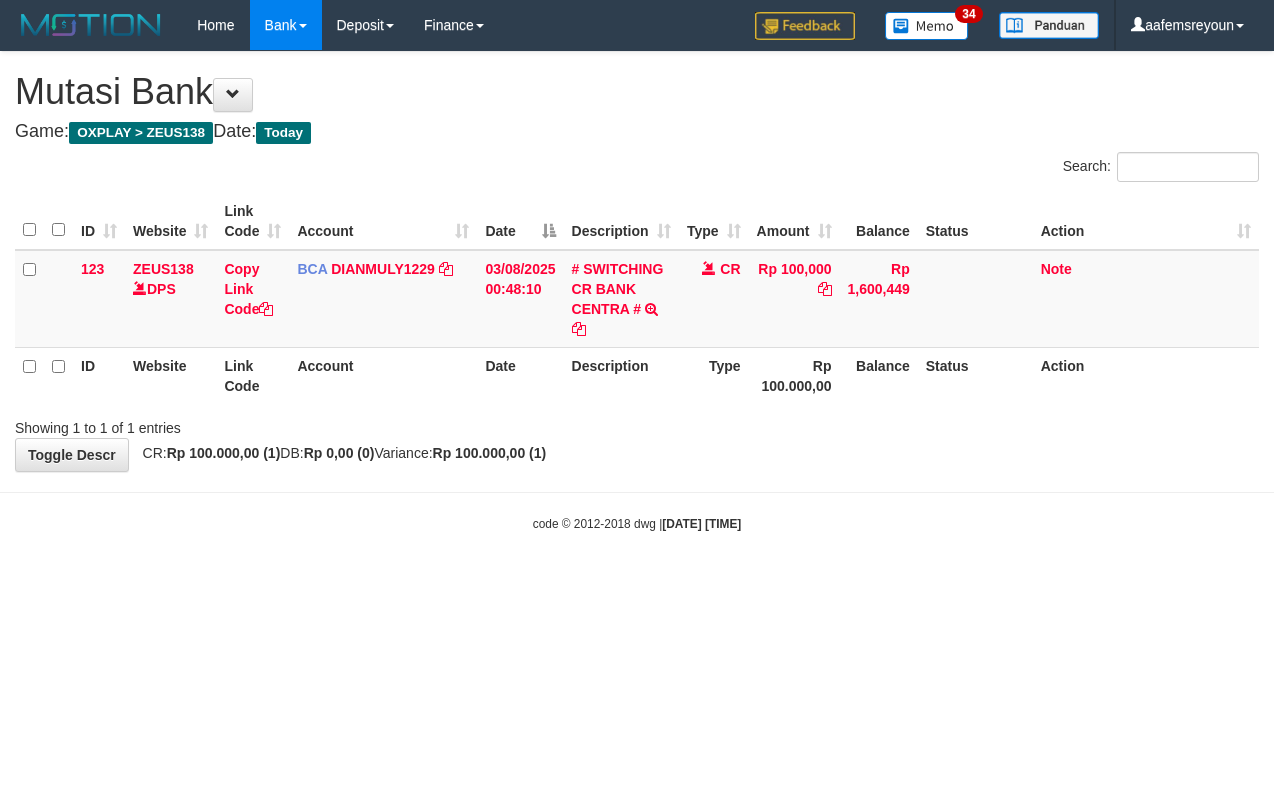 scroll, scrollTop: 0, scrollLeft: 0, axis: both 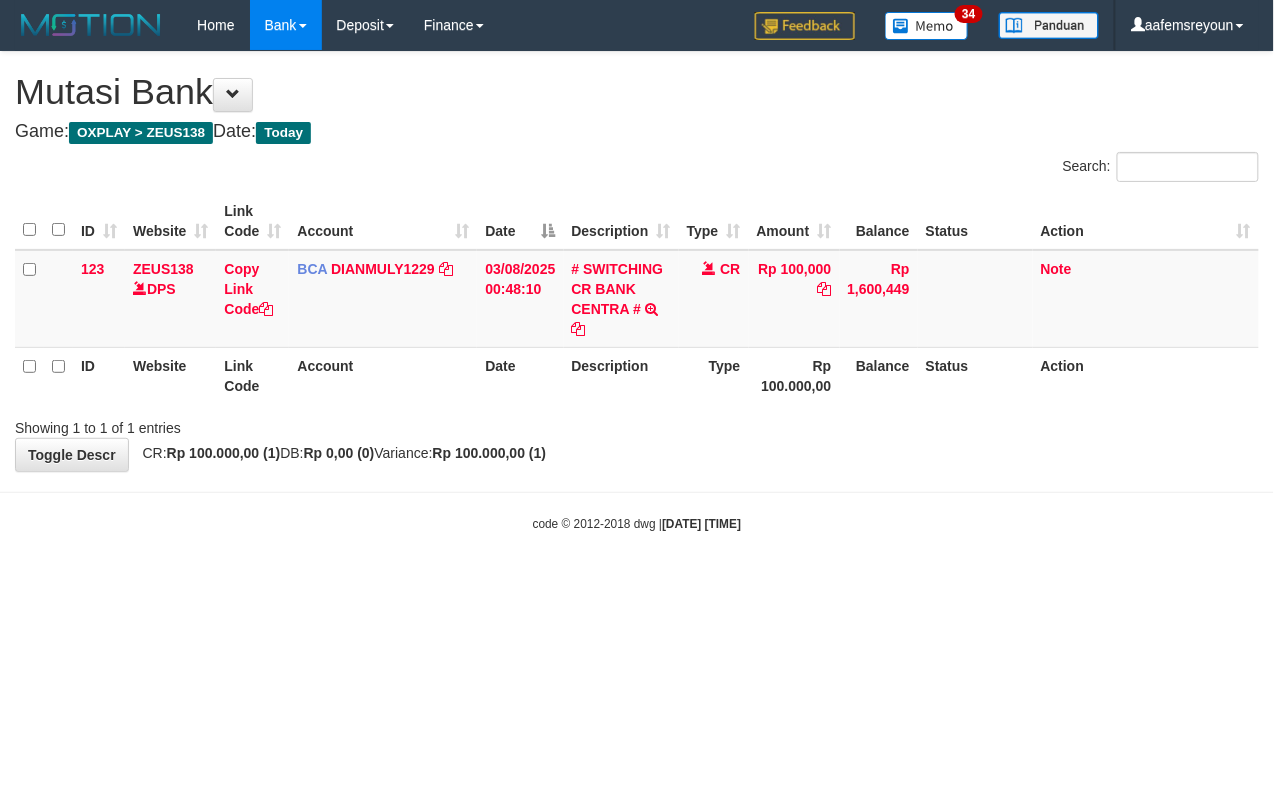 drag, startPoint x: 258, startPoint y: 658, endPoint x: 244, endPoint y: 658, distance: 14 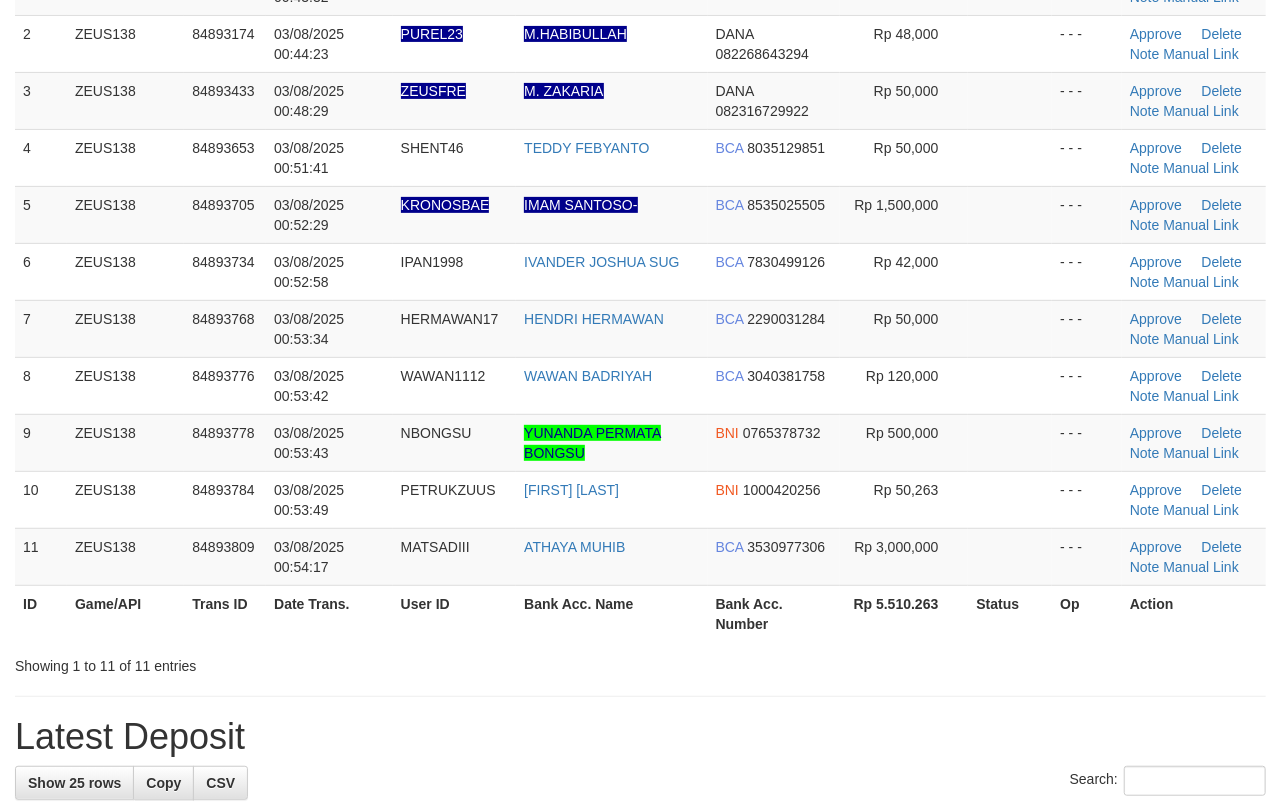 scroll, scrollTop: 217, scrollLeft: 0, axis: vertical 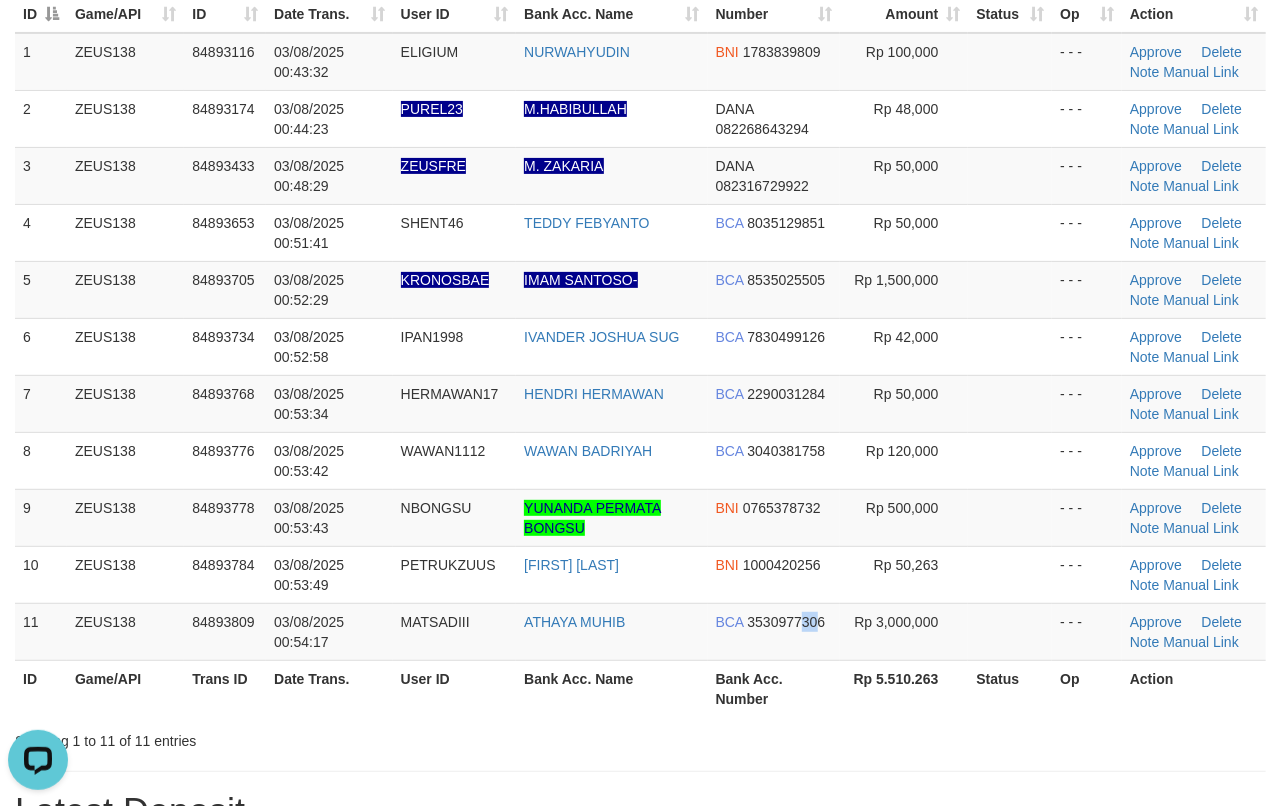 drag, startPoint x: 810, startPoint y: 622, endPoint x: 1298, endPoint y: 617, distance: 488.0256 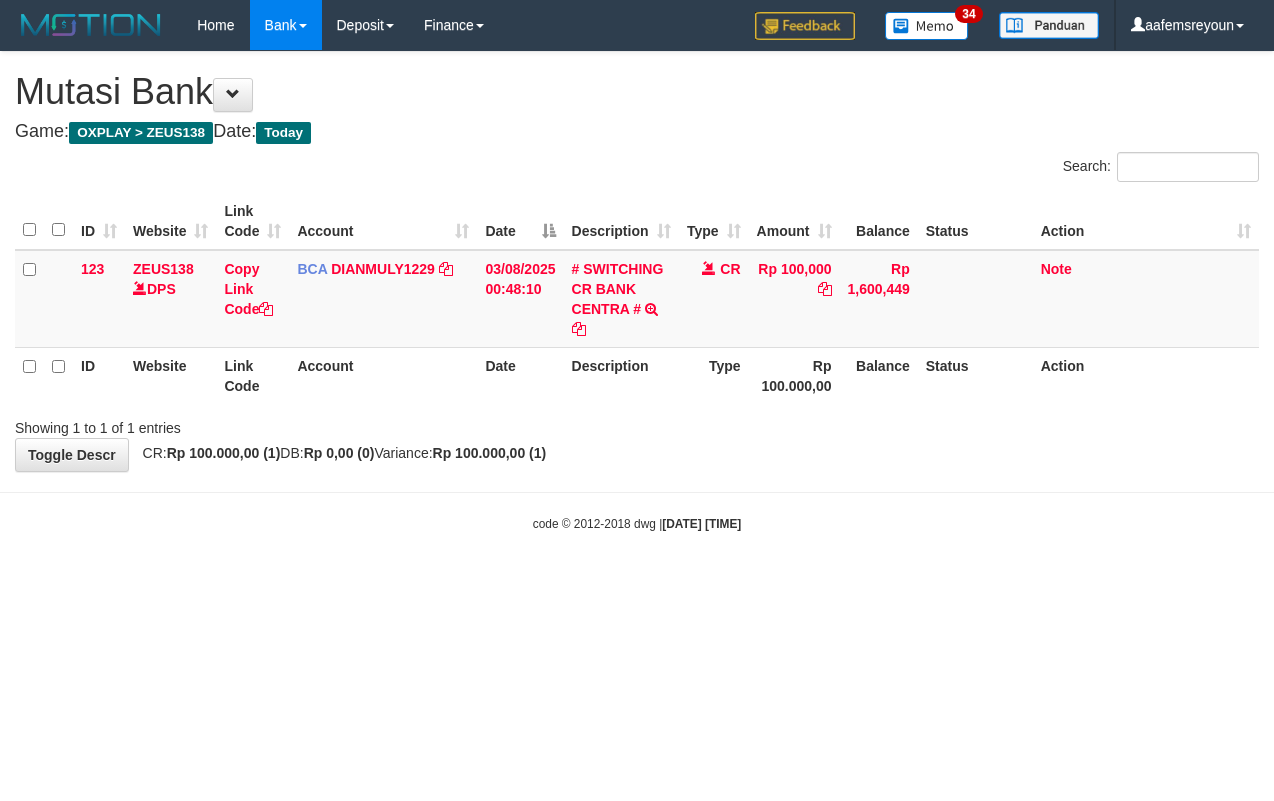 scroll, scrollTop: 0, scrollLeft: 0, axis: both 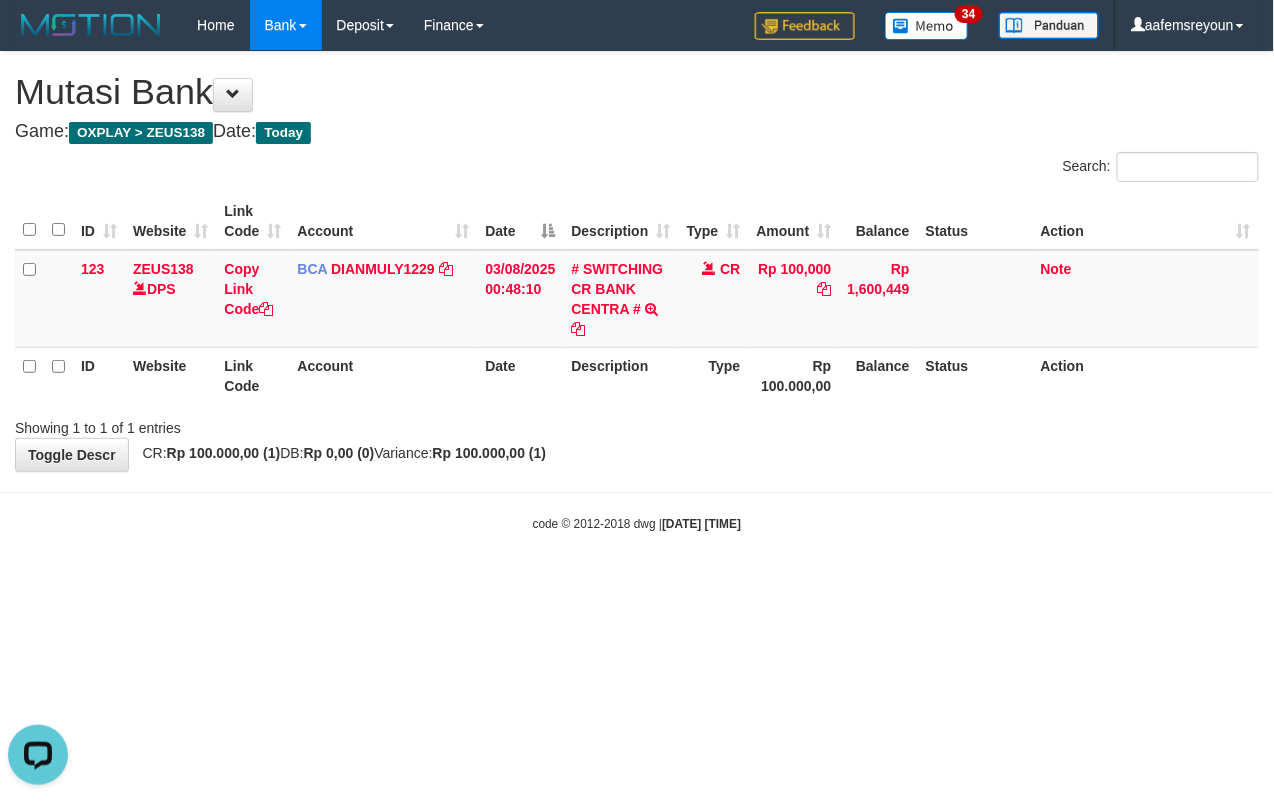 drag, startPoint x: 332, startPoint y: 602, endPoint x: 4, endPoint y: 616, distance: 328.29865 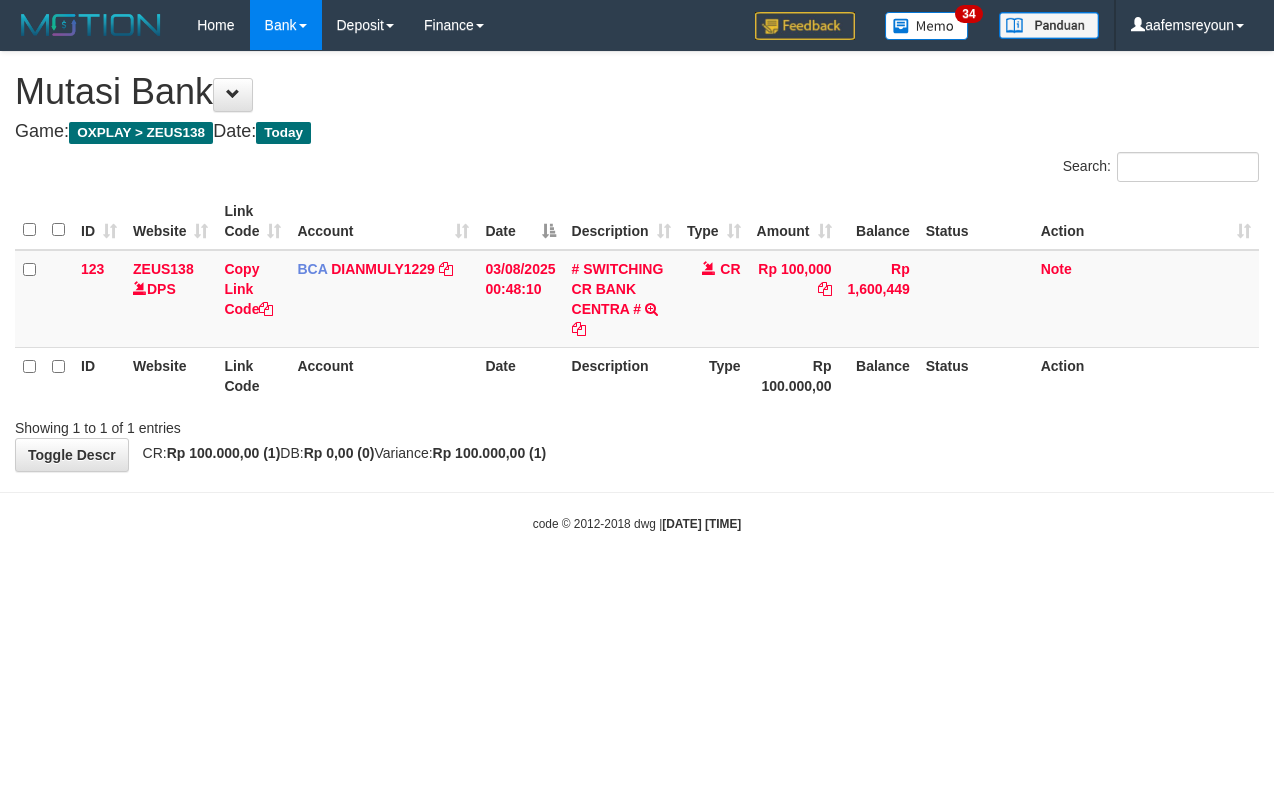scroll, scrollTop: 0, scrollLeft: 0, axis: both 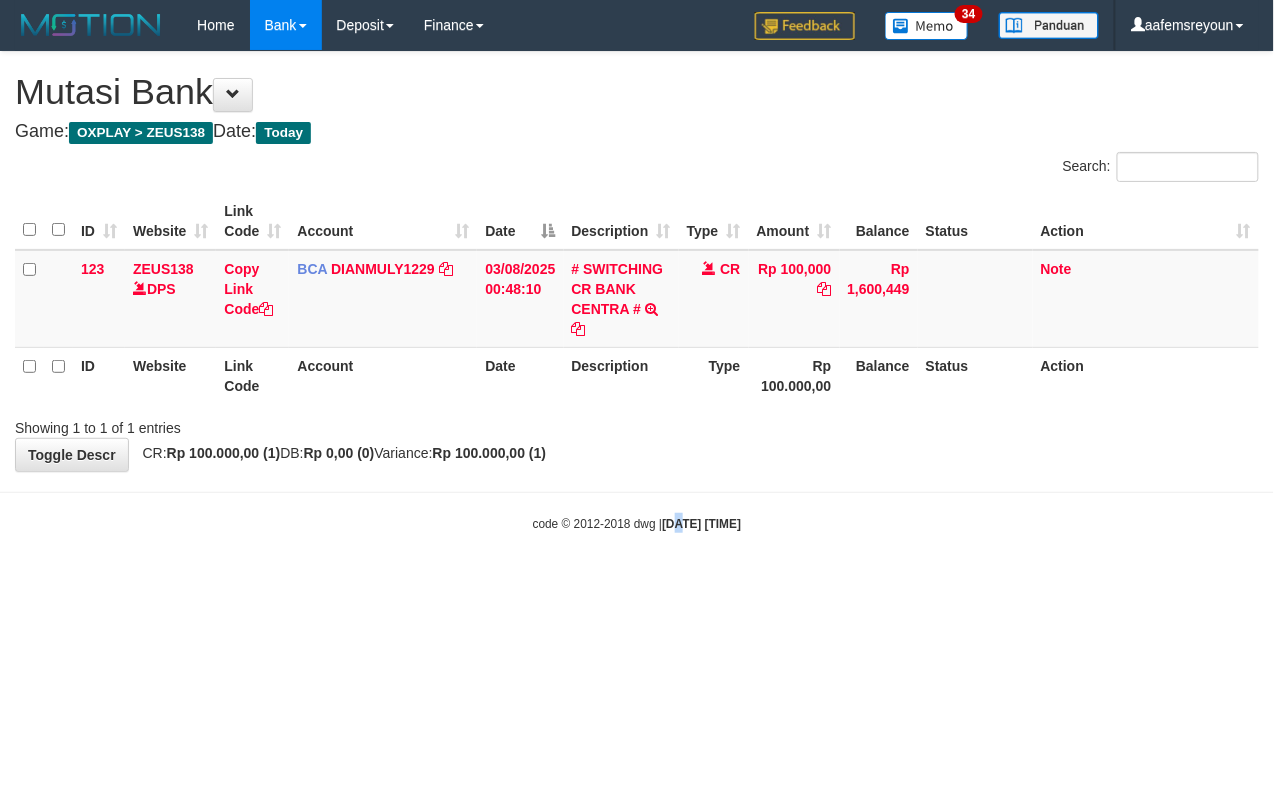 drag, startPoint x: 660, startPoint y: 609, endPoint x: 1264, endPoint y: 576, distance: 604.9008 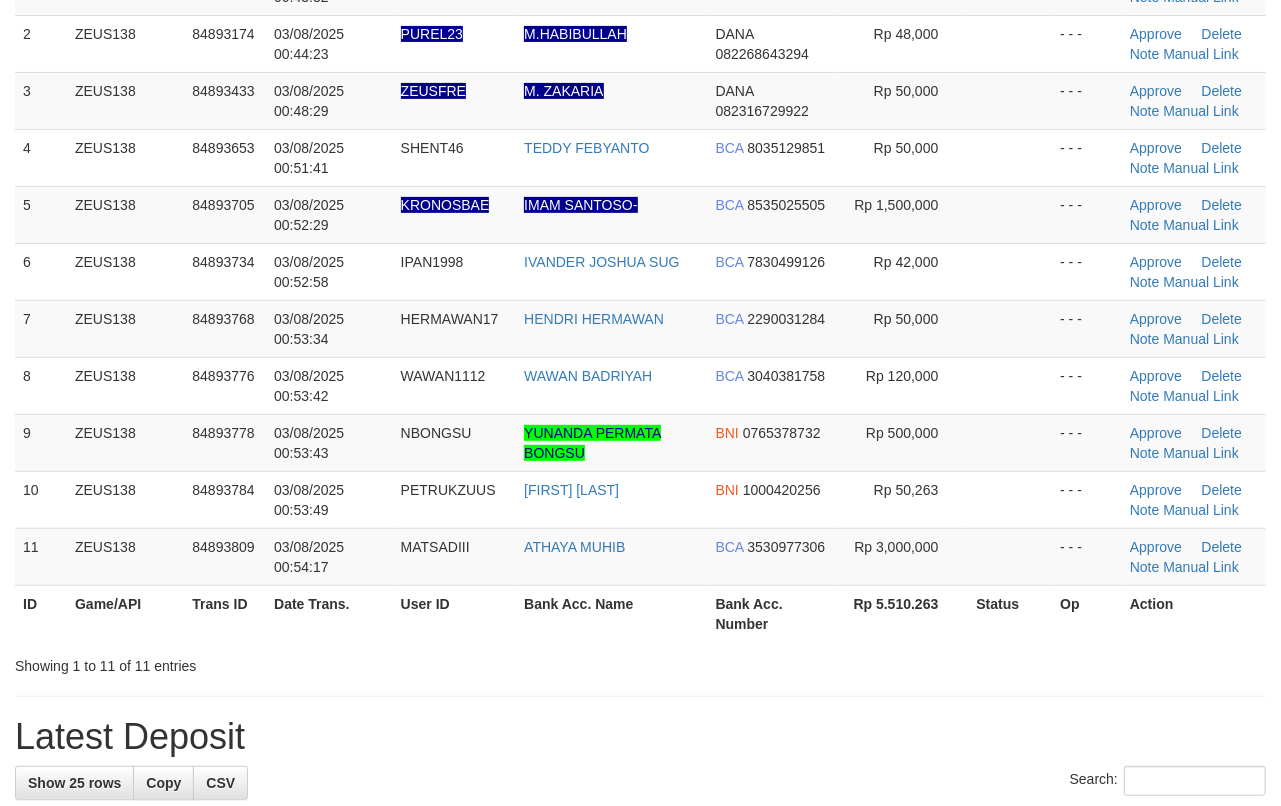 scroll, scrollTop: 217, scrollLeft: 0, axis: vertical 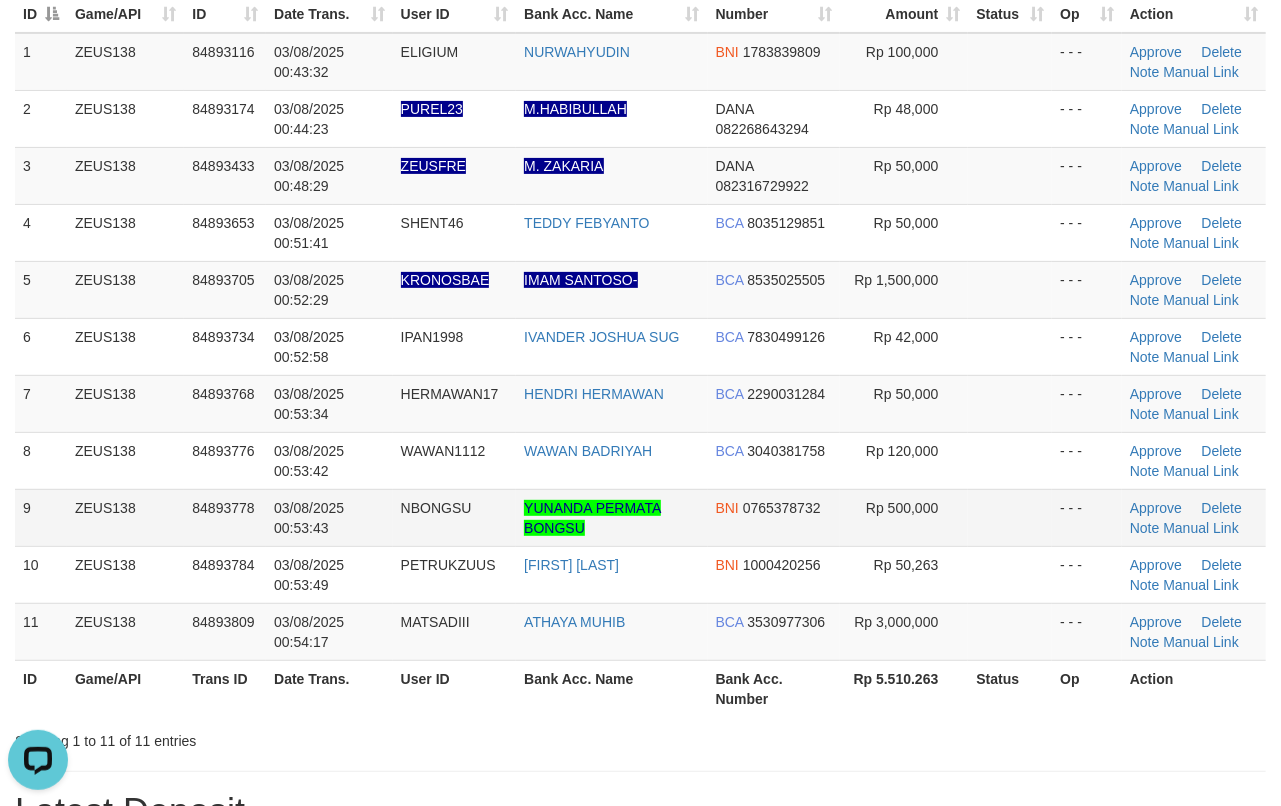 drag, startPoint x: 832, startPoint y: 538, endPoint x: 1296, endPoint y: 564, distance: 464.72787 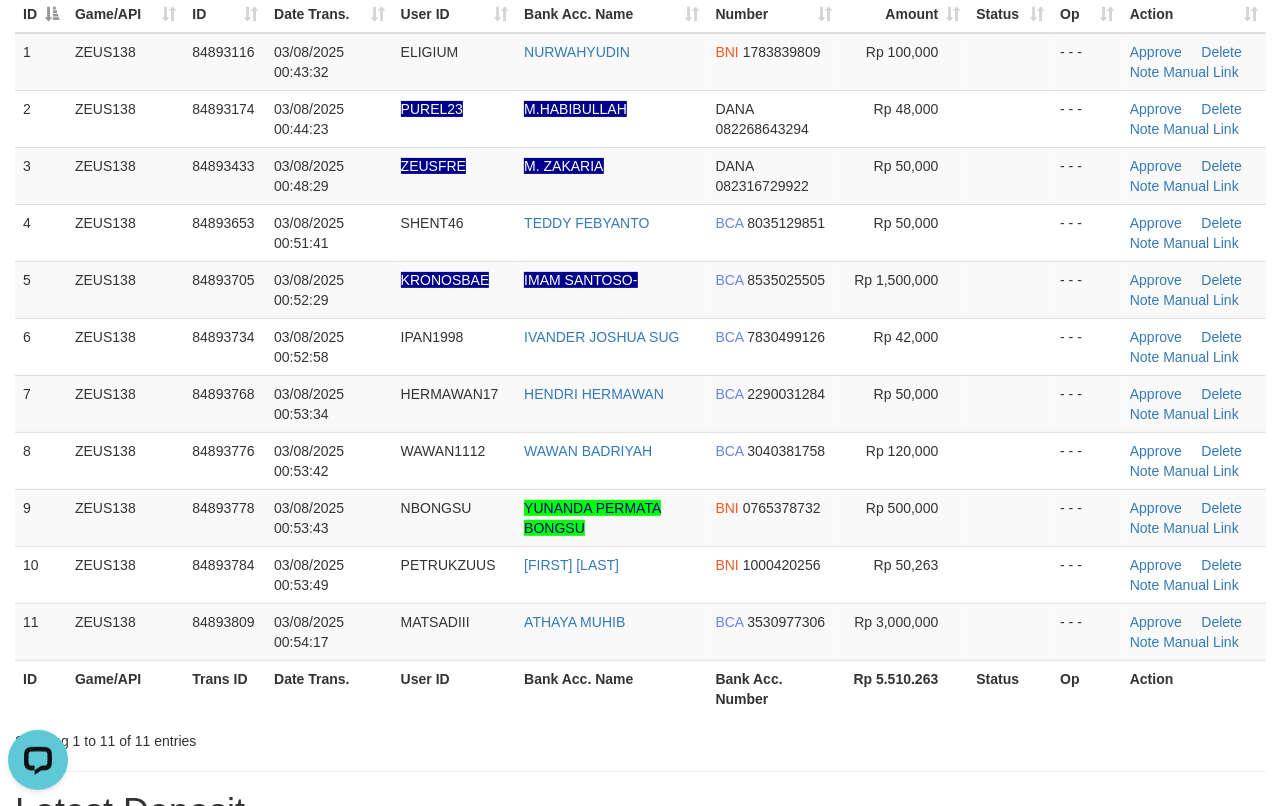 click on "BNI
0765378732" at bounding box center (774, 517) 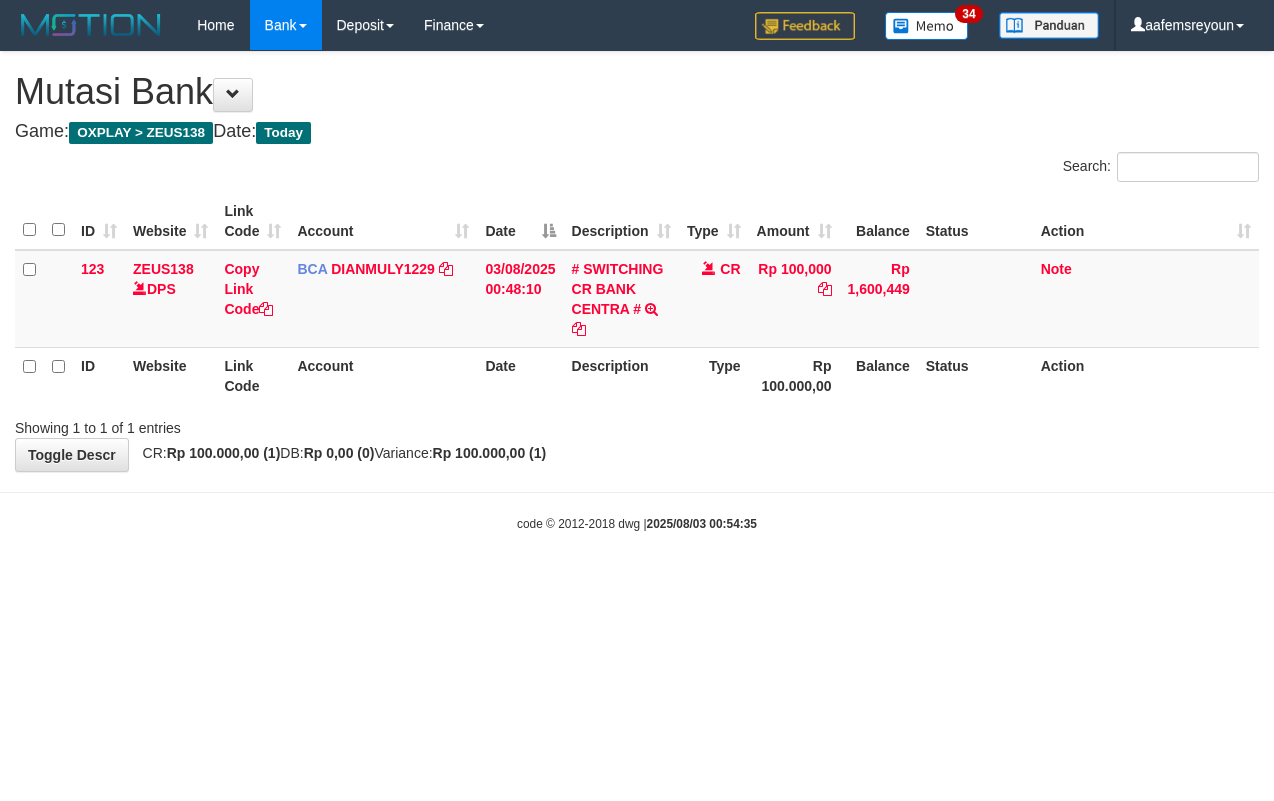 scroll, scrollTop: 0, scrollLeft: 0, axis: both 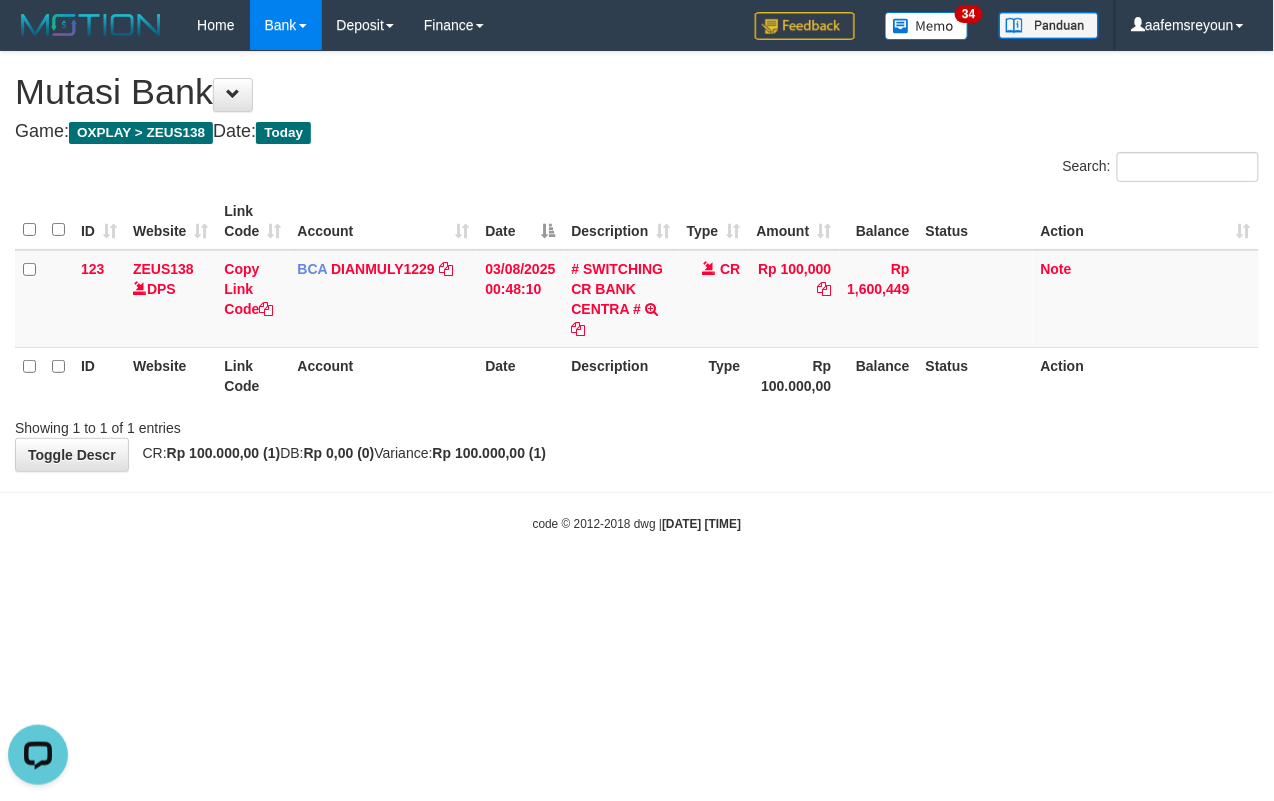 click on "code © 2012-2018 dwg |  2025/08/03 00:54:40" at bounding box center (637, 523) 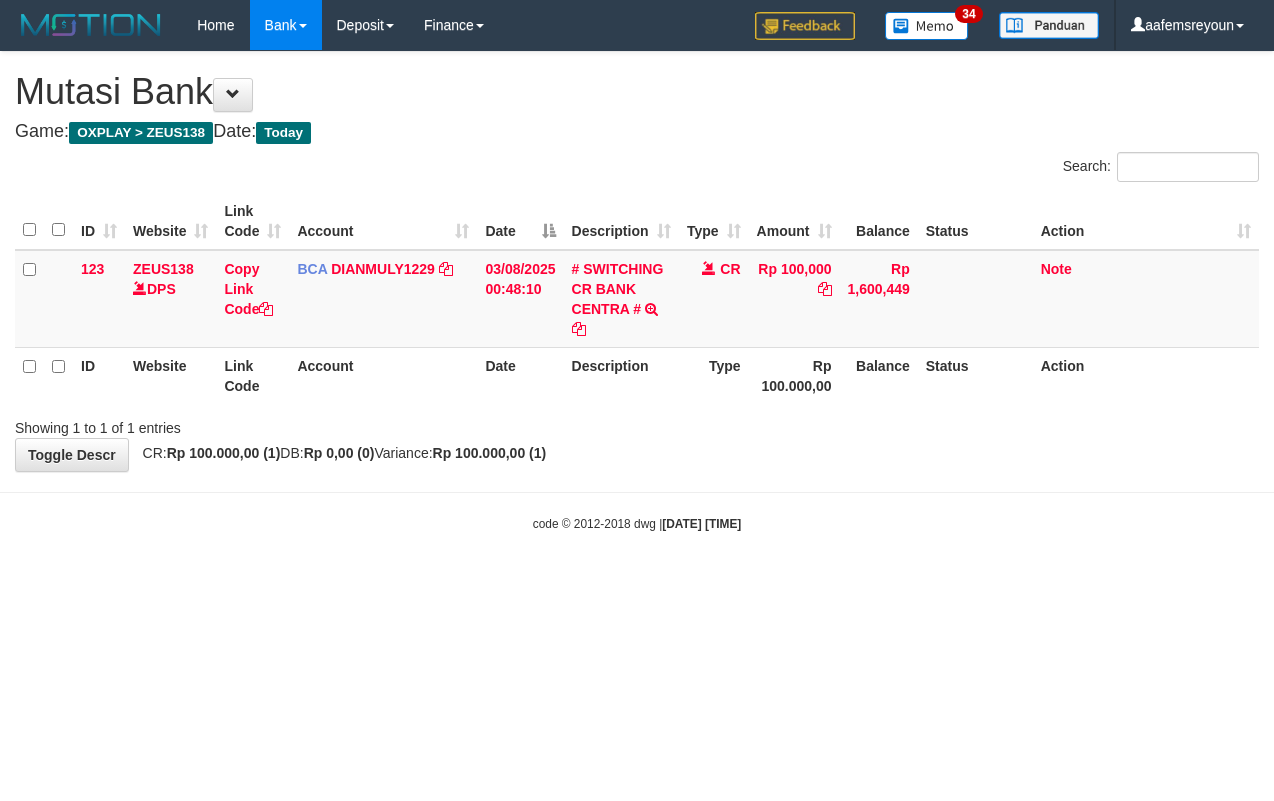 scroll, scrollTop: 0, scrollLeft: 0, axis: both 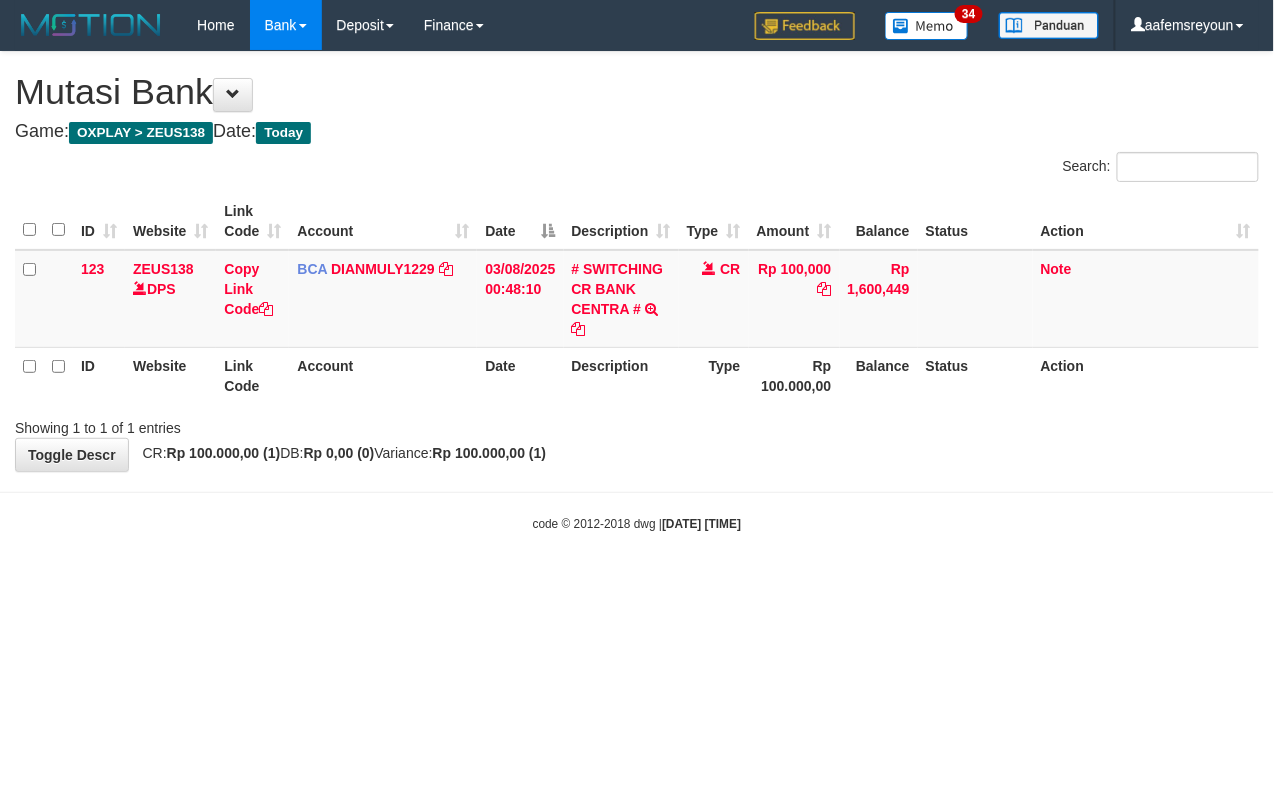 click on "Toggle navigation
Home
Bank
Account List
Mutasi Bank
Search
Sync
Note Mutasi
Deposit
DPS Fetch
DPS List
History
Note DPS
Finance
Financial Data
aafemsreyoun
My Profile
Log Out" at bounding box center (637, 291) 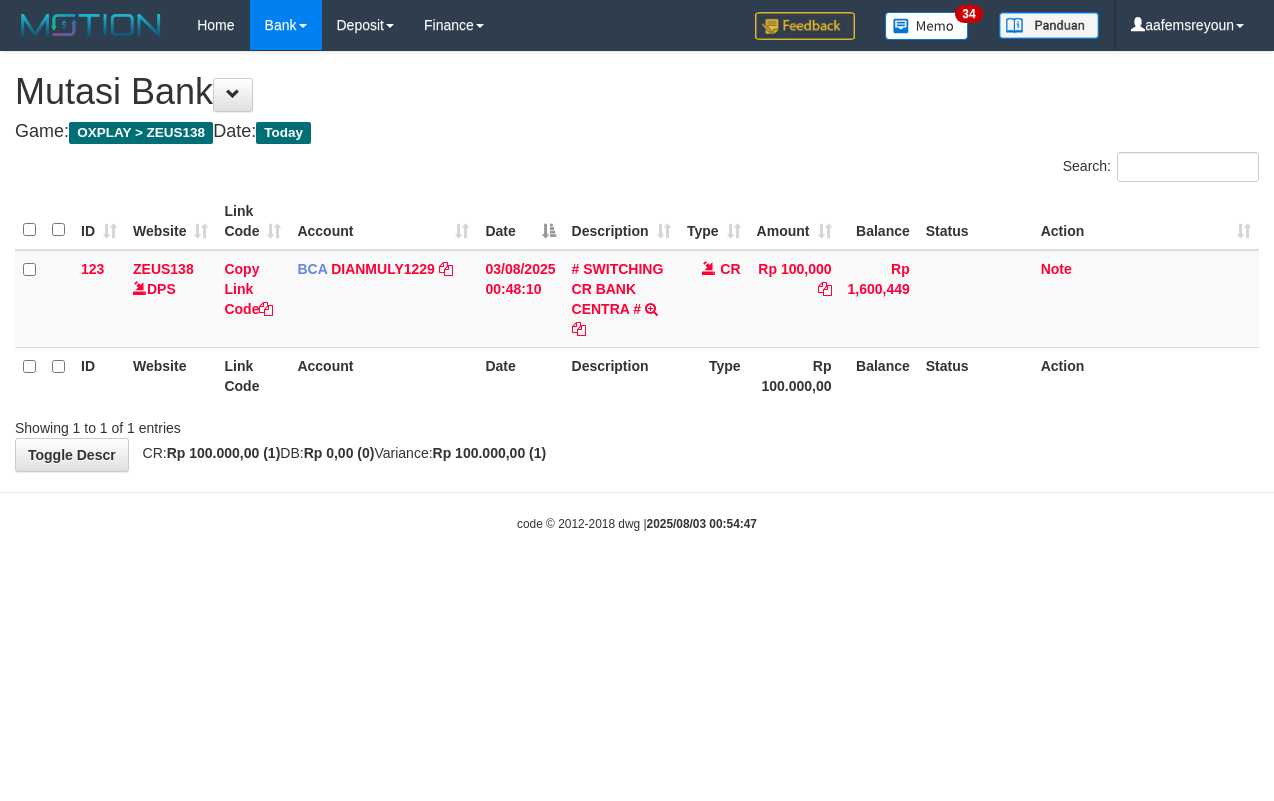 scroll, scrollTop: 0, scrollLeft: 0, axis: both 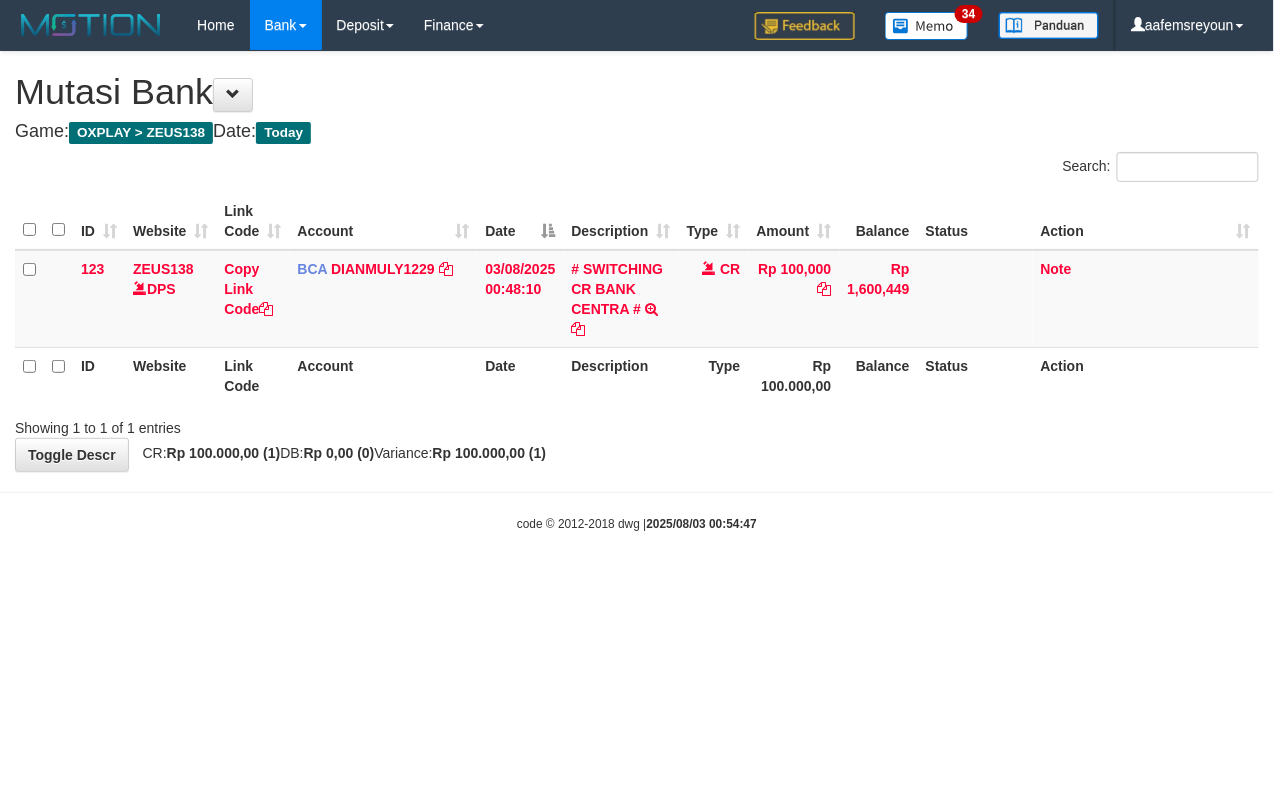 drag, startPoint x: 768, startPoint y: 496, endPoint x: 698, endPoint y: 494, distance: 70.028564 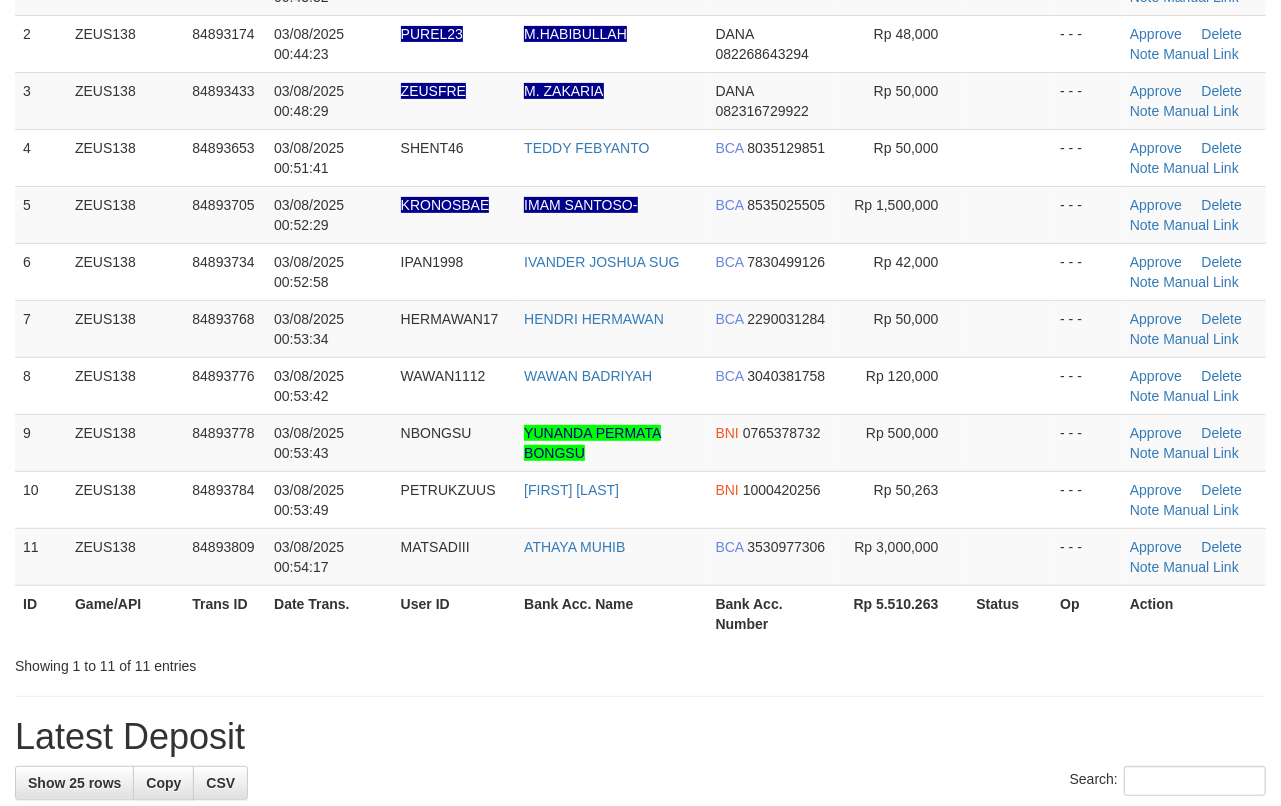 scroll, scrollTop: 217, scrollLeft: 0, axis: vertical 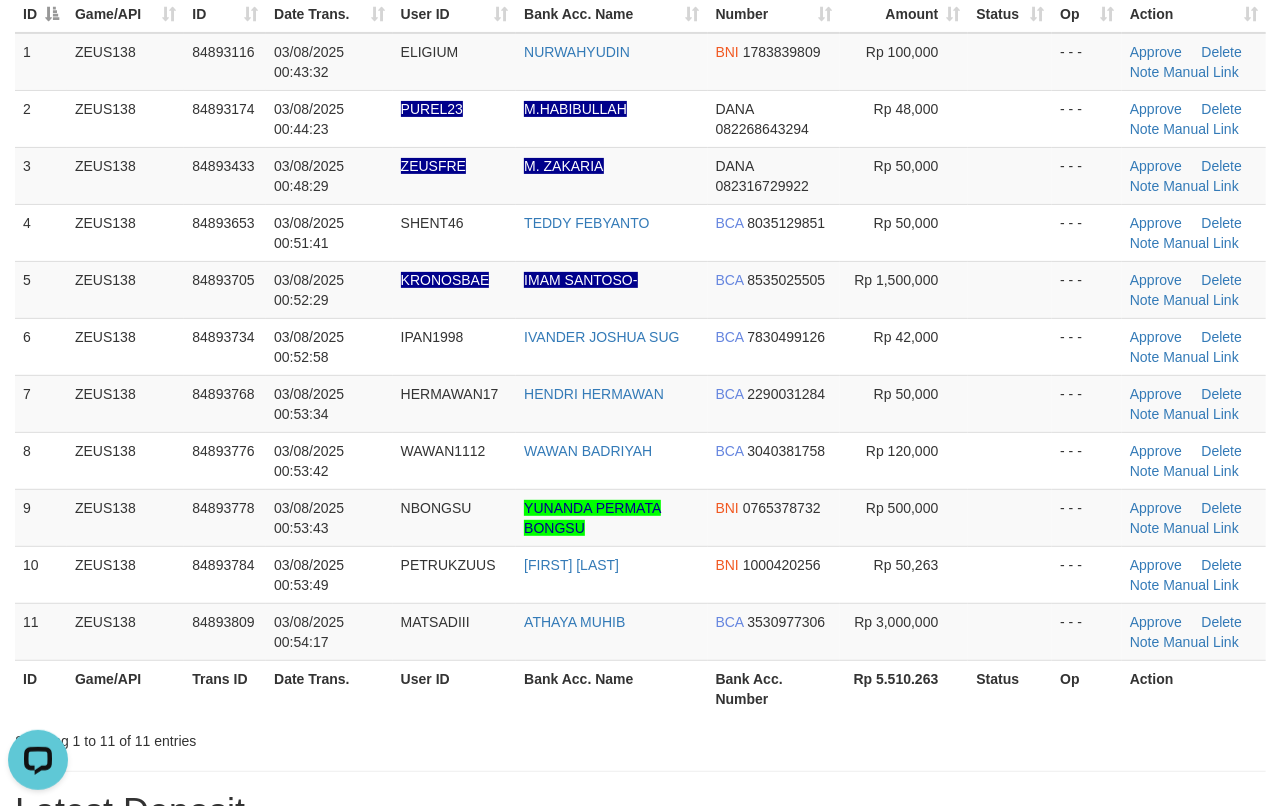 drag, startPoint x: 942, startPoint y: 634, endPoint x: 1282, endPoint y: 650, distance: 340.37625 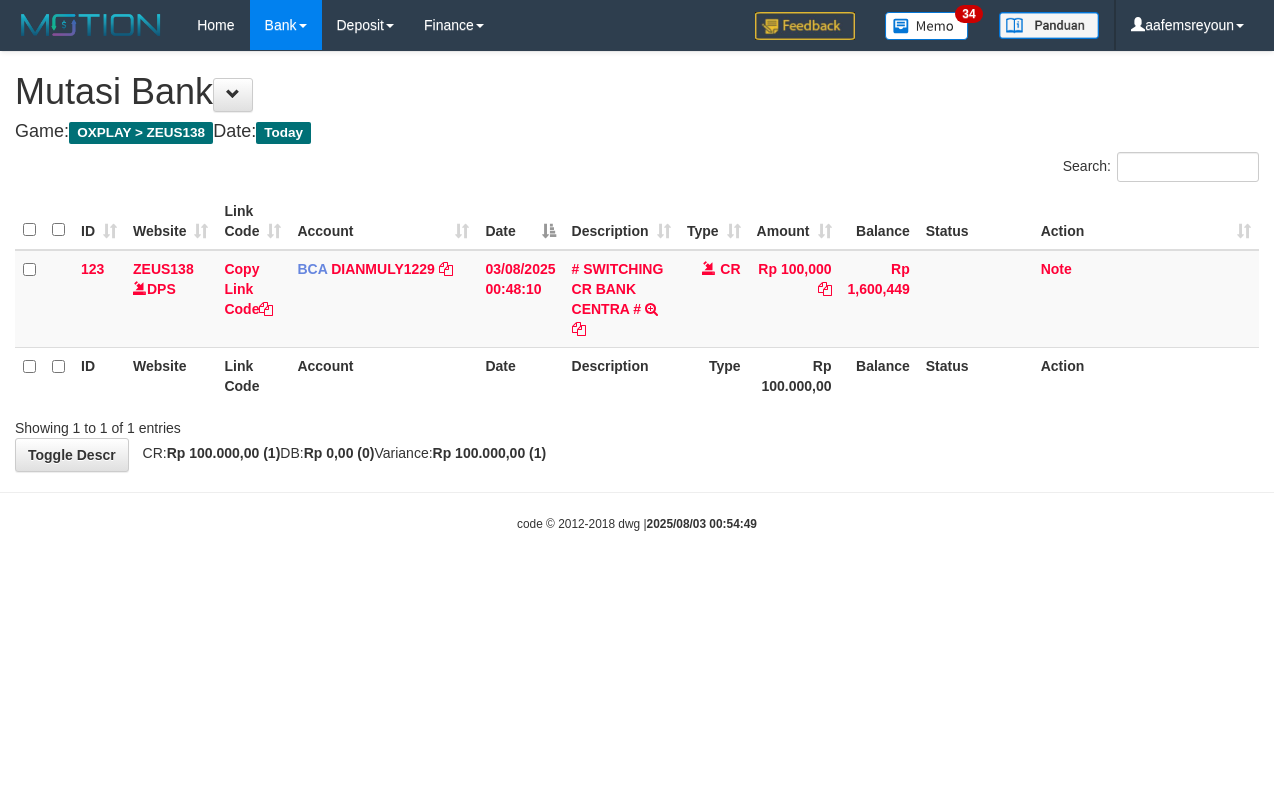 scroll, scrollTop: 0, scrollLeft: 0, axis: both 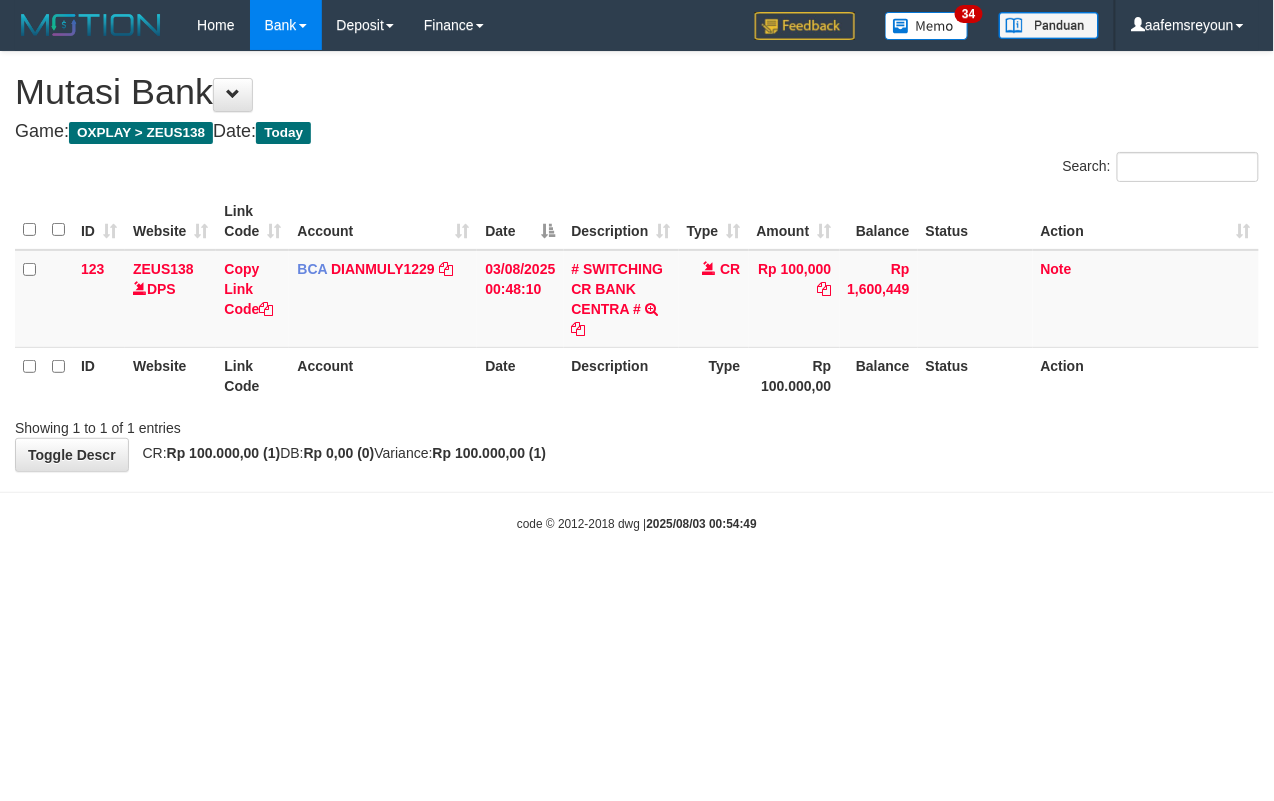drag, startPoint x: 652, startPoint y: 605, endPoint x: 777, endPoint y: 602, distance: 125.035995 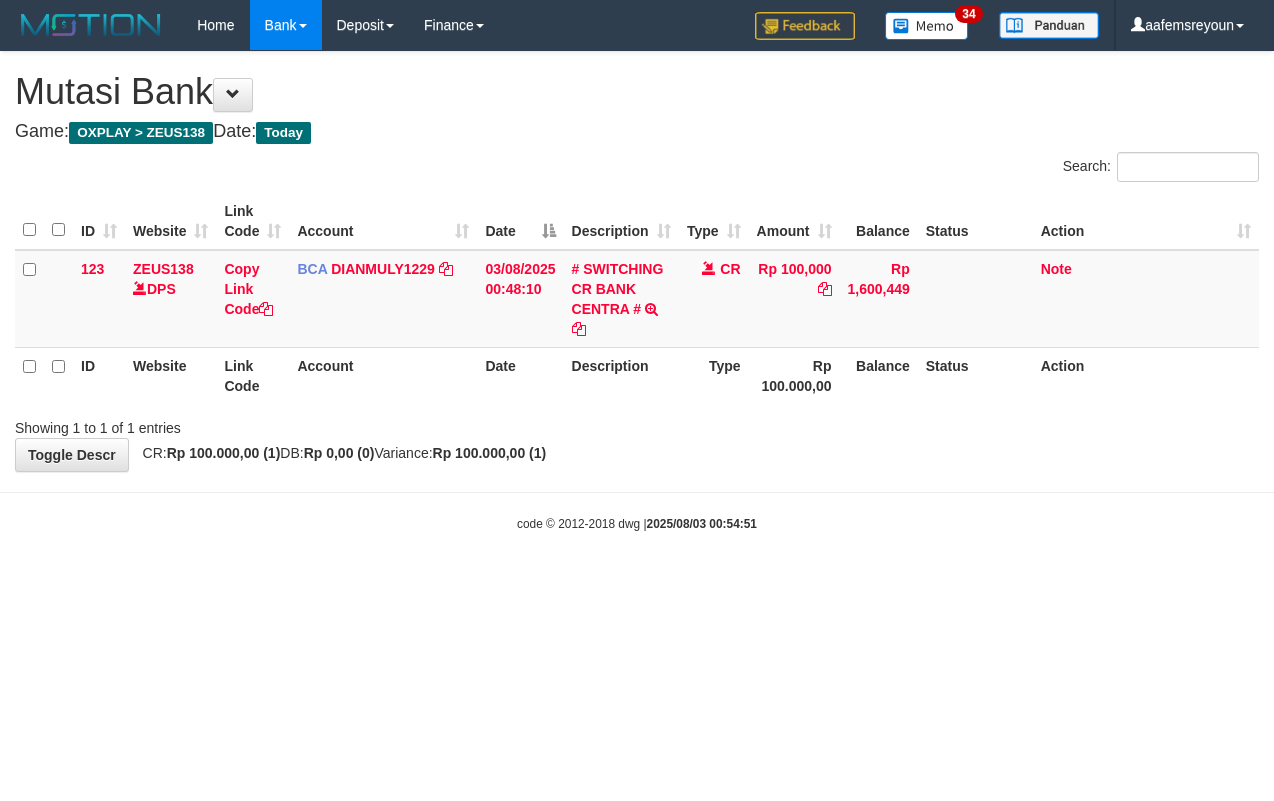 scroll, scrollTop: 0, scrollLeft: 0, axis: both 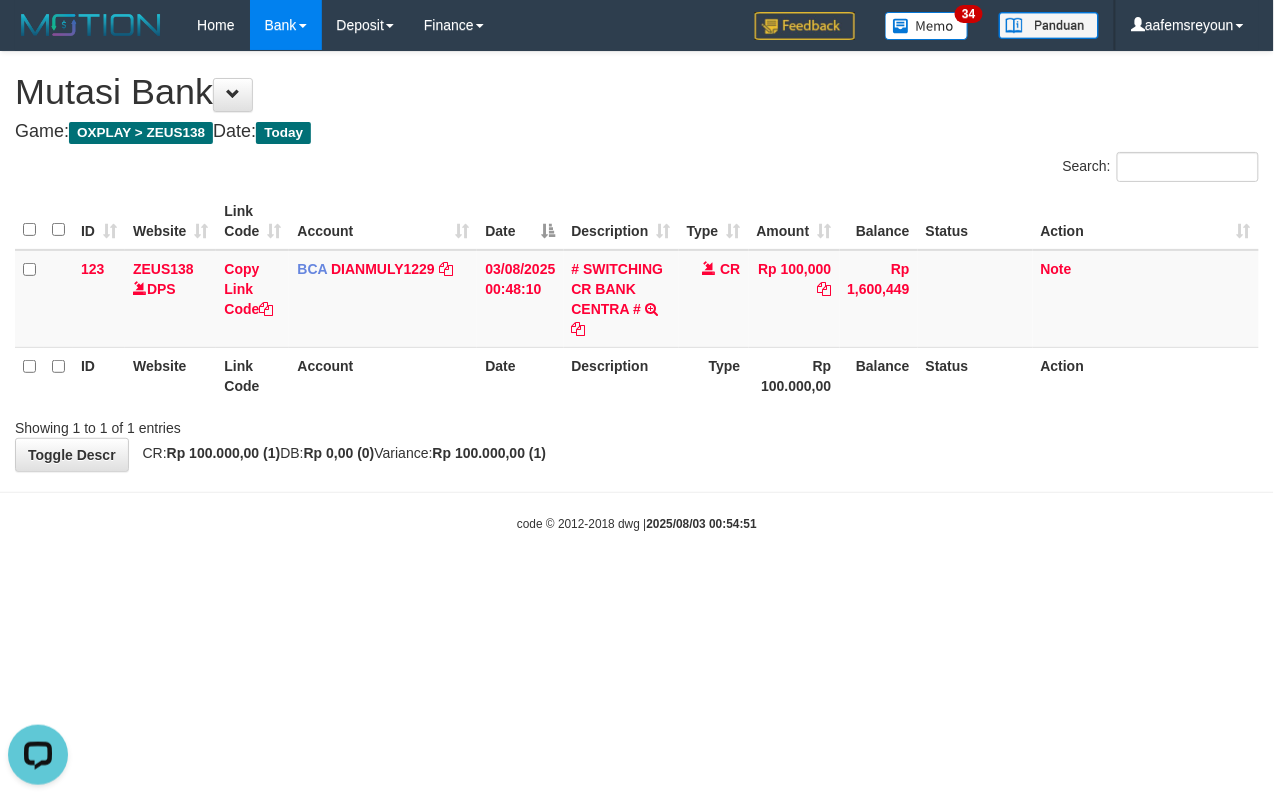 drag, startPoint x: 322, startPoint y: 605, endPoint x: 841, endPoint y: 624, distance: 519.34766 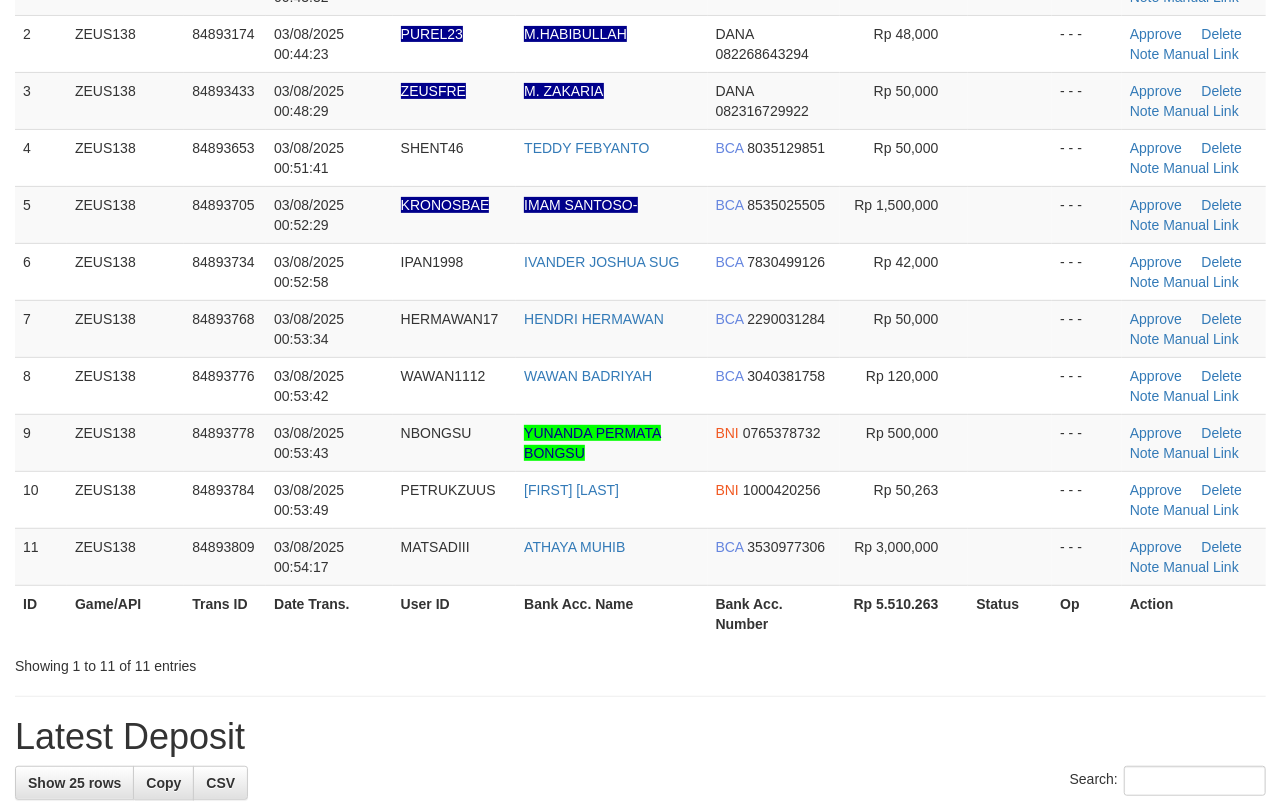 scroll, scrollTop: 217, scrollLeft: 0, axis: vertical 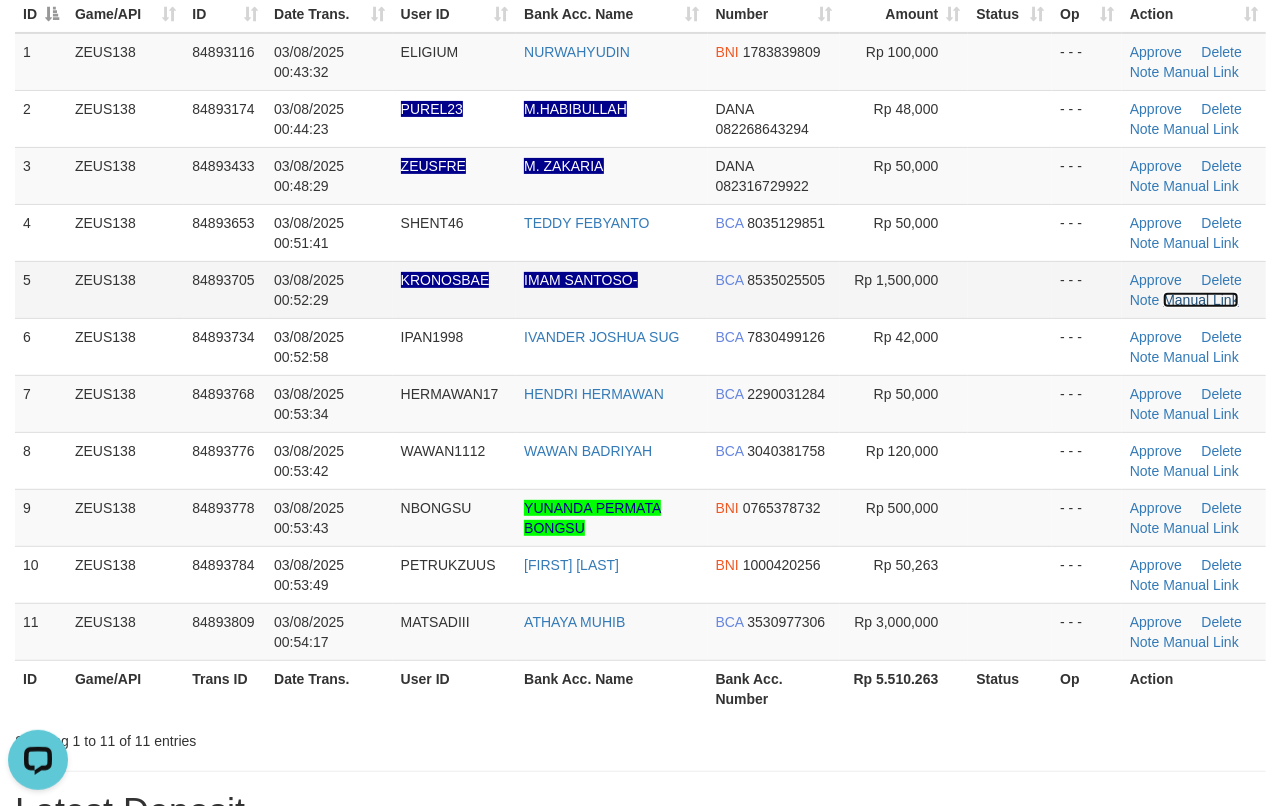 click on "Manual Link" at bounding box center (1201, 300) 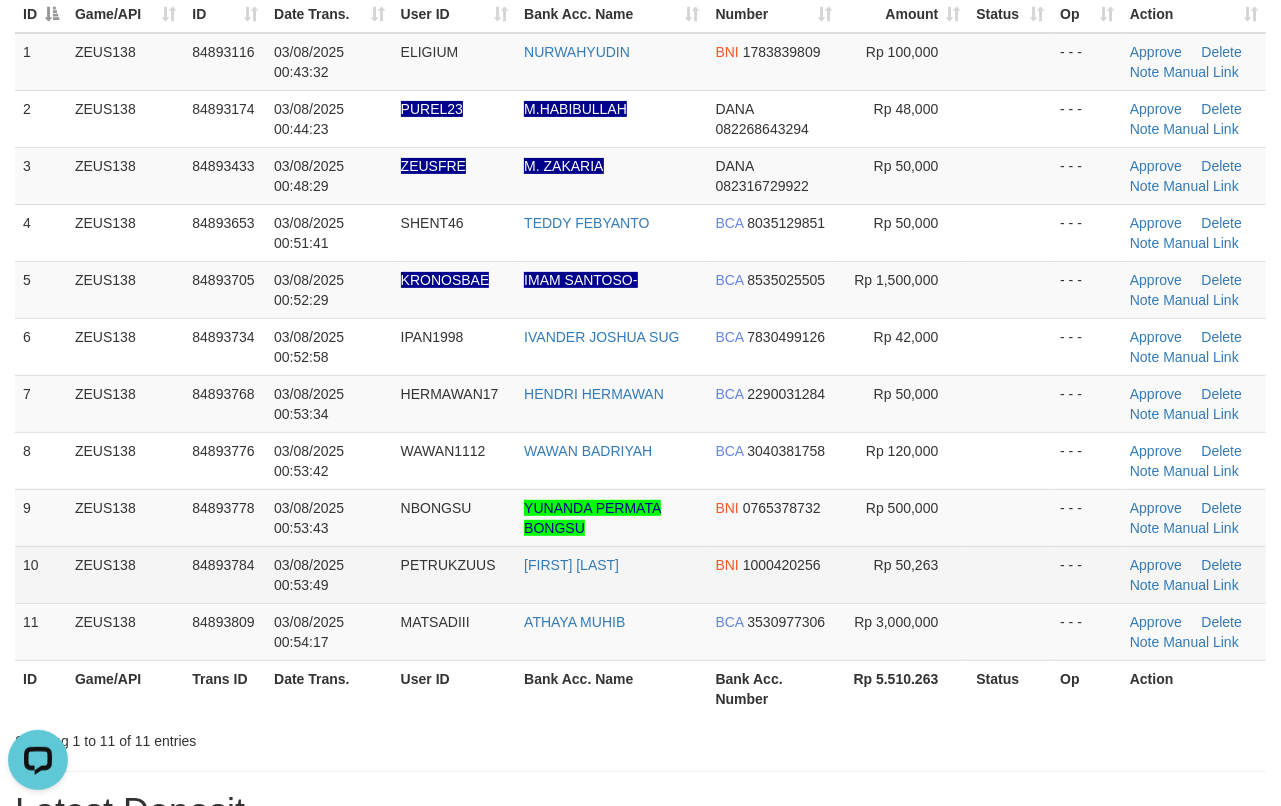drag, startPoint x: 649, startPoint y: 582, endPoint x: 678, endPoint y: 577, distance: 29.427877 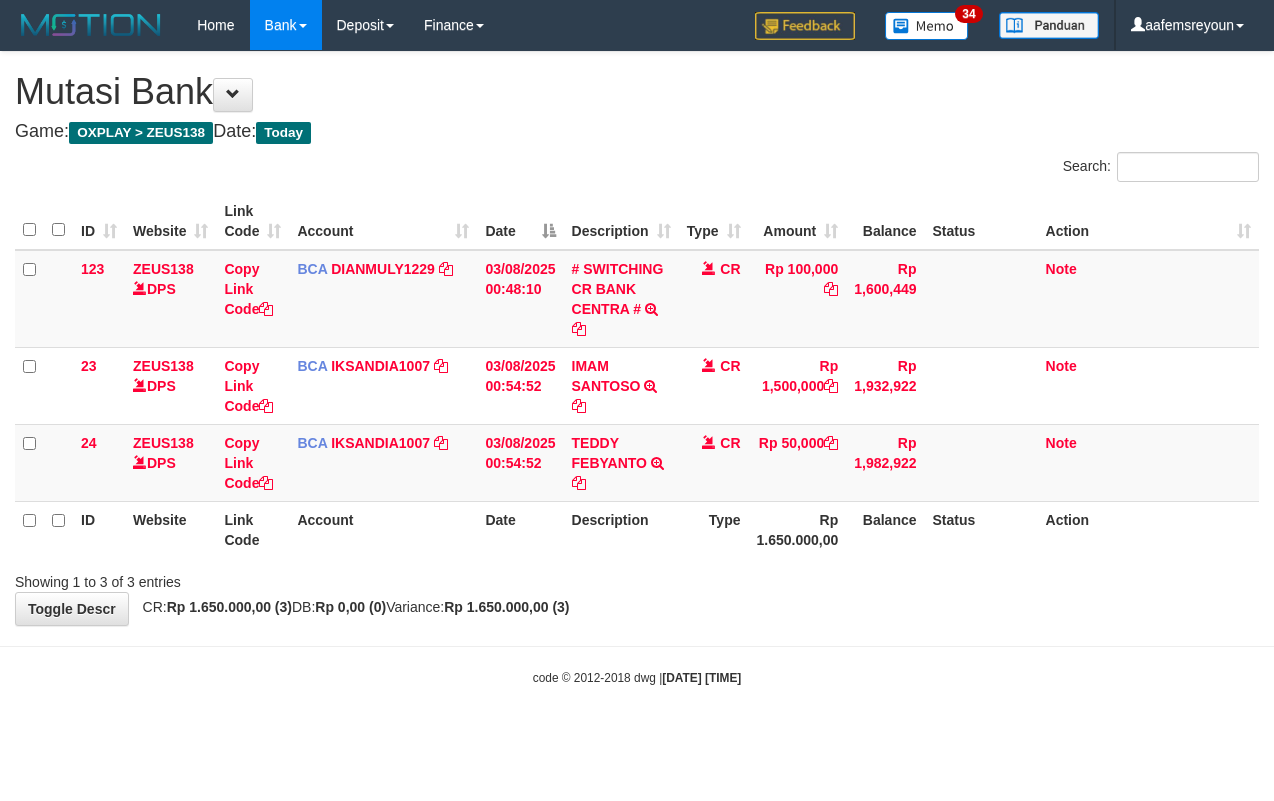 scroll, scrollTop: 0, scrollLeft: 0, axis: both 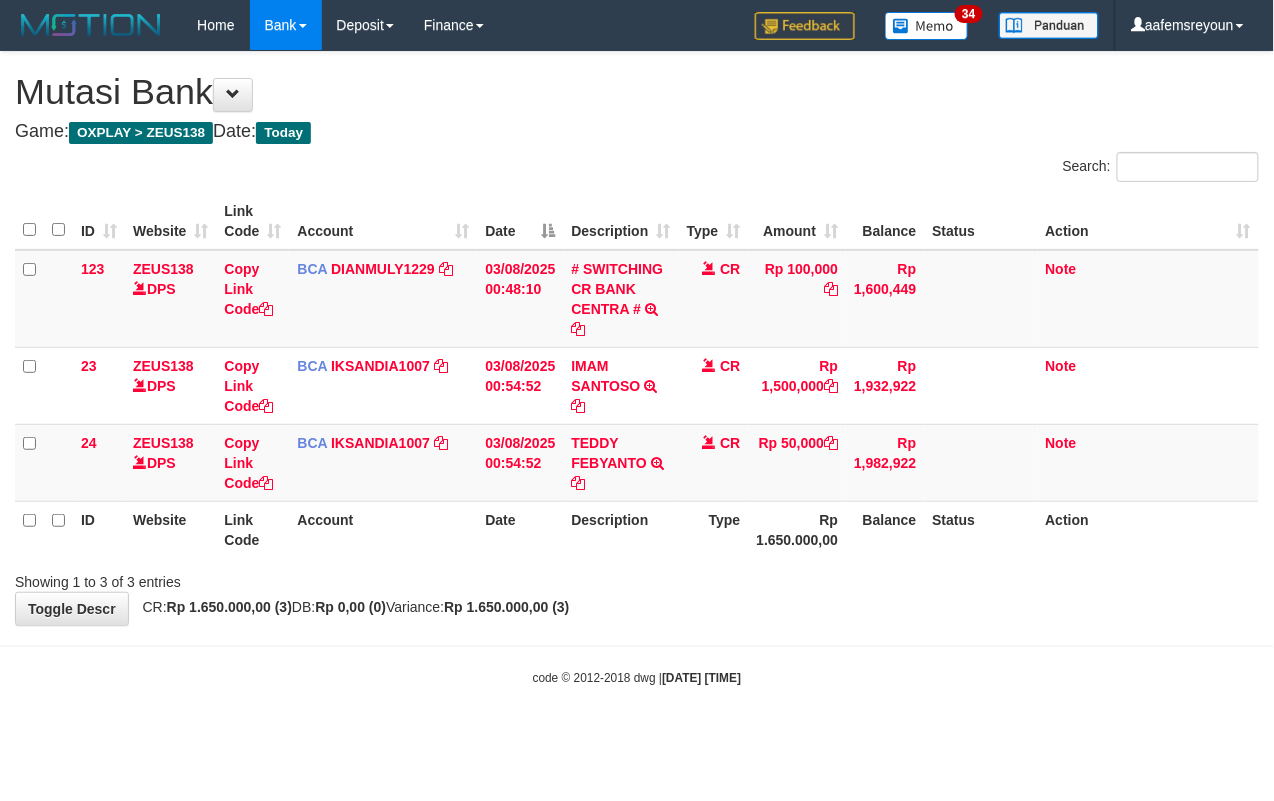 drag, startPoint x: 749, startPoint y: 497, endPoint x: 728, endPoint y: 516, distance: 28.319605 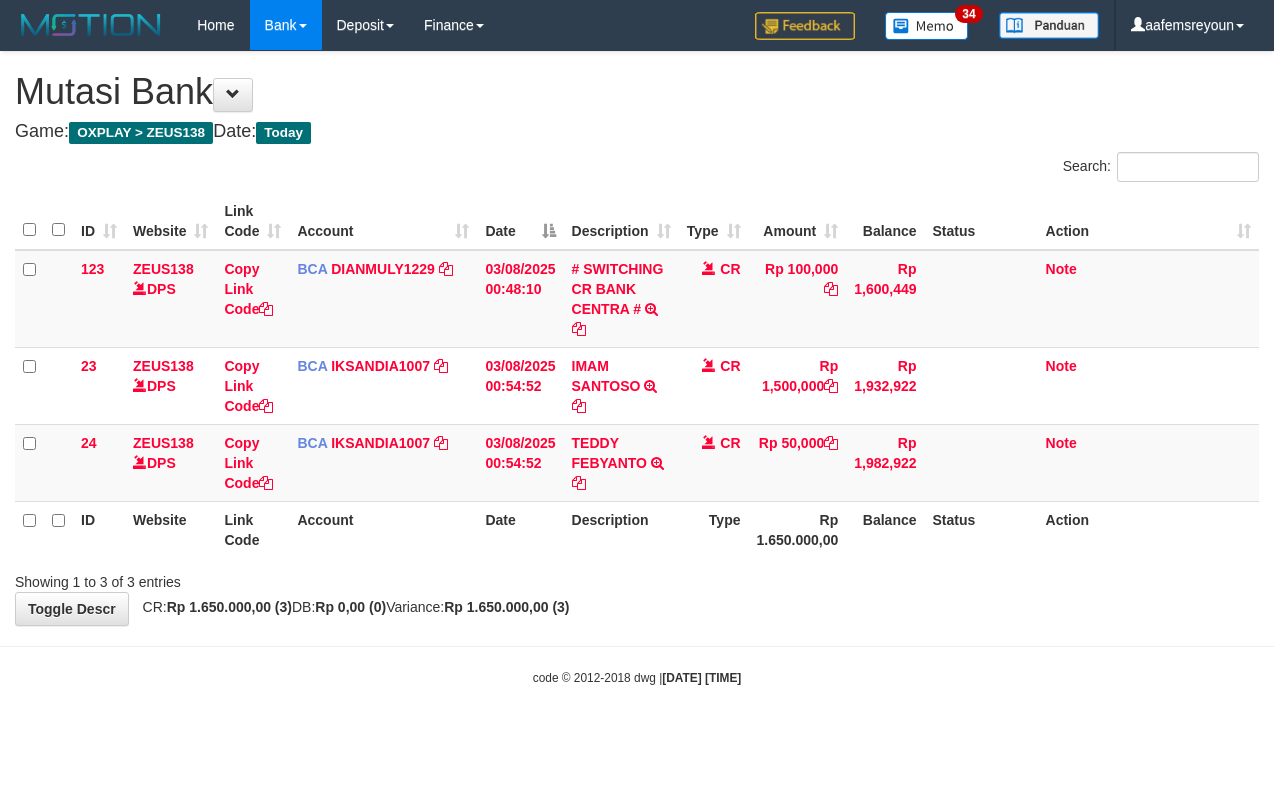 scroll, scrollTop: 0, scrollLeft: 0, axis: both 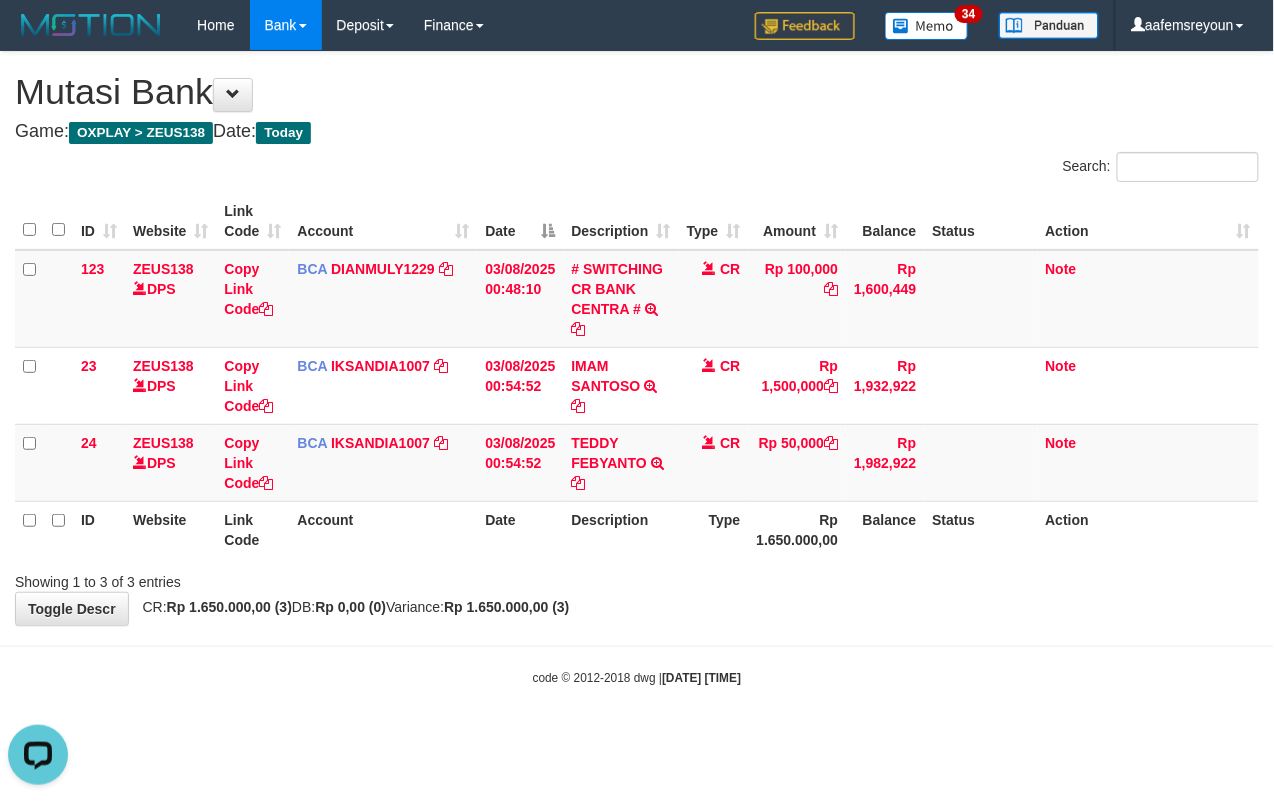 drag, startPoint x: 376, startPoint y: 530, endPoint x: 350, endPoint y: 529, distance: 26.019224 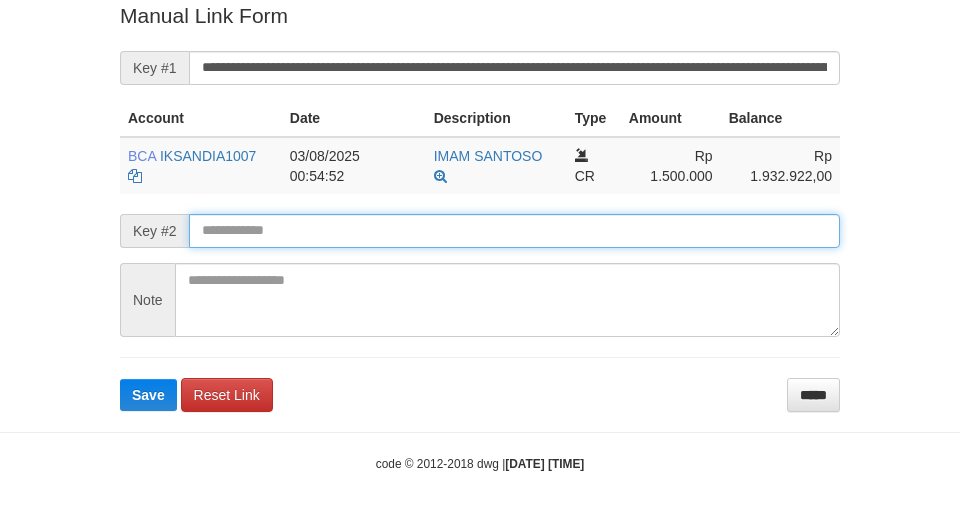 click on "Save" at bounding box center [148, 395] 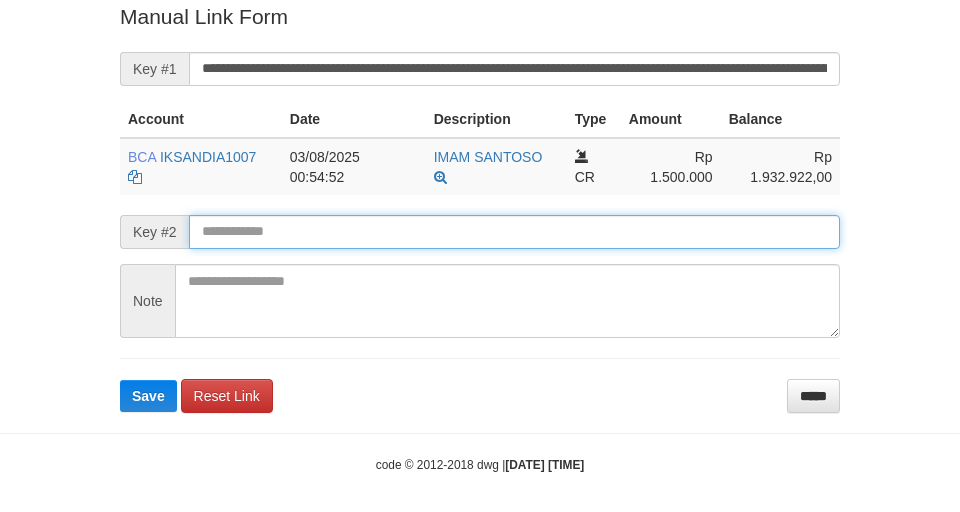 click at bounding box center (514, 232) 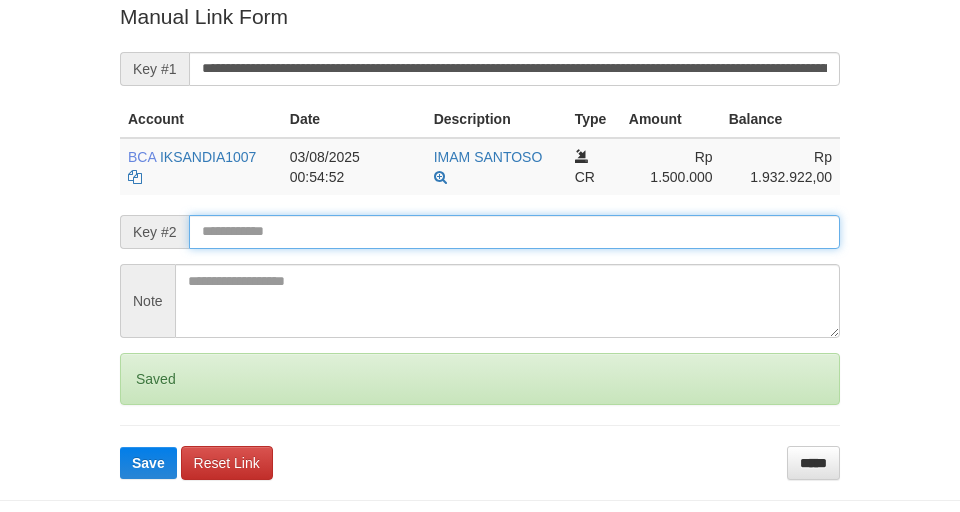 click on "Save" at bounding box center [148, 463] 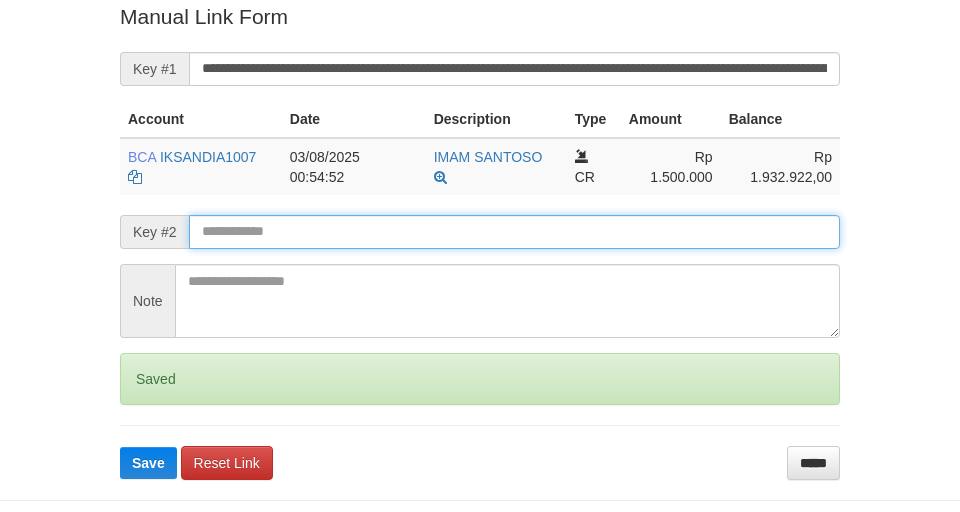click on "Save" at bounding box center (148, 463) 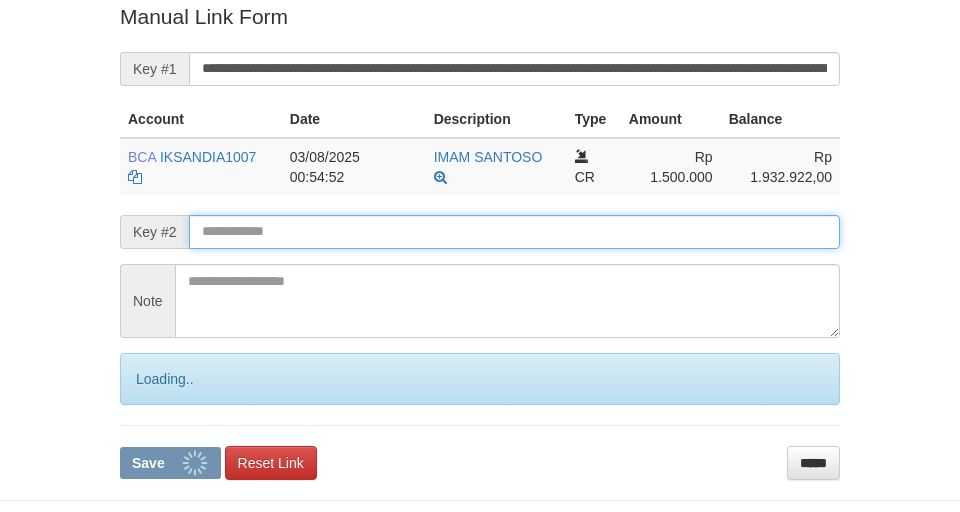 click on "Save" at bounding box center (170, 463) 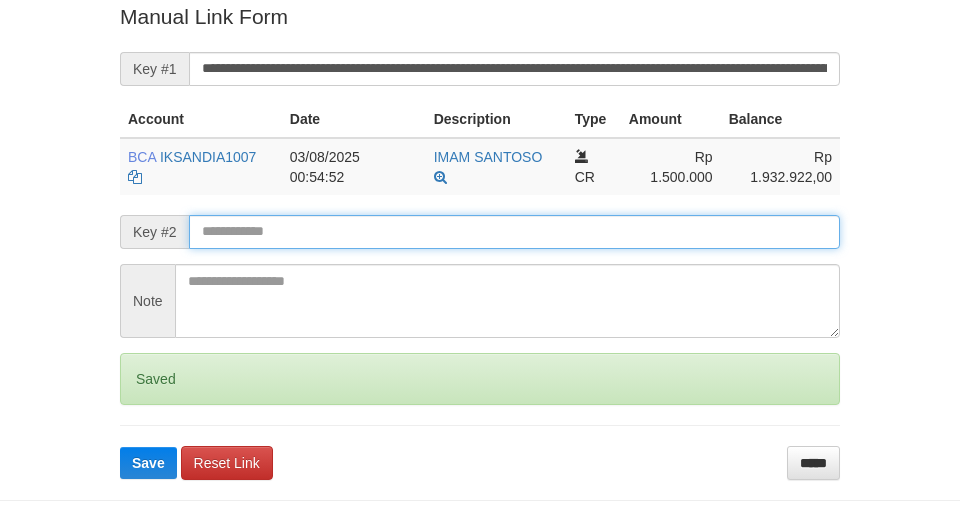click on "Save" at bounding box center (148, 463) 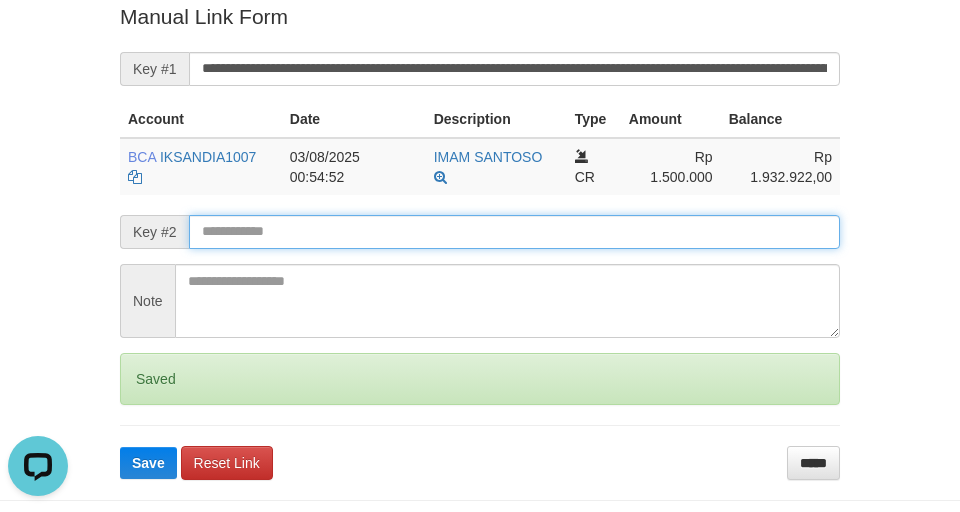 scroll, scrollTop: 0, scrollLeft: 0, axis: both 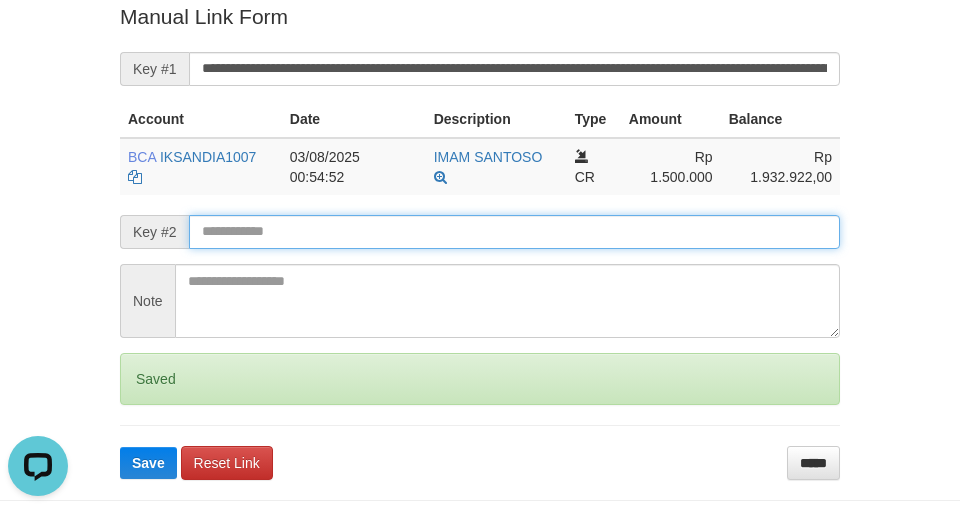 click on "Save" at bounding box center [148, 463] 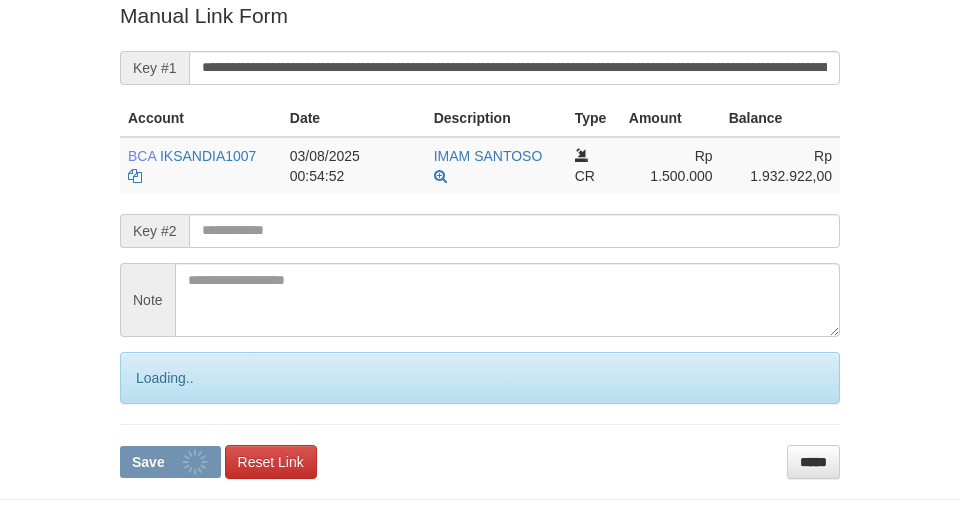 click on "Save" at bounding box center (170, 462) 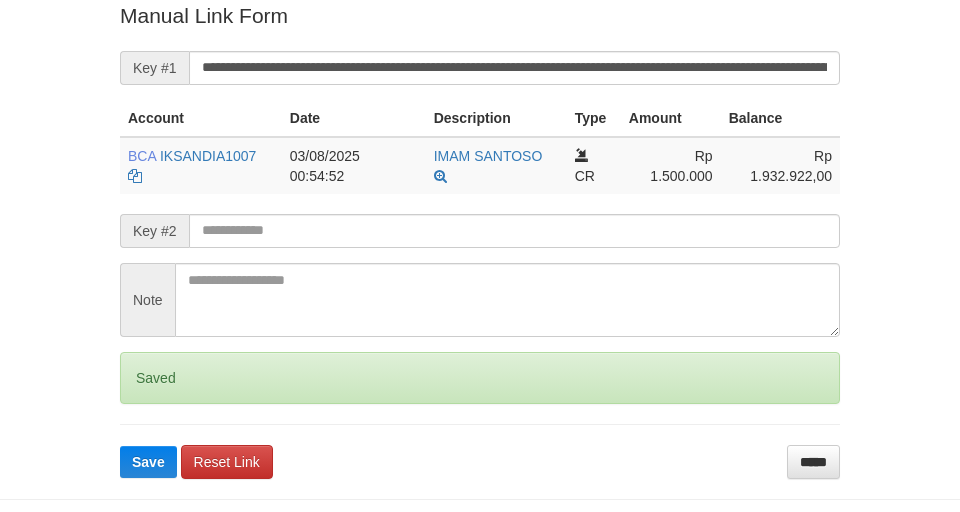 click at bounding box center (514, 231) 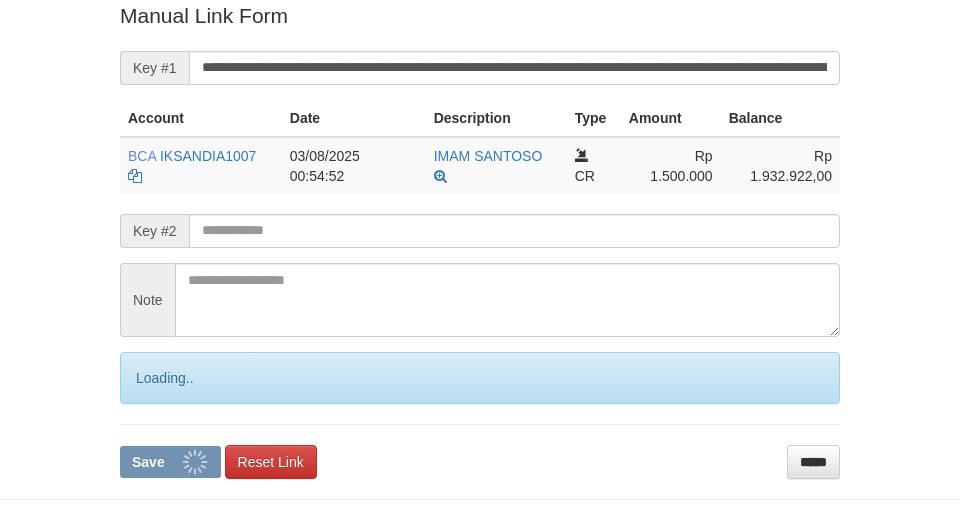 click on "Save" at bounding box center [170, 462] 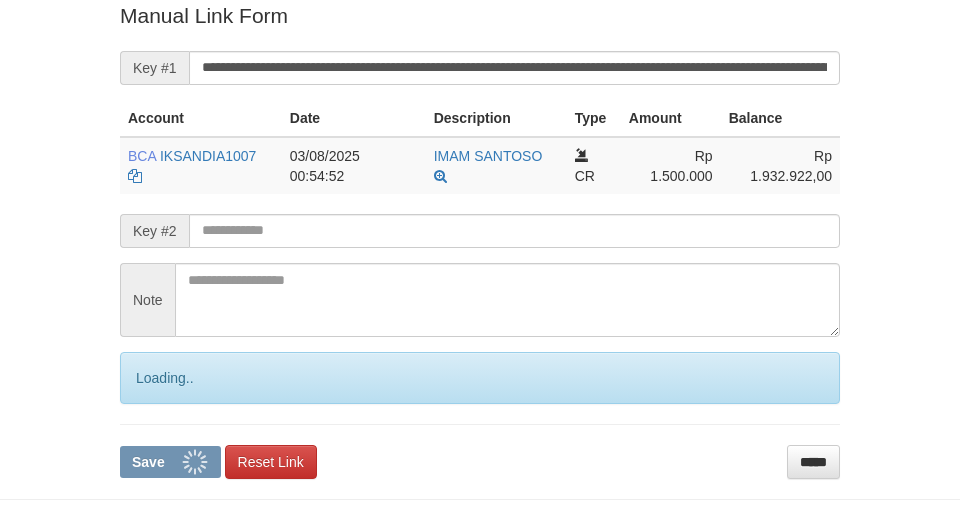 scroll, scrollTop: 413, scrollLeft: 0, axis: vertical 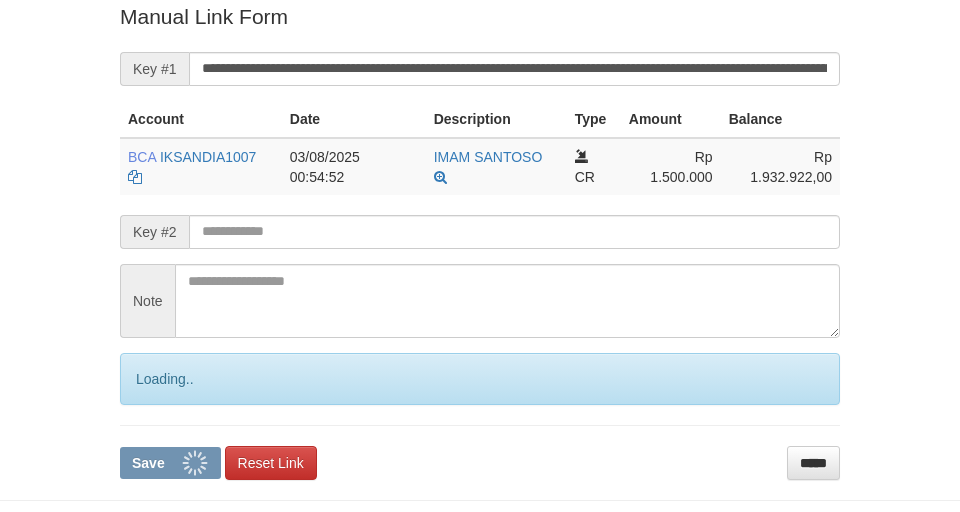 click on "Save" at bounding box center [170, 463] 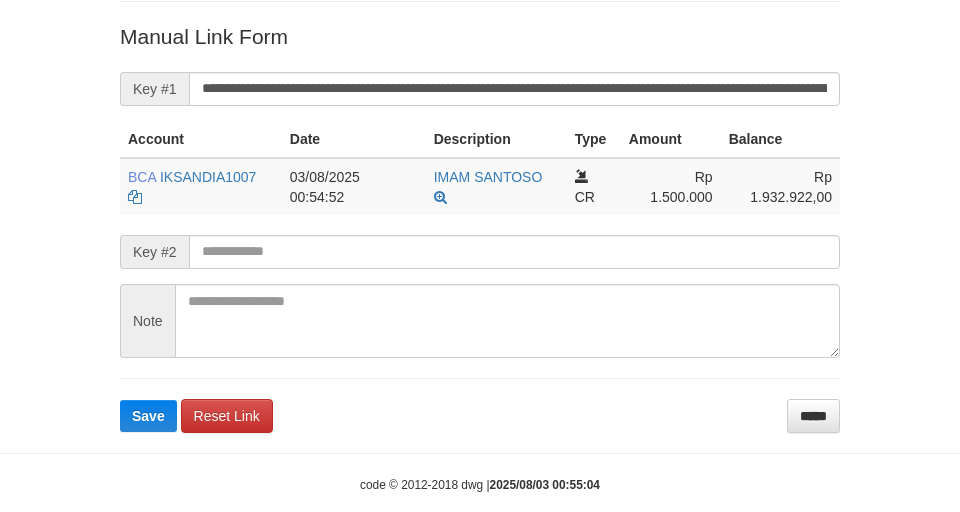 drag, startPoint x: 0, startPoint y: 0, endPoint x: 554, endPoint y: 236, distance: 602.1727 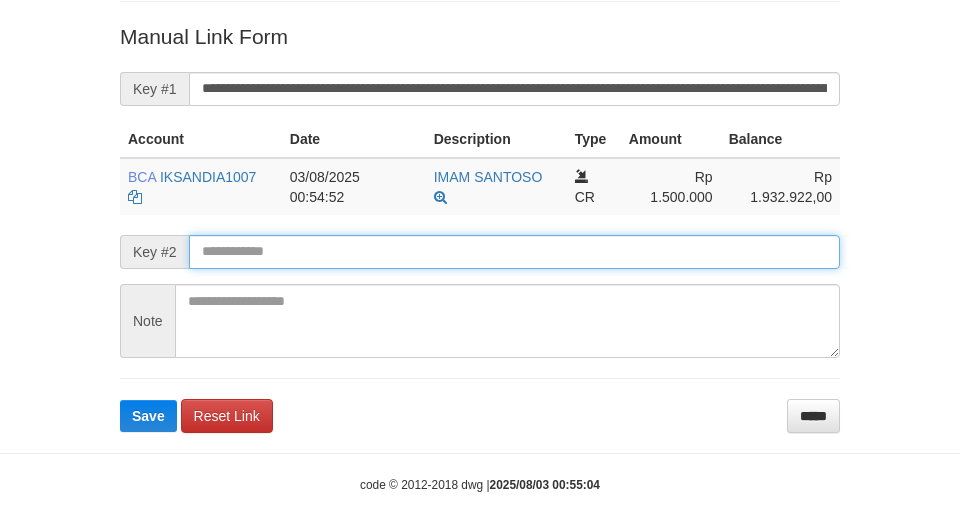 scroll, scrollTop: 392, scrollLeft: 0, axis: vertical 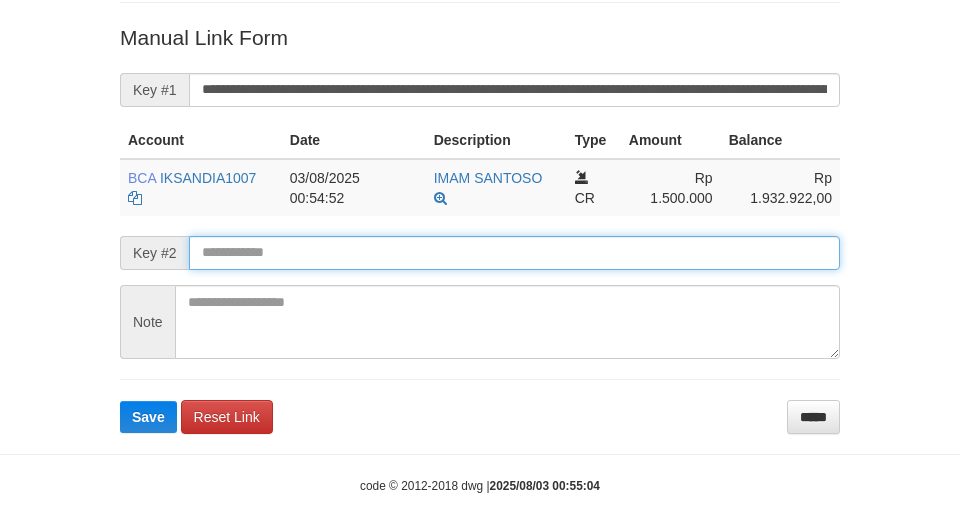 click on "Save" at bounding box center [148, 417] 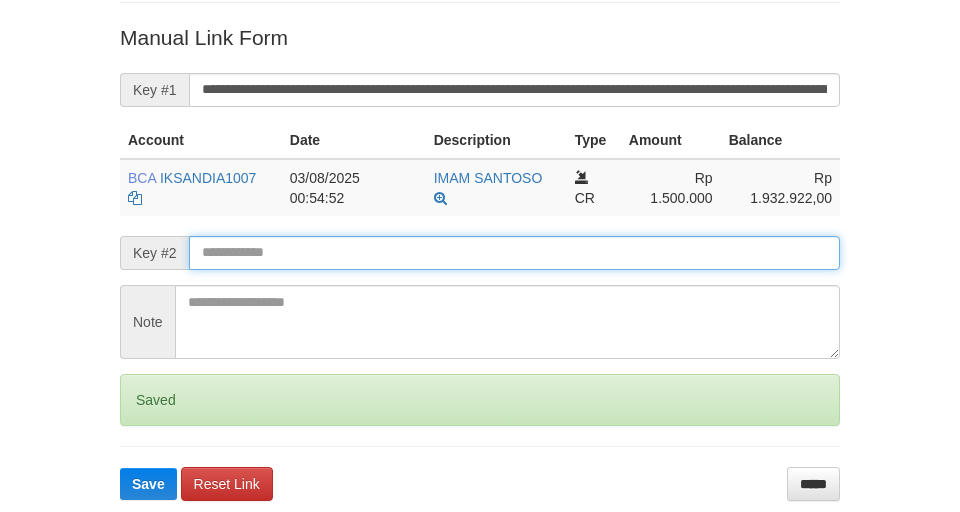 click at bounding box center [514, 253] 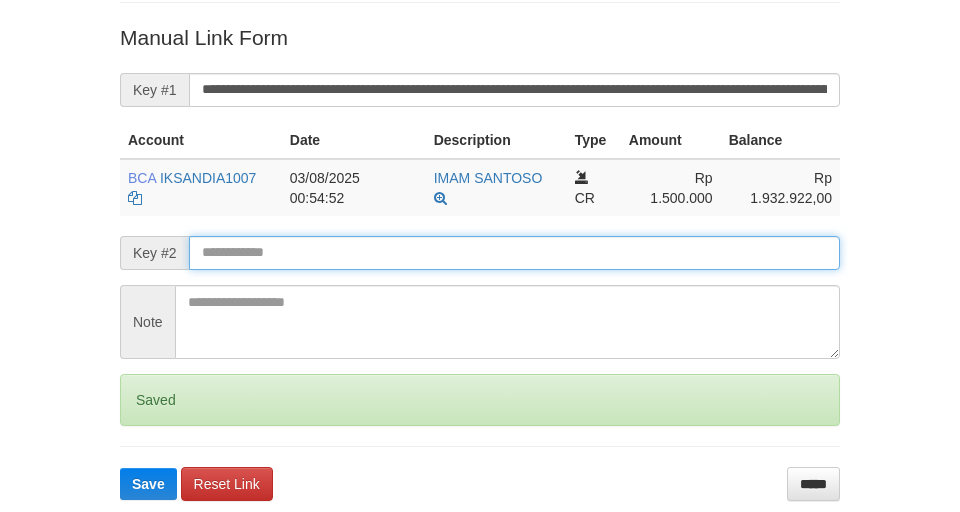 click on "Save" at bounding box center (148, 484) 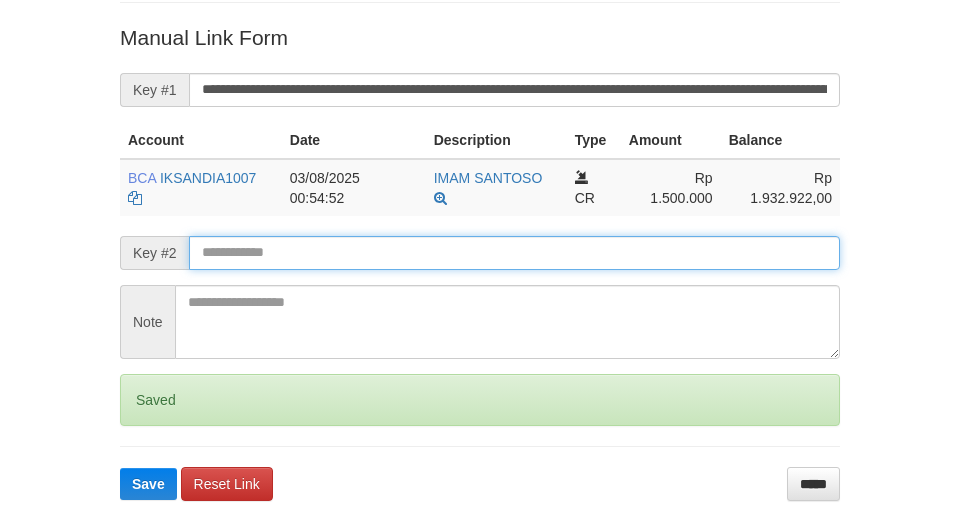 click at bounding box center (514, 253) 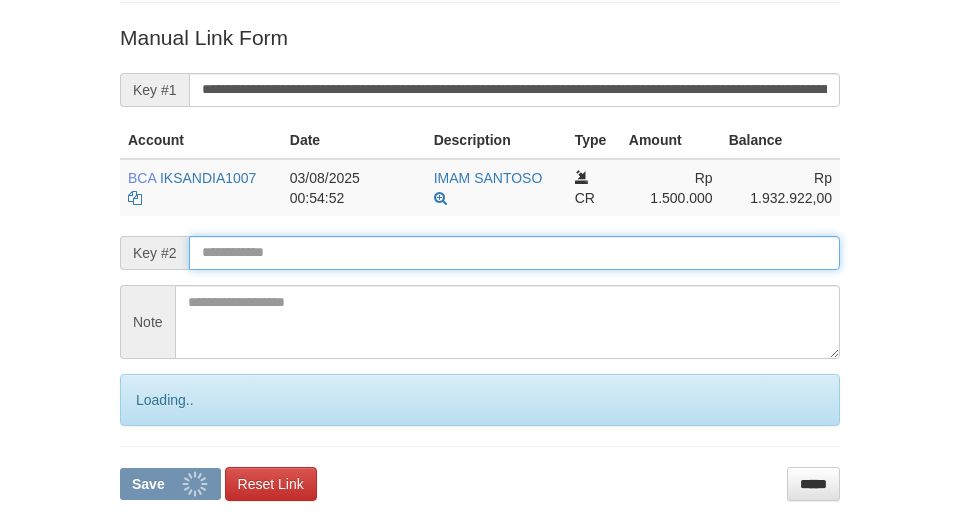 click at bounding box center [514, 253] 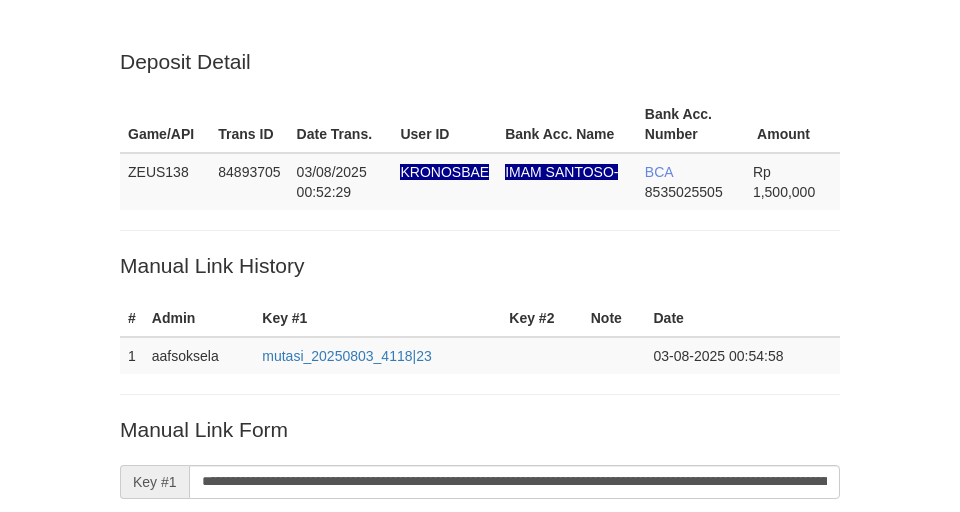 click on "Save" at bounding box center [148, 809] 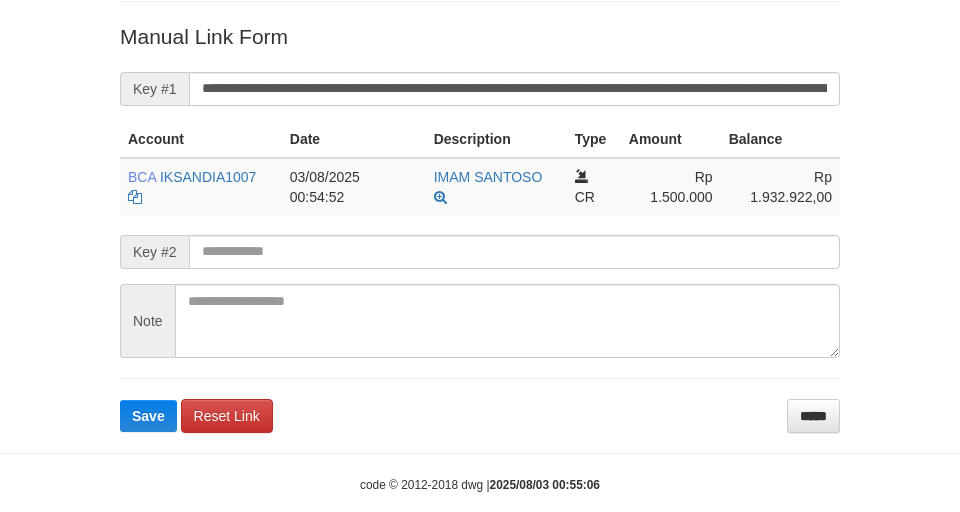 click at bounding box center [514, 252] 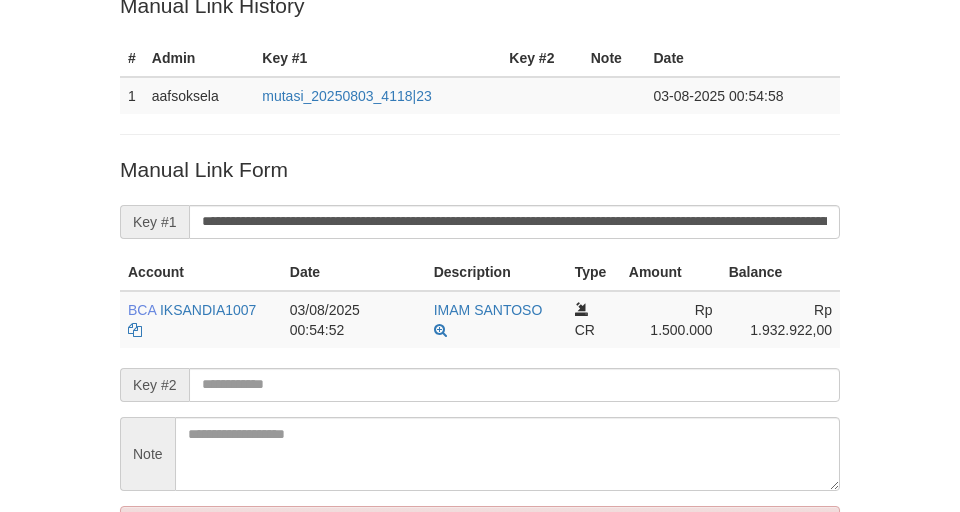scroll, scrollTop: 258, scrollLeft: 0, axis: vertical 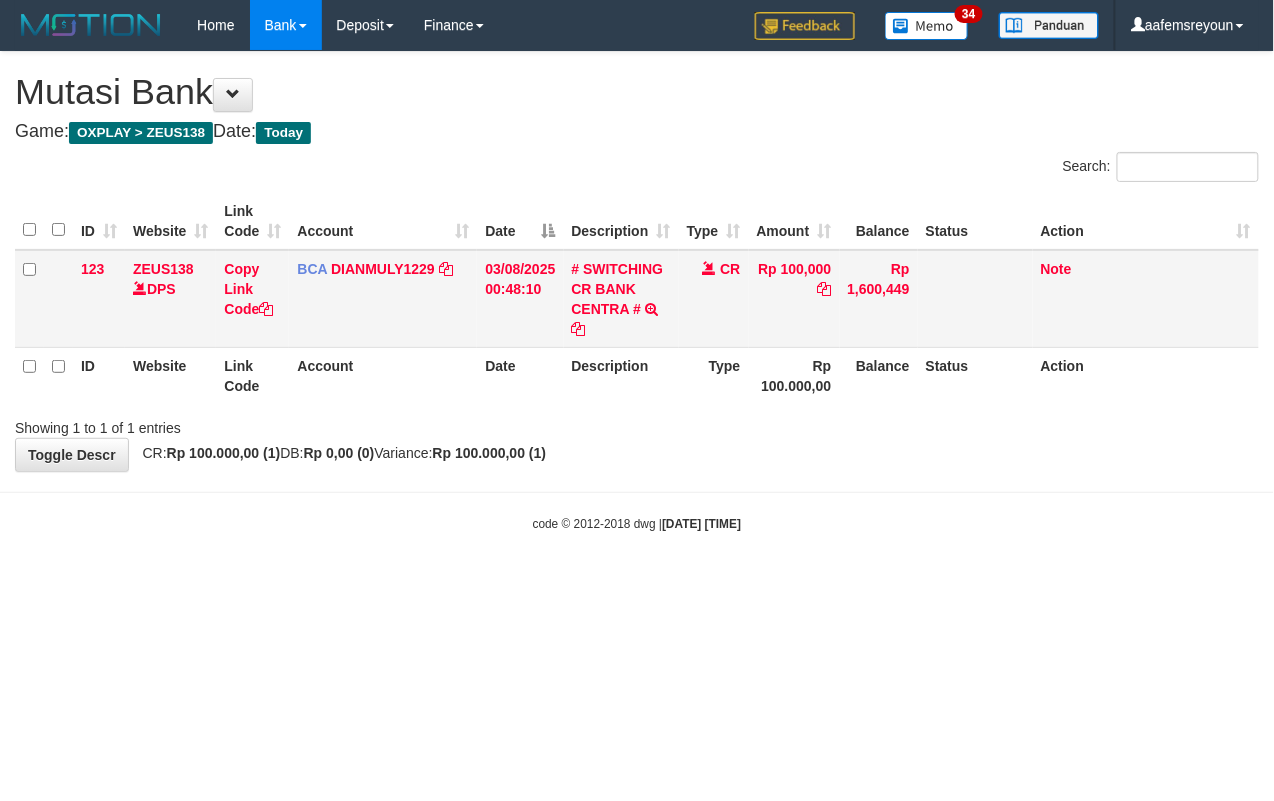 drag, startPoint x: 564, startPoint y: 304, endPoint x: 580, endPoint y: 326, distance: 27.202942 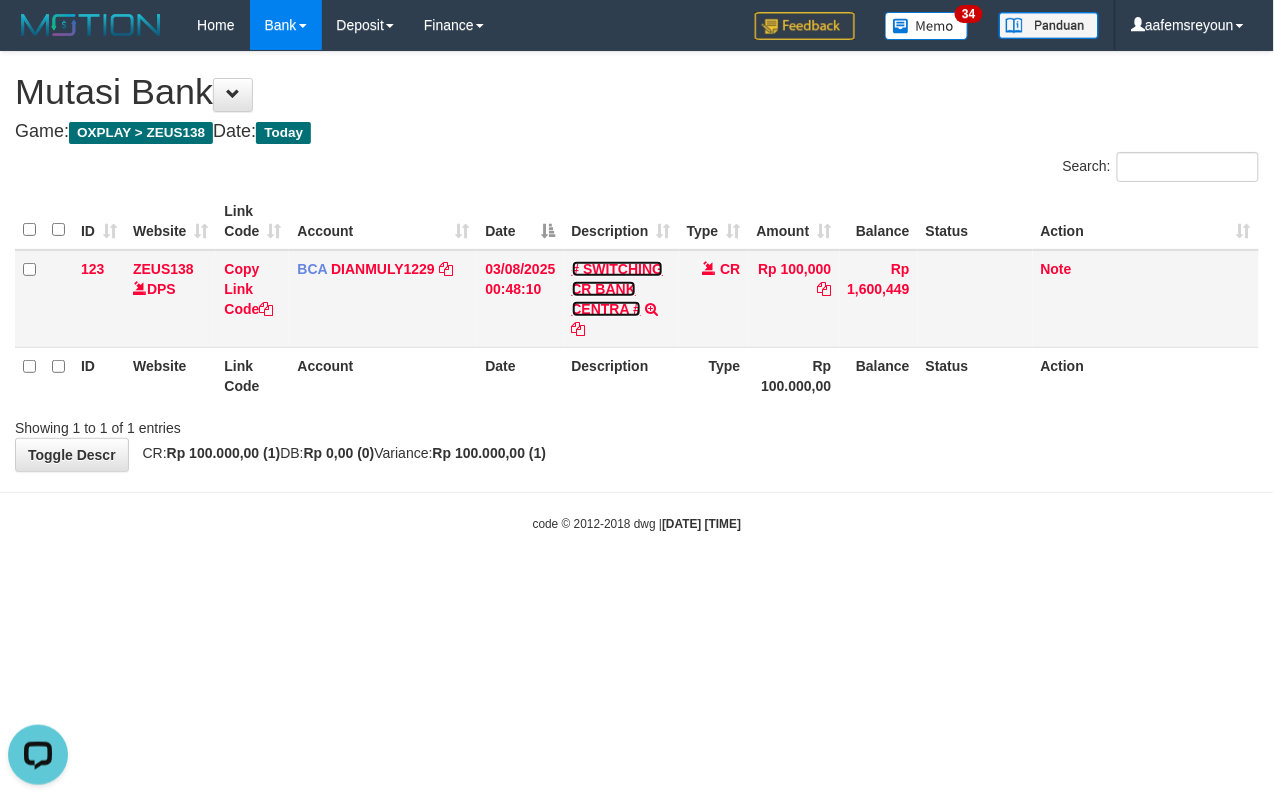 scroll, scrollTop: 0, scrollLeft: 0, axis: both 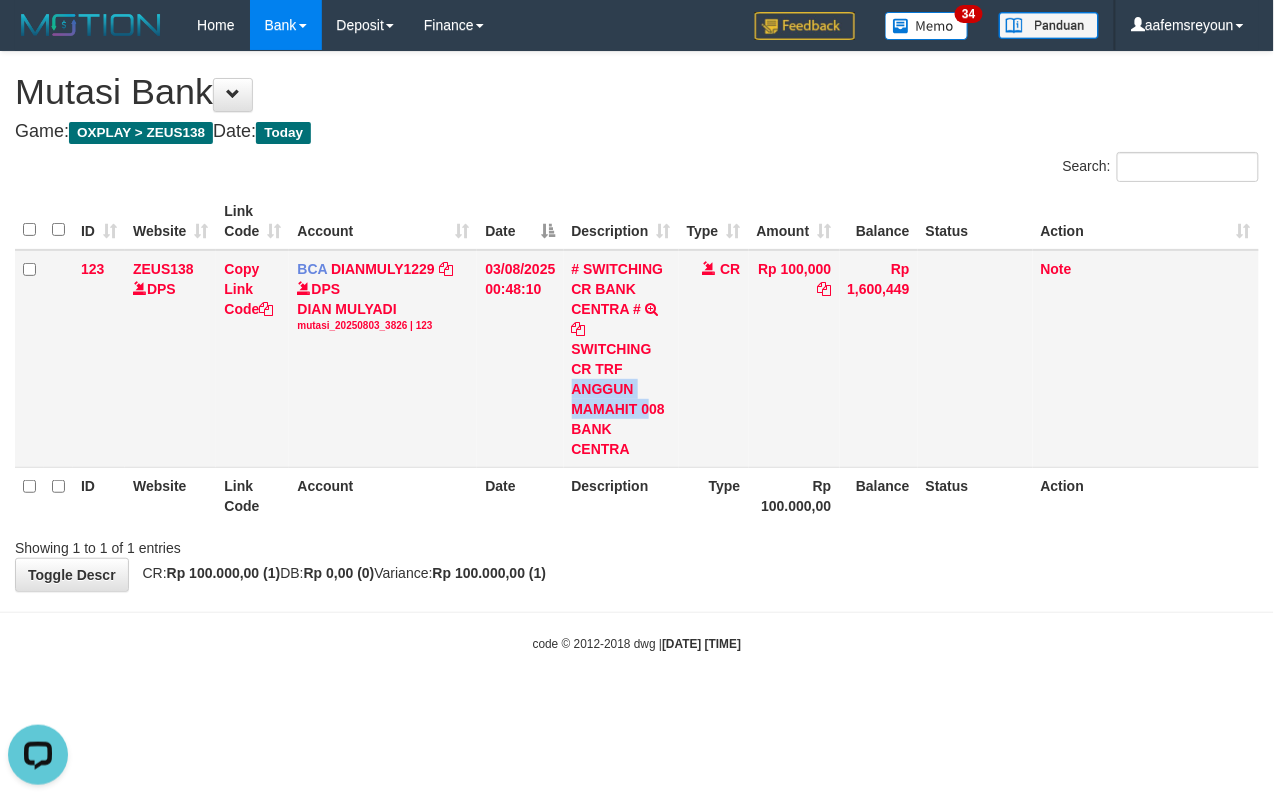 copy on "[FIRST] [LAST] 0" 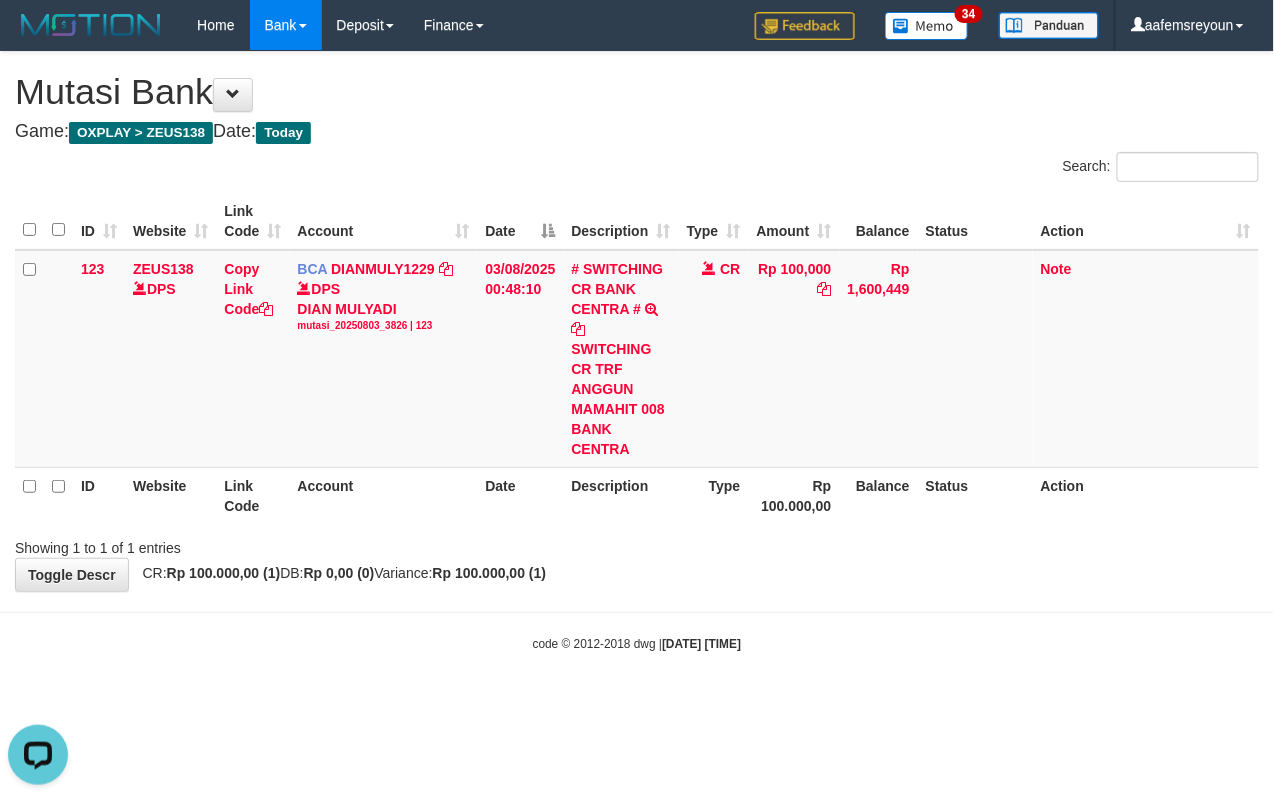 drag, startPoint x: 278, startPoint y: 602, endPoint x: 201, endPoint y: 594, distance: 77.41447 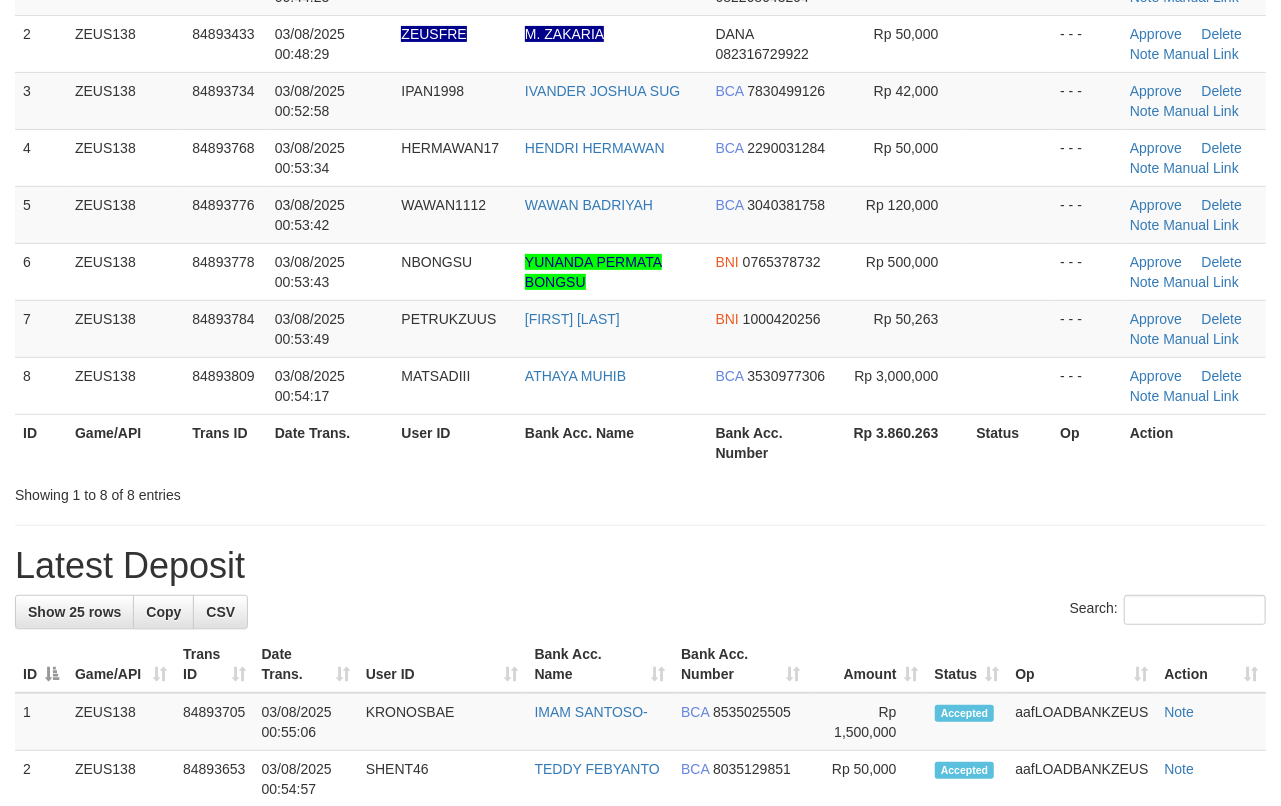 scroll, scrollTop: 217, scrollLeft: 0, axis: vertical 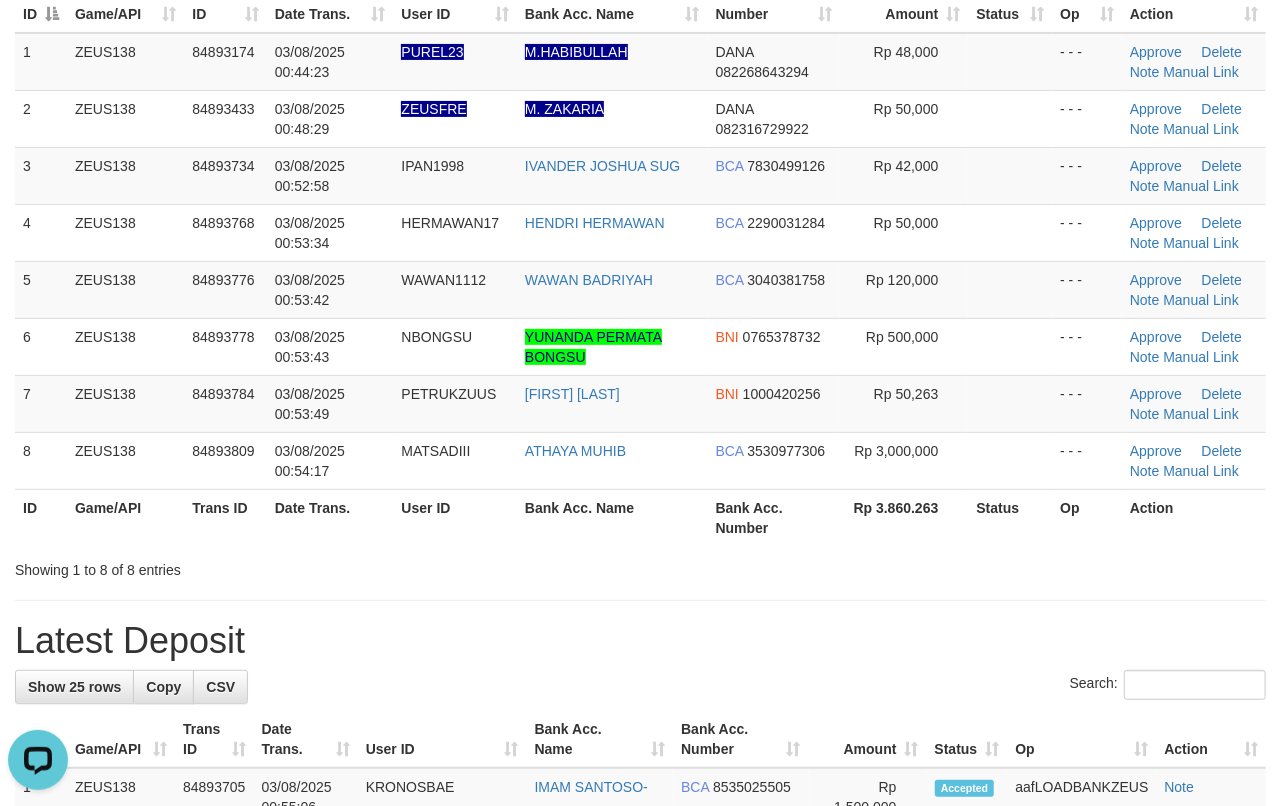 click on "**********" at bounding box center [640, 1081] 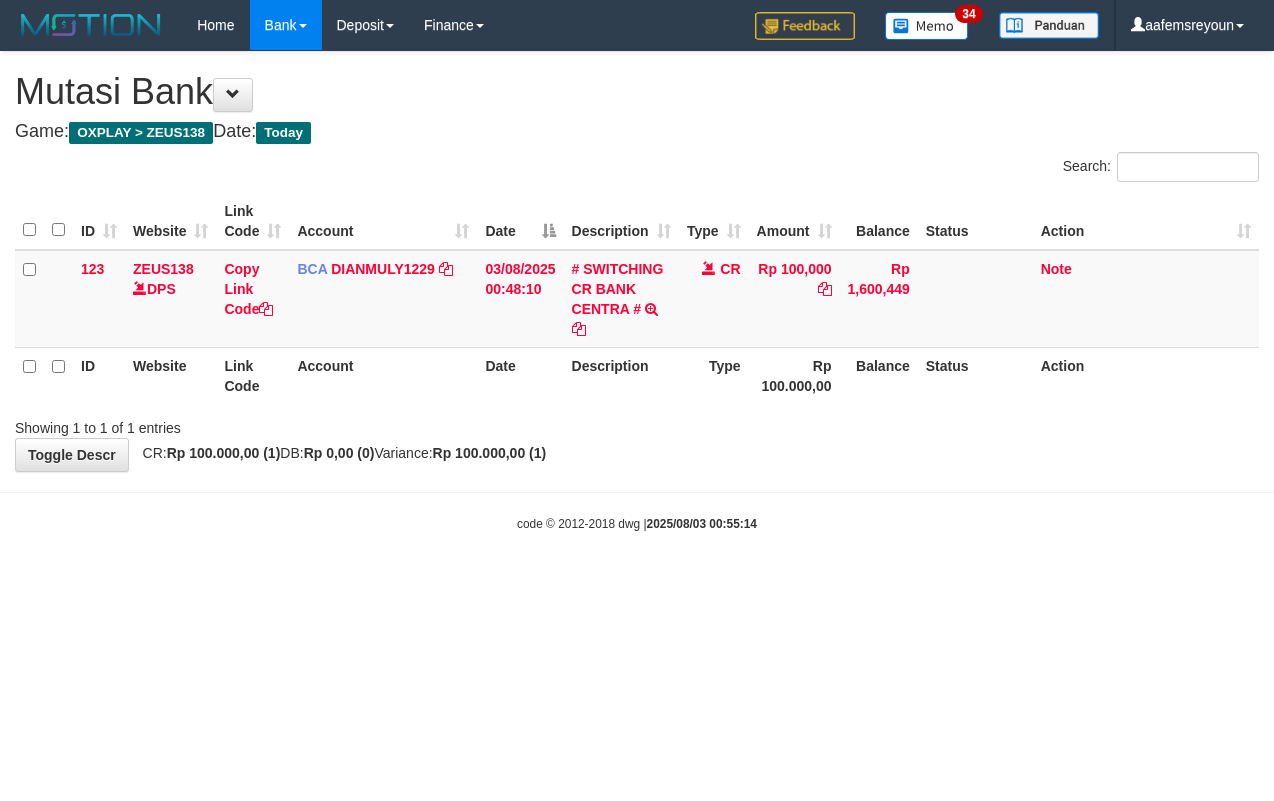 scroll, scrollTop: 0, scrollLeft: 0, axis: both 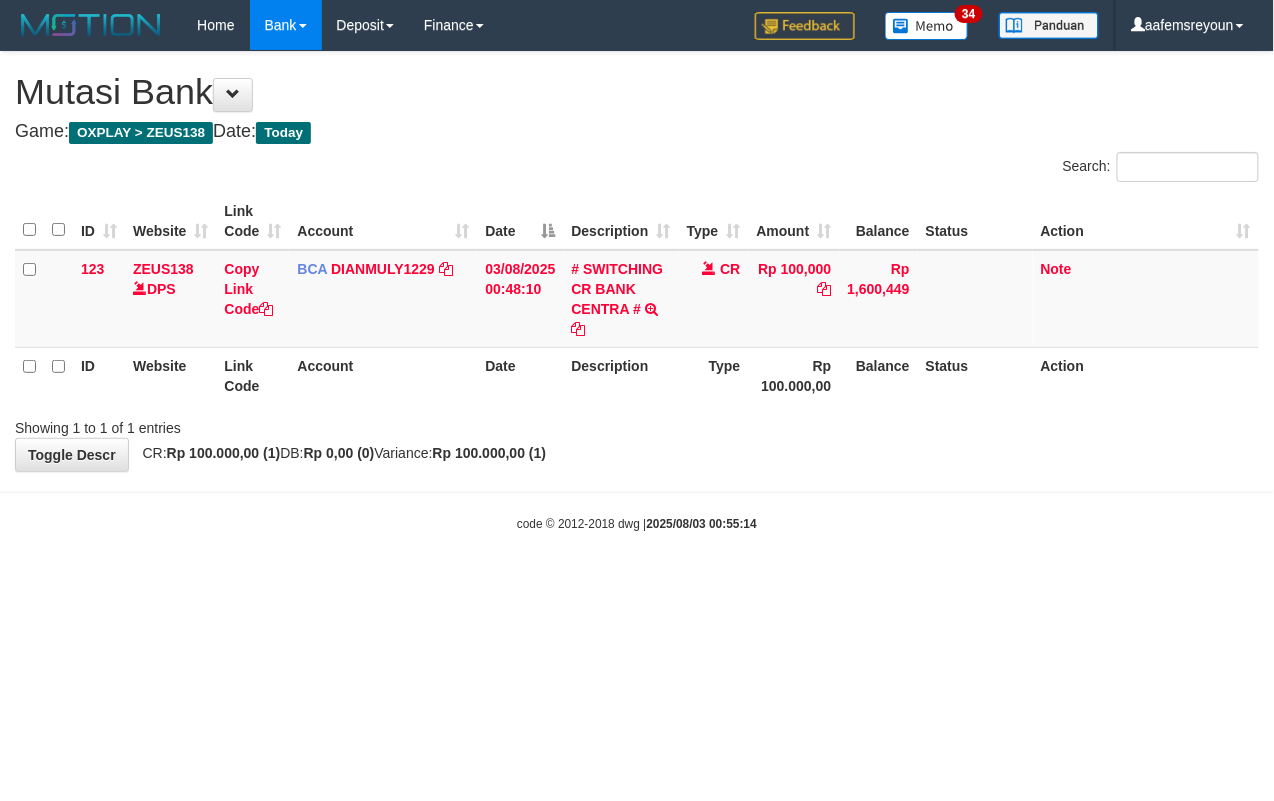 drag, startPoint x: 401, startPoint y: 602, endPoint x: 310, endPoint y: 597, distance: 91.13726 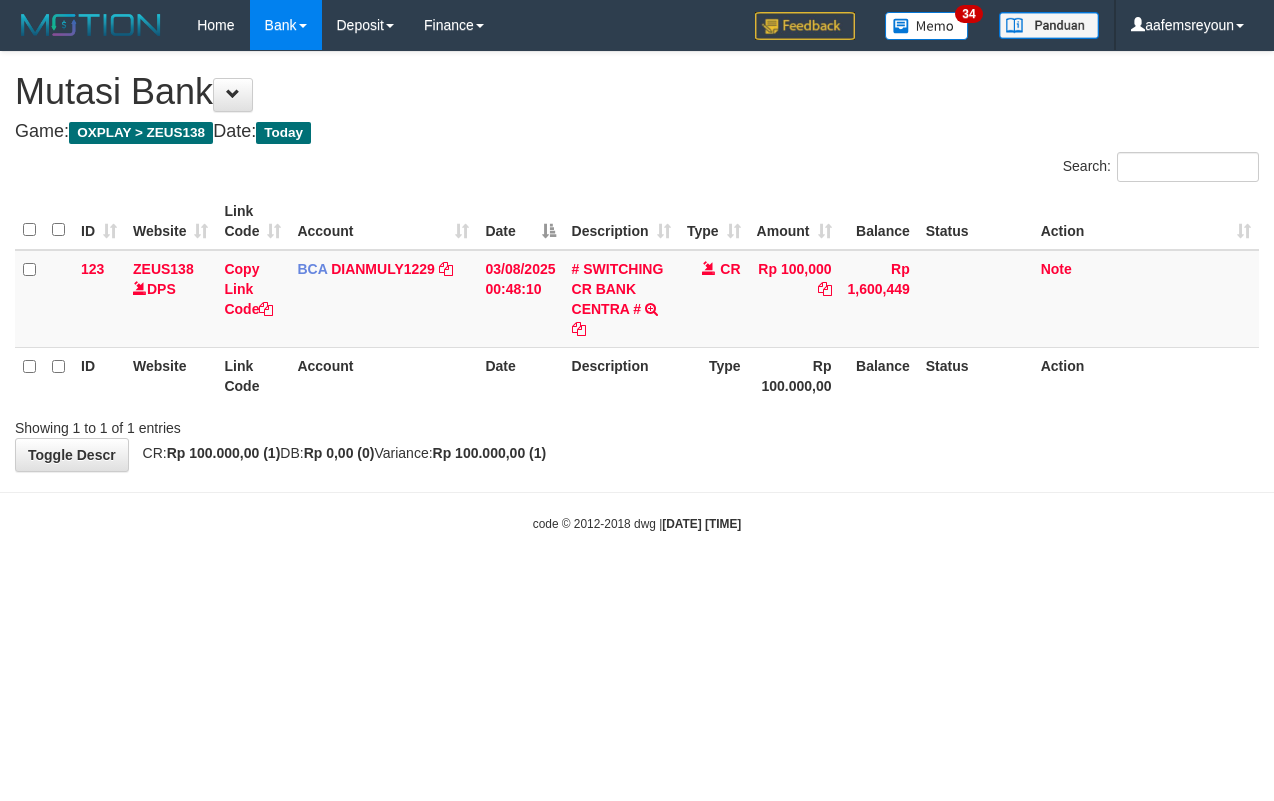scroll, scrollTop: 0, scrollLeft: 0, axis: both 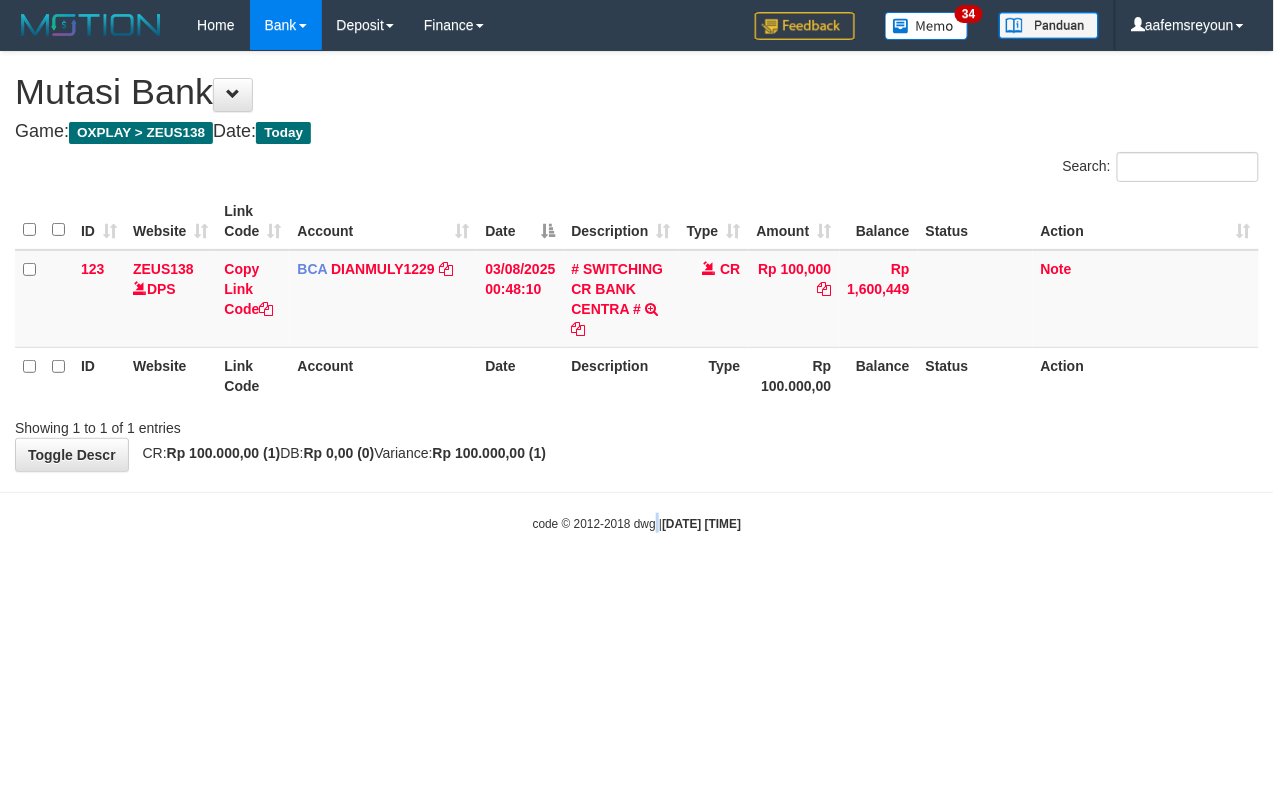 drag, startPoint x: 640, startPoint y: 633, endPoint x: 236, endPoint y: 621, distance: 404.1782 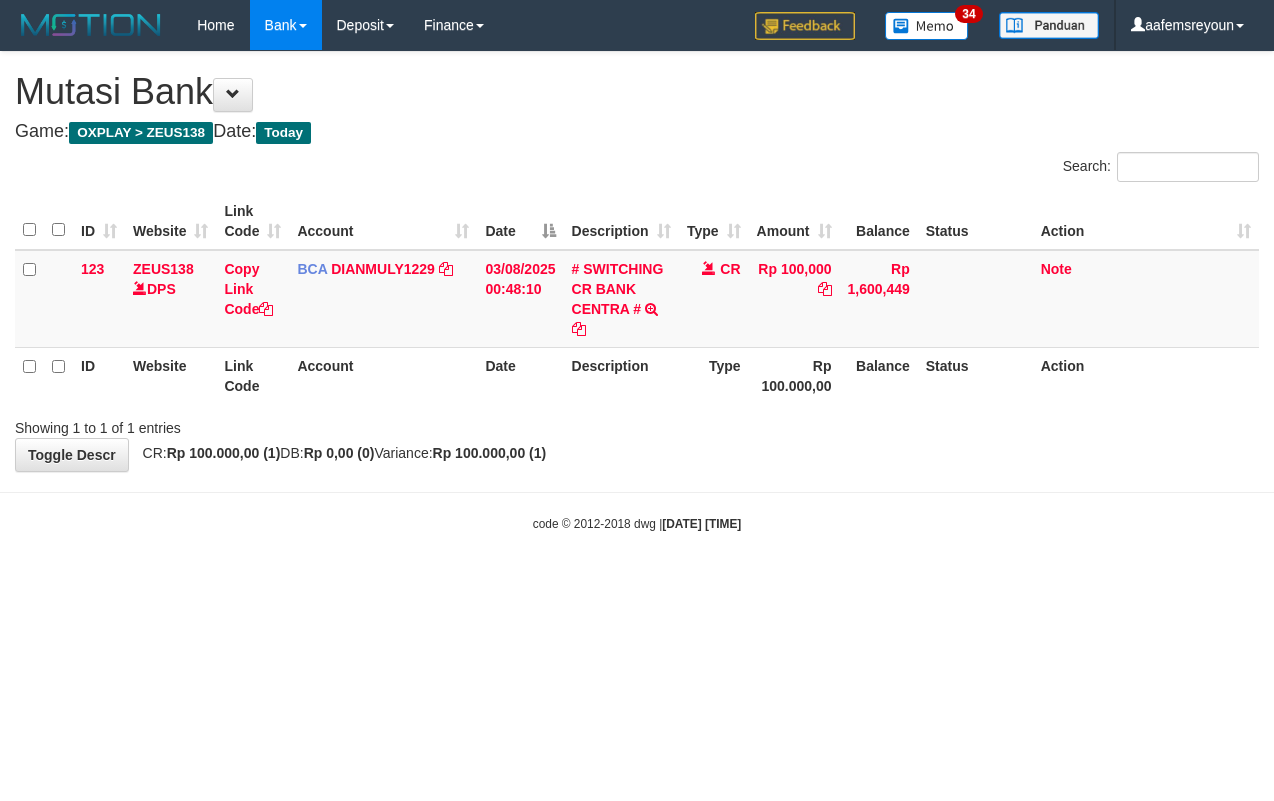 scroll, scrollTop: 0, scrollLeft: 0, axis: both 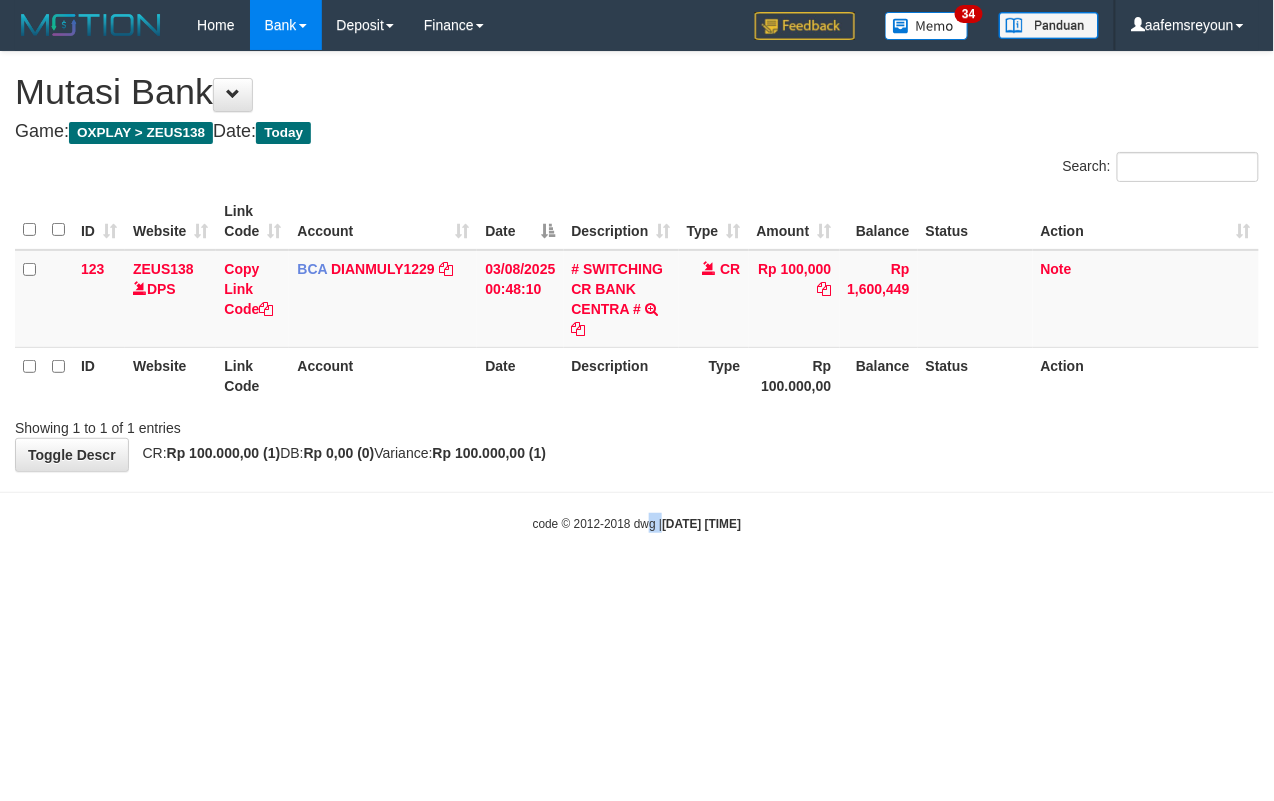 drag, startPoint x: 628, startPoint y: 601, endPoint x: 5, endPoint y: 564, distance: 624.0978 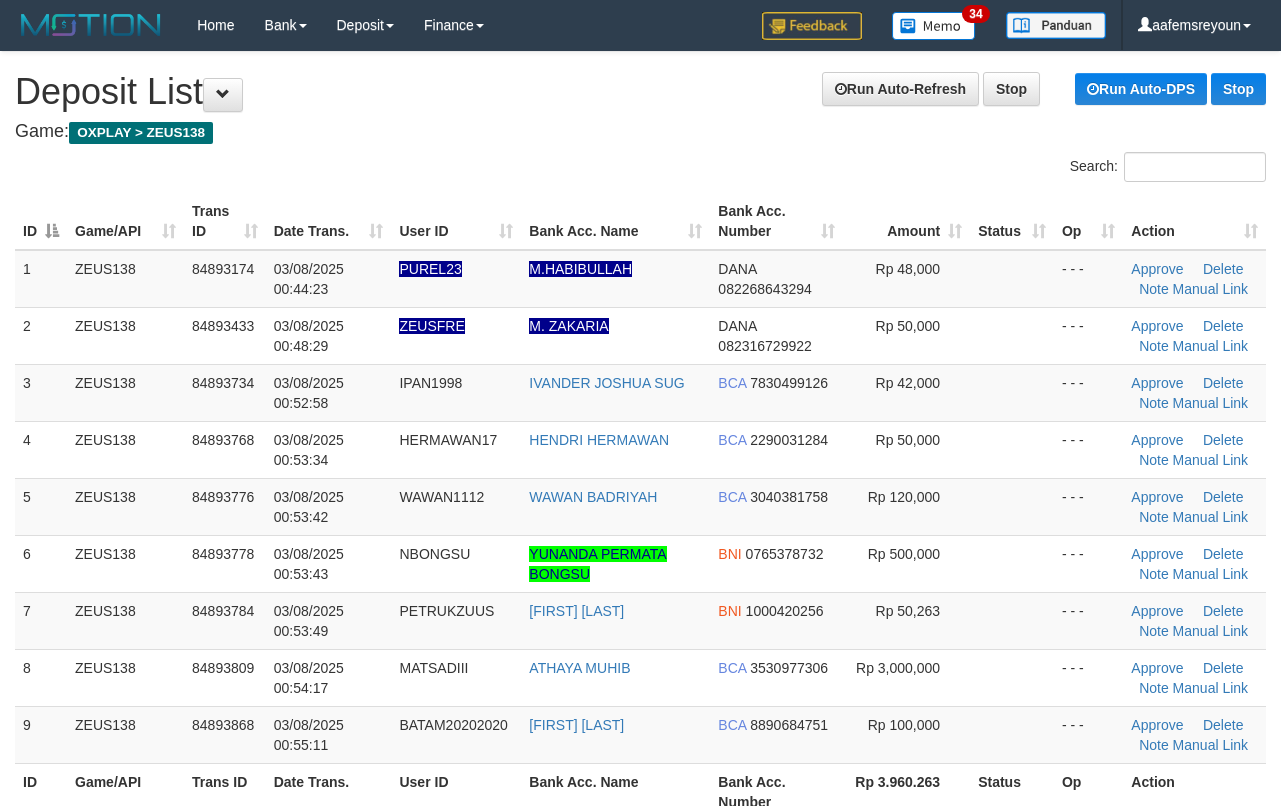 scroll, scrollTop: 292, scrollLeft: 0, axis: vertical 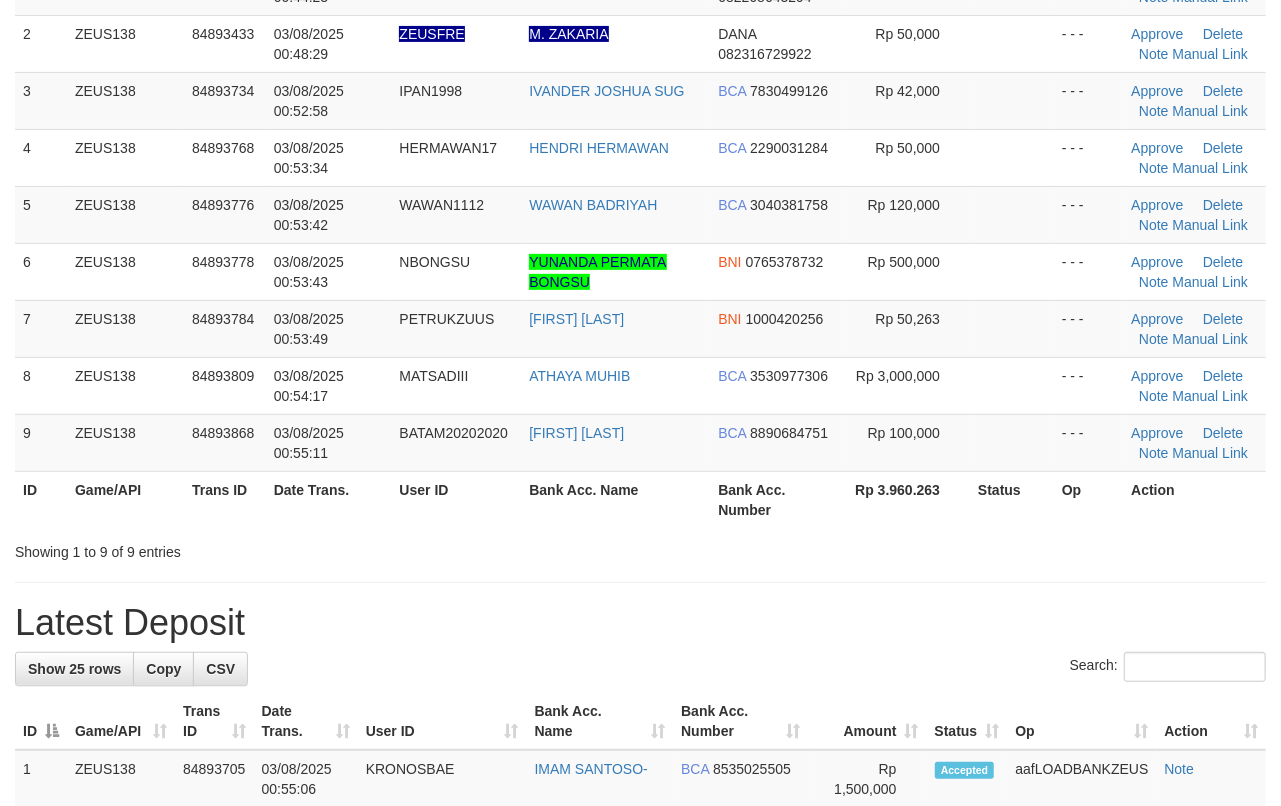 drag, startPoint x: 861, startPoint y: 544, endPoint x: 880, endPoint y: 546, distance: 19.104973 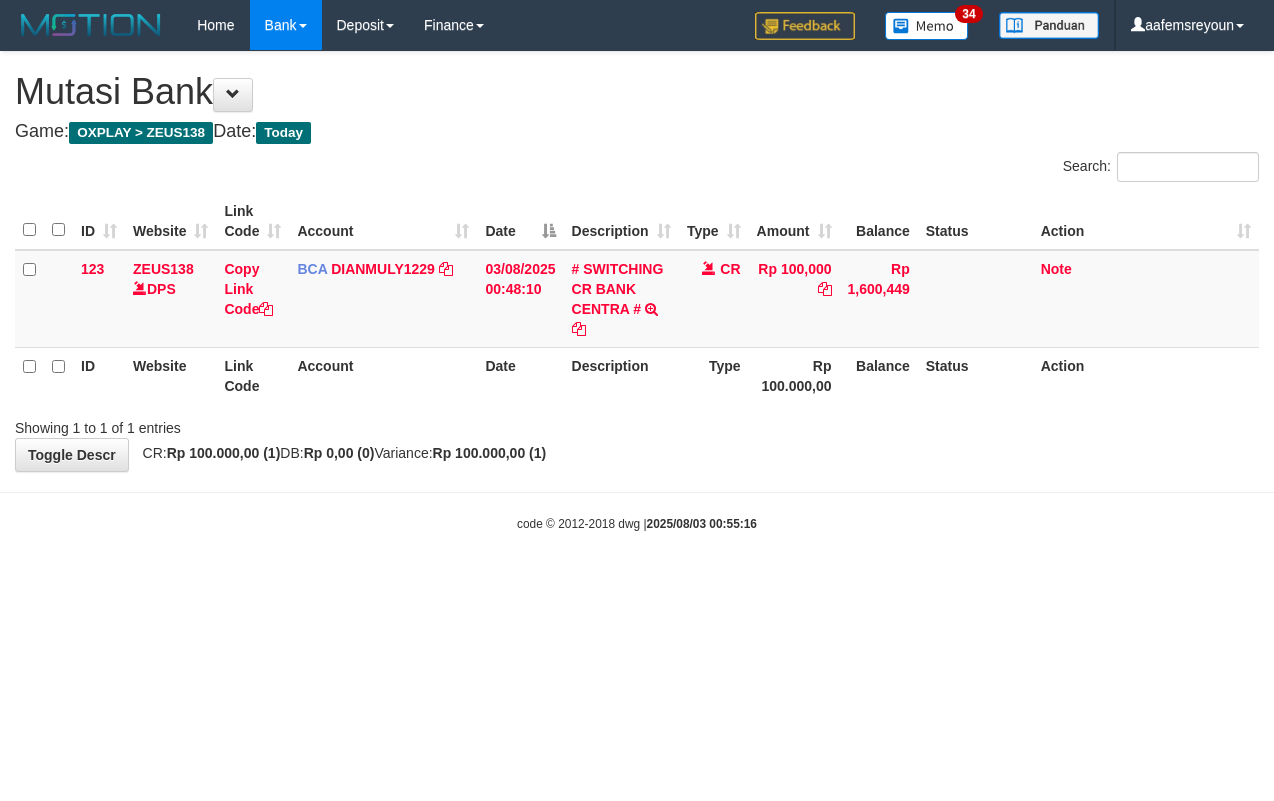 scroll, scrollTop: 0, scrollLeft: 0, axis: both 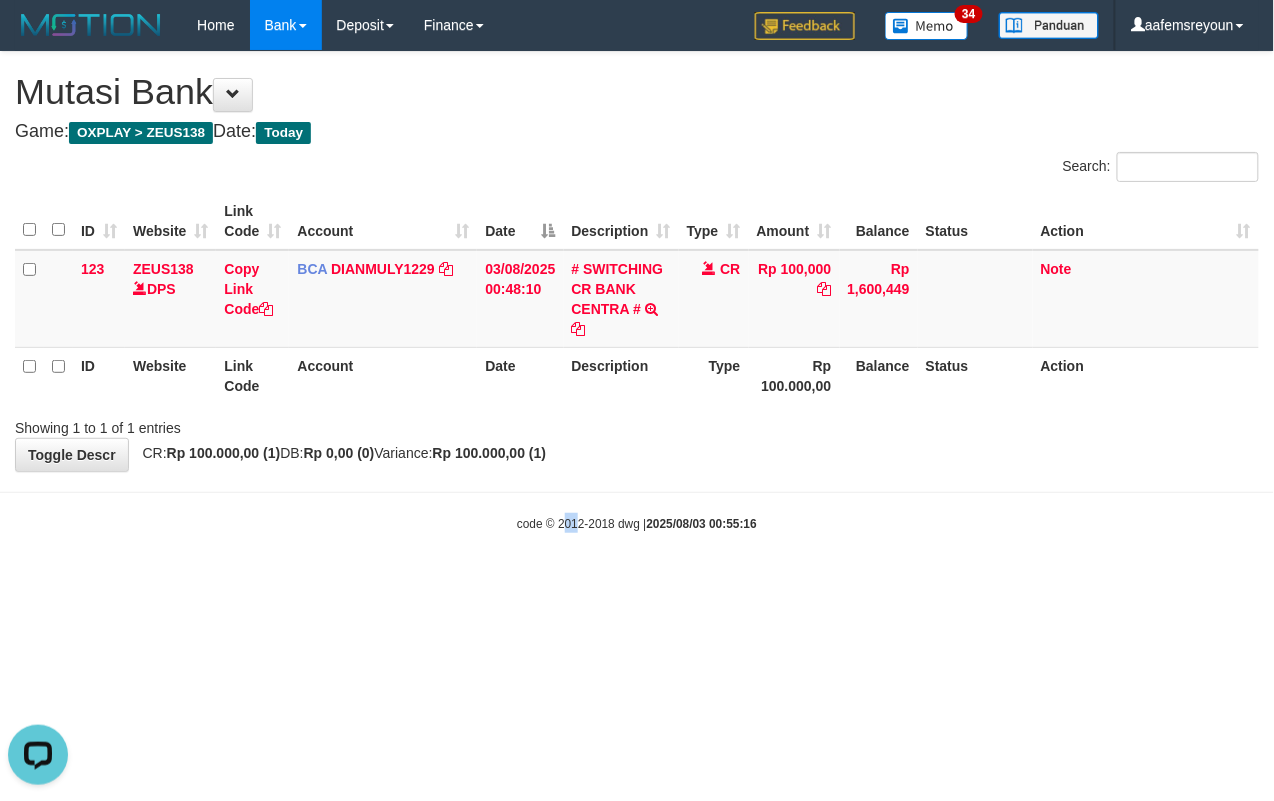 drag, startPoint x: 574, startPoint y: 549, endPoint x: 561, endPoint y: 549, distance: 13 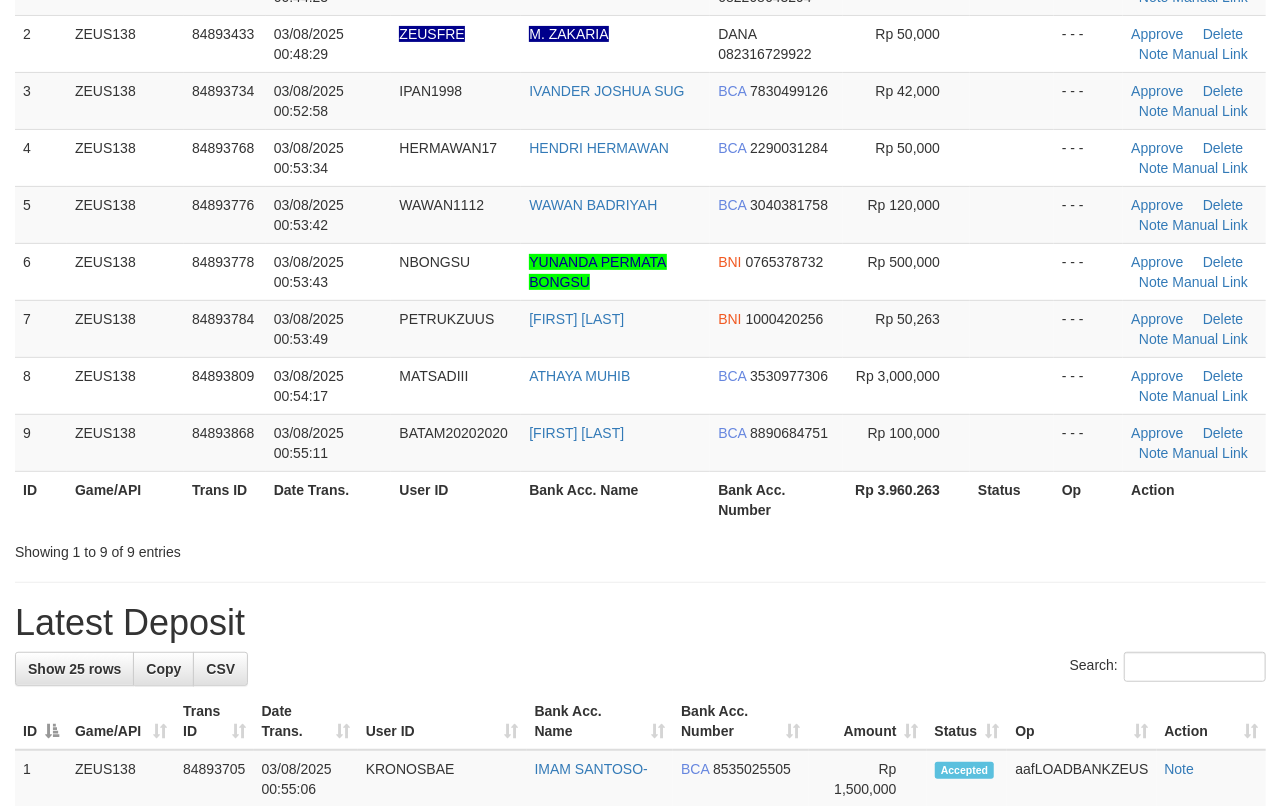scroll, scrollTop: 217, scrollLeft: 0, axis: vertical 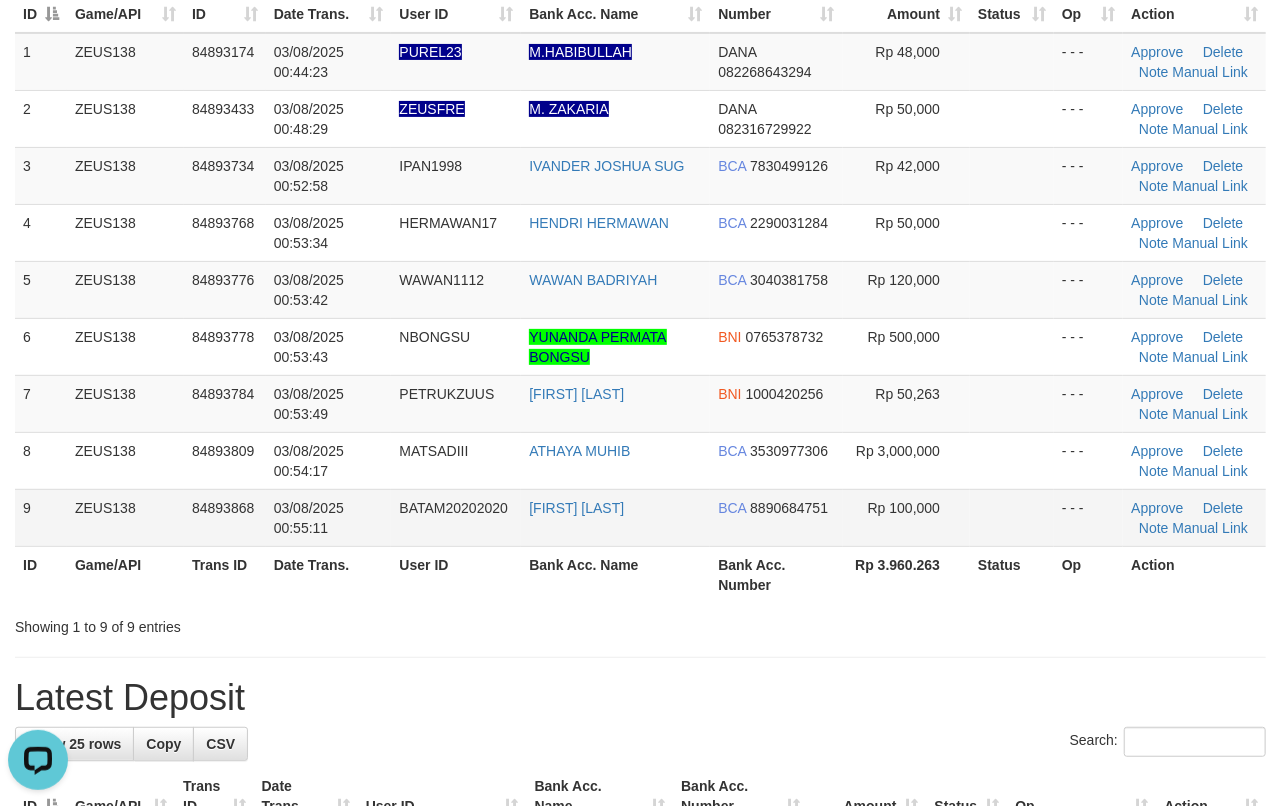 drag, startPoint x: 894, startPoint y: 541, endPoint x: 910, endPoint y: 541, distance: 16 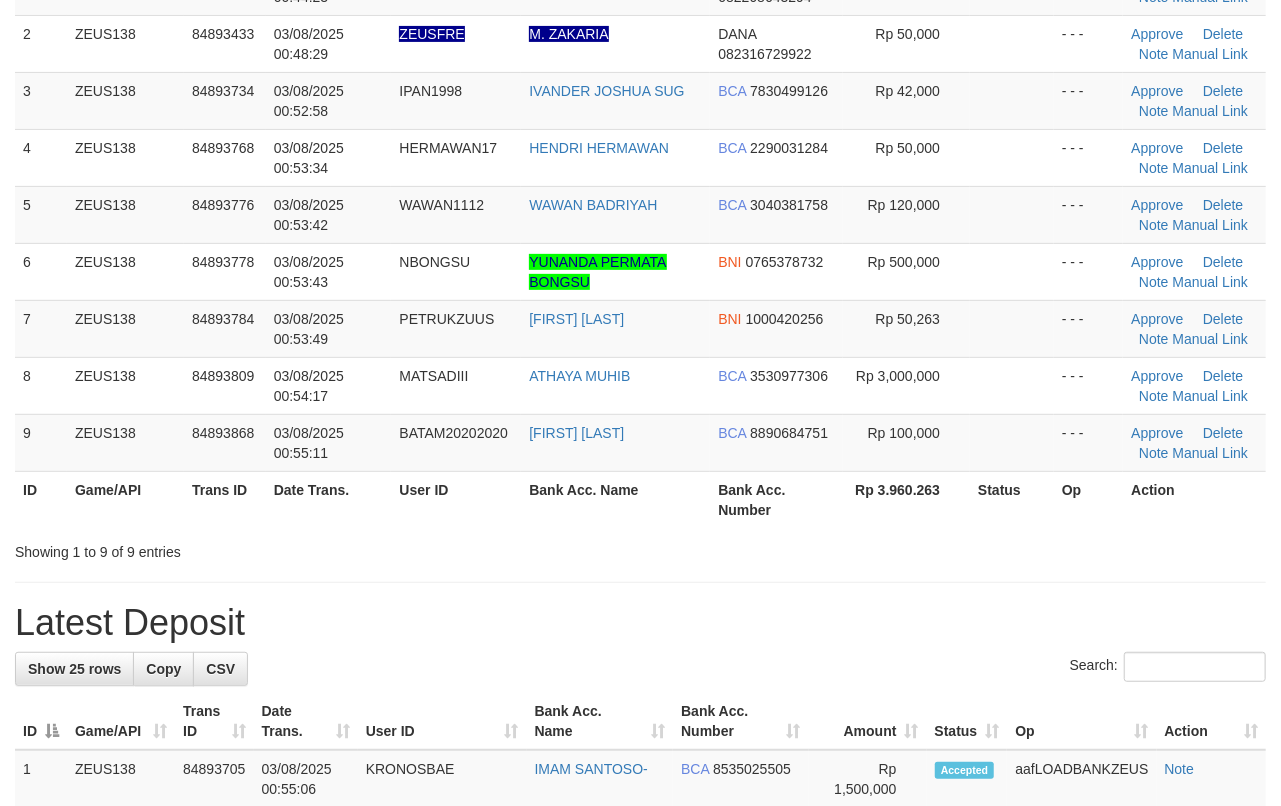 scroll, scrollTop: 217, scrollLeft: 0, axis: vertical 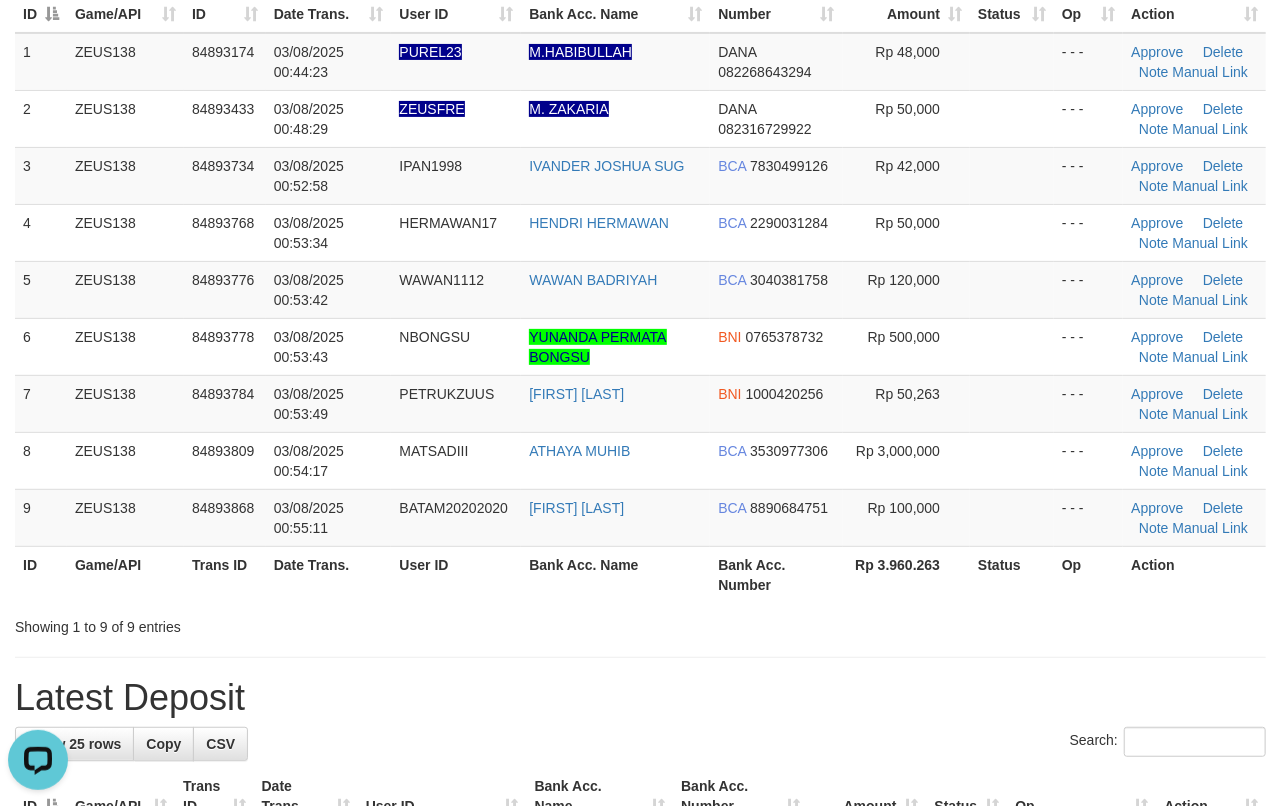 drag, startPoint x: 725, startPoint y: 569, endPoint x: 741, endPoint y: 581, distance: 20 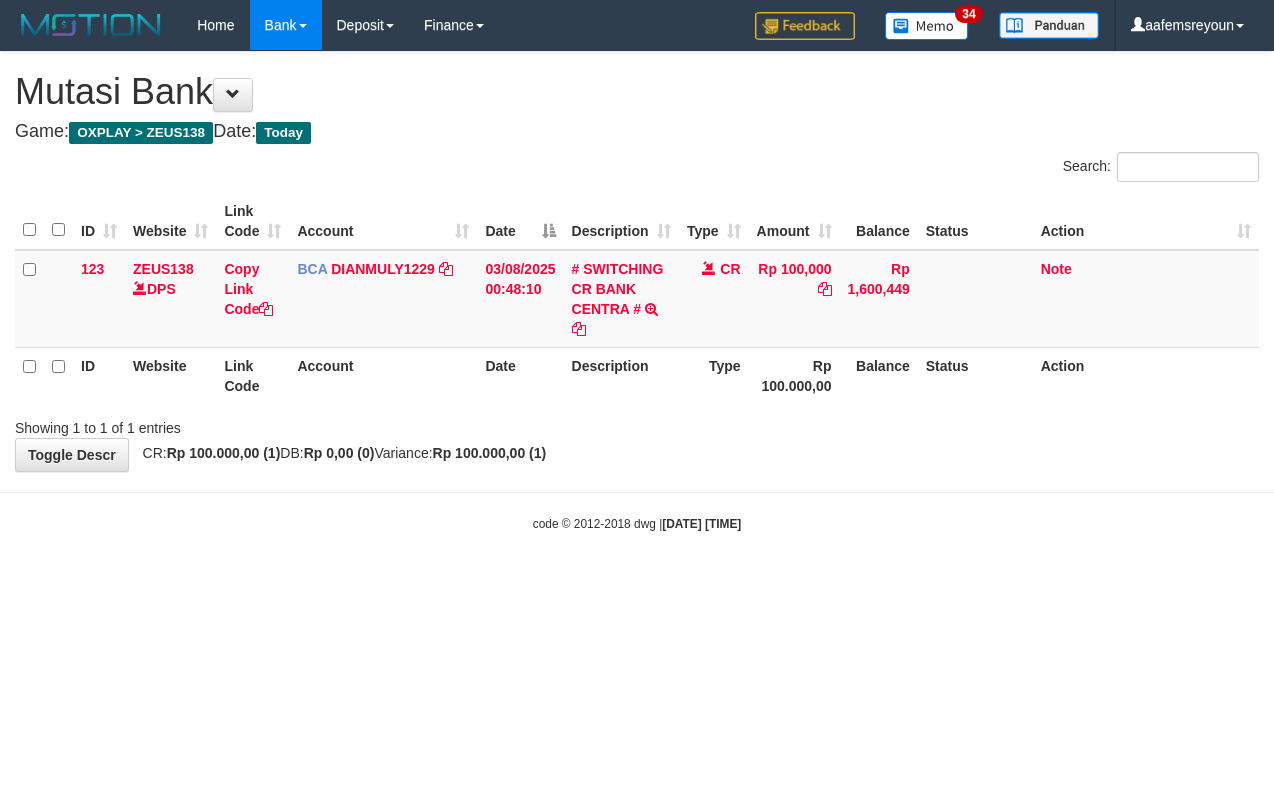 scroll, scrollTop: 0, scrollLeft: 0, axis: both 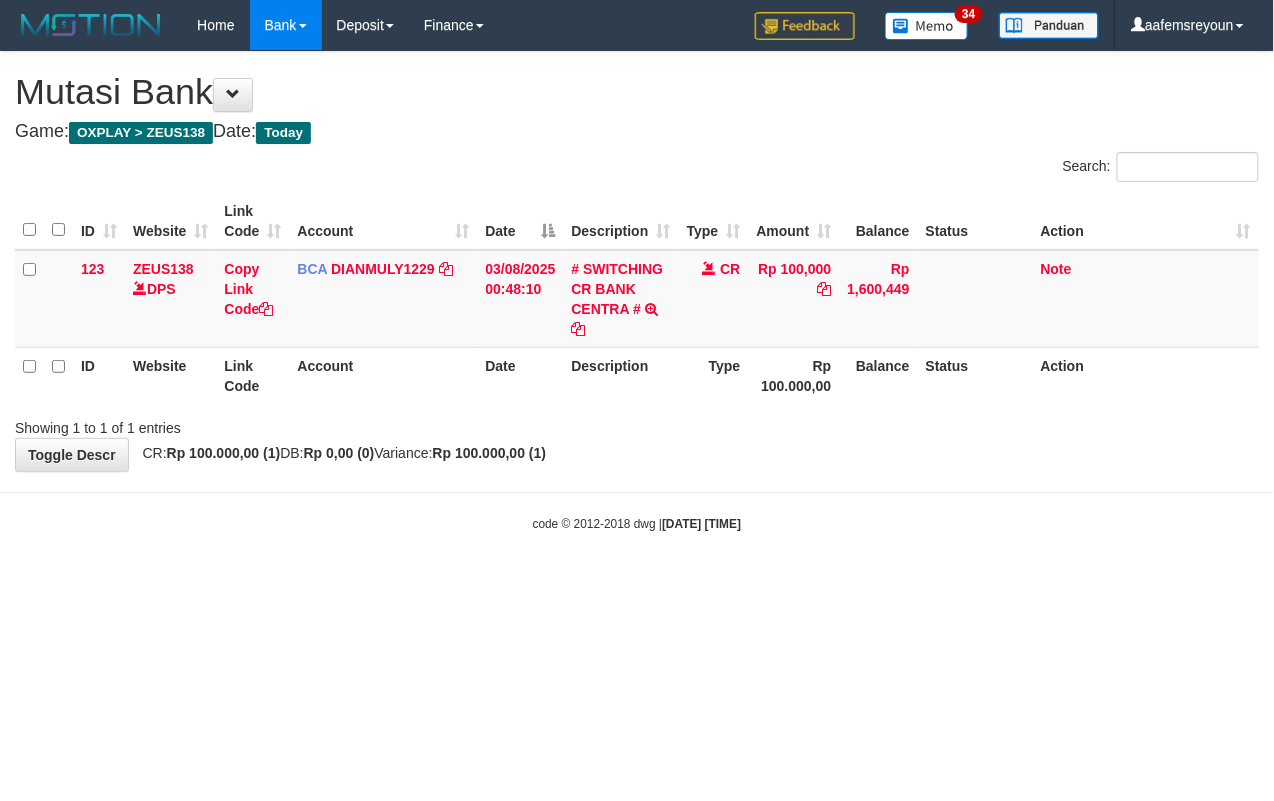 click on "Toggle navigation
Home
Bank
Account List
Mutasi Bank
Search
Sync
Note Mutasi
Deposit
DPS Fetch
DPS List
History
Note DPS
Finance
Financial Data
aafemsreyoun
My Profile
Log Out
34" at bounding box center [637, 291] 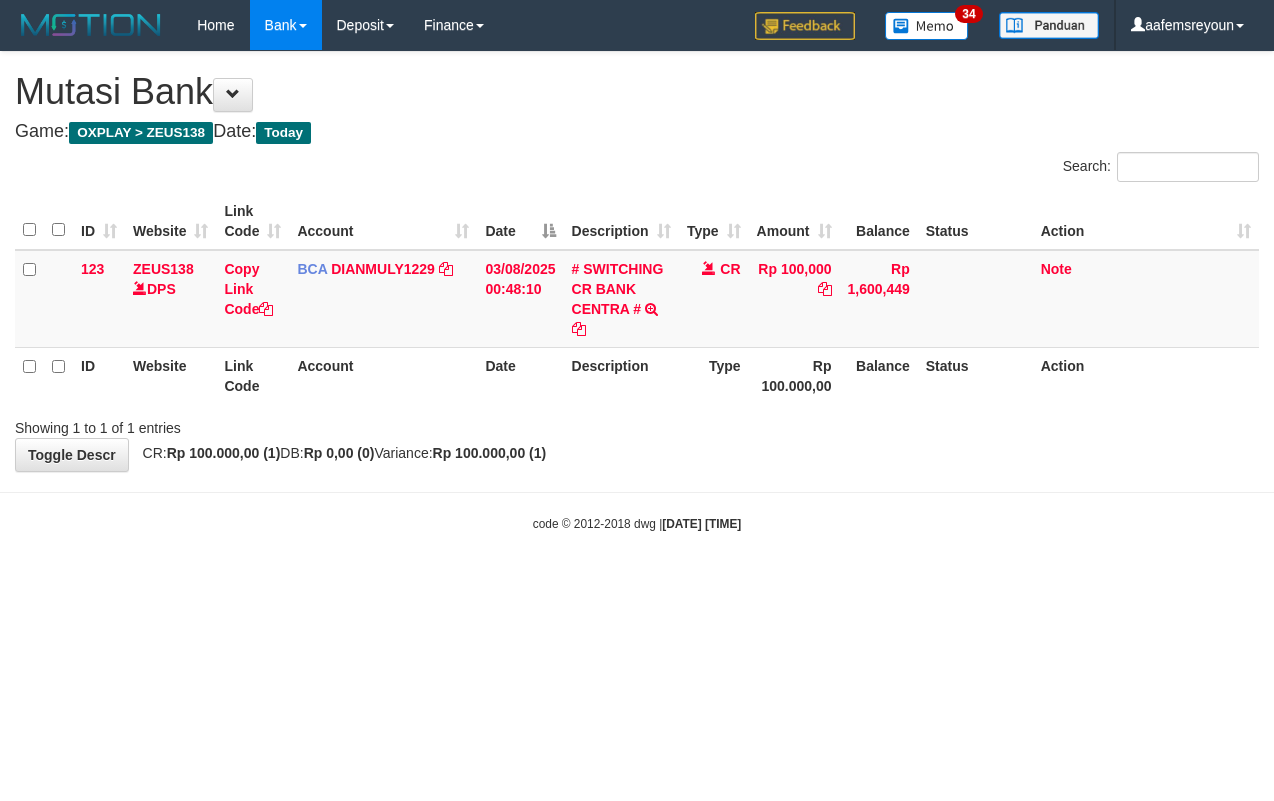 scroll, scrollTop: 0, scrollLeft: 0, axis: both 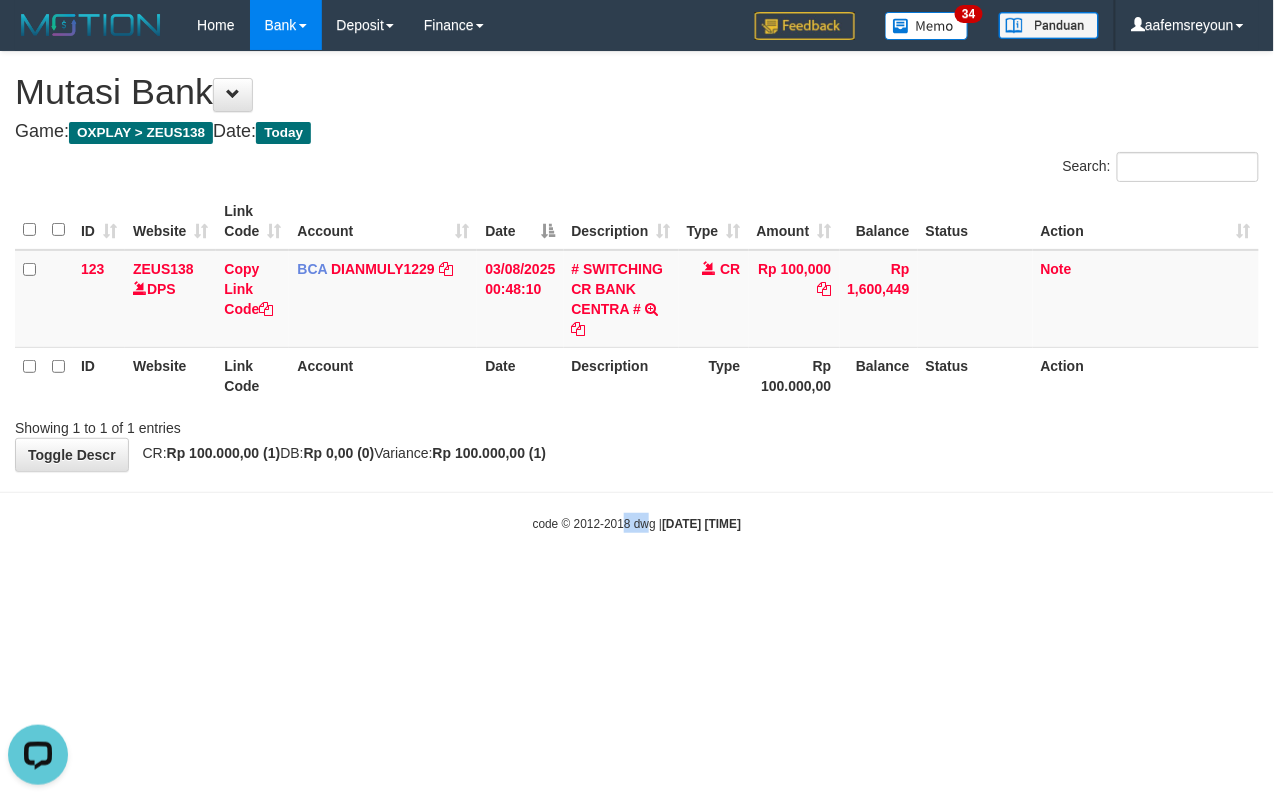 drag, startPoint x: 632, startPoint y: 534, endPoint x: 6, endPoint y: 536, distance: 626.0032 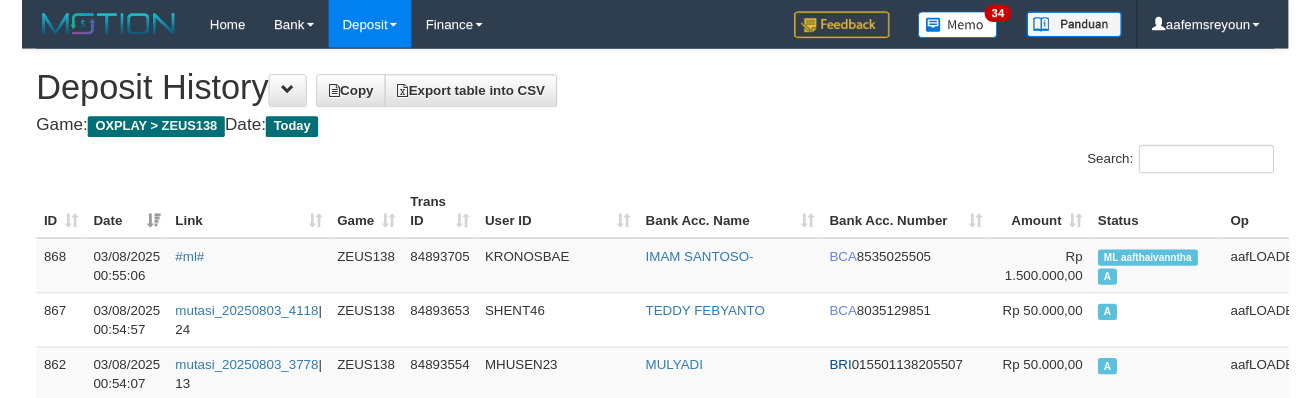 scroll, scrollTop: 0, scrollLeft: 0, axis: both 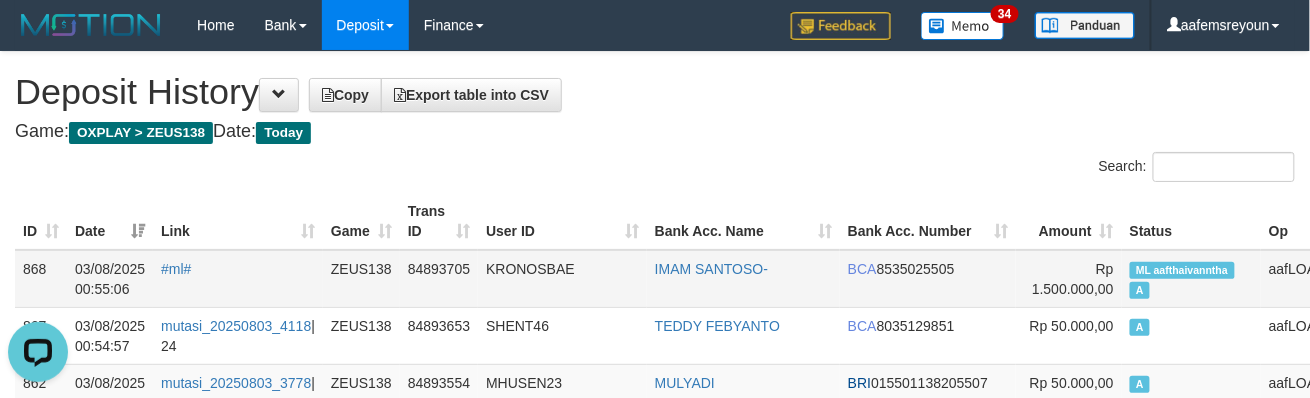 drag, startPoint x: 729, startPoint y: 200, endPoint x: 645, endPoint y: 282, distance: 117.388245 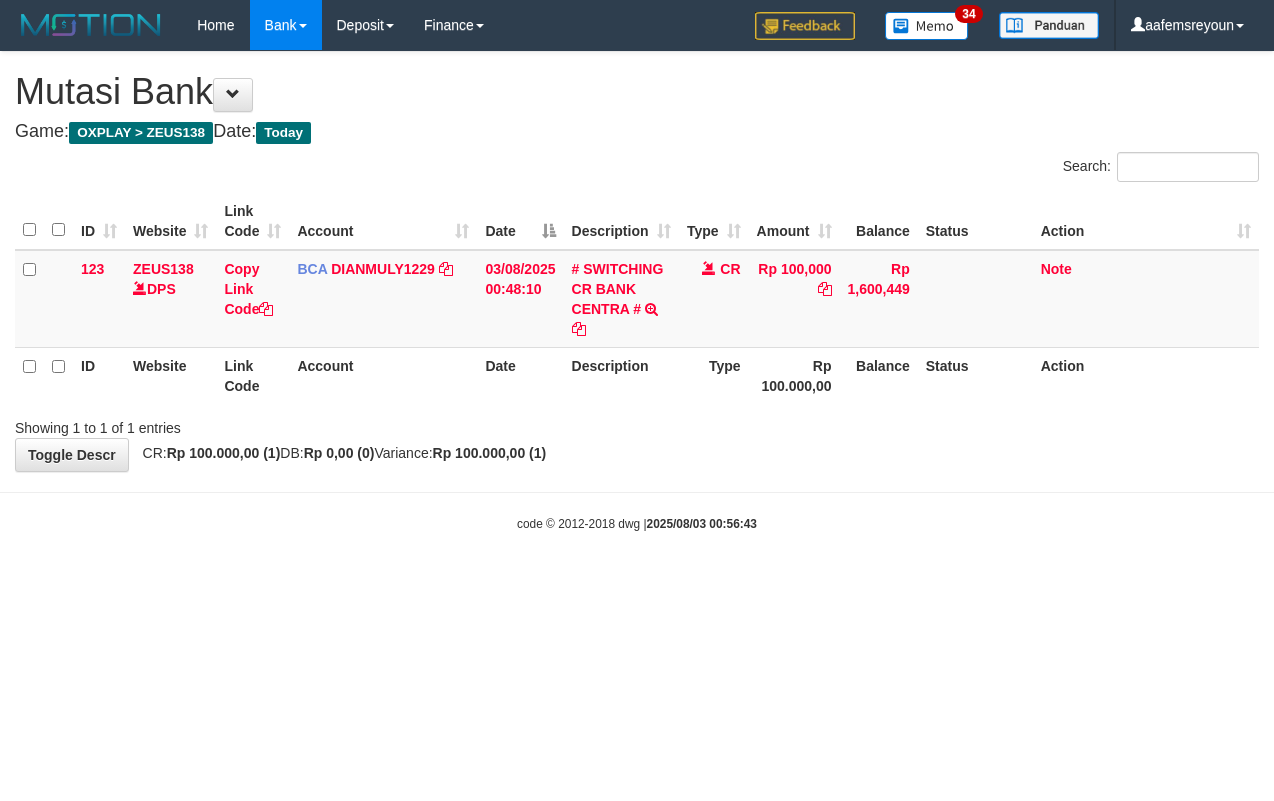 scroll, scrollTop: 0, scrollLeft: 0, axis: both 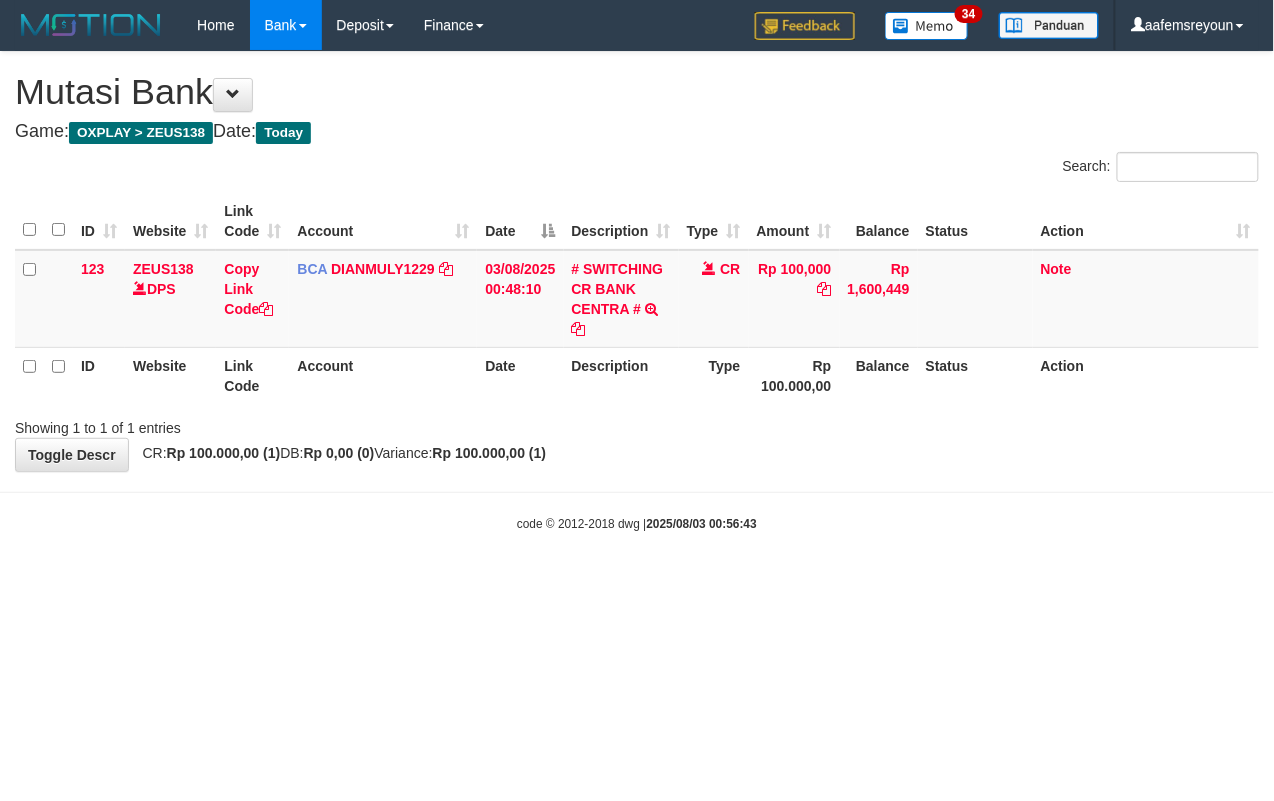click on "Toggle navigation
Home
Bank
Account List
Mutasi Bank
Search
Sync
Note Mutasi
Deposit
DPS Fetch
DPS List
History
Note DPS
Finance
Financial Data
aafemsreyoun
My Profile
Log Out
34" at bounding box center [637, 291] 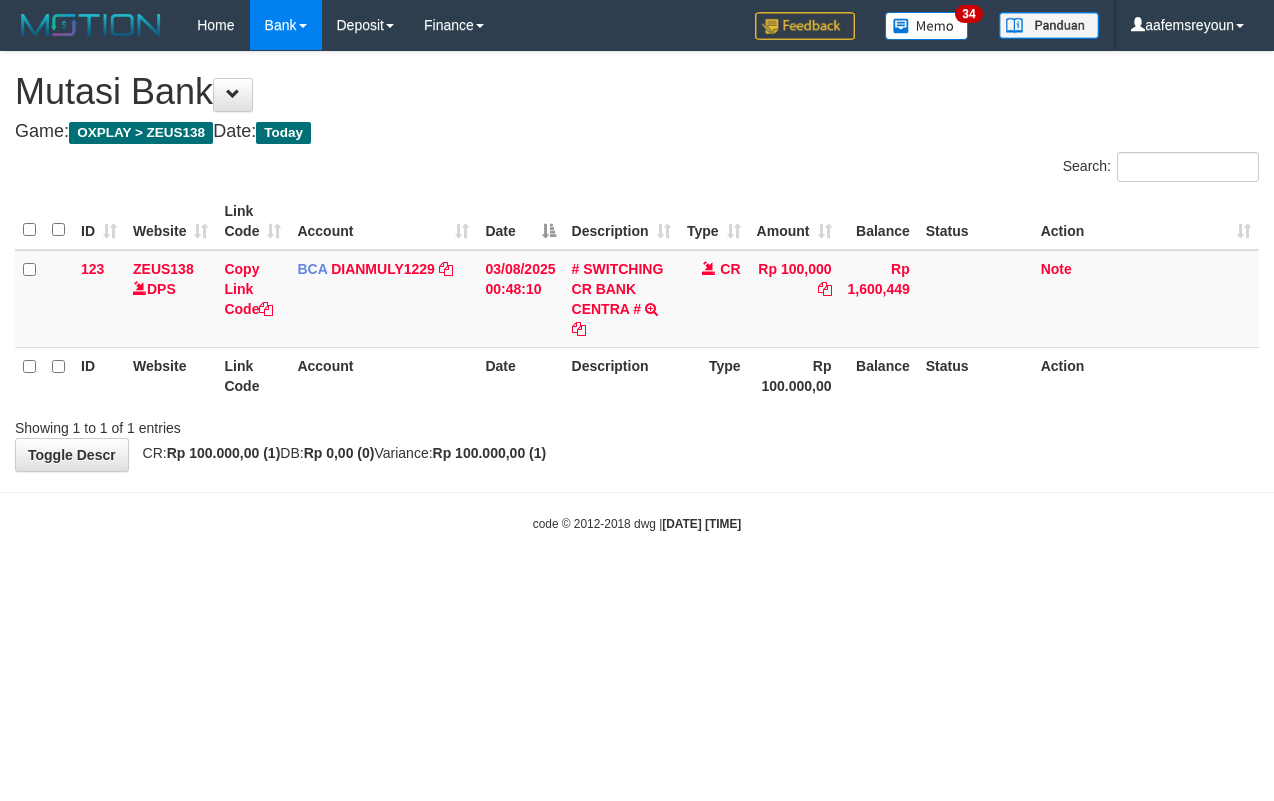 scroll, scrollTop: 0, scrollLeft: 0, axis: both 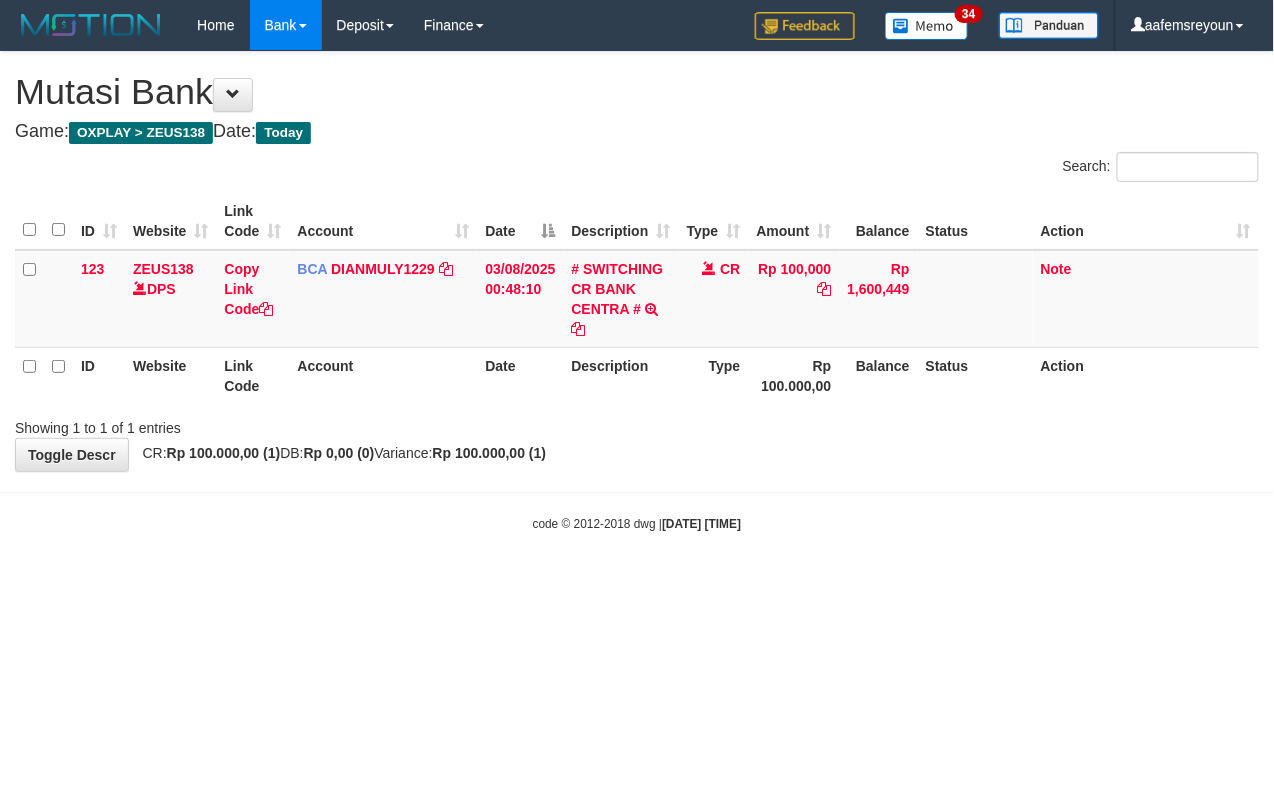 drag, startPoint x: 804, startPoint y: 601, endPoint x: 1156, endPoint y: 558, distance: 354.6167 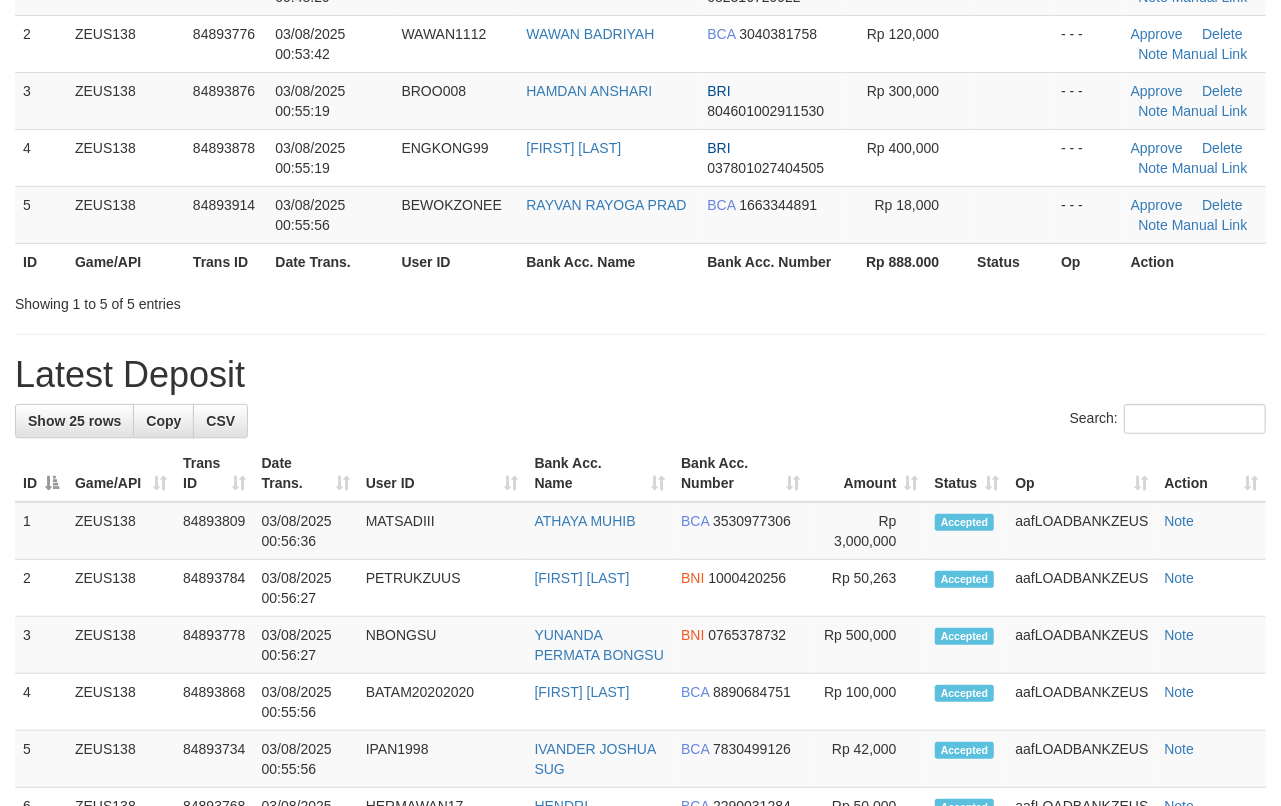 scroll, scrollTop: 217, scrollLeft: 0, axis: vertical 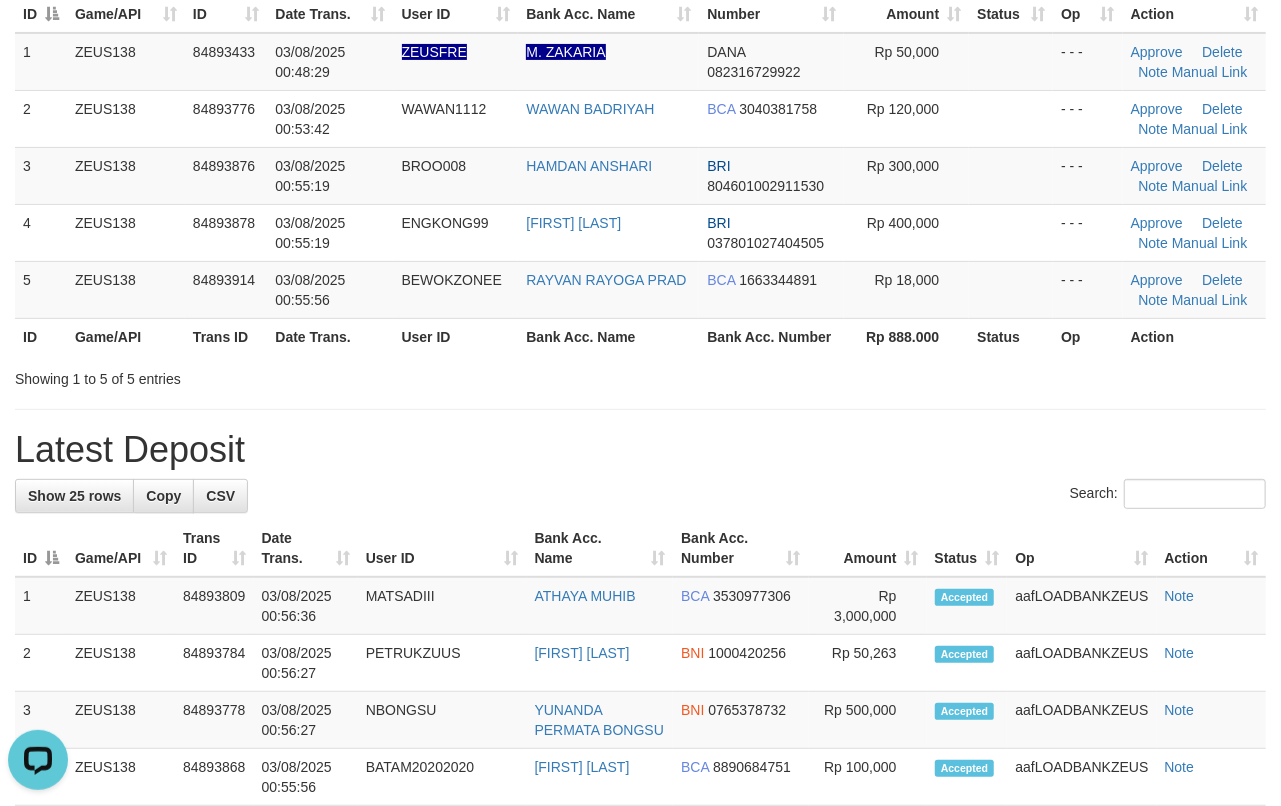click on "**********" at bounding box center [640, 985] 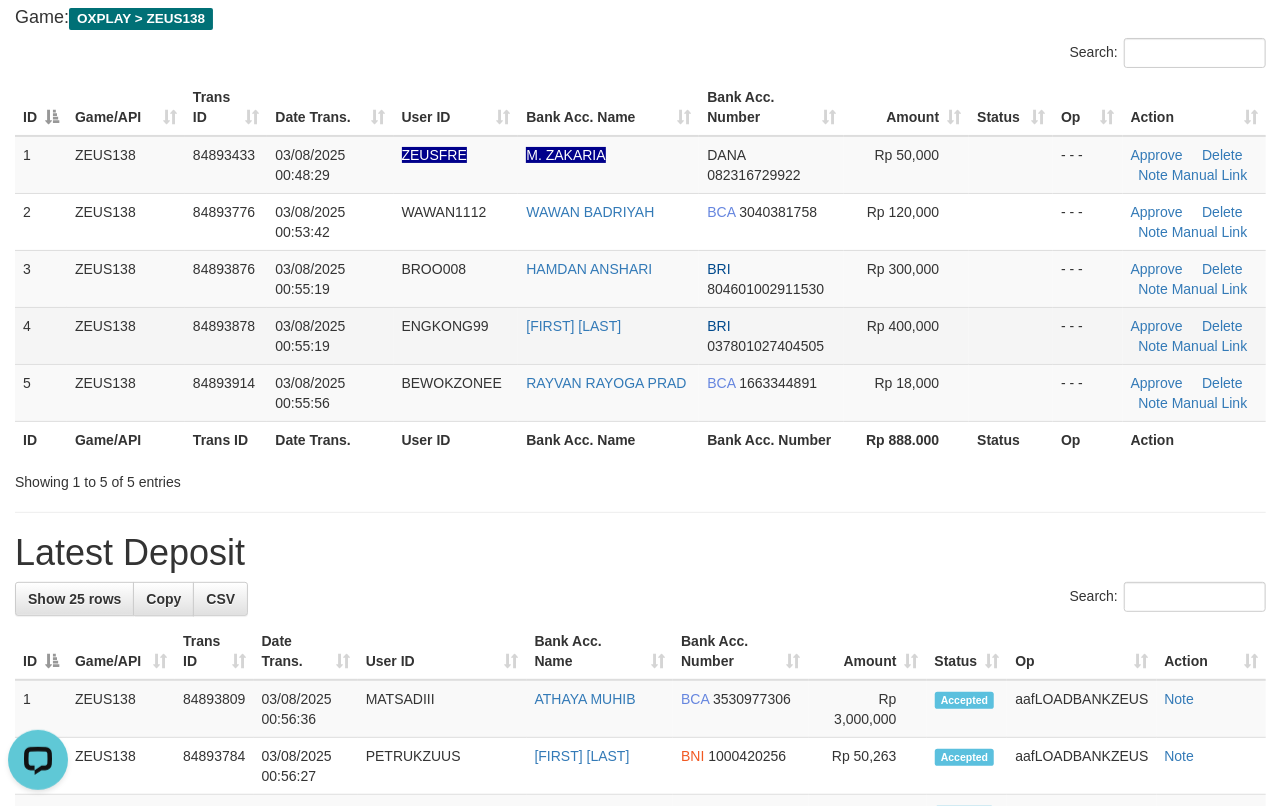 scroll, scrollTop: 8, scrollLeft: 0, axis: vertical 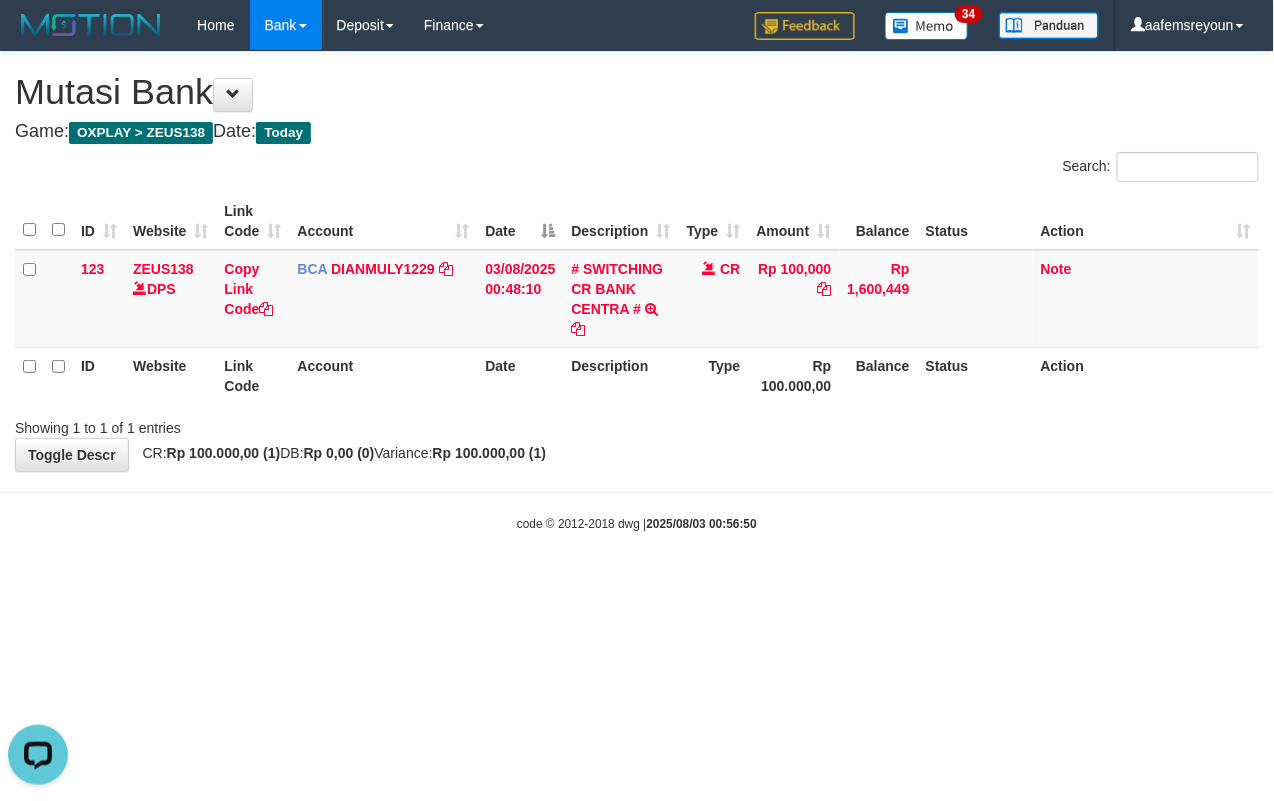 drag, startPoint x: 870, startPoint y: 637, endPoint x: 476, endPoint y: 566, distance: 400.3461 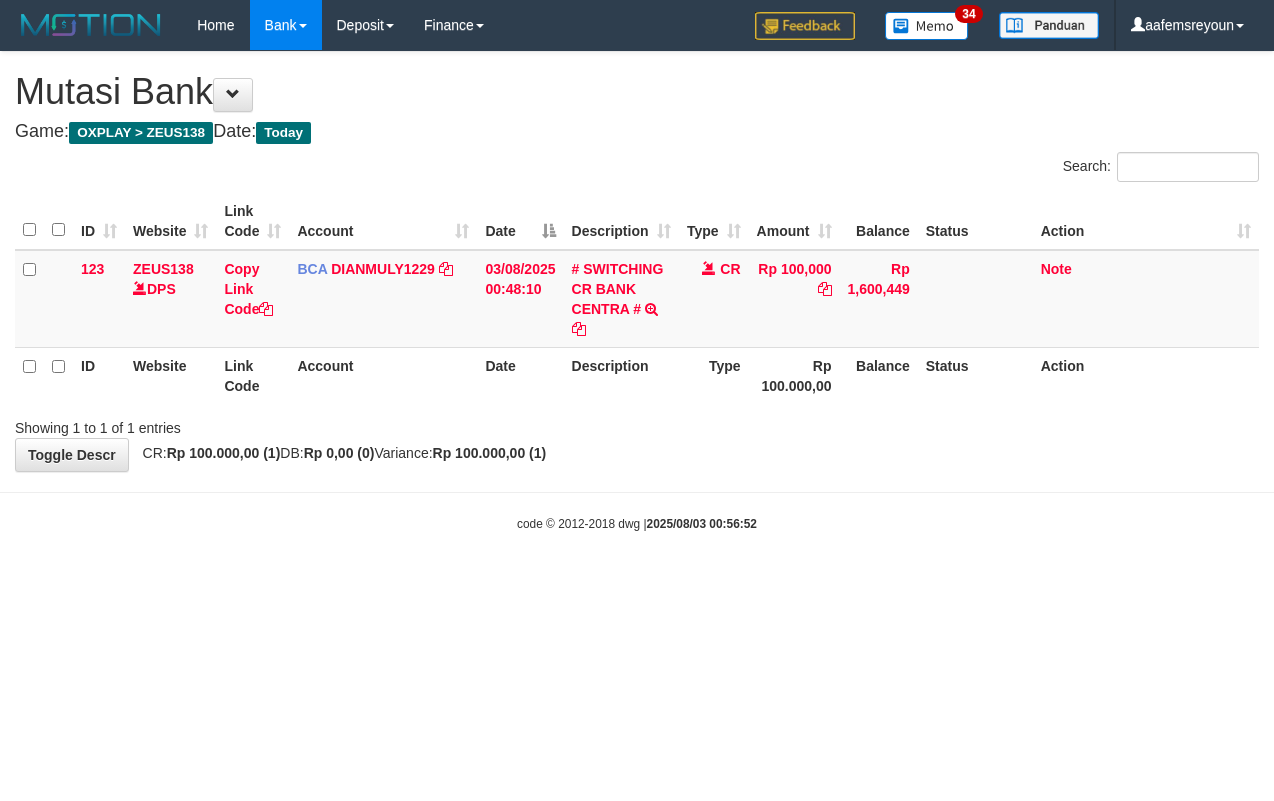 scroll, scrollTop: 0, scrollLeft: 0, axis: both 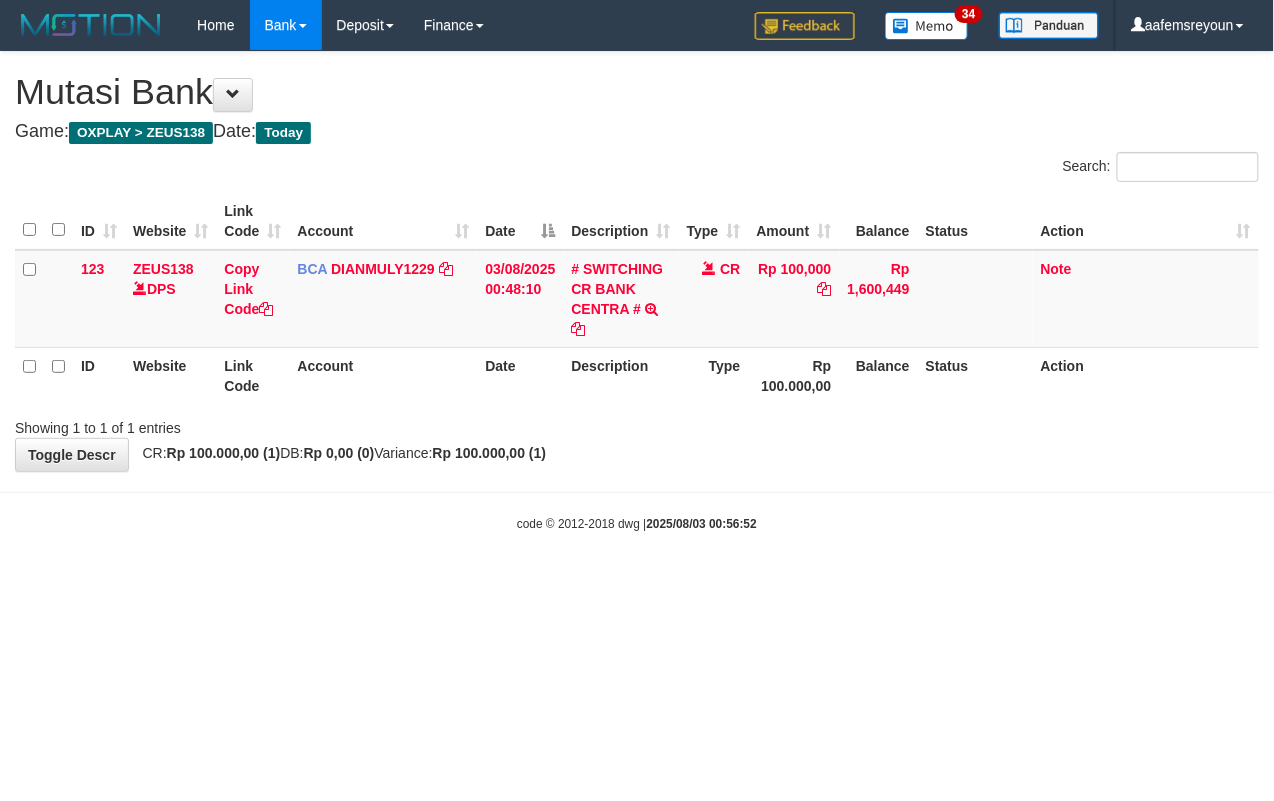 click on "Toggle navigation
Home
Bank
Account List
Mutasi Bank
Search
Sync
Note Mutasi
Deposit
DPS Fetch
DPS List
History
Note DPS
Finance
Financial Data
aafemsreyoun
My Profile
Log Out
34" at bounding box center [637, 291] 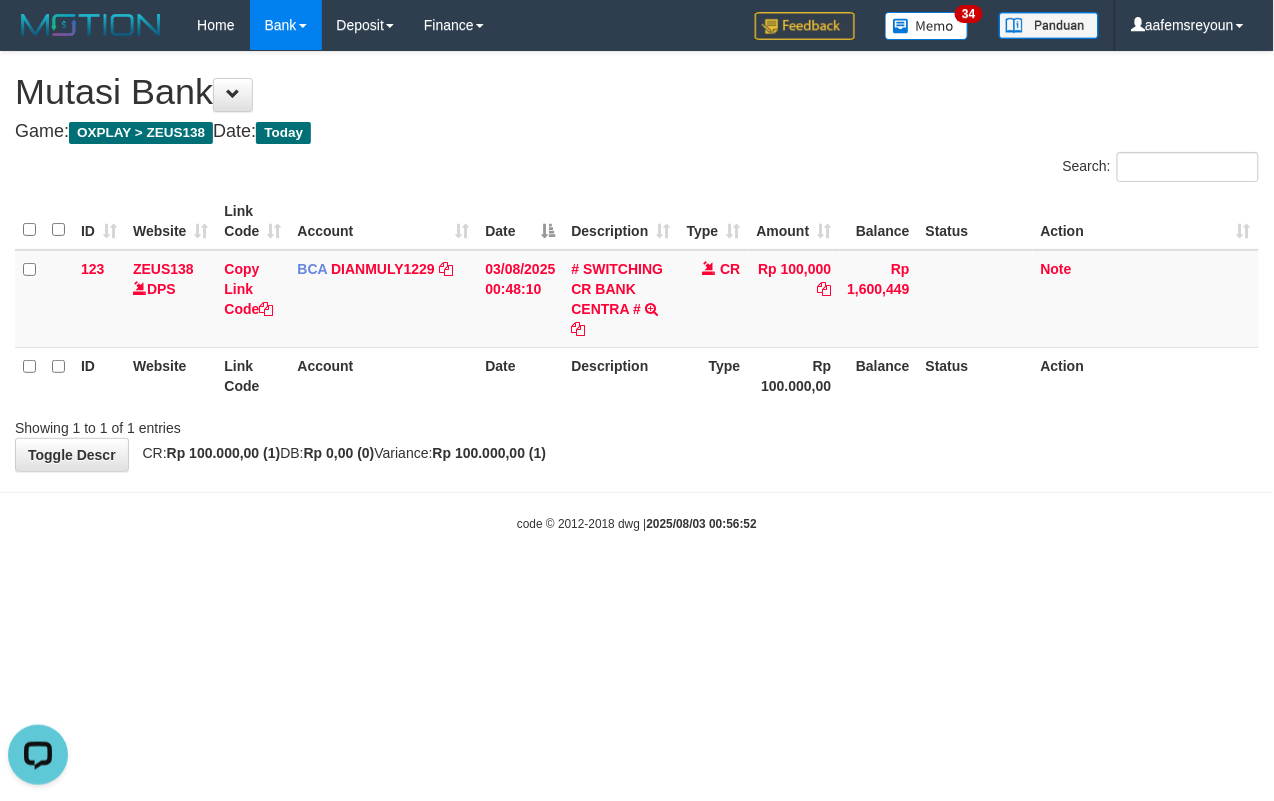 scroll, scrollTop: 0, scrollLeft: 0, axis: both 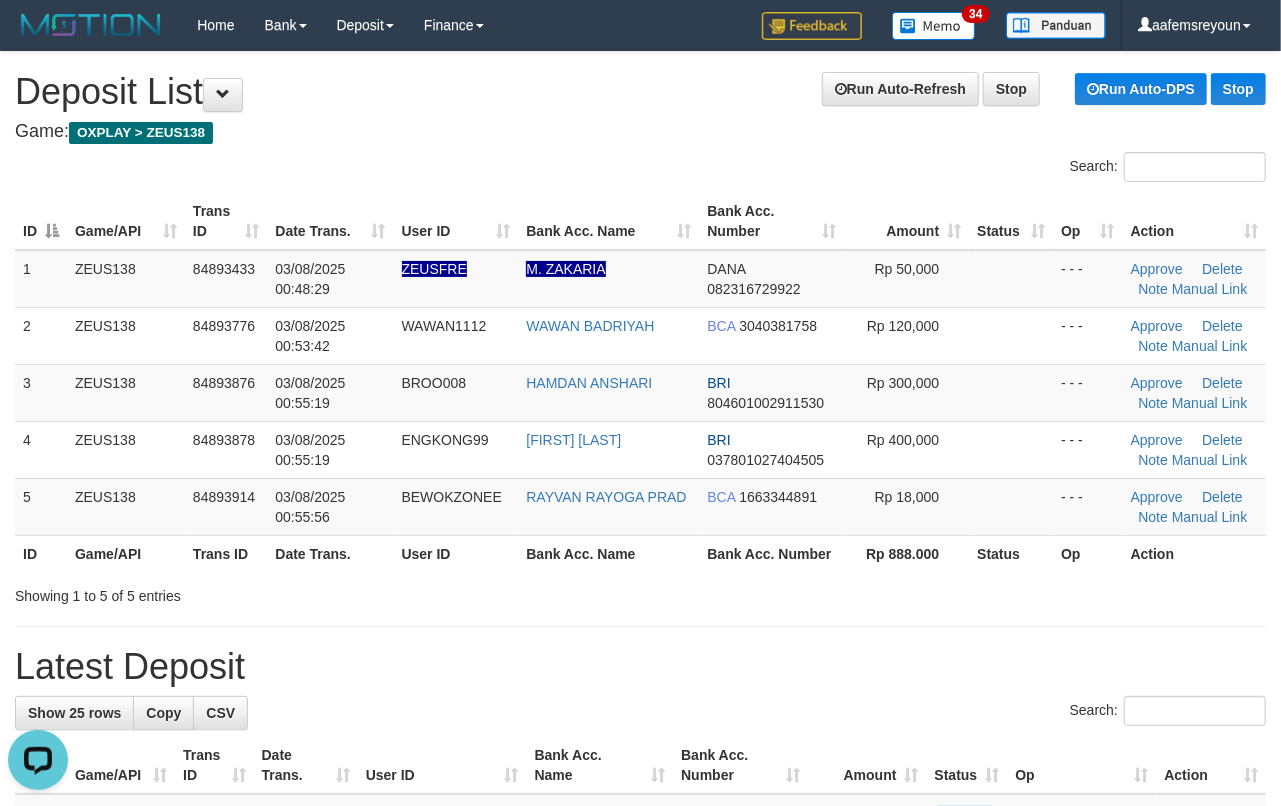 click on "ID Game/API Trans ID Date Trans. User ID Bank Acc. Name Bank Acc. Number Amount Status Op Action
1
ZEUS138
84893433
[DATE] [TIME]
ZEUSFRE
[FIRST] [LAST]
DANA
[PHONE]
Rp 50,000
- - -
Approve
Delete
Note
Manual Link
2
ZEUS138
84893776
[DATE] [TIME]
WAWAN1112
[FIRST] [LAST]
BCA
3040381758
Rp 120,000
- - -
BRI" at bounding box center [640, 382] 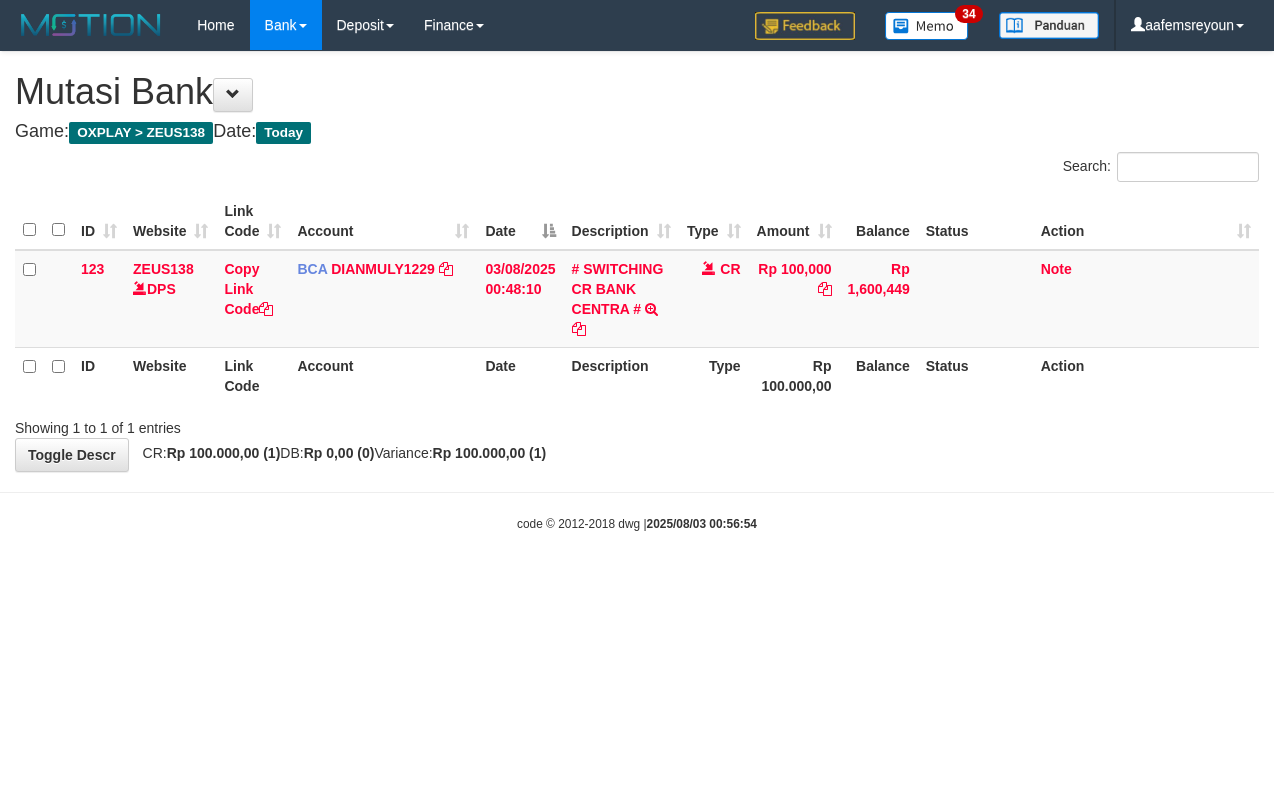 scroll, scrollTop: 0, scrollLeft: 0, axis: both 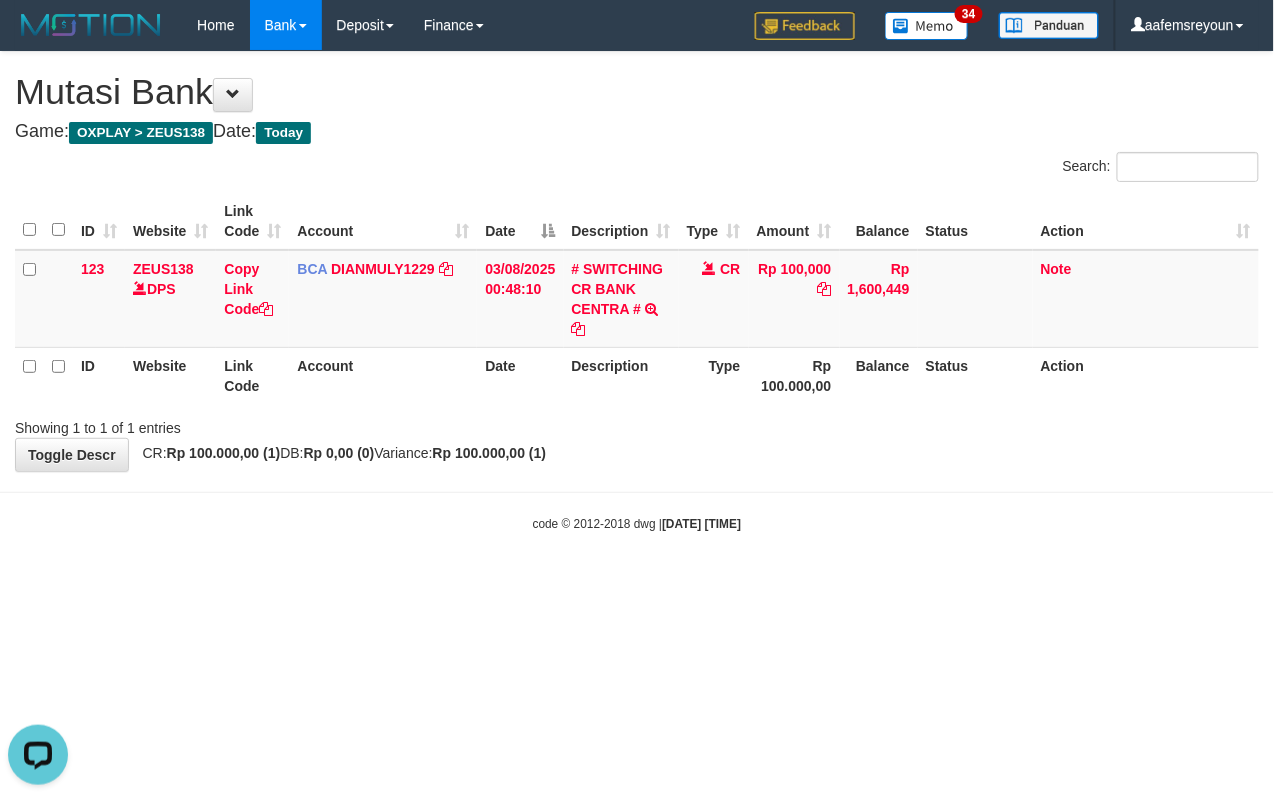 click on "Toggle navigation
Home
Bank
Account List
Mutasi Bank
Search
Sync
Note Mutasi
Deposit
DPS Fetch
DPS List
History
Note DPS
Finance
Financial Data
aafemsreyoun
My Profile
Log Out
34" at bounding box center [637, 291] 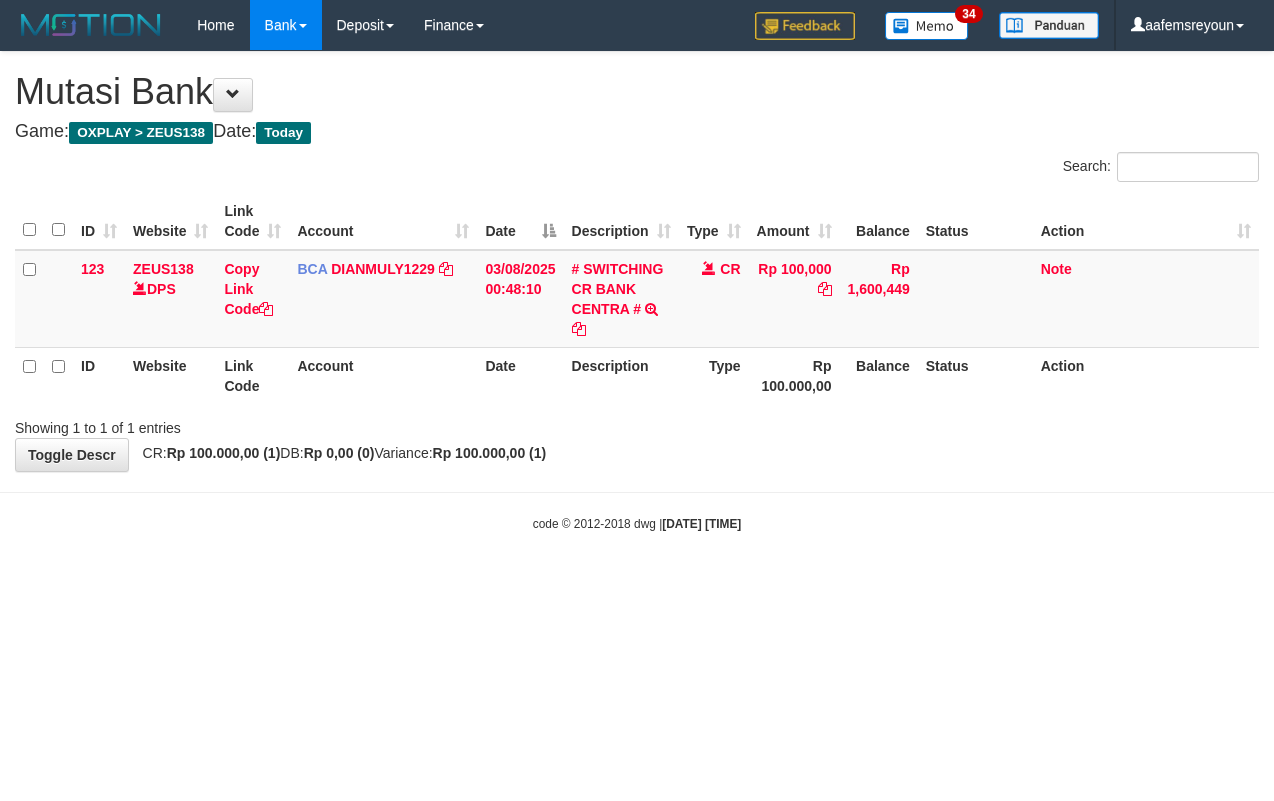scroll, scrollTop: 0, scrollLeft: 0, axis: both 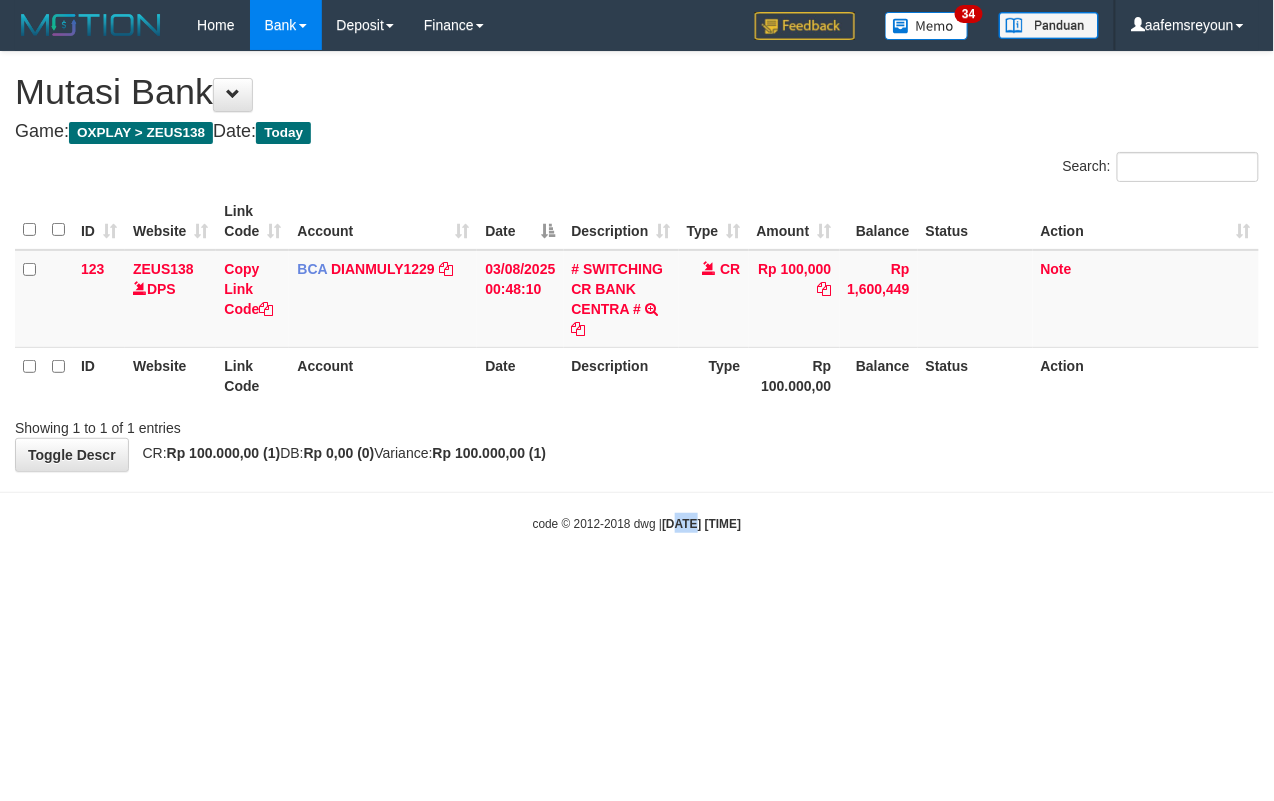 click on "Toggle navigation
Home
Bank
Account List
Mutasi Bank
Search
Sync
Note Mutasi
Deposit
DPS Fetch
DPS List
History
Note DPS
Finance
Financial Data
aafemsreyoun
My Profile
Log Out
34" at bounding box center (637, 291) 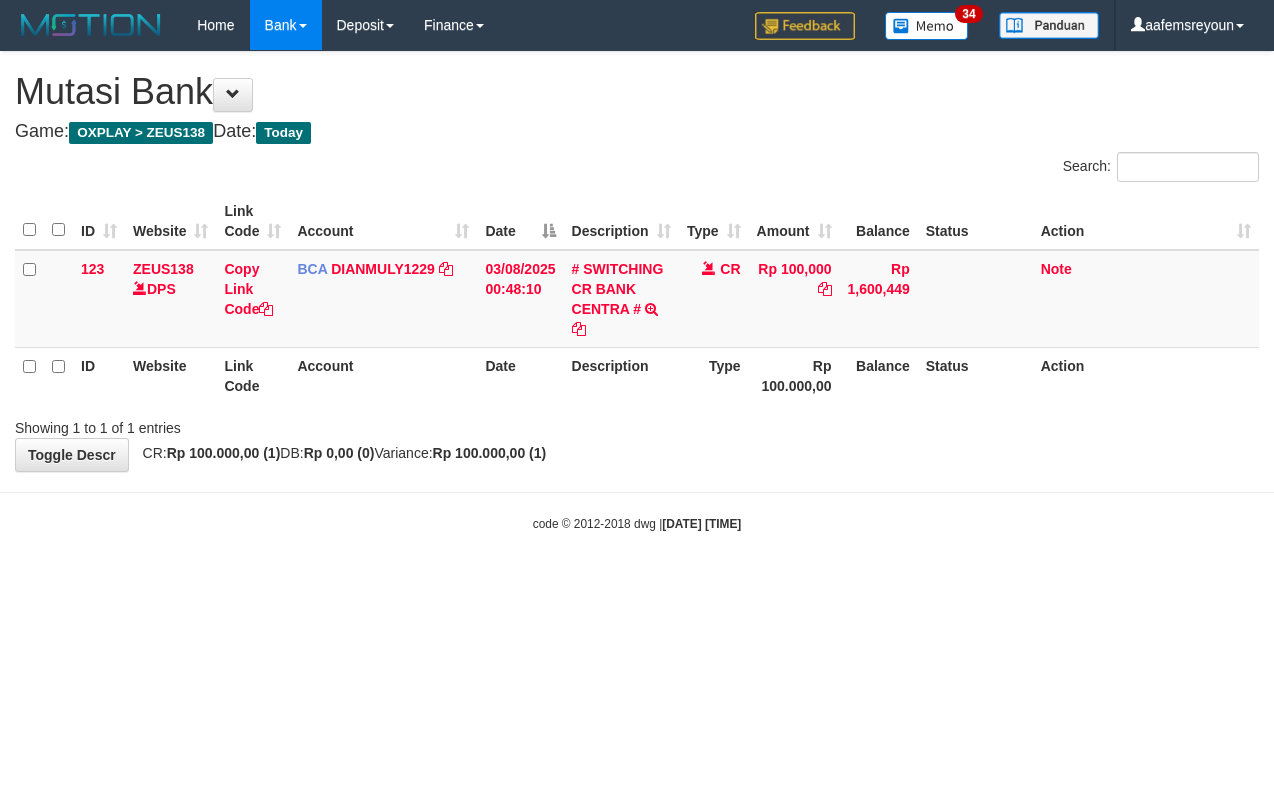 scroll, scrollTop: 0, scrollLeft: 0, axis: both 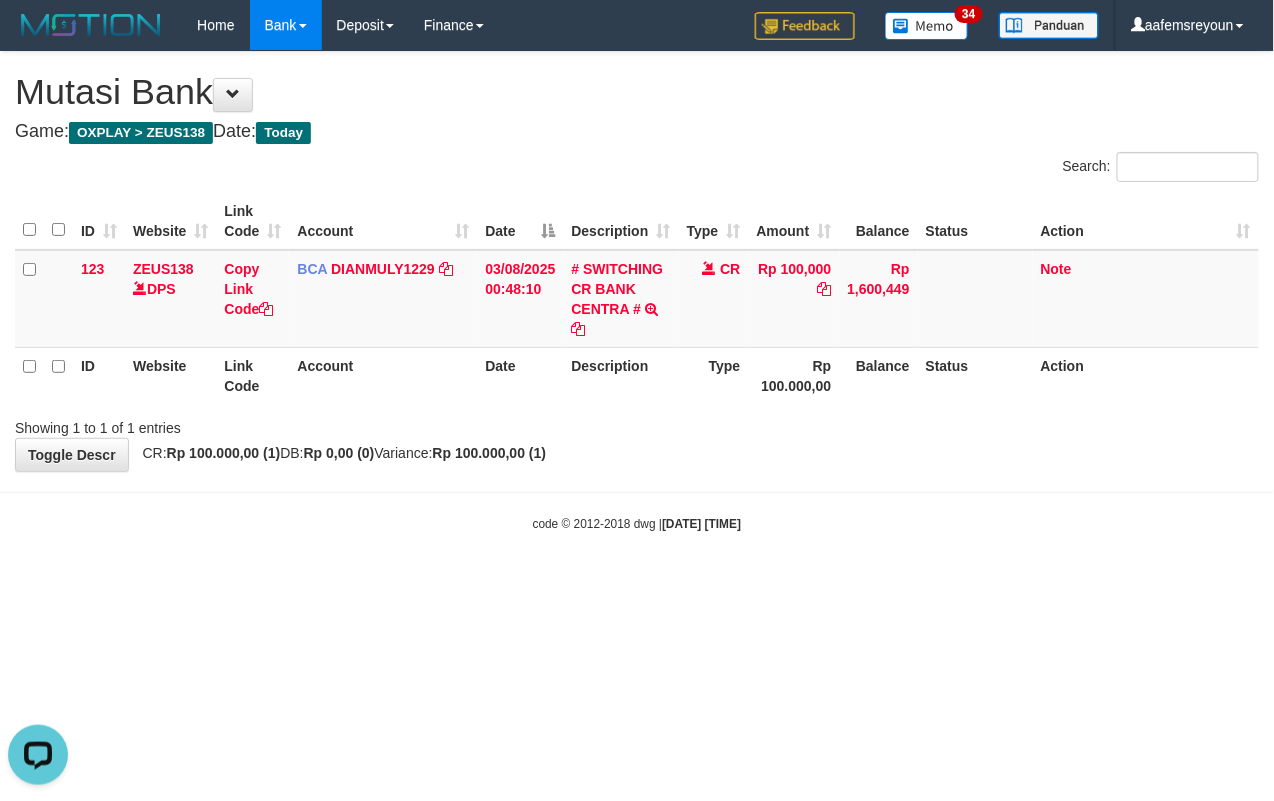 click on "Toggle navigation
Home
Bank
Account List
Mutasi Bank
Search
Sync
Note Mutasi
Deposit
DPS Fetch
DPS List
History
Note DPS
Finance
Financial Data
aafemsreyoun
My Profile
Log Out
34" at bounding box center (637, 291) 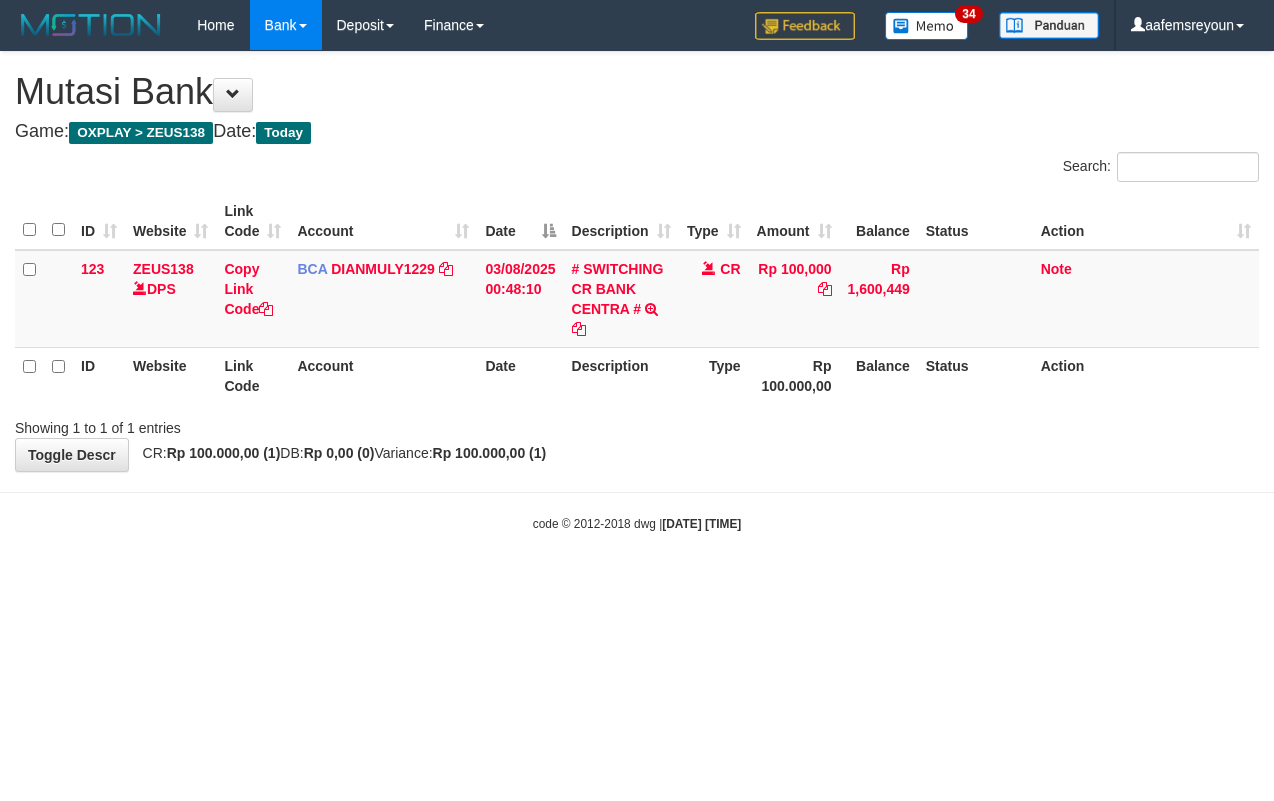 scroll, scrollTop: 0, scrollLeft: 0, axis: both 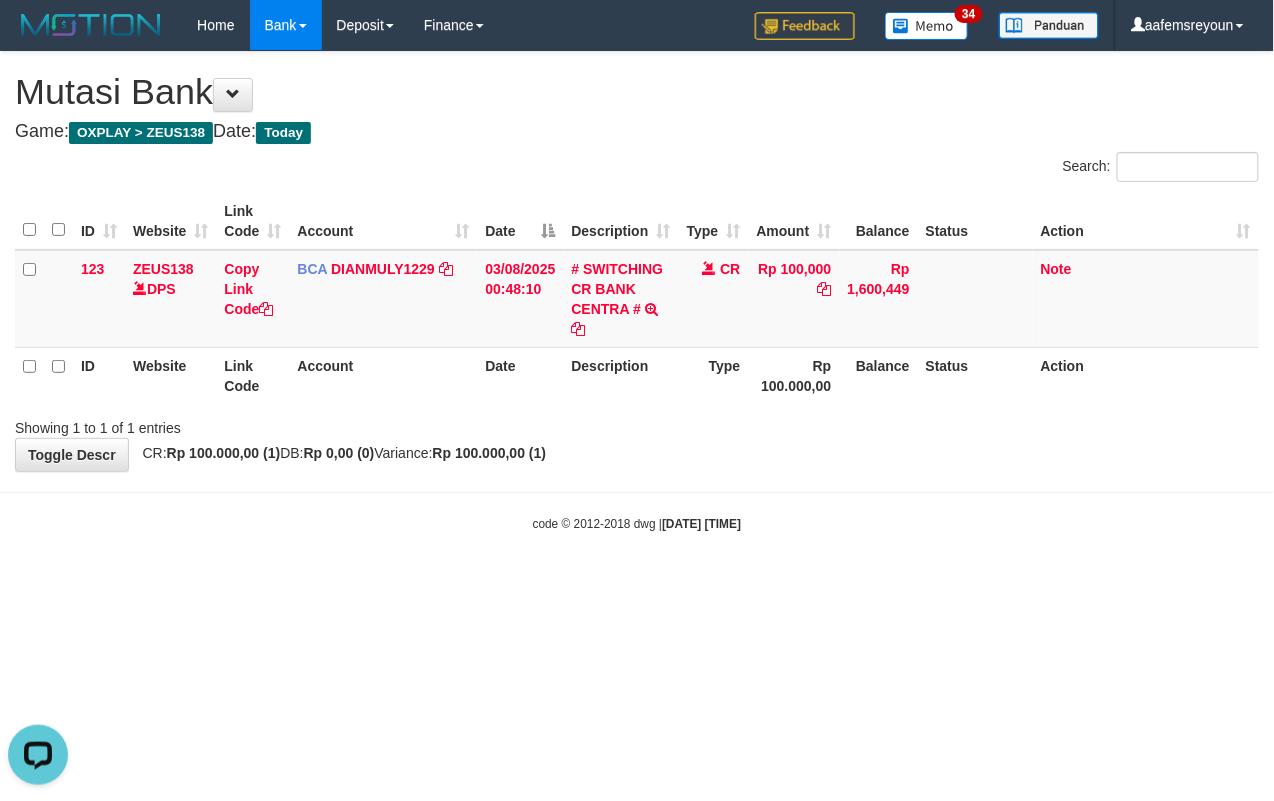 click on "Toggle navigation
Home
Bank
Account List
Mutasi Bank
Search
Sync
Note Mutasi
Deposit
DPS Fetch
DPS List
History
Note DPS
Finance
Financial Data
aafemsreyoun
My Profile
Log Out" at bounding box center (637, 291) 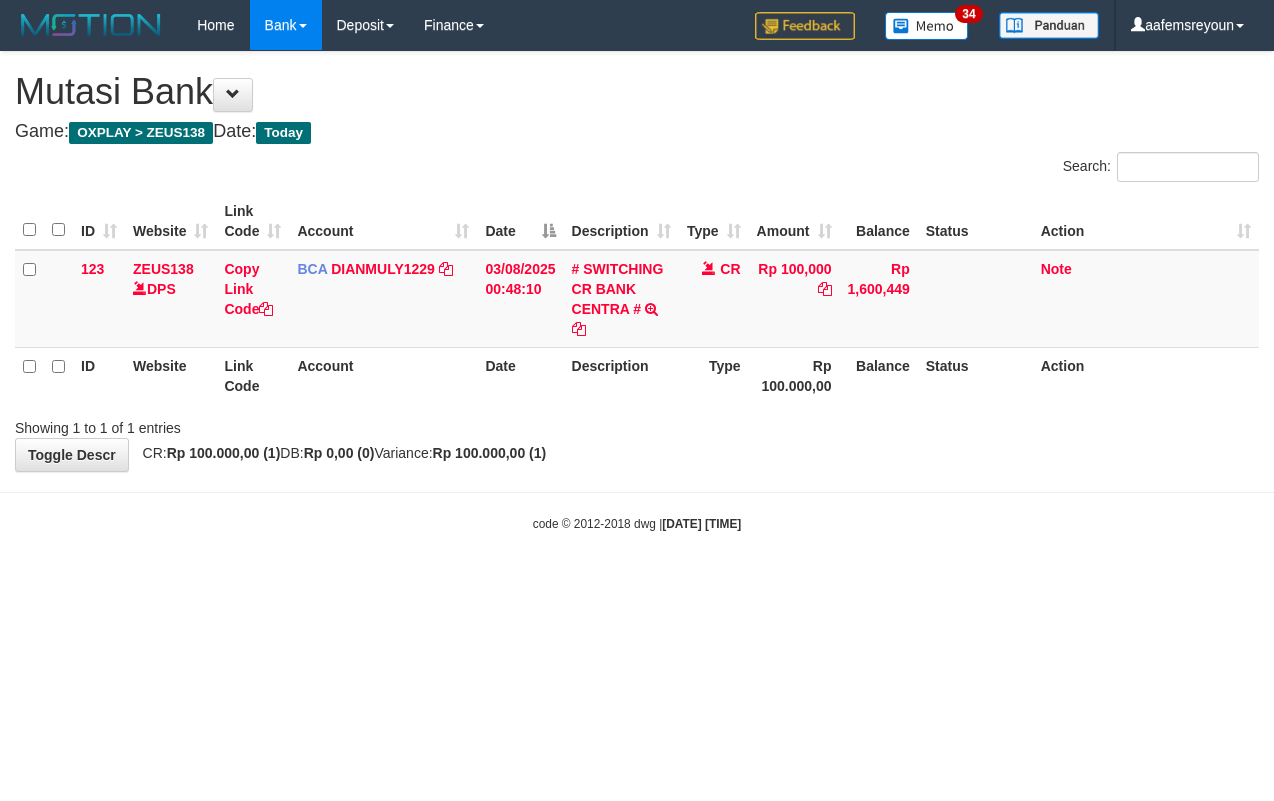 scroll, scrollTop: 0, scrollLeft: 0, axis: both 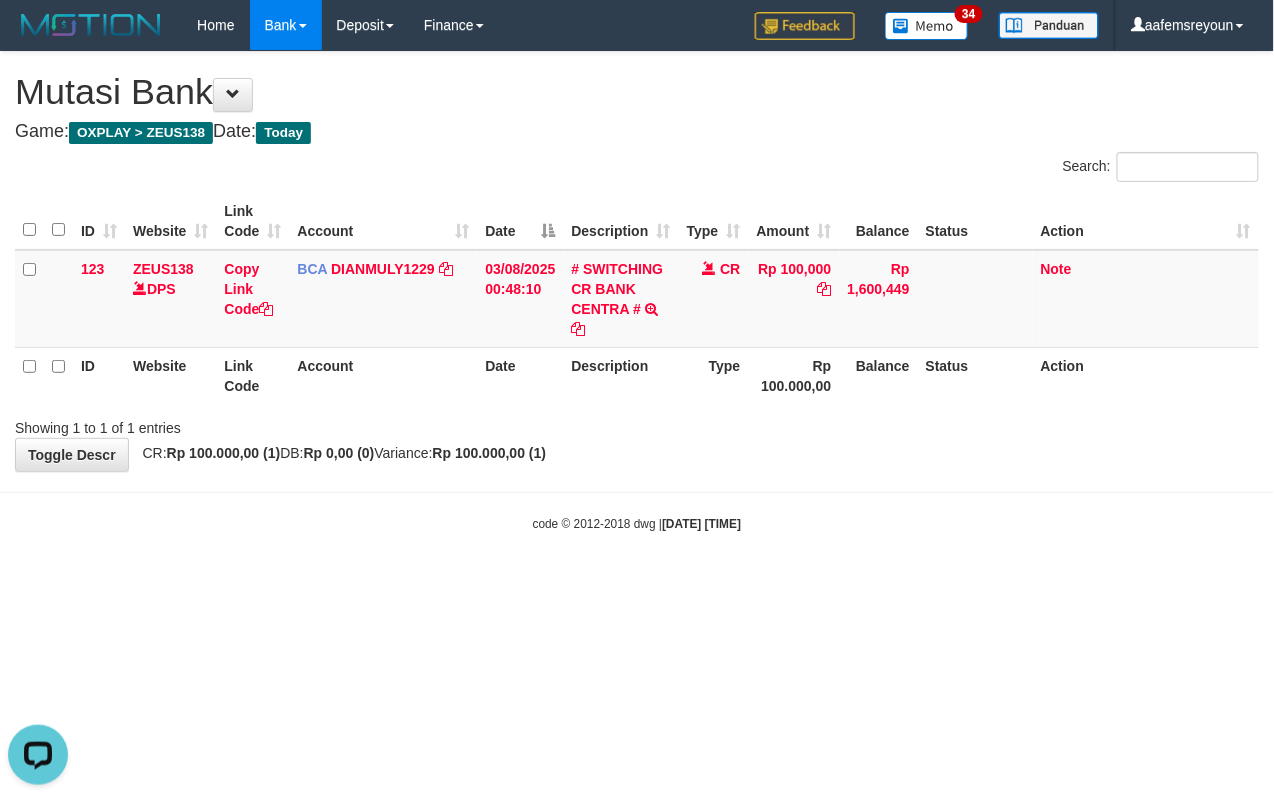 click on "Toggle navigation
Home
Bank
Account List
Mutasi Bank
Search
Sync
Note Mutasi
Deposit
DPS Fetch
DPS List
History
Note DPS
Finance
Financial Data
aafemsreyoun
My Profile
Log Out
34" at bounding box center [637, 291] 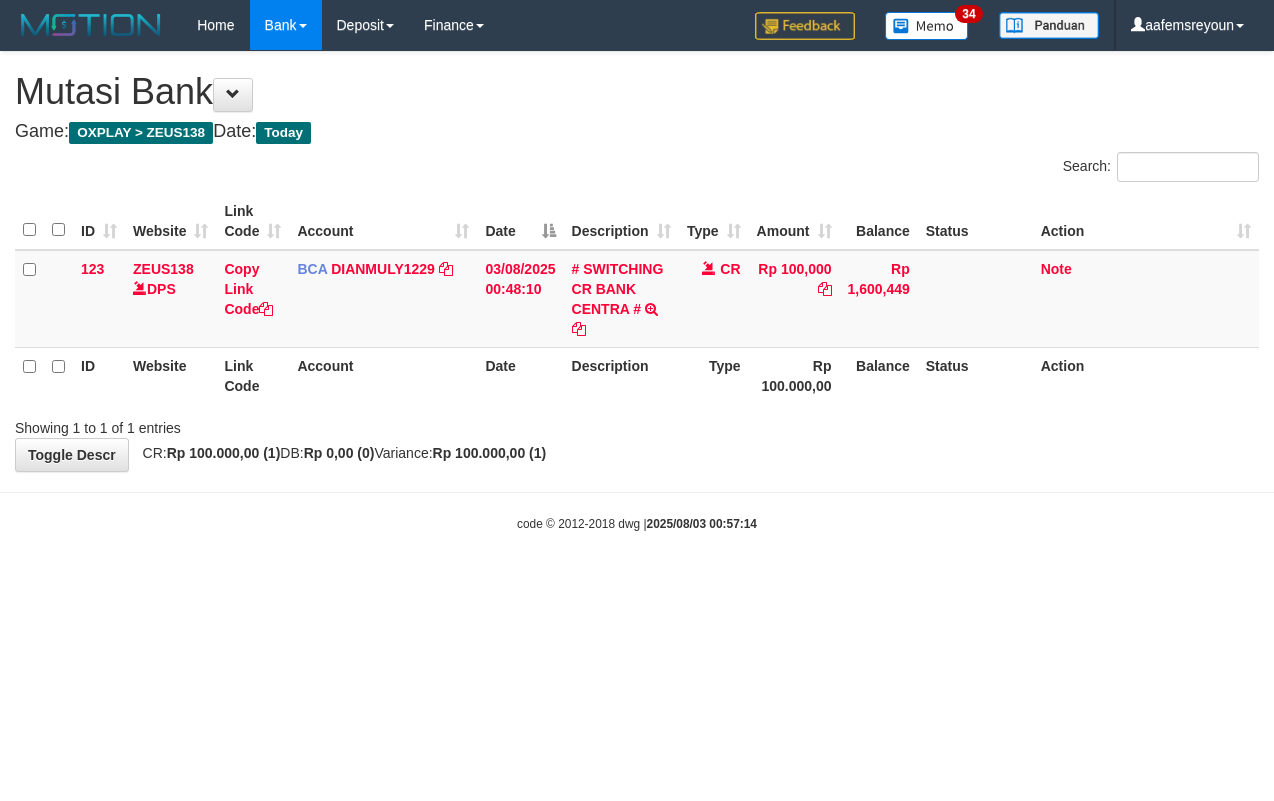 scroll, scrollTop: 0, scrollLeft: 0, axis: both 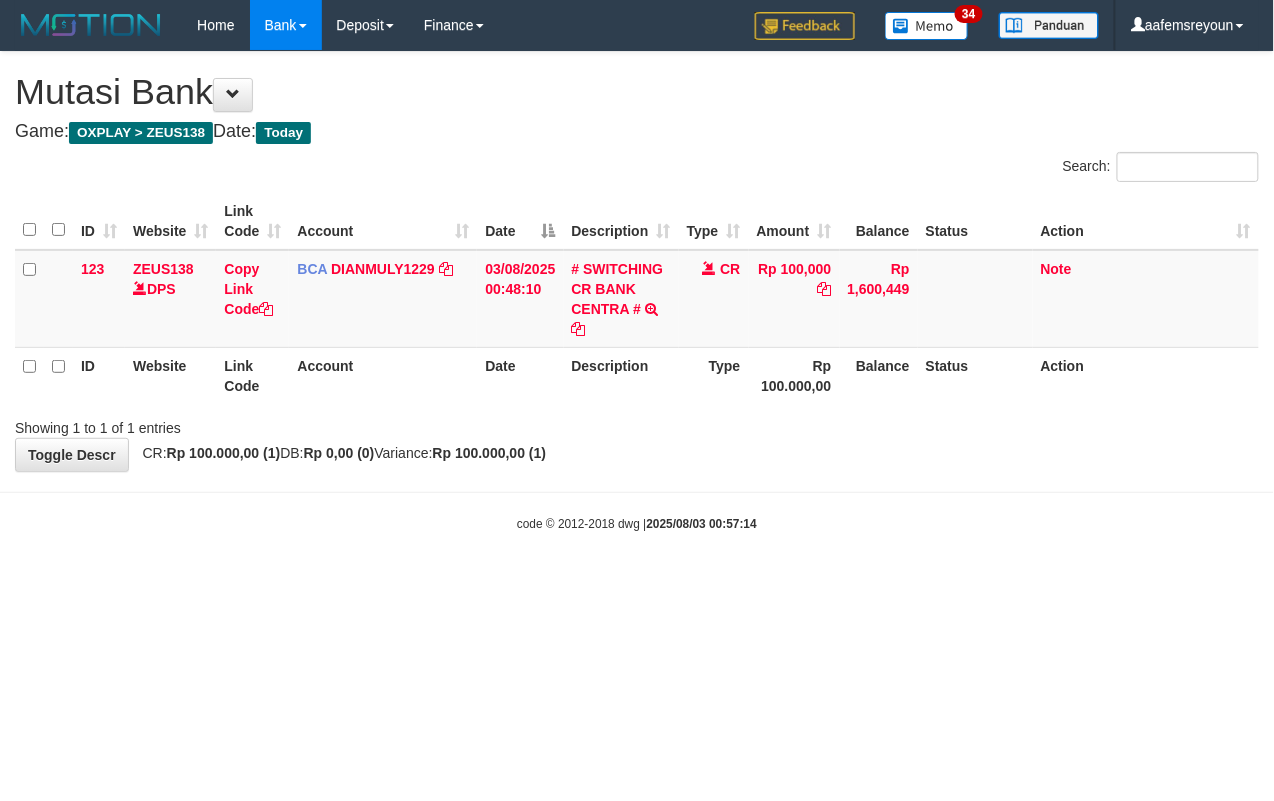 click on "Toggle navigation
Home
Bank
Account List
Mutasi Bank
Search
Sync
Note Mutasi
Deposit
DPS Fetch
DPS List
History
Note DPS
Finance
Financial Data
aafemsreyoun
My Profile
Log Out
34" at bounding box center [637, 291] 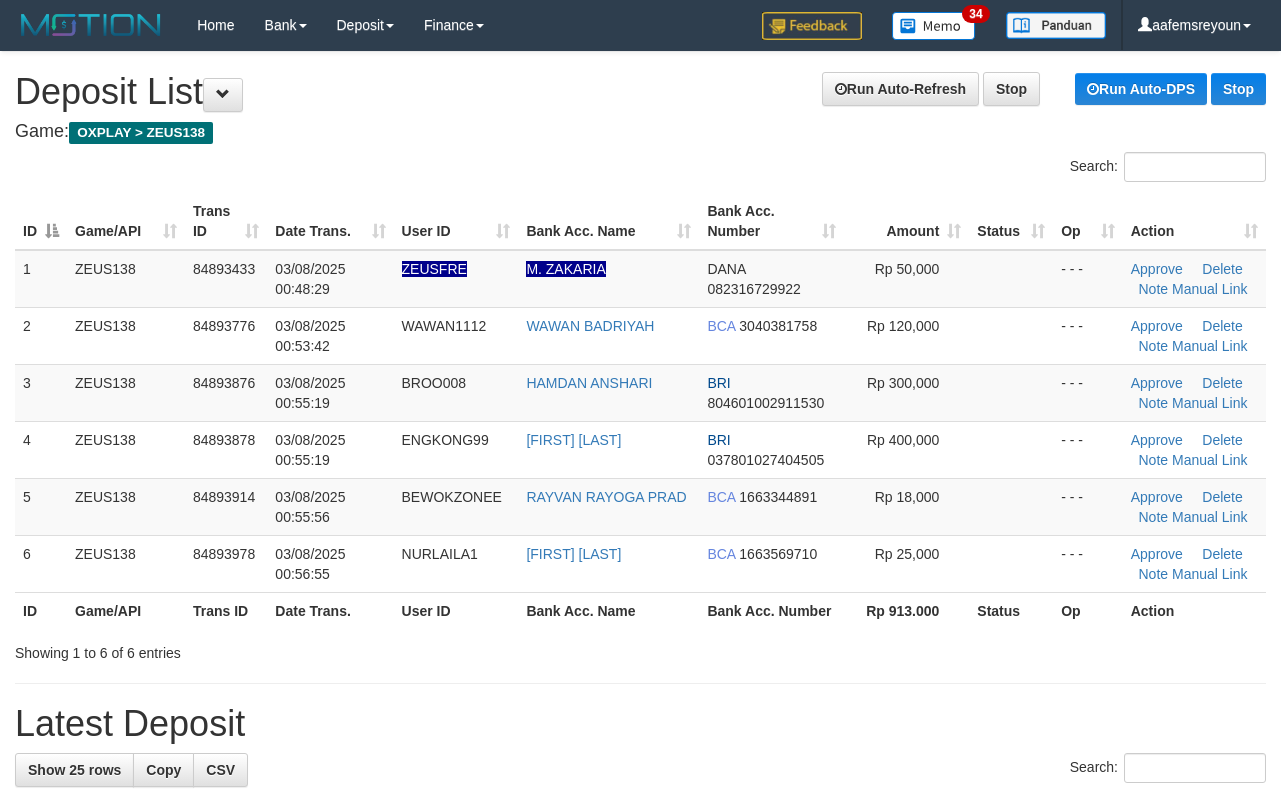 scroll, scrollTop: 0, scrollLeft: 0, axis: both 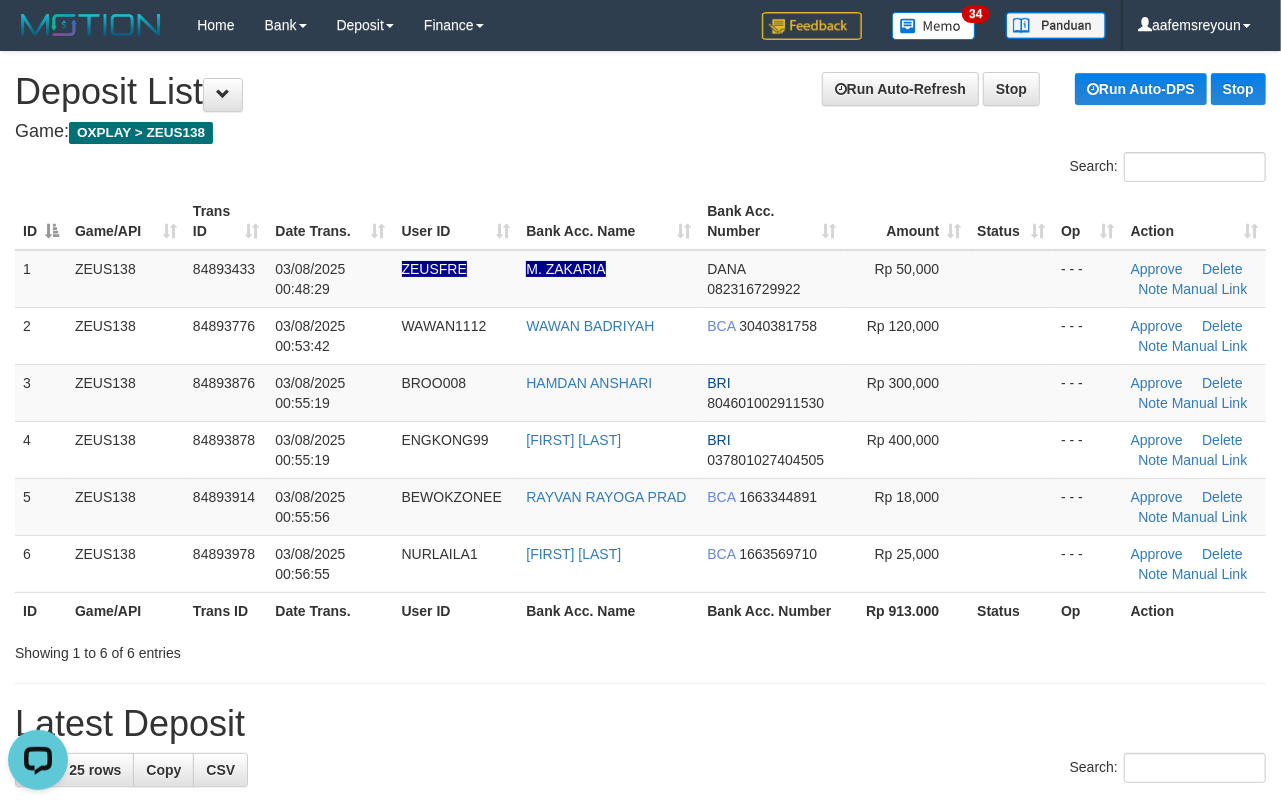 drag, startPoint x: 882, startPoint y: 697, endPoint x: 1034, endPoint y: 694, distance: 152.0296 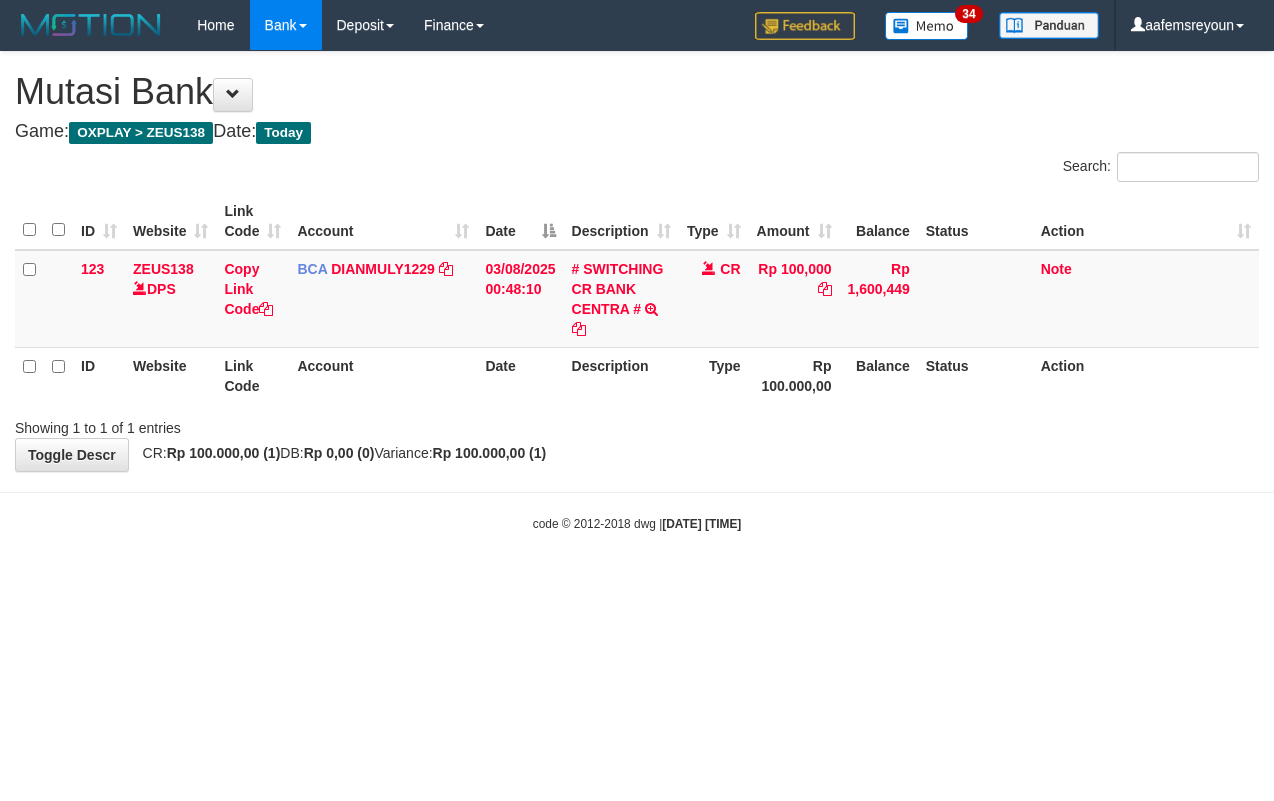 click on "Toggle navigation
Home
Bank
Account List
Mutasi Bank
Search
Sync
Note Mutasi
Deposit
DPS Fetch
DPS List
History
Note DPS
Finance
Financial Data
aafemsreyoun
My Profile
Log Out
34" at bounding box center (637, 291) 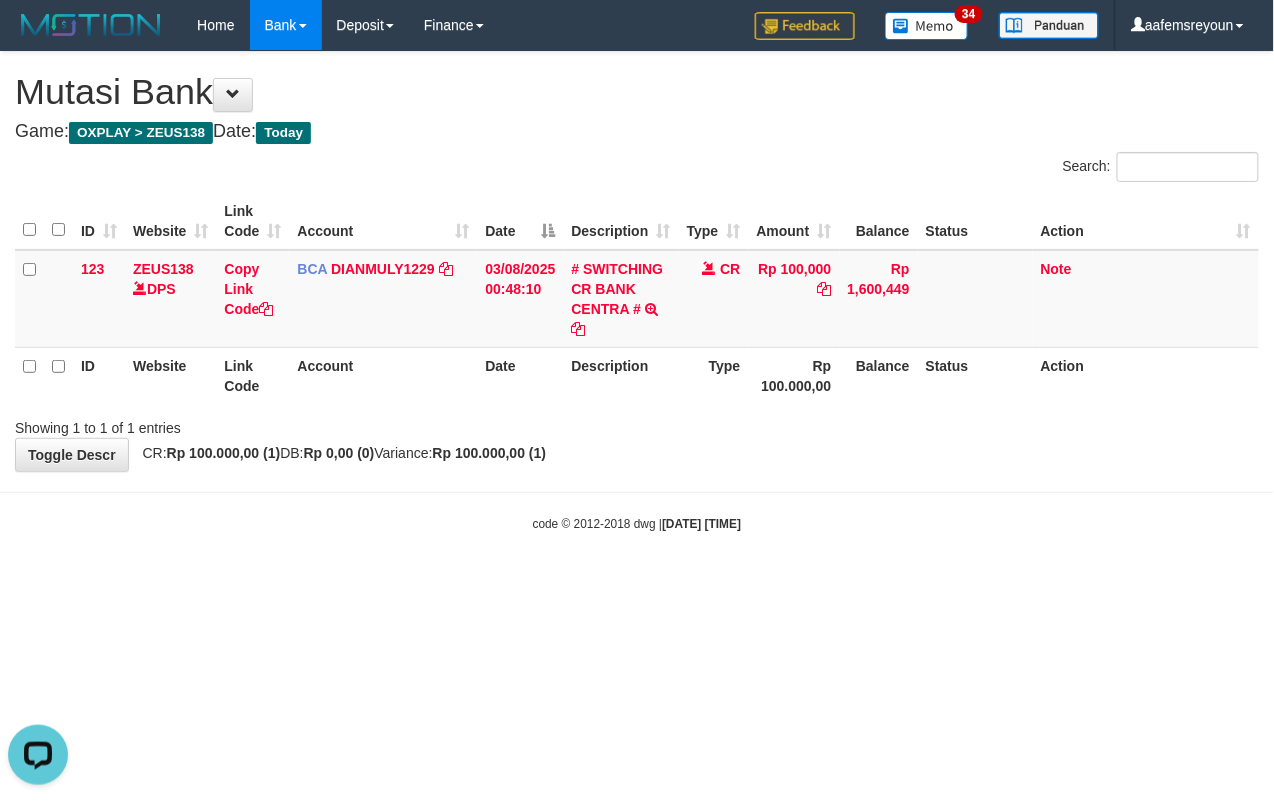 scroll, scrollTop: 0, scrollLeft: 0, axis: both 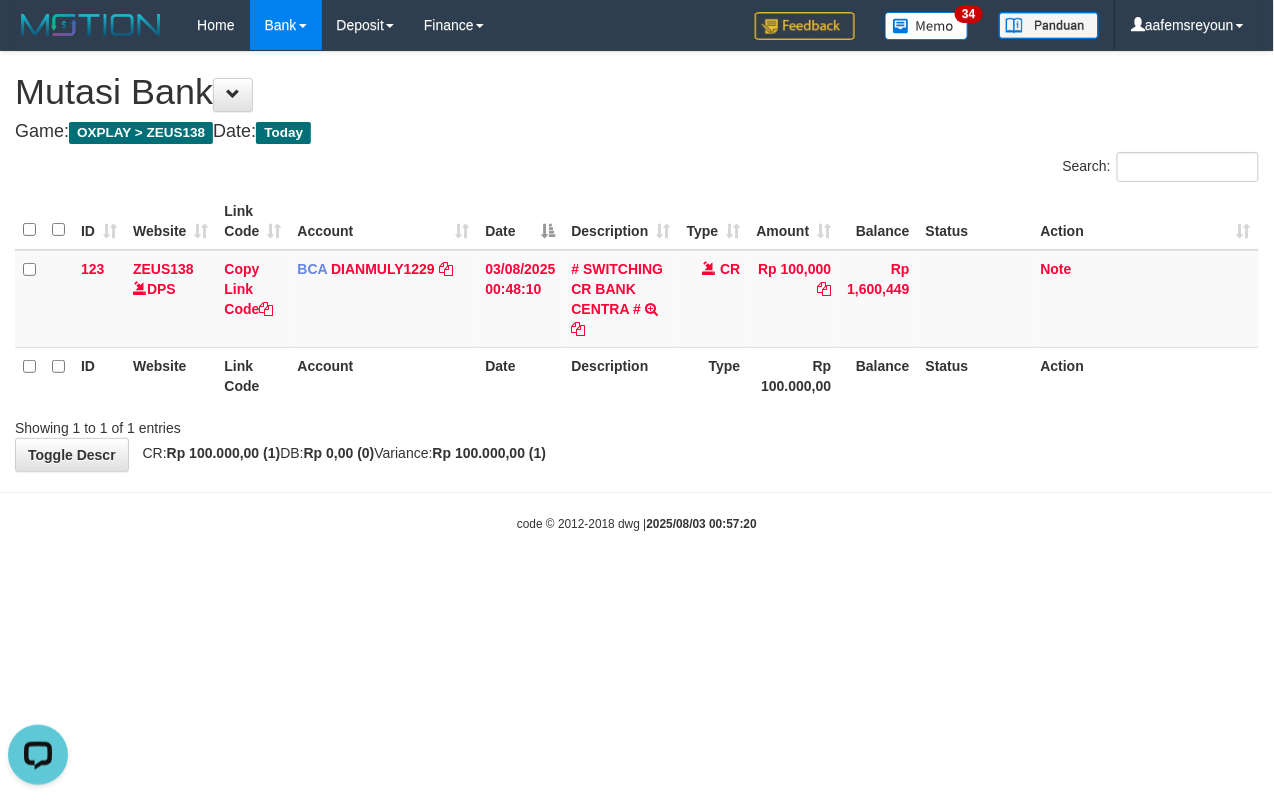 click on "Toggle navigation
Home
Bank
Account List
Mutasi Bank
Search
Sync
Note Mutasi
Deposit
DPS Fetch
DPS List
History
Note DPS
Finance
Financial Data
aafemsreyoun
My Profile
Log Out
34" at bounding box center (637, 291) 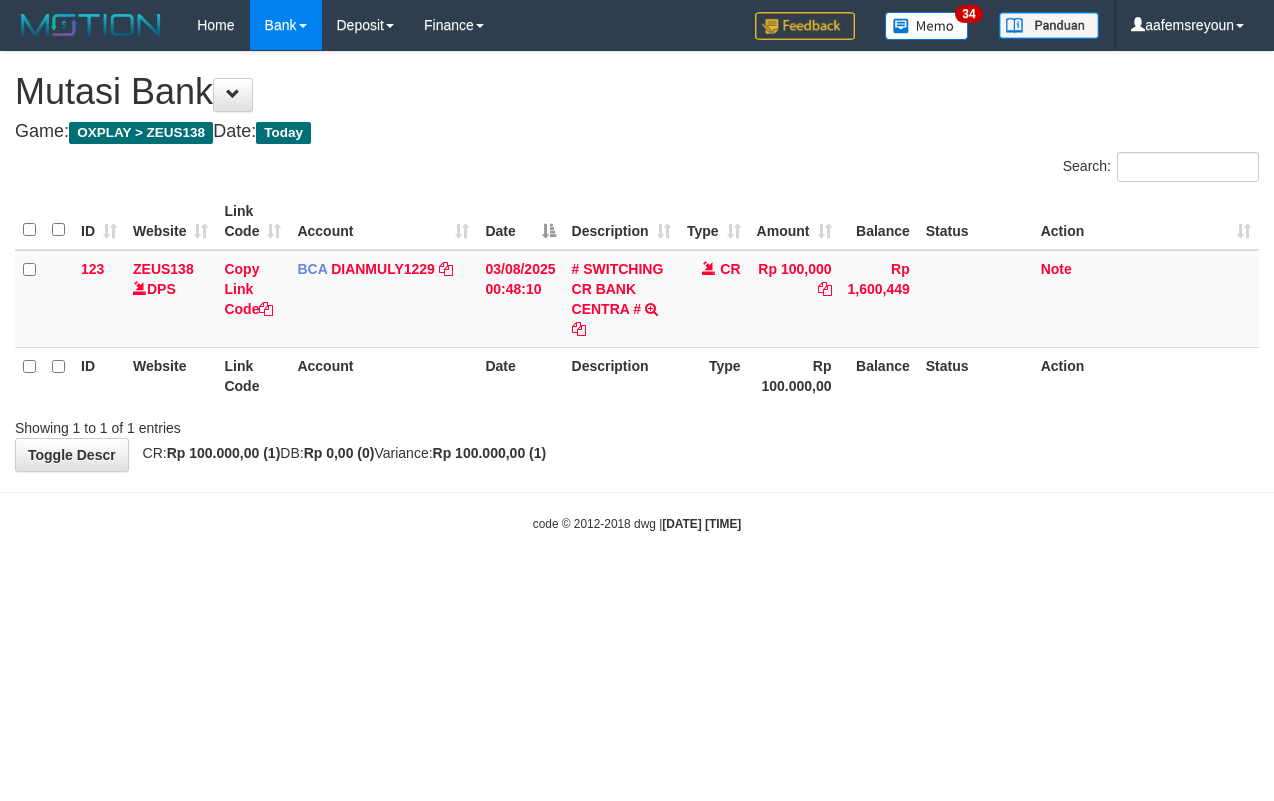 scroll, scrollTop: 0, scrollLeft: 0, axis: both 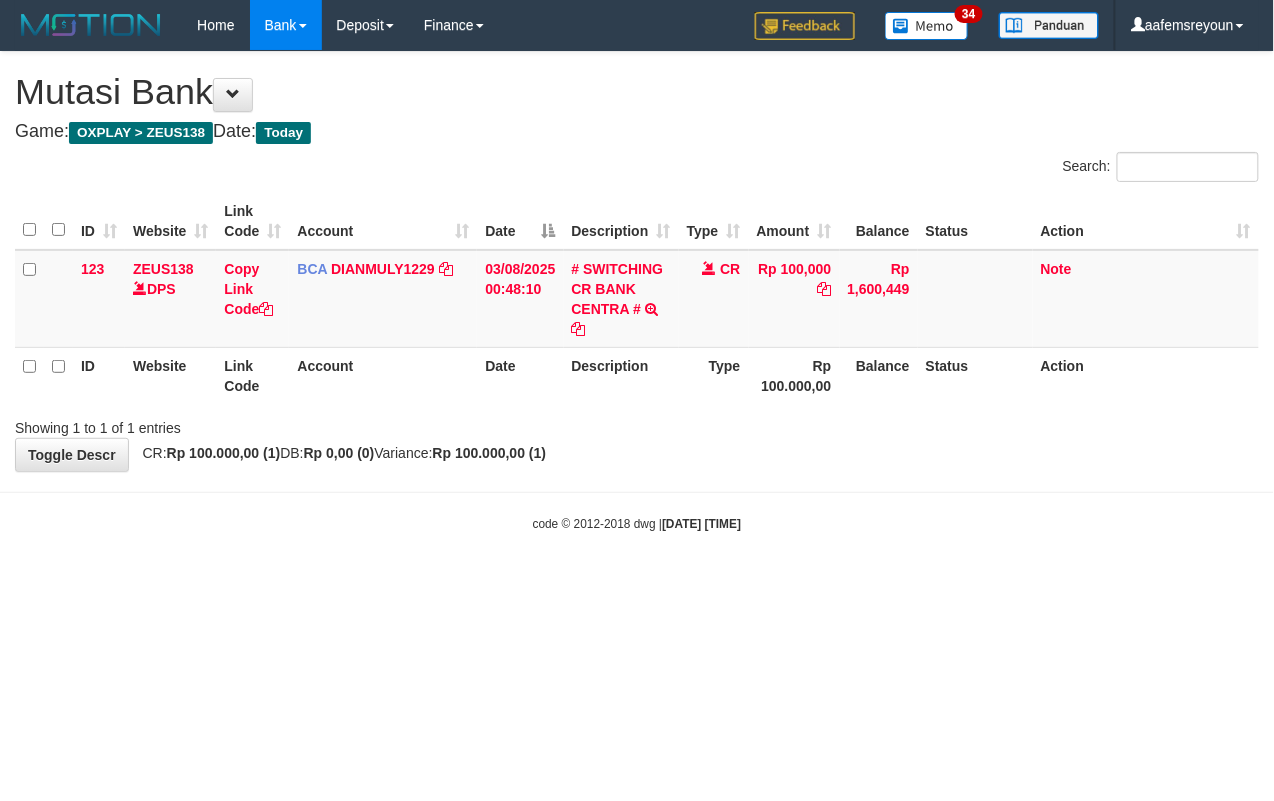 click on "Toggle navigation
Home
Bank
Account List
Mutasi Bank
Search
Sync
Note Mutasi
Deposit
DPS Fetch
DPS List
History
Note DPS
Finance
Financial Data
aafemsreyoun
My Profile
Log Out
34" at bounding box center (637, 291) 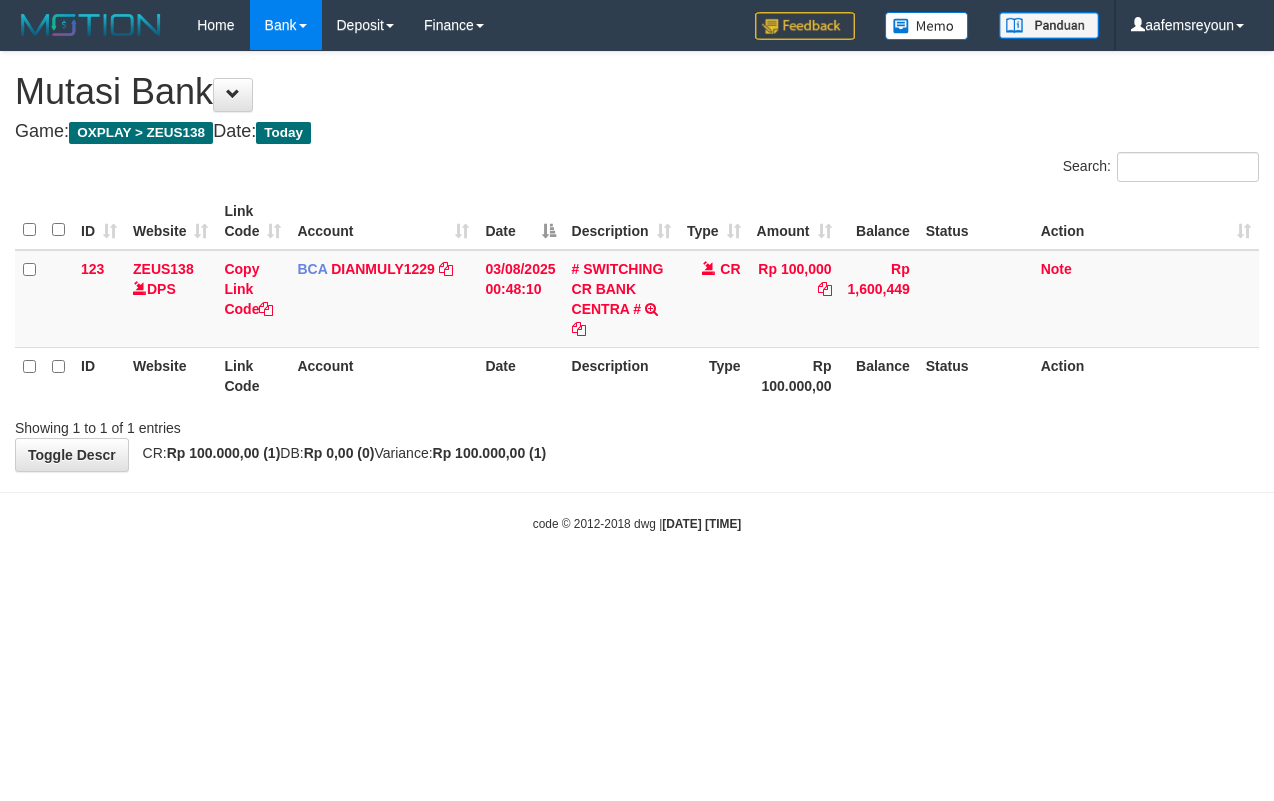scroll, scrollTop: 0, scrollLeft: 0, axis: both 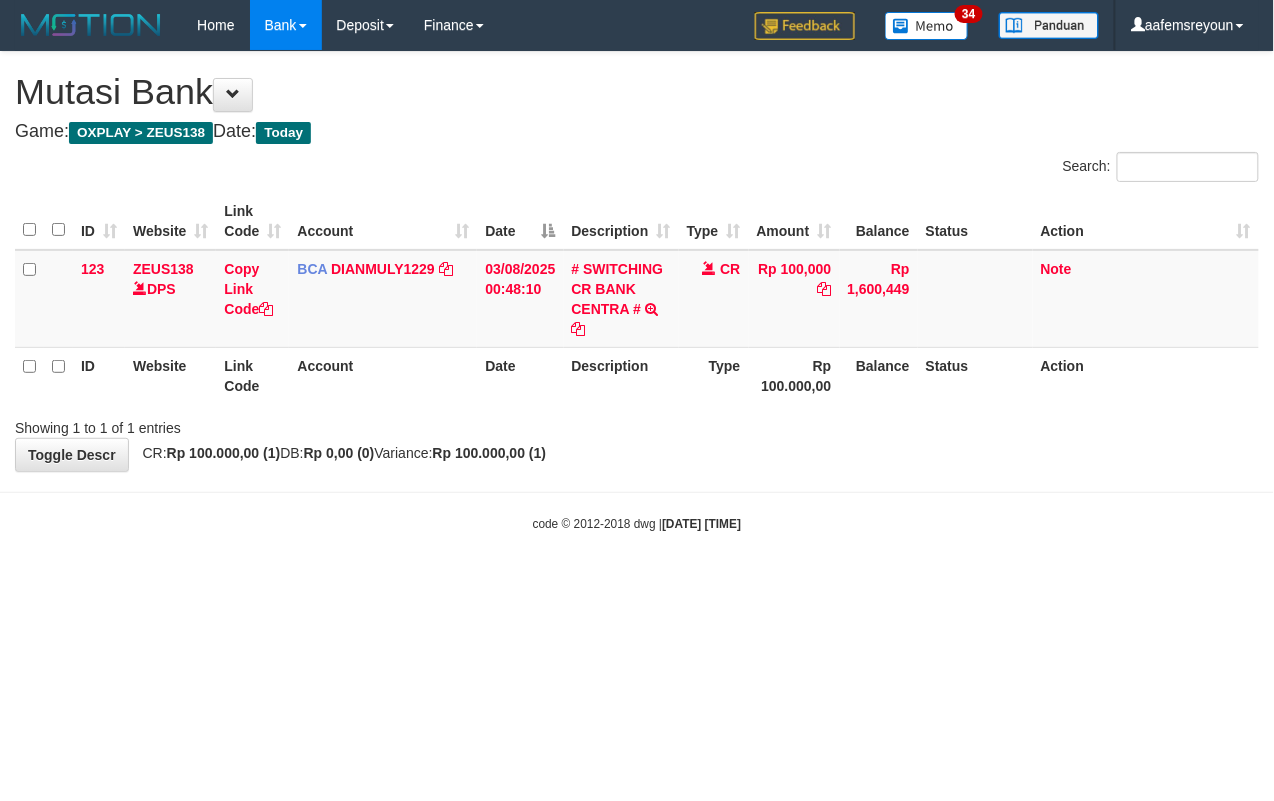 click on "Toggle navigation
Home
Bank
Account List
Mutasi Bank
Search
Sync
Note Mutasi
Deposit
DPS Fetch
DPS List
History
Note DPS
Finance
Financial Data
aafemsreyoun
My Profile
Log Out
34" at bounding box center [637, 291] 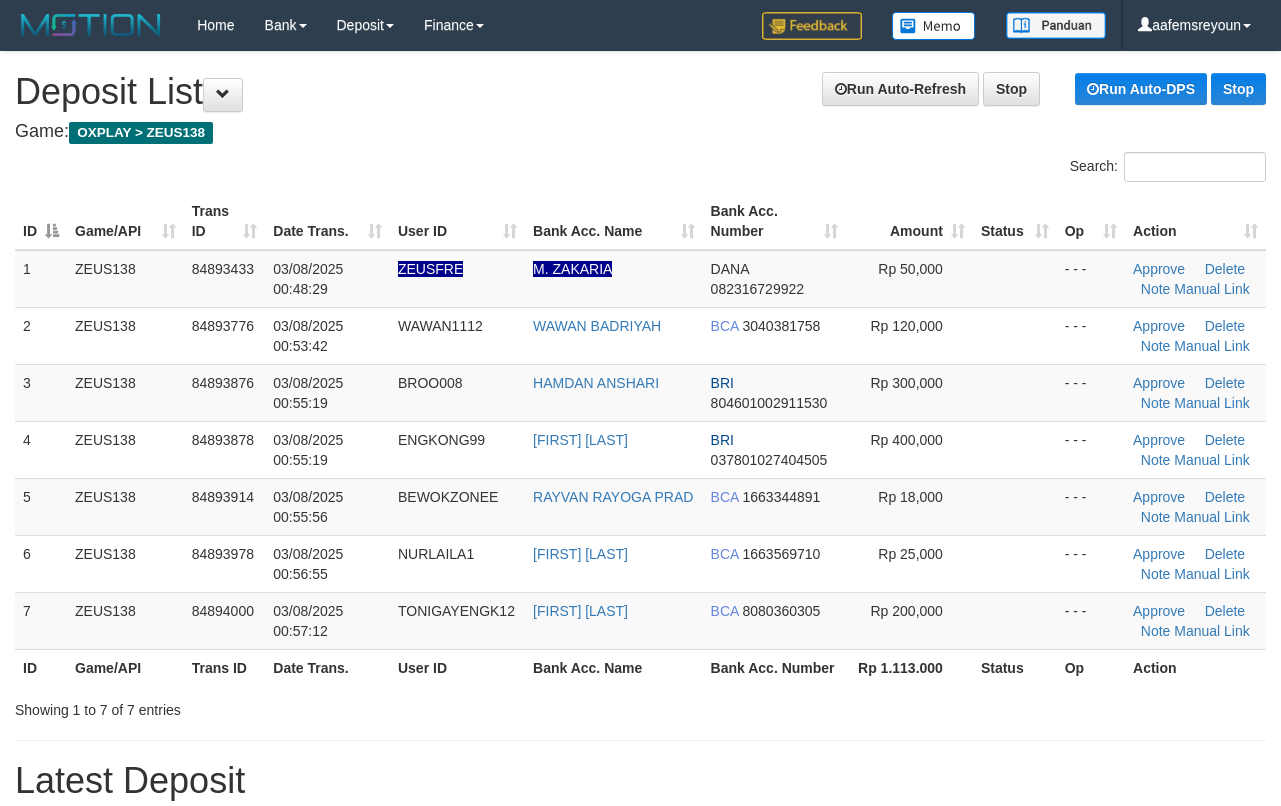 scroll, scrollTop: 0, scrollLeft: 0, axis: both 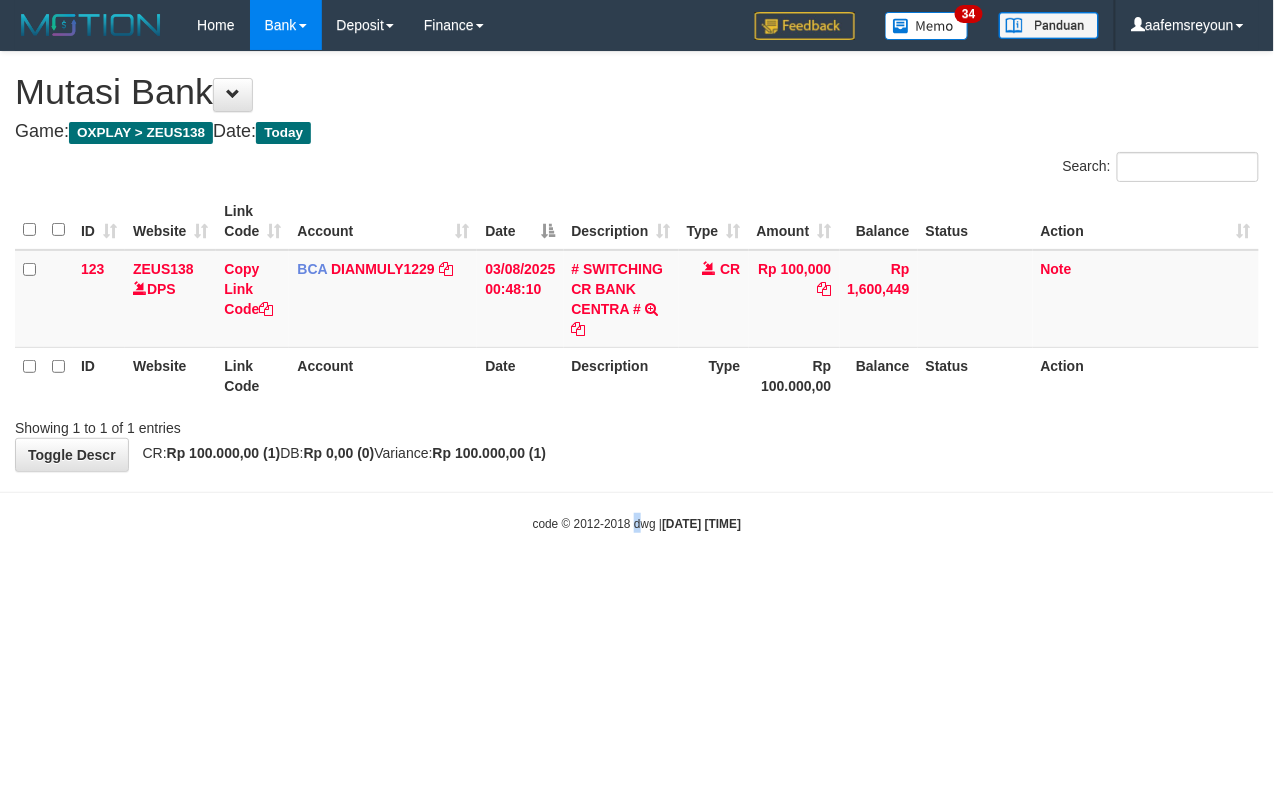 drag, startPoint x: 626, startPoint y: 670, endPoint x: 620, endPoint y: 686, distance: 17.088007 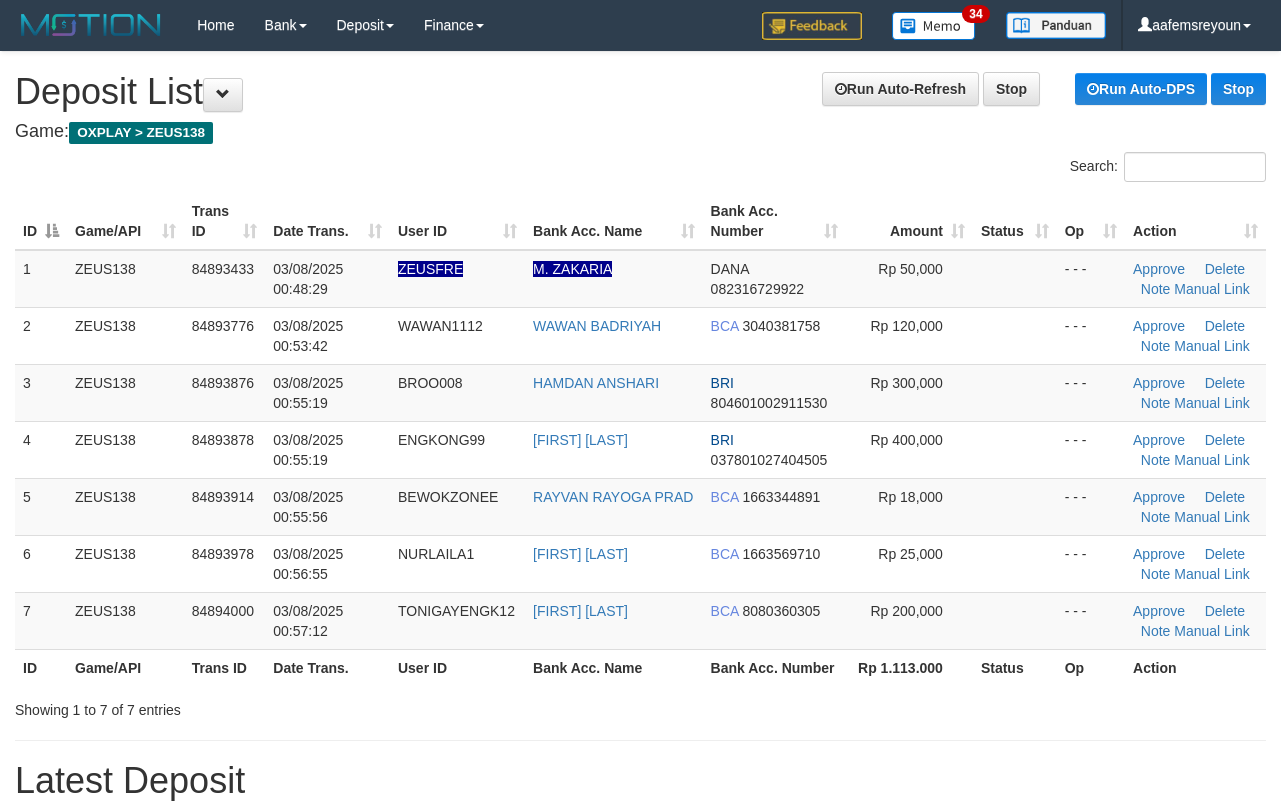 scroll, scrollTop: 0, scrollLeft: 0, axis: both 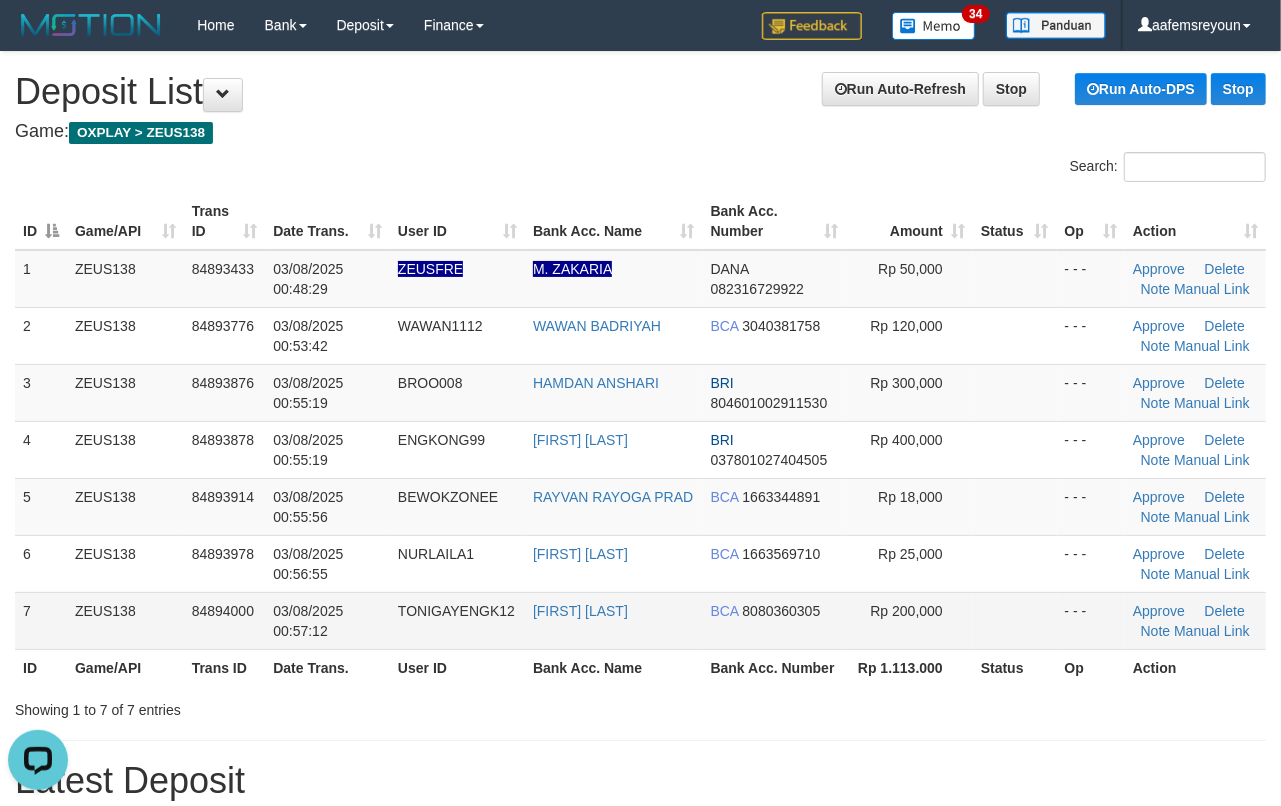 click on "- - -" at bounding box center (1091, 620) 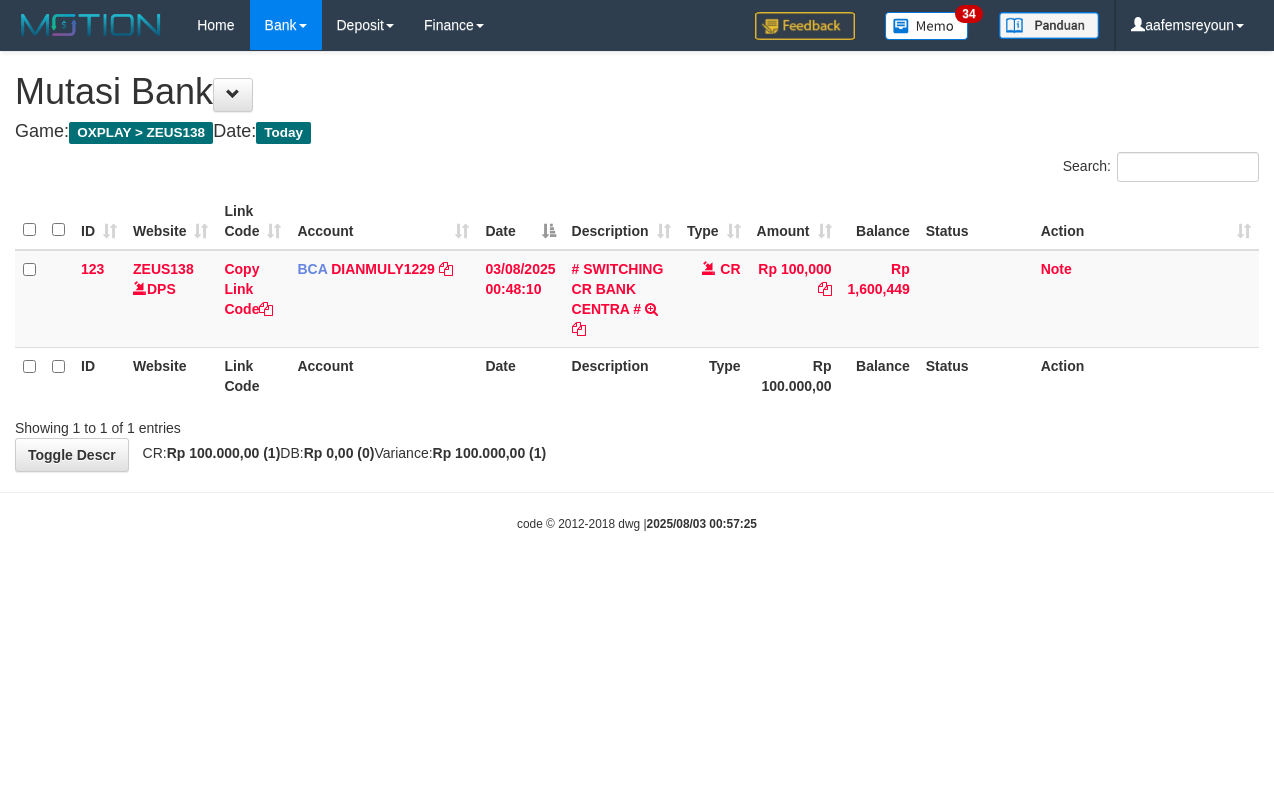 scroll, scrollTop: 0, scrollLeft: 0, axis: both 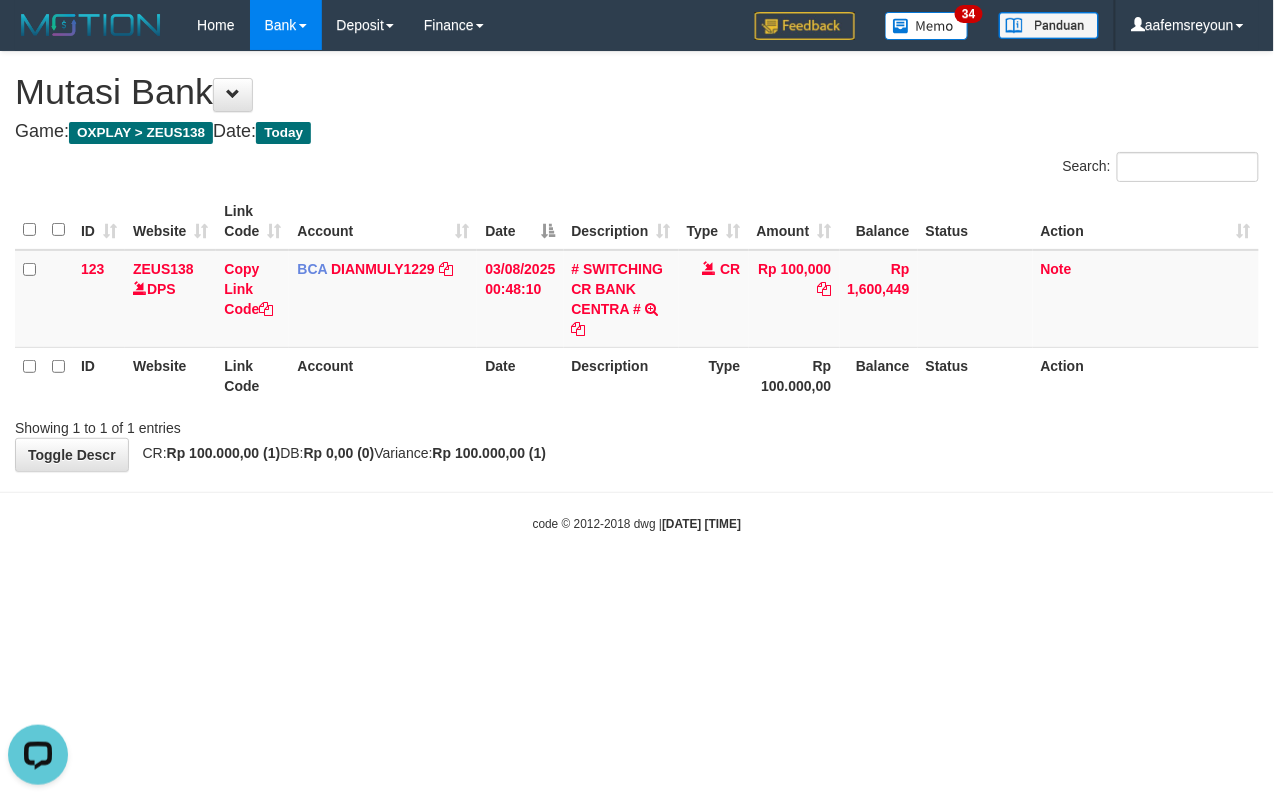 click on "Toggle navigation
Home
Bank
Account List
Mutasi Bank
Search
Sync
Note Mutasi
Deposit
DPS Fetch
DPS List
History
Note DPS
Finance
Financial Data
aafemsreyoun
My Profile
Log Out
34" at bounding box center (637, 291) 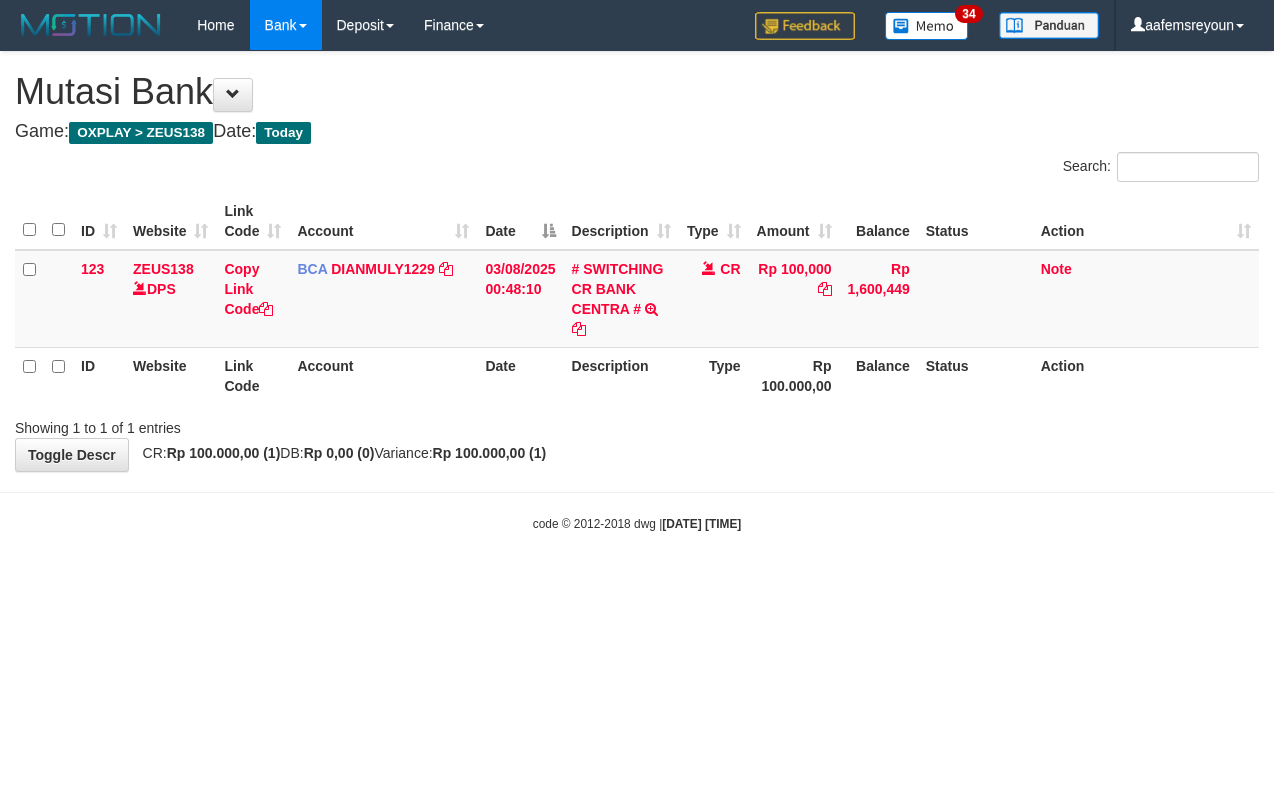 scroll, scrollTop: 0, scrollLeft: 0, axis: both 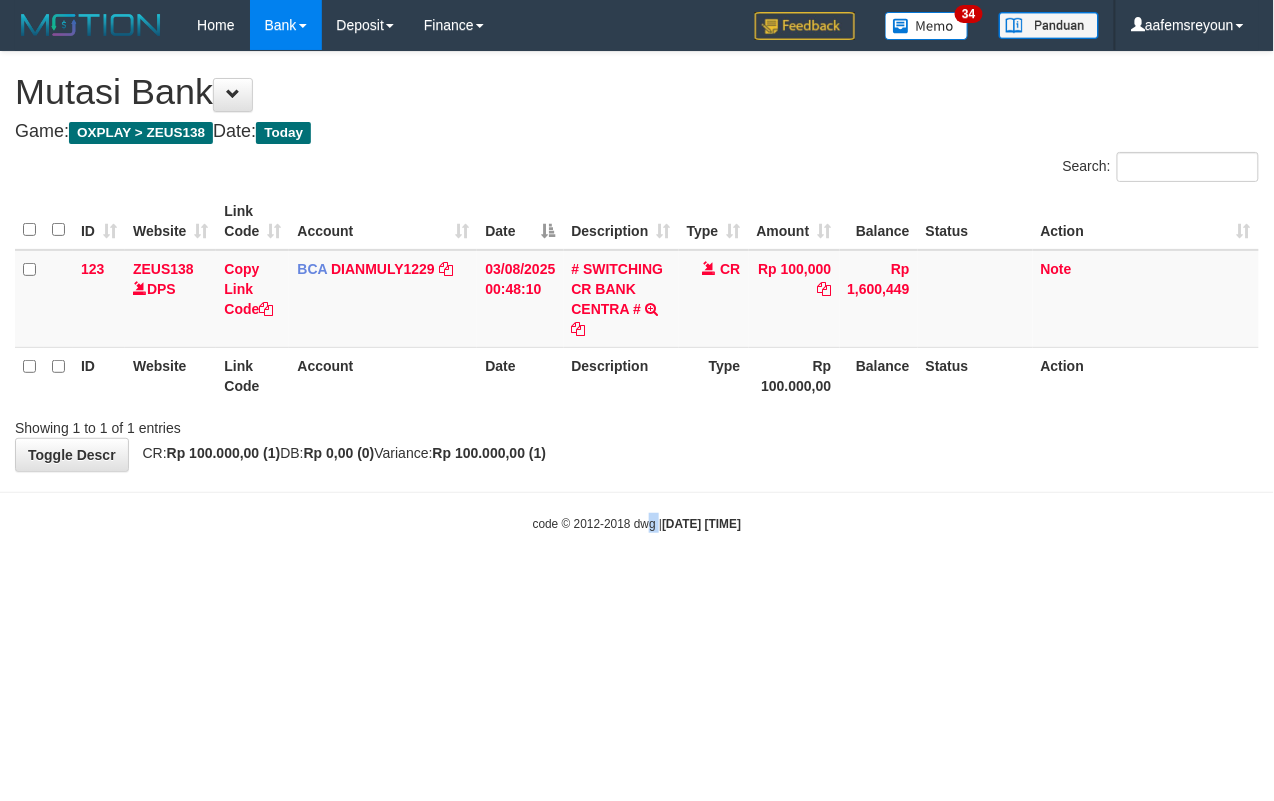 click on "Toggle navigation
Home
Bank
Account List
Mutasi Bank
Search
Sync
Note Mutasi
Deposit
DPS Fetch
DPS List
History
Note DPS
Finance
Financial Data
aafemsreyoun
My Profile
Log Out" at bounding box center [637, 291] 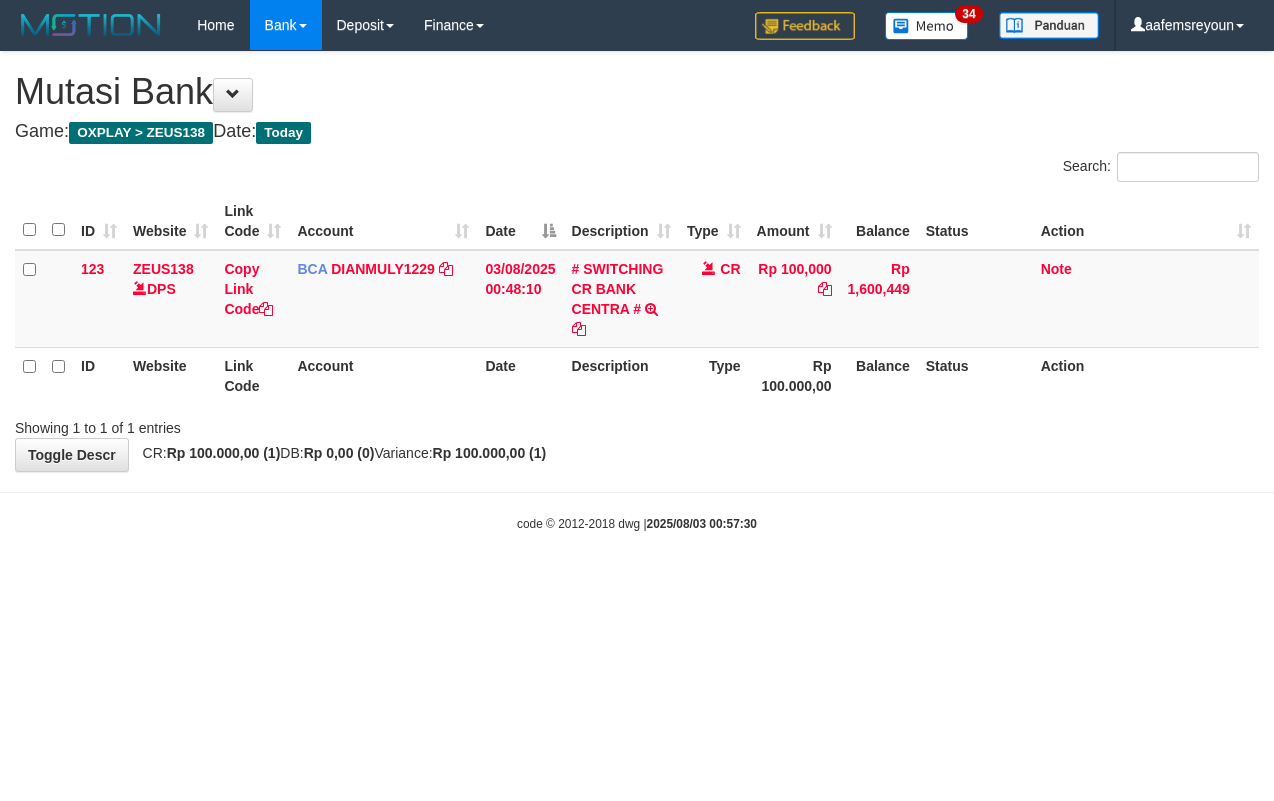 scroll, scrollTop: 0, scrollLeft: 0, axis: both 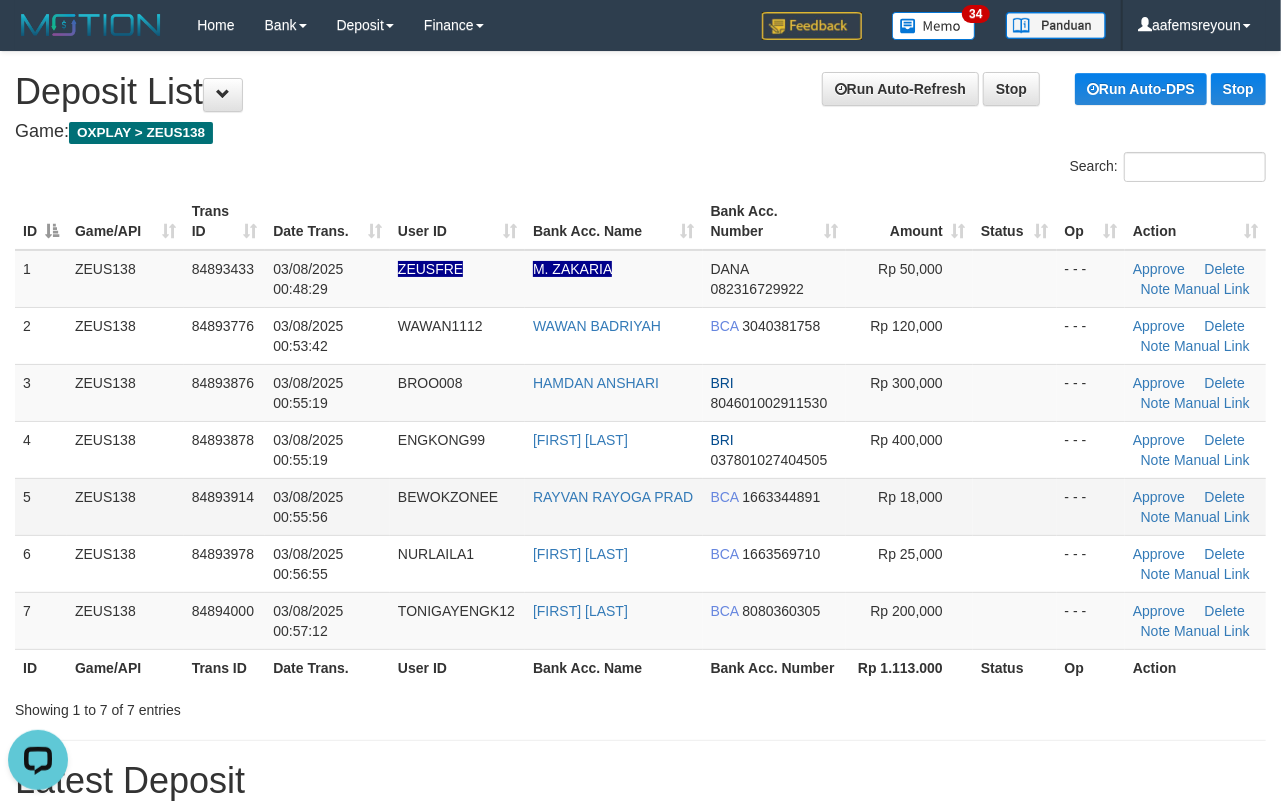 click at bounding box center (1015, 506) 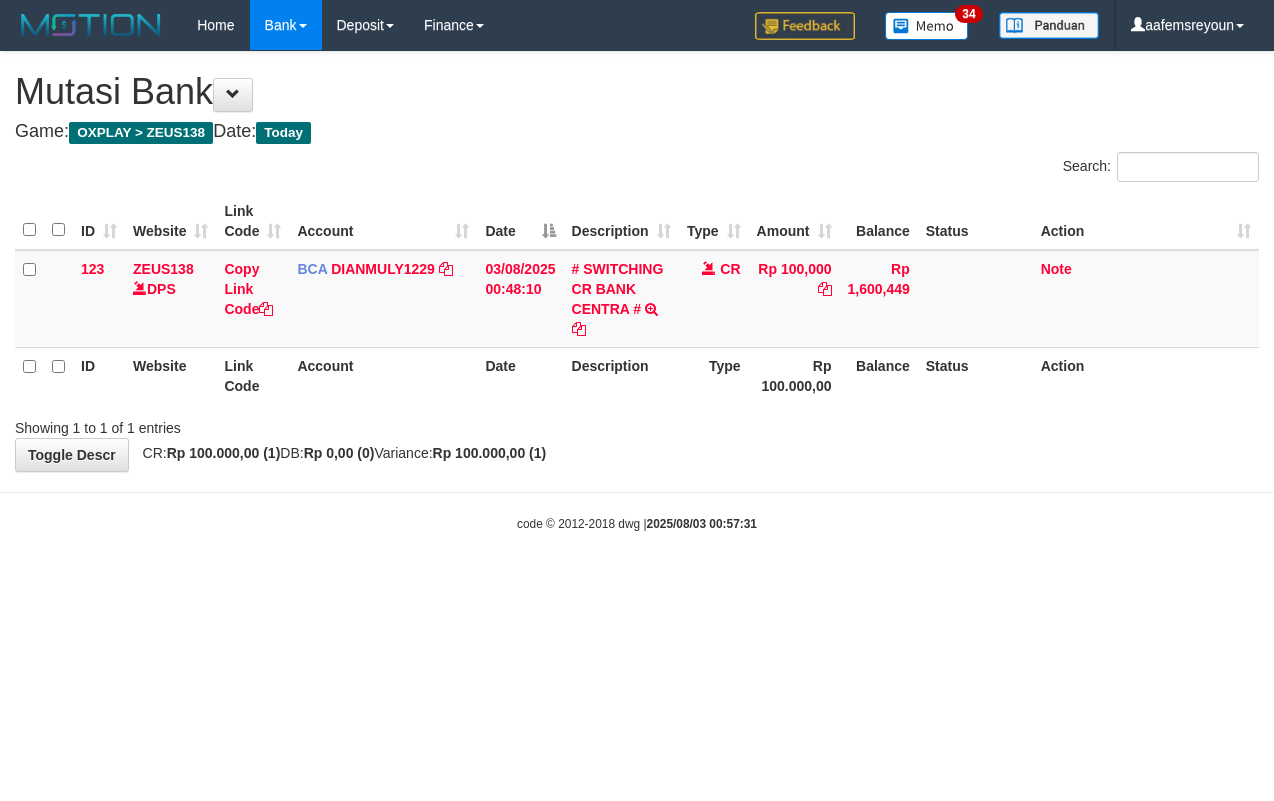 scroll, scrollTop: 0, scrollLeft: 0, axis: both 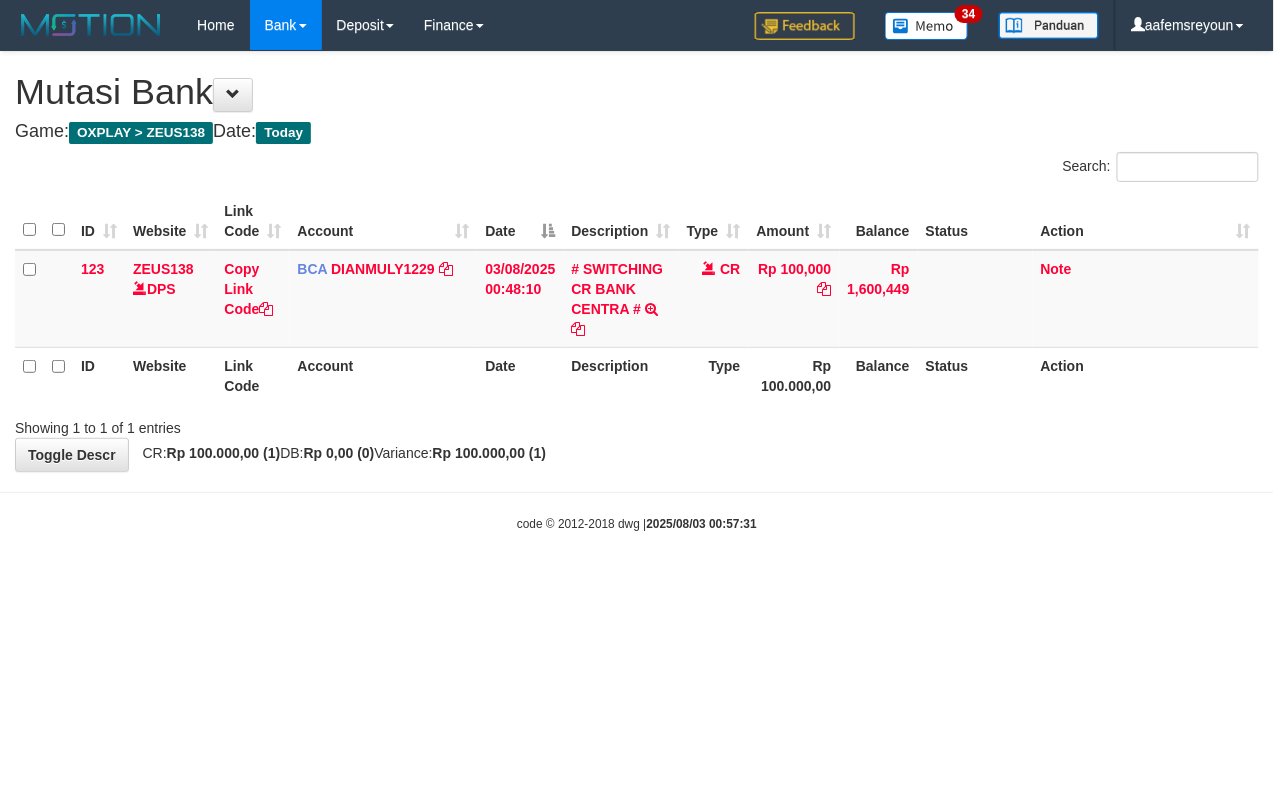 click on "Toggle navigation
Home
Bank
Account List
Mutasi Bank
Search
Sync
Note Mutasi
Deposit
DPS Fetch
DPS List
History
Note DPS
Finance
Financial Data
aafemsreyoun
My Profile
Log Out
34" at bounding box center [637, 291] 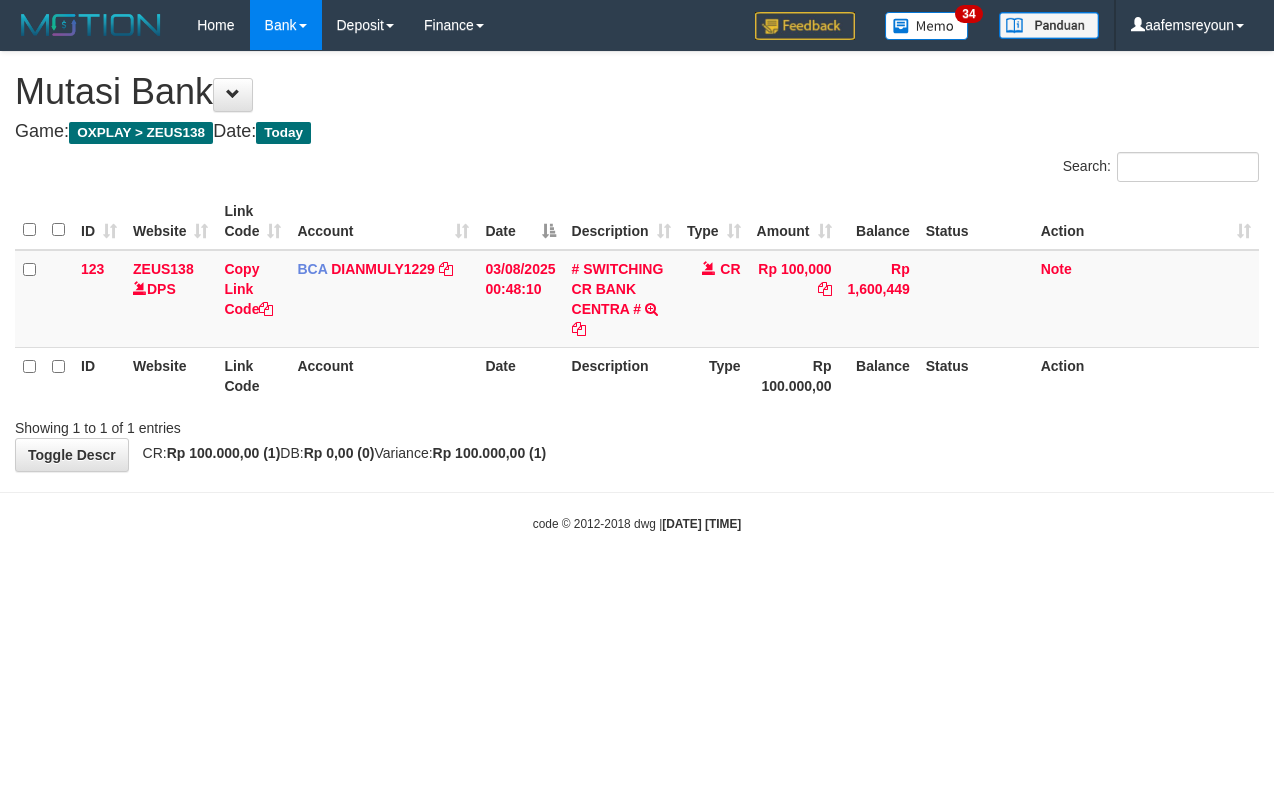 scroll, scrollTop: 0, scrollLeft: 0, axis: both 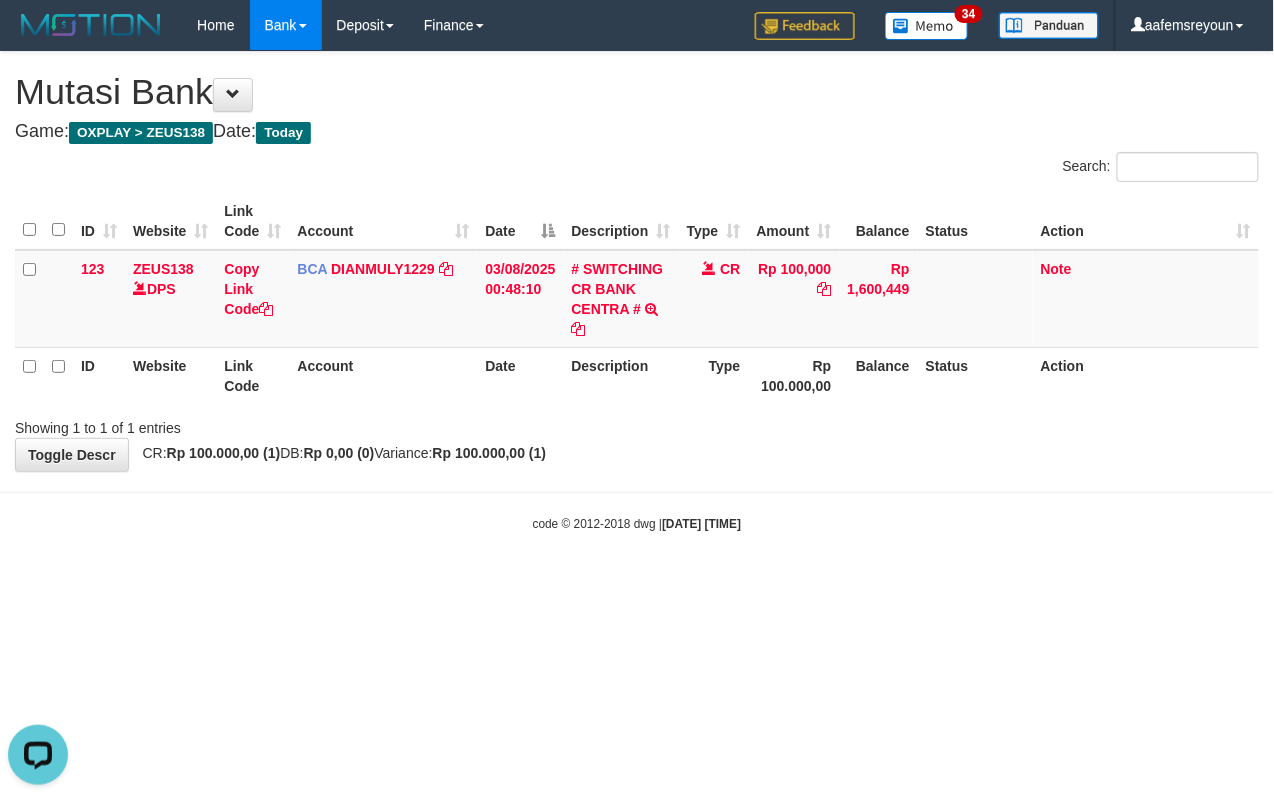 click on "Toggle navigation
Home
Bank
Account List
Mutasi Bank
Search
Sync
Note Mutasi
Deposit
DPS Fetch
DPS List
History
Note DPS
Finance
Financial Data
aafemsreyoun
My Profile
Log Out" at bounding box center [637, 291] 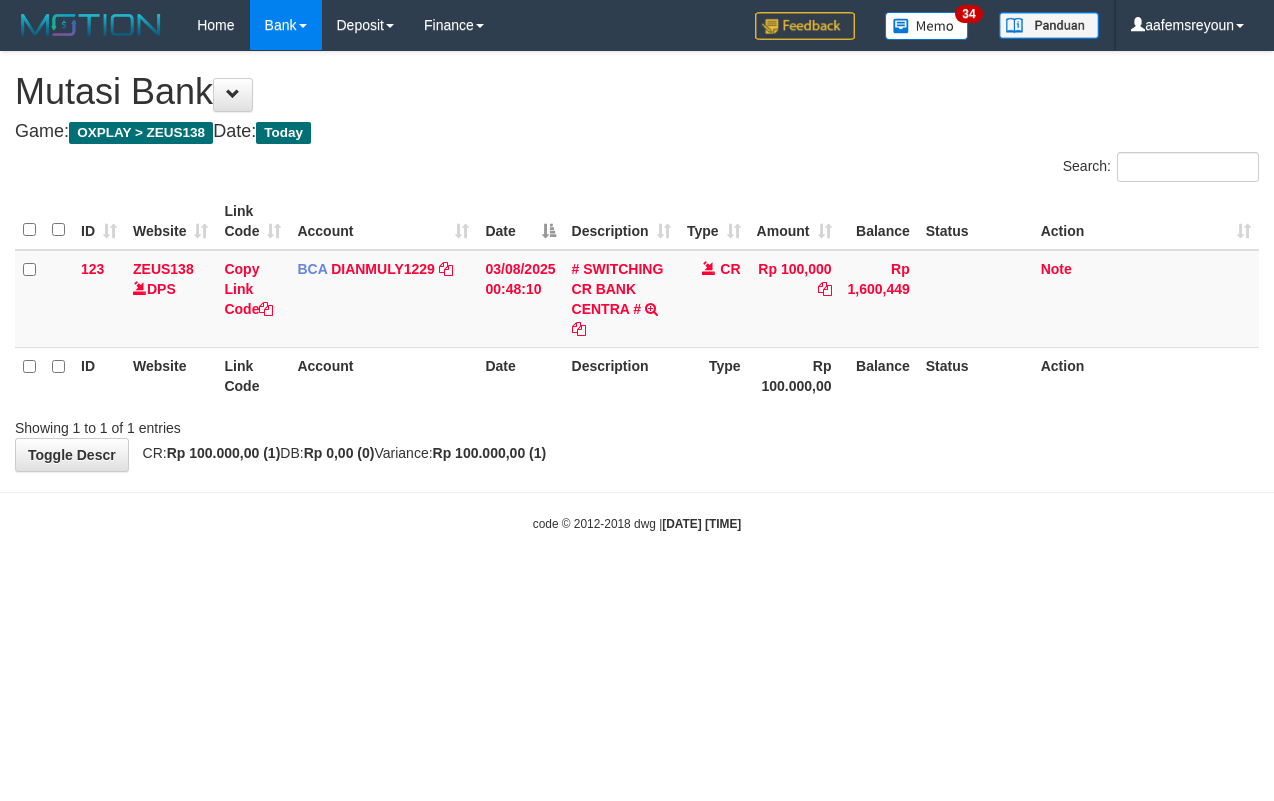 scroll, scrollTop: 0, scrollLeft: 0, axis: both 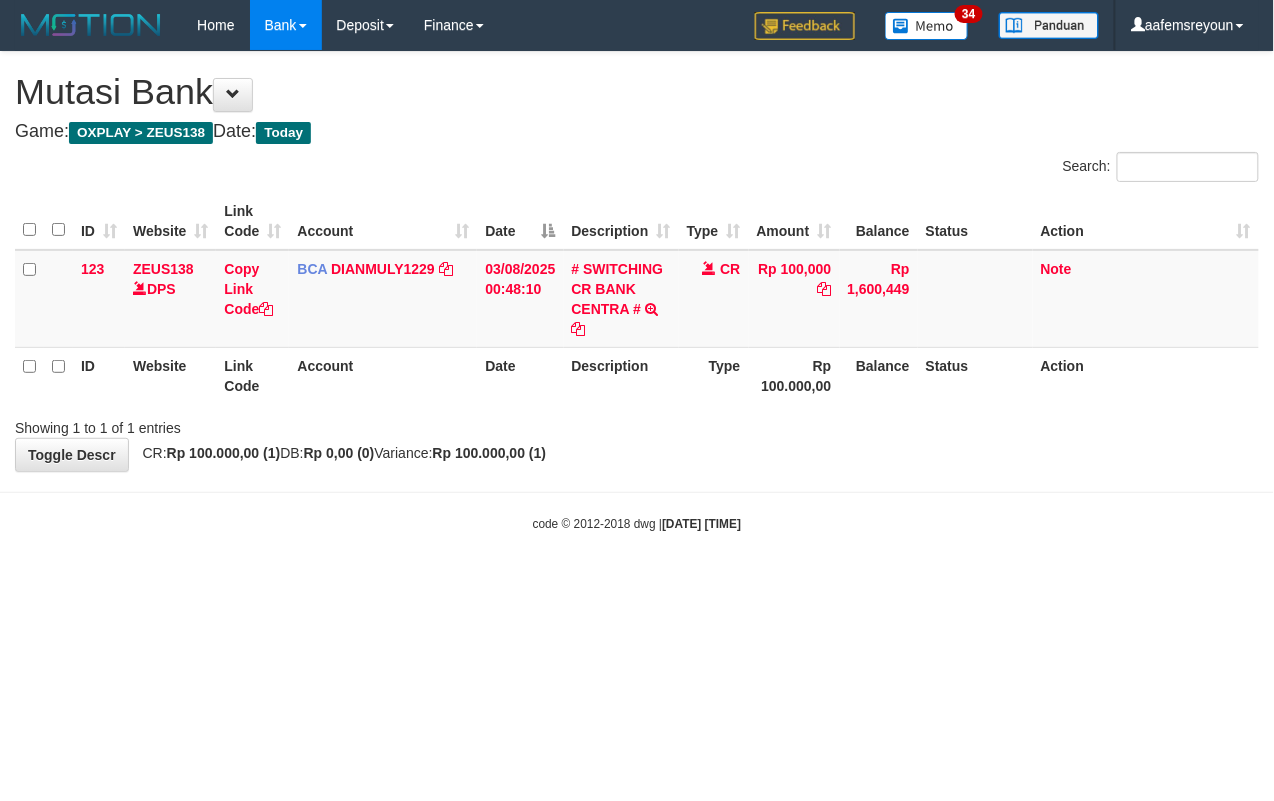 click on "Toggle navigation
Home
Bank
Account List
Mutasi Bank
Search
Sync
Note Mutasi
Deposit
DPS Fetch
DPS List
History
Note DPS
Finance
Financial Data
aafemsreyoun
My Profile
Log Out" at bounding box center (637, 291) 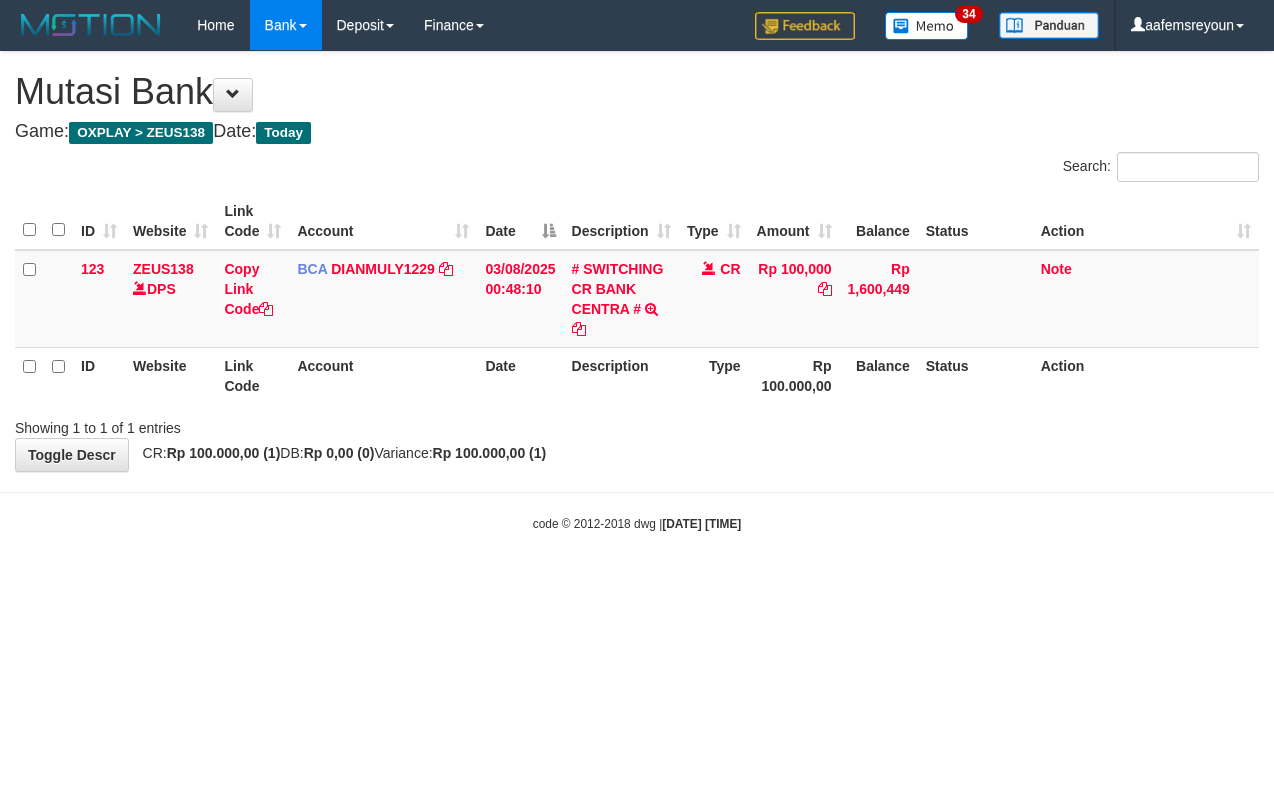 scroll, scrollTop: 0, scrollLeft: 0, axis: both 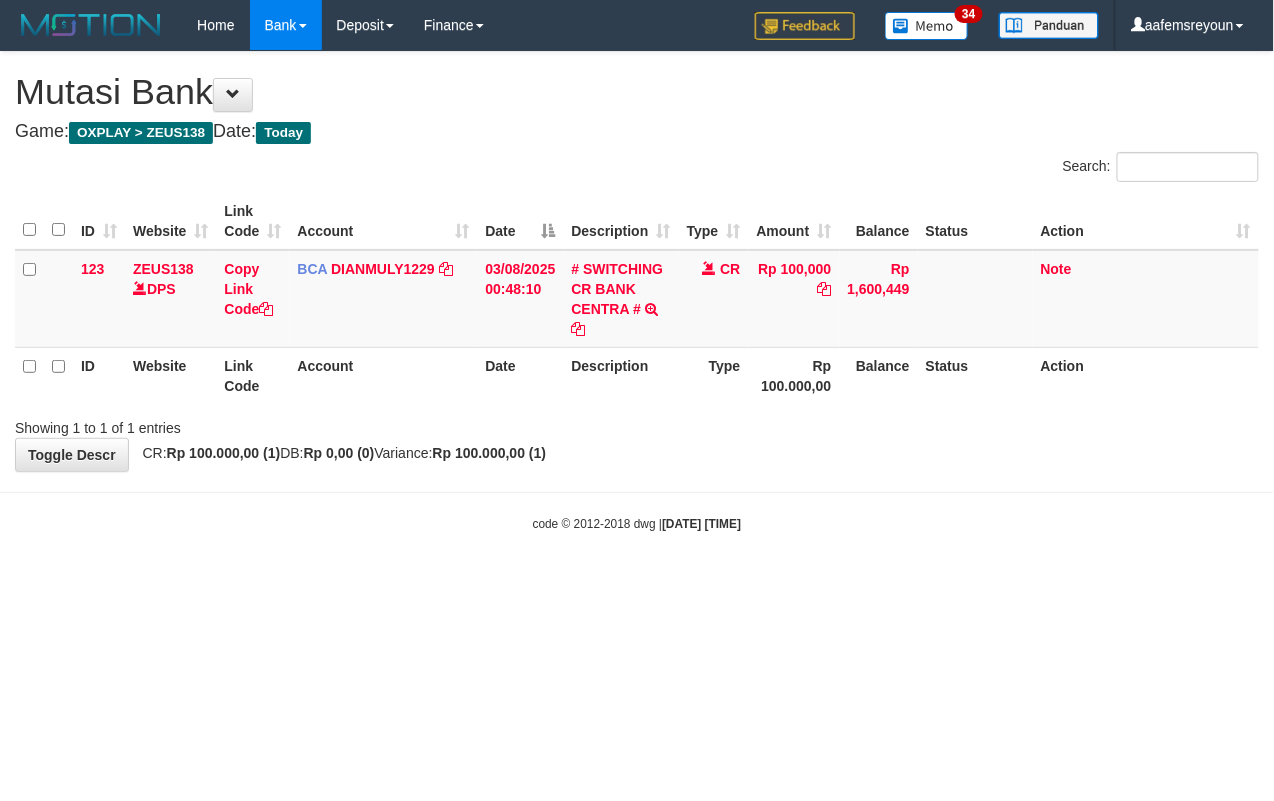 click on "Toggle navigation
Home
Bank
Account List
Mutasi Bank
Search
Sync
Note Mutasi
Deposit
DPS Fetch
DPS List
History
Note DPS
Finance
Financial Data
aafemsreyoun
My Profile
Log Out" at bounding box center (637, 291) 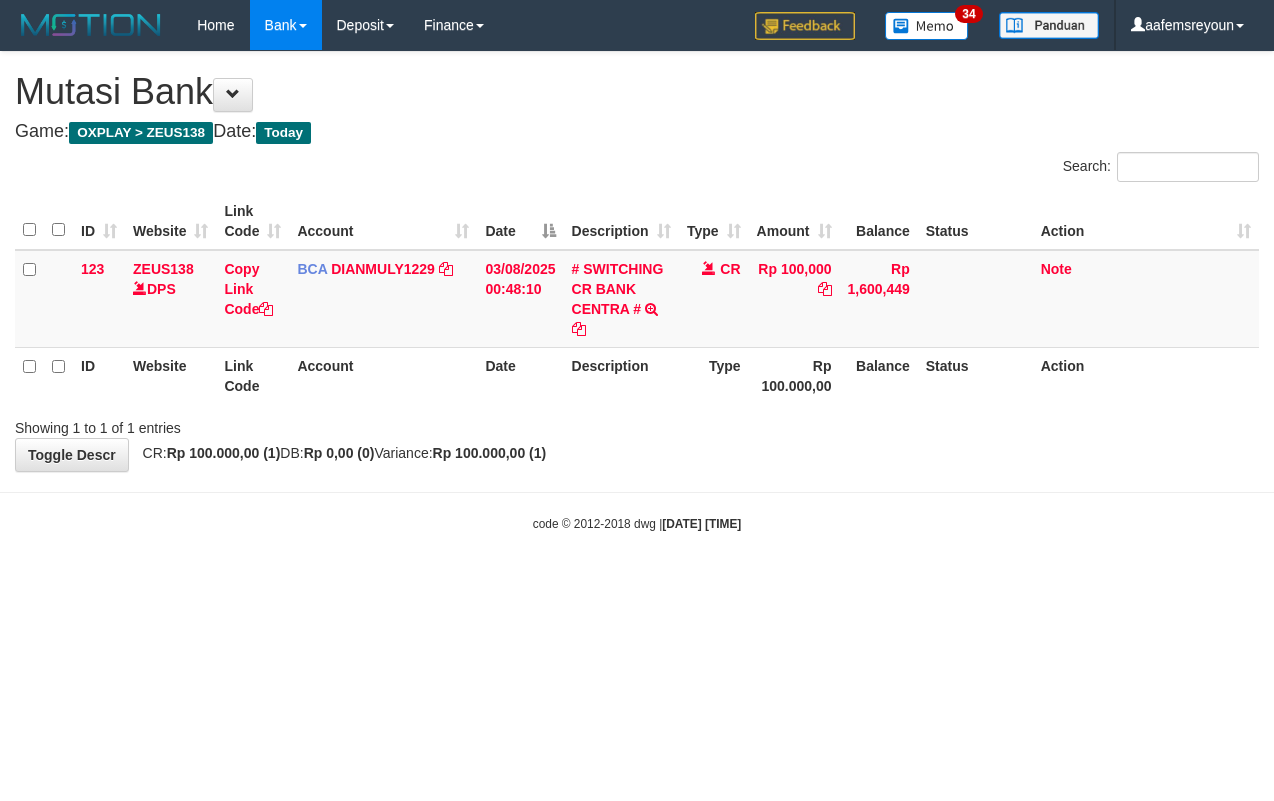 click on "Toggle navigation
Home
Bank
Account List
Mutasi Bank
Search
Sync
Note Mutasi
Deposit
DPS Fetch
DPS List
History
Note DPS
Finance
Financial Data
aafemsreyoun
My Profile
Log Out" at bounding box center (637, 291) 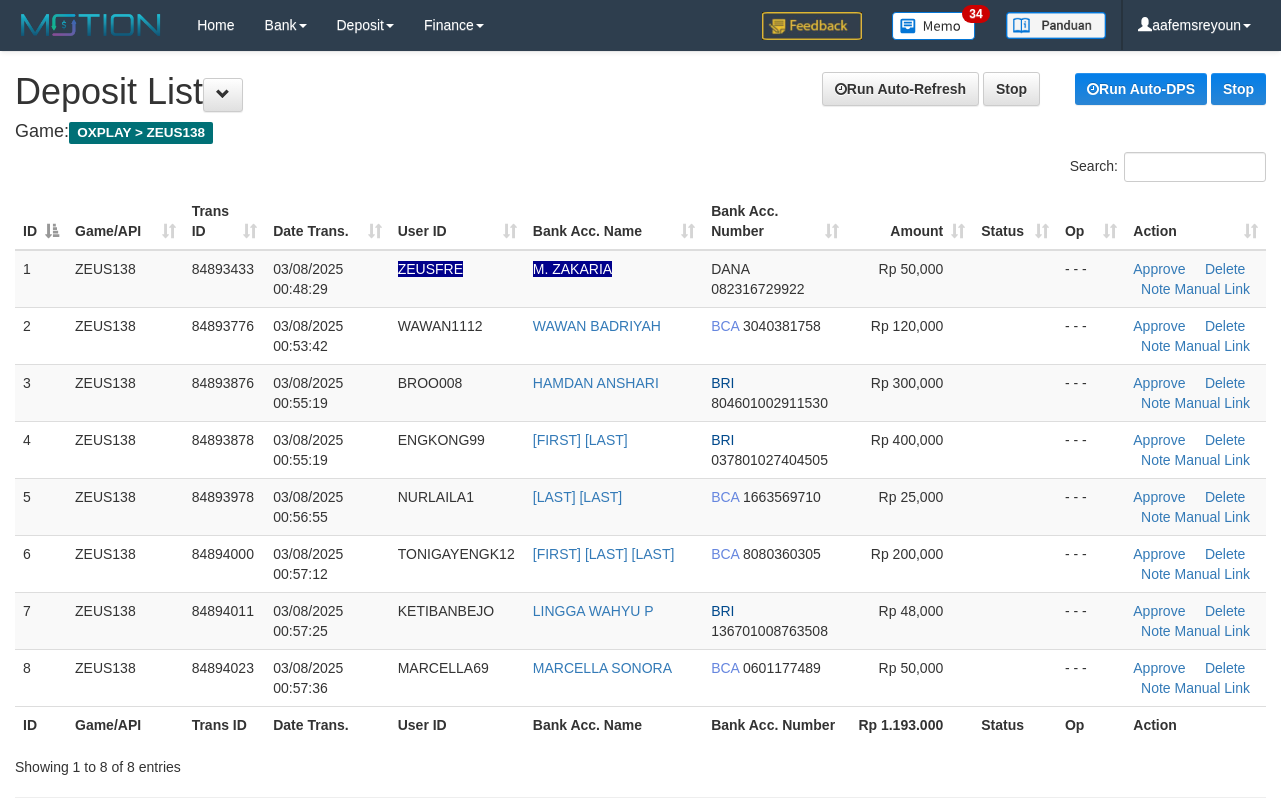scroll, scrollTop: 0, scrollLeft: 0, axis: both 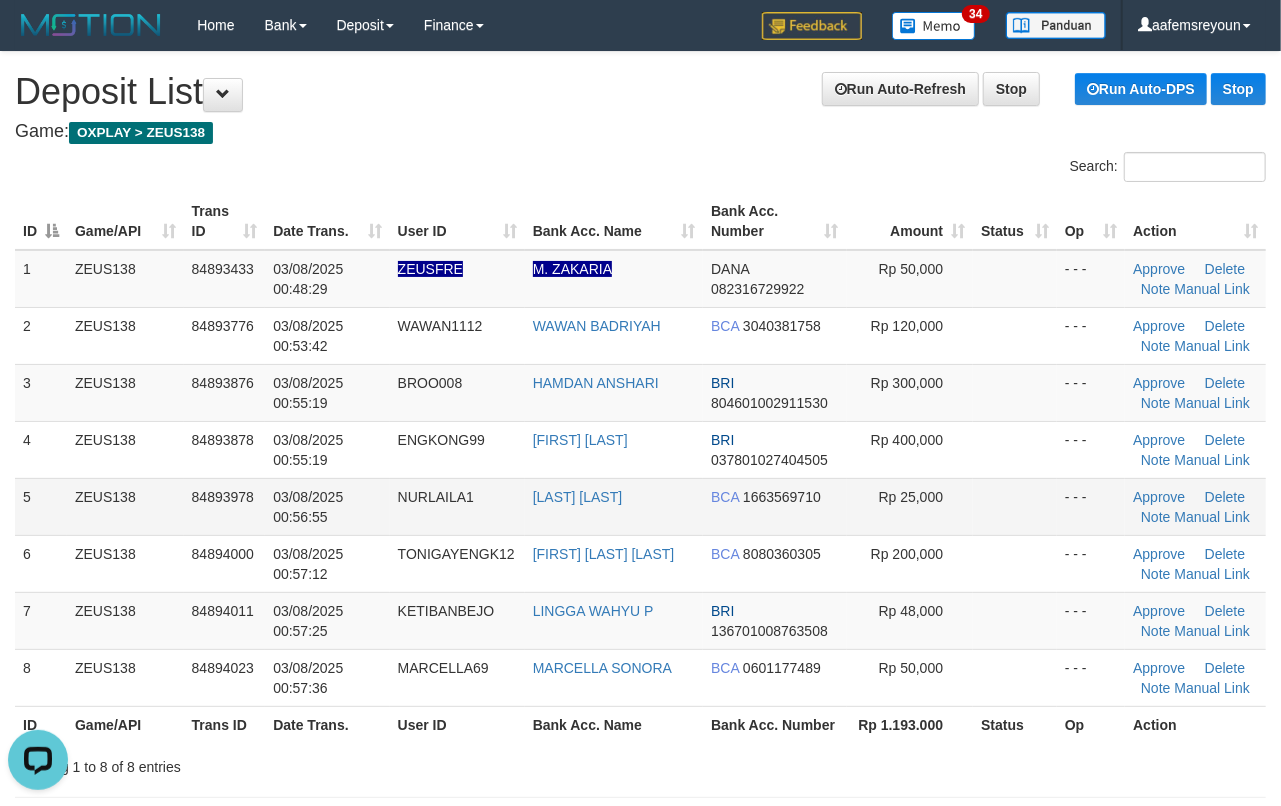 click on "Rp 25,000" at bounding box center [910, 506] 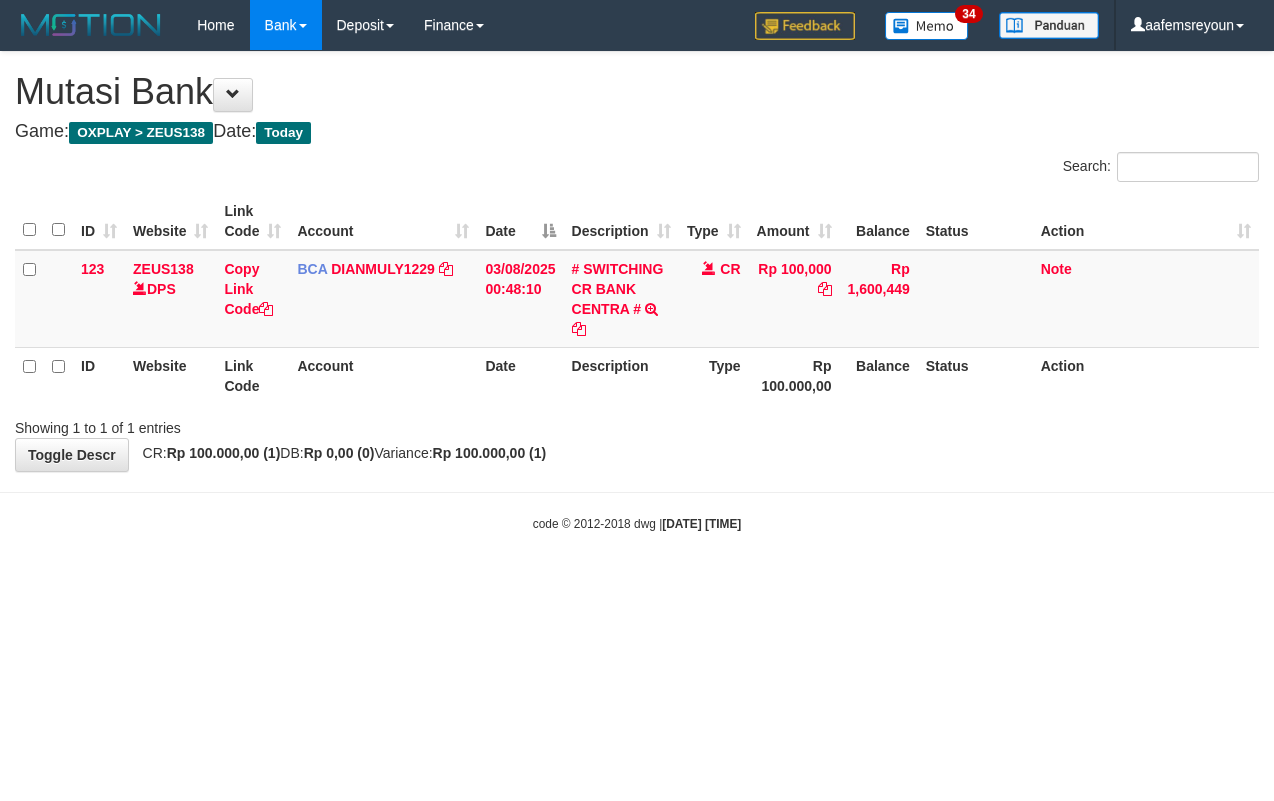 scroll, scrollTop: 0, scrollLeft: 0, axis: both 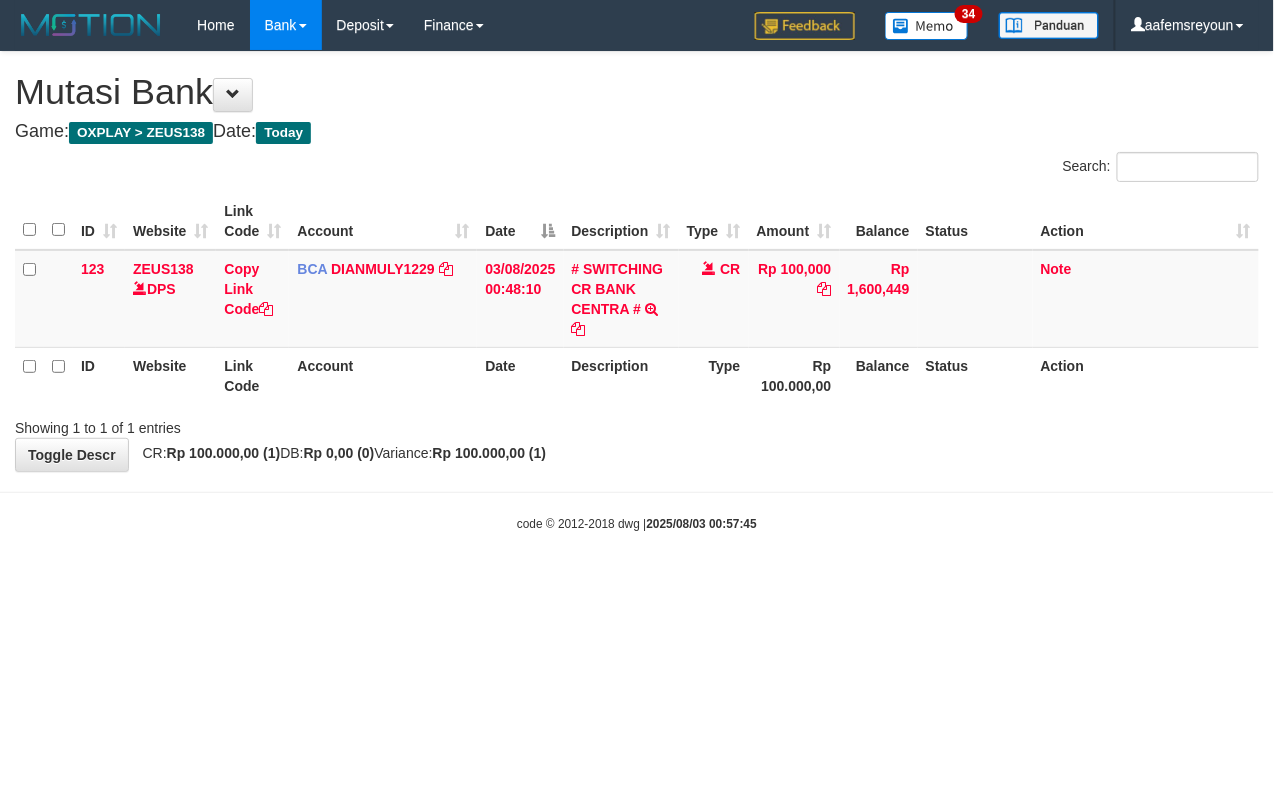 click on "Toggle navigation
Home
Bank
Account List
Mutasi Bank
Search
Sync
Note Mutasi
Deposit
DPS Fetch
DPS List
History
Note DPS
Finance
Financial Data
aafemsreyoun
My Profile
Log Out" at bounding box center (637, 291) 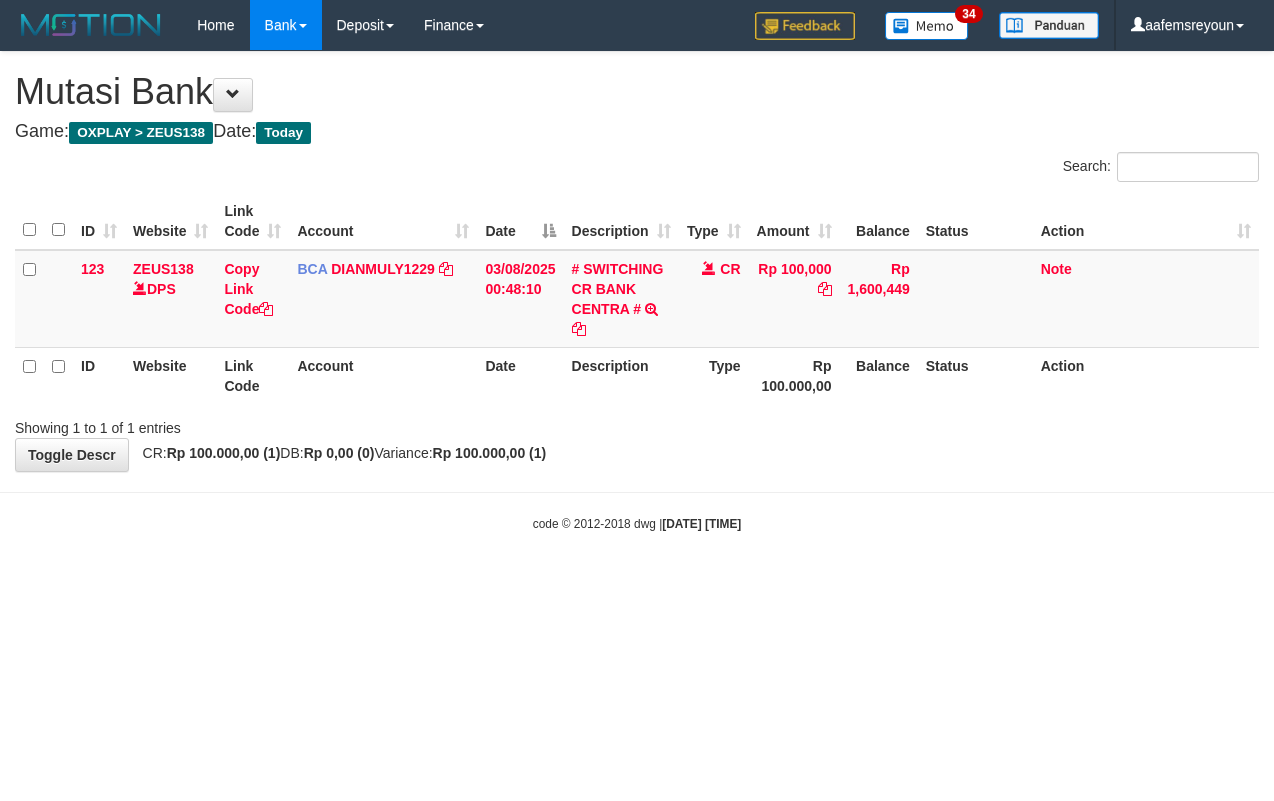 scroll, scrollTop: 0, scrollLeft: 0, axis: both 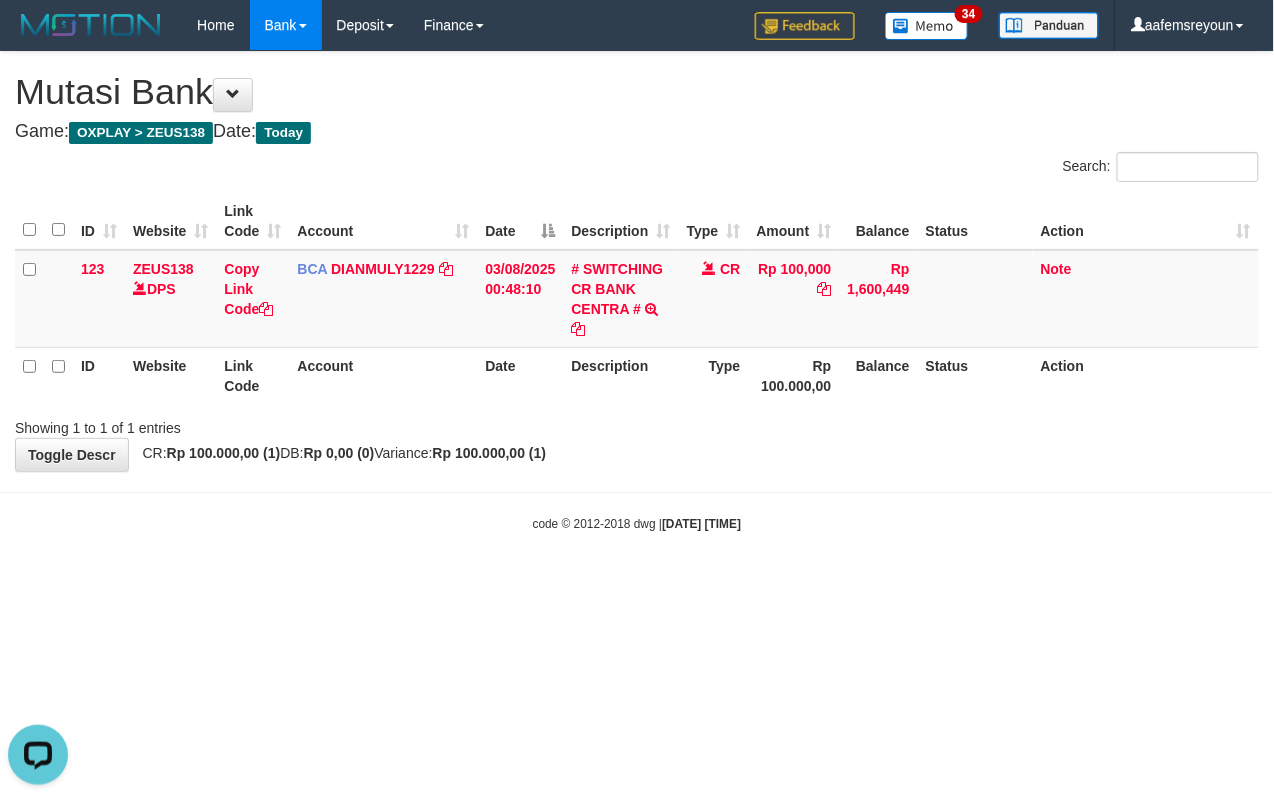 drag, startPoint x: 624, startPoint y: 430, endPoint x: 644, endPoint y: 437, distance: 21.189621 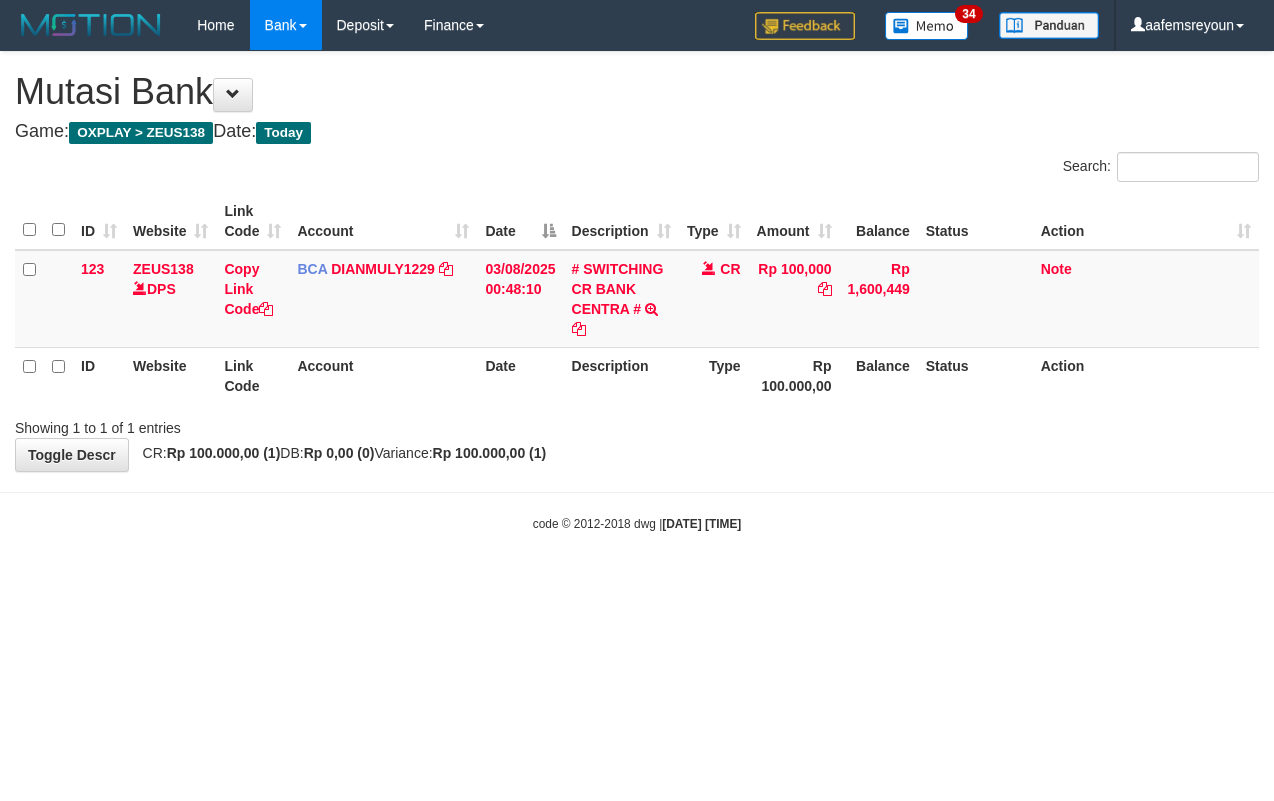 scroll, scrollTop: 0, scrollLeft: 0, axis: both 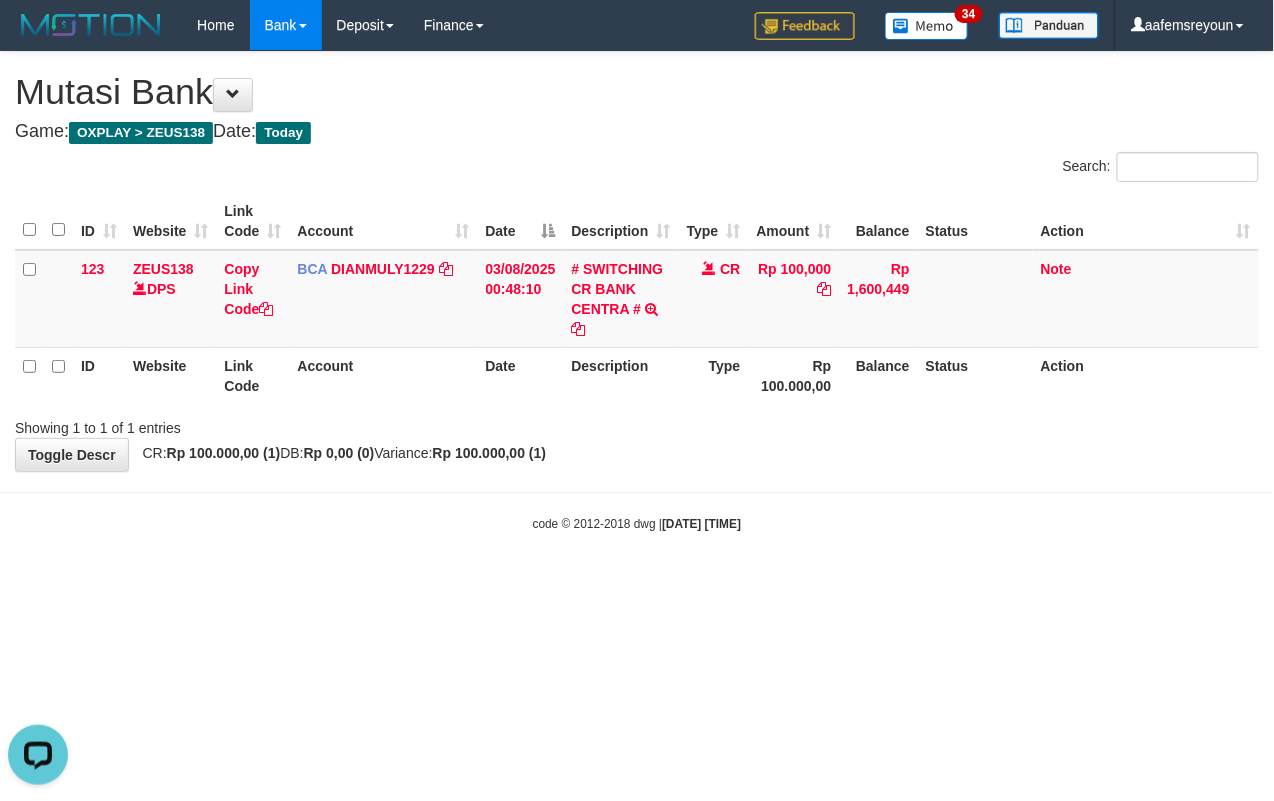 click on "Toggle navigation
Home
Bank
Account List
Mutasi Bank
Search
Sync
Note Mutasi
Deposit
DPS Fetch
DPS List
History
Note DPS
Finance
Financial Data
aafemsreyoun
My Profile
Log Out" at bounding box center [637, 291] 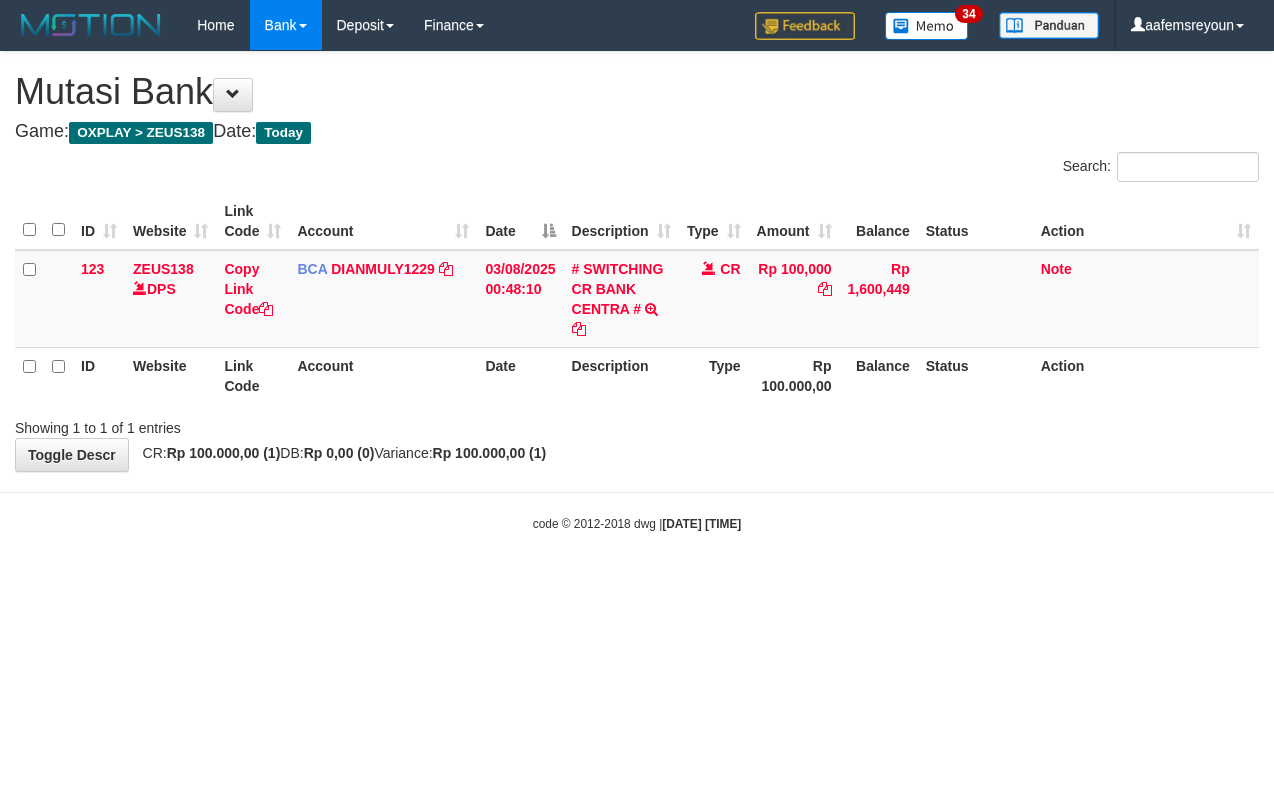 scroll, scrollTop: 0, scrollLeft: 0, axis: both 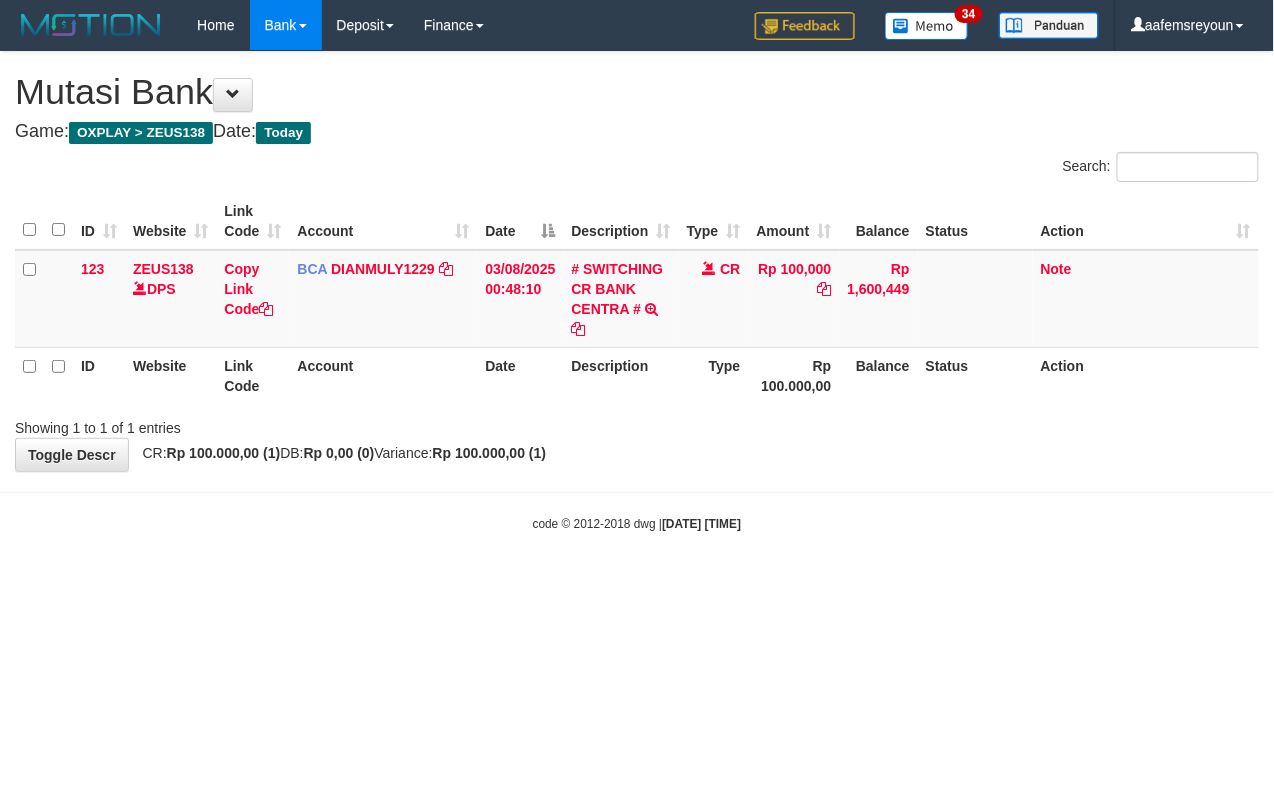 click on "Toggle navigation
Home
Bank
Account List
Mutasi Bank
Search
Sync
Note Mutasi
Deposit
DPS Fetch
DPS List
History
Note DPS
Finance
Financial Data
aafemsreyoun
My Profile
Log Out" at bounding box center [637, 291] 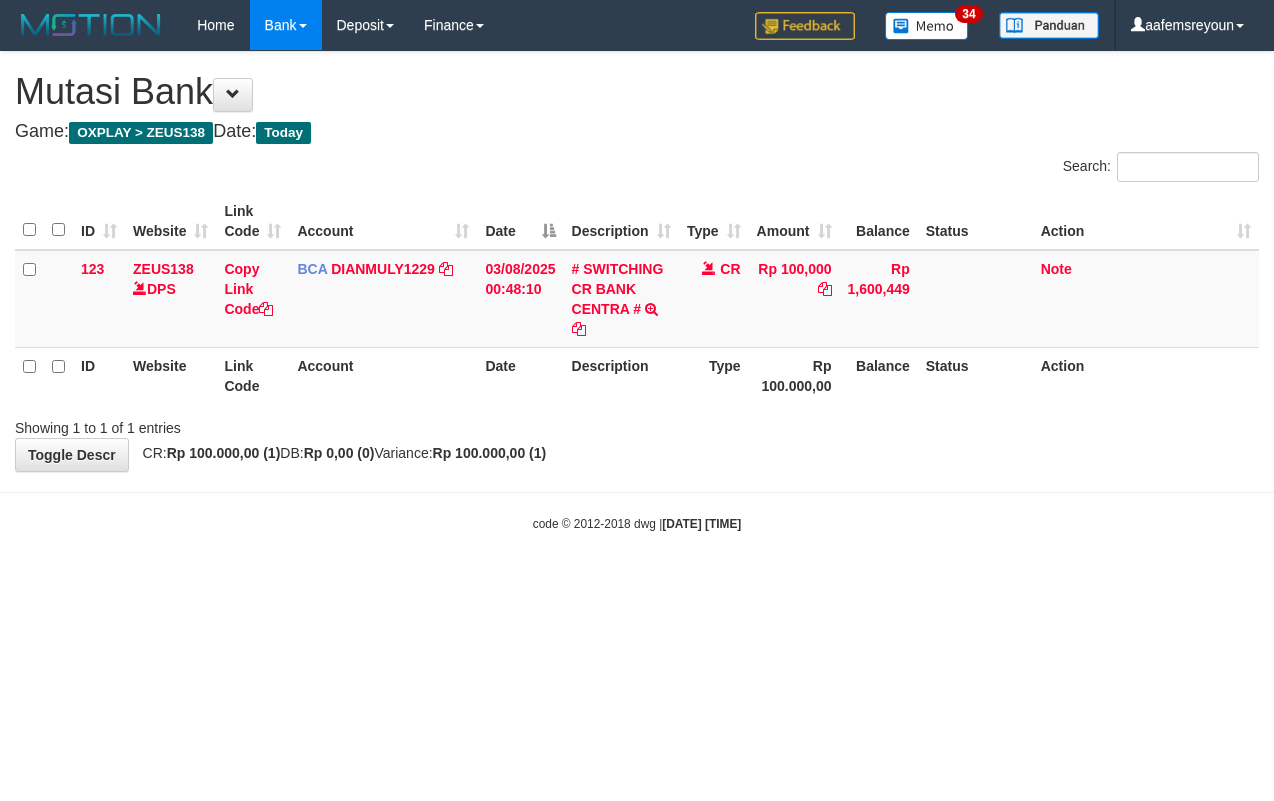 scroll, scrollTop: 0, scrollLeft: 0, axis: both 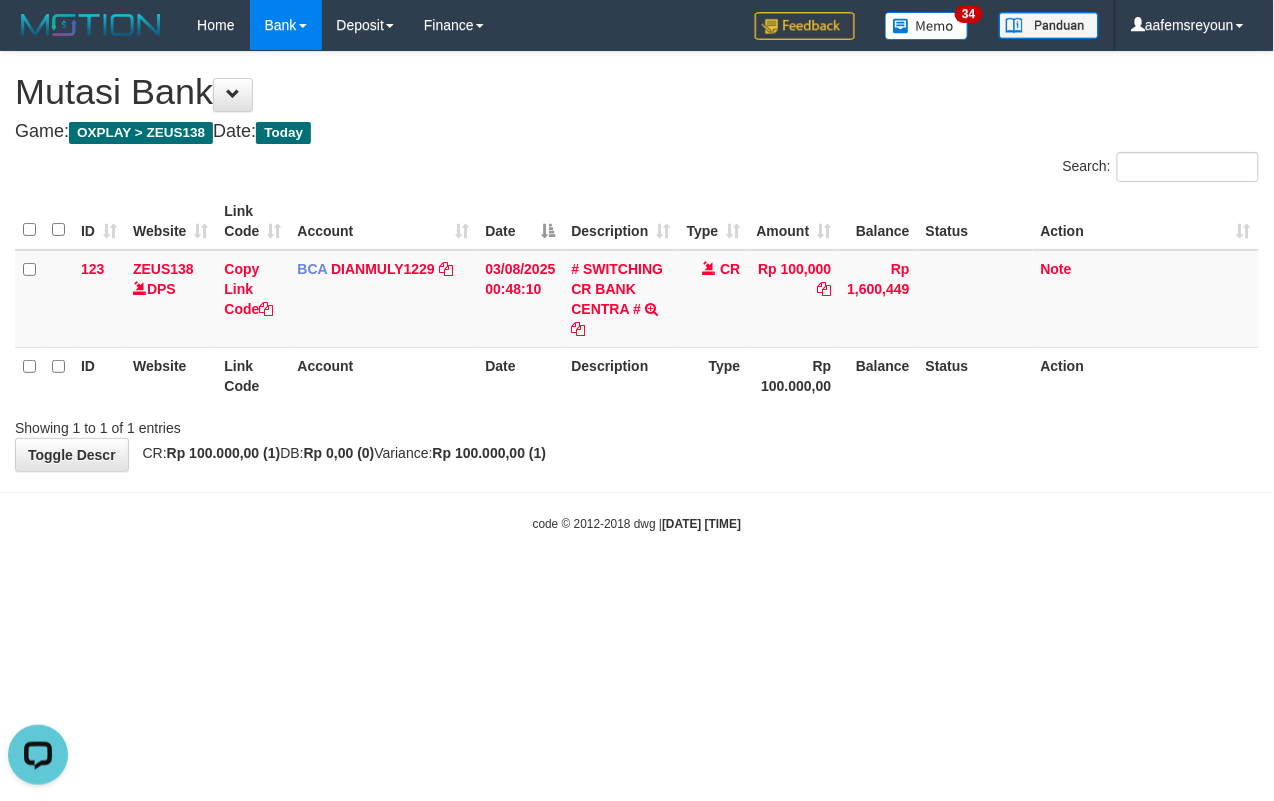 click on "Toggle navigation
Home
Bank
Account List
Mutasi Bank
Search
Sync
Note Mutasi
Deposit
DPS Fetch
DPS List
History
Note DPS
Finance
Financial Data
aafemsreyoun
My Profile
Log Out" at bounding box center [637, 291] 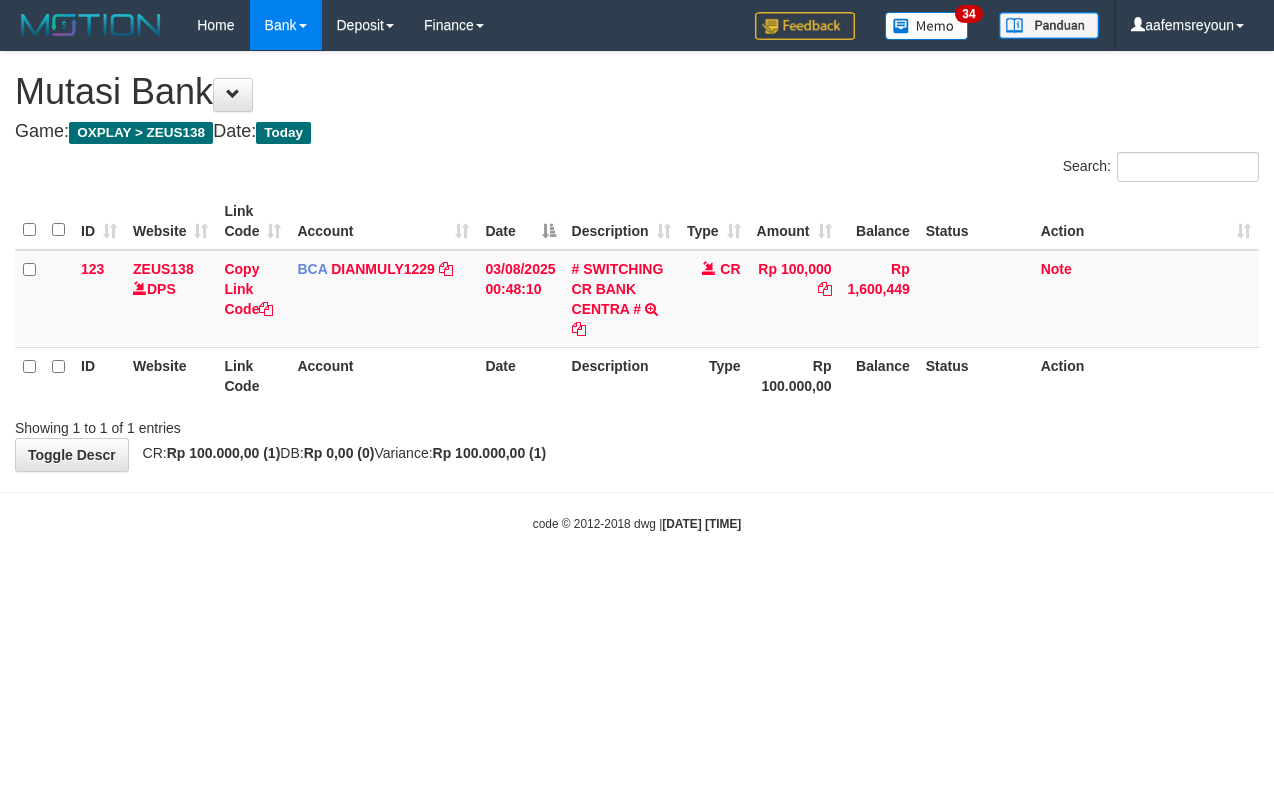 scroll, scrollTop: 0, scrollLeft: 0, axis: both 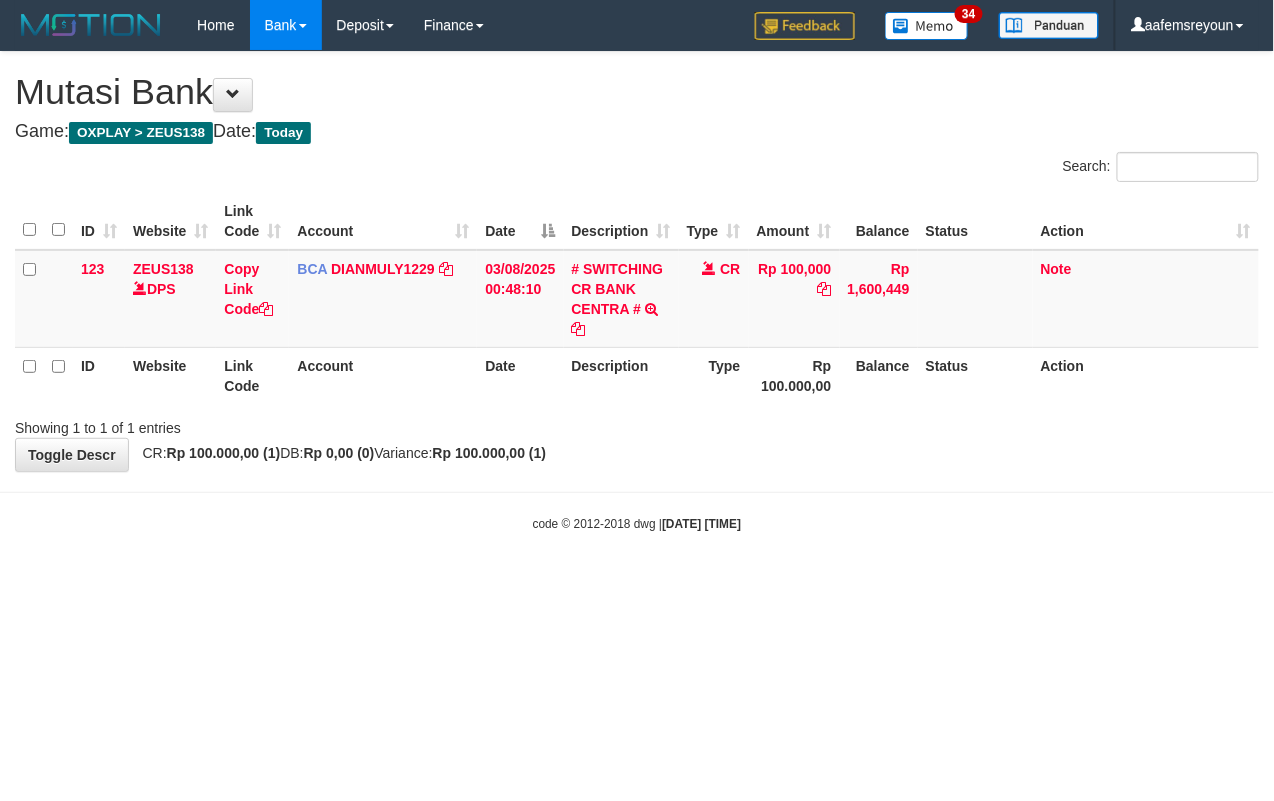 click on "code © 2012-2018 dwg |  [DATE] [TIME]" at bounding box center (637, 524) 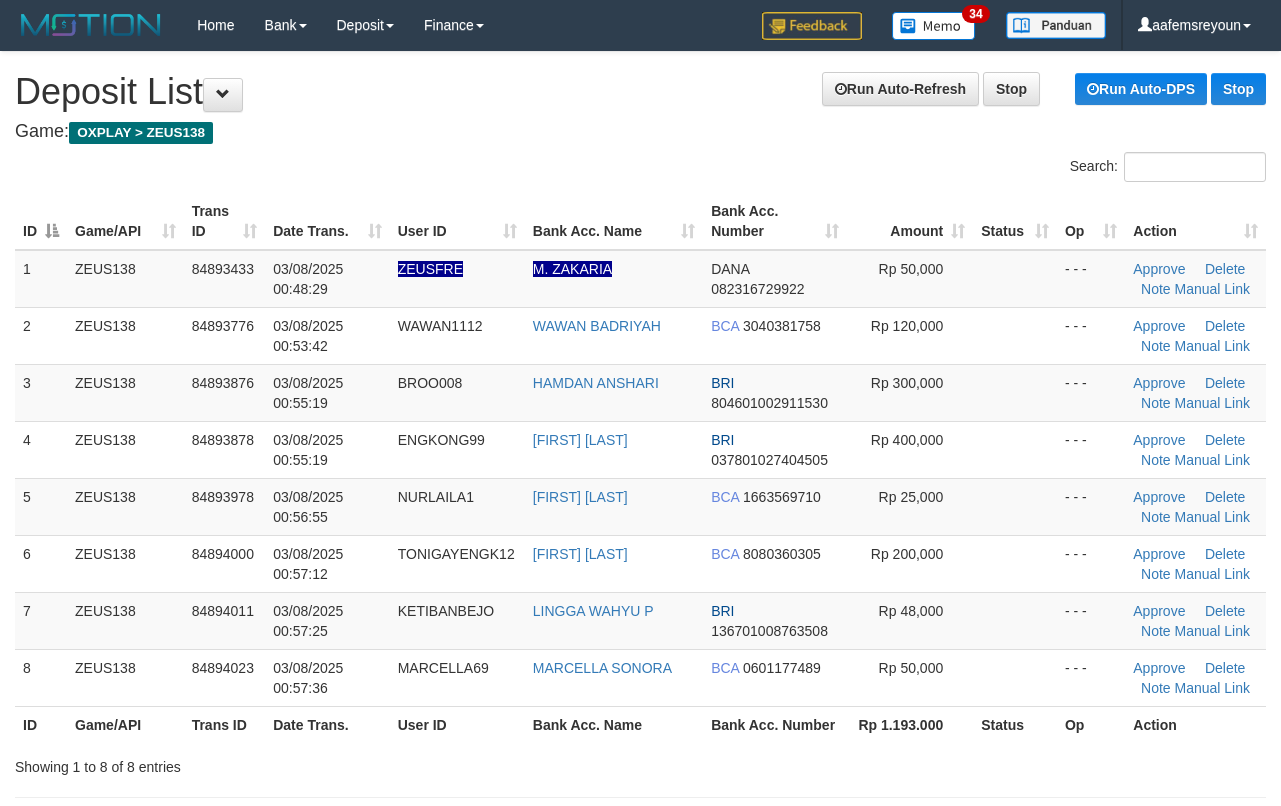 scroll, scrollTop: 0, scrollLeft: 0, axis: both 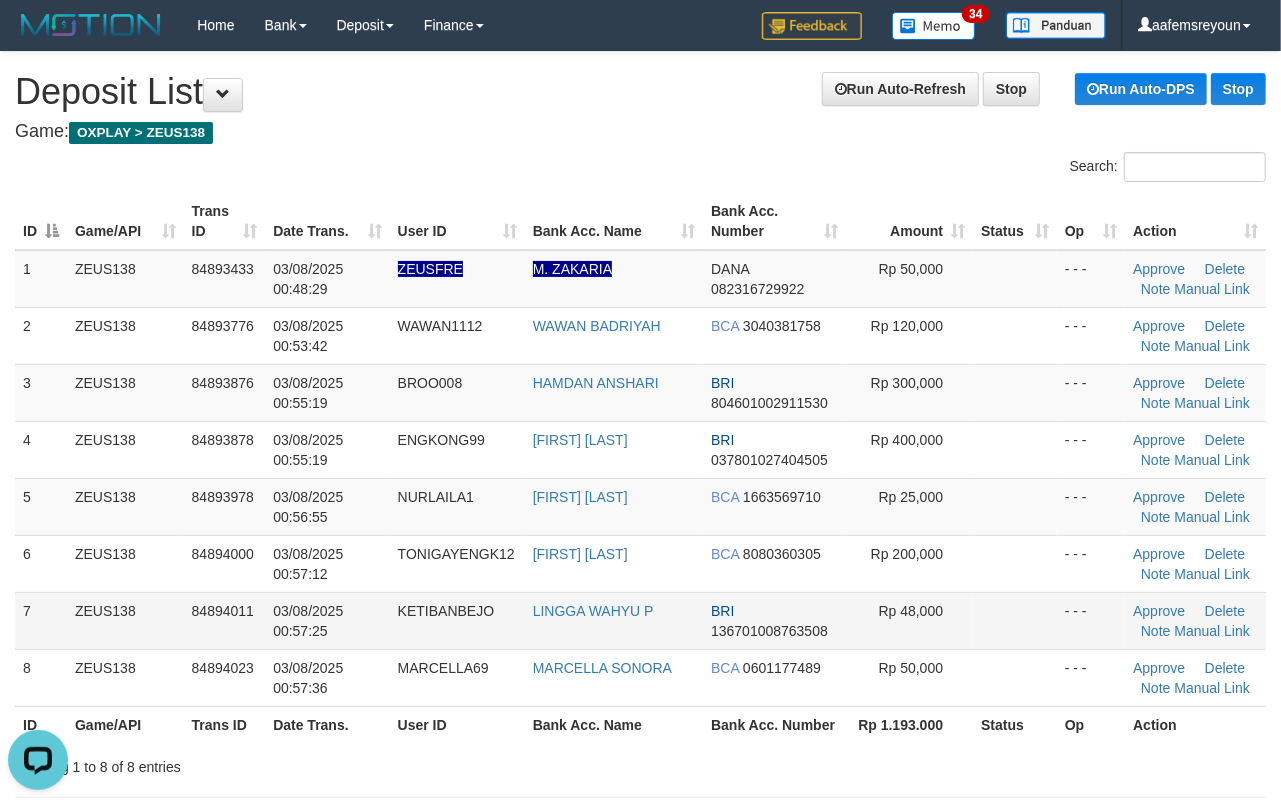 click on "Rp 48,000" at bounding box center (910, 620) 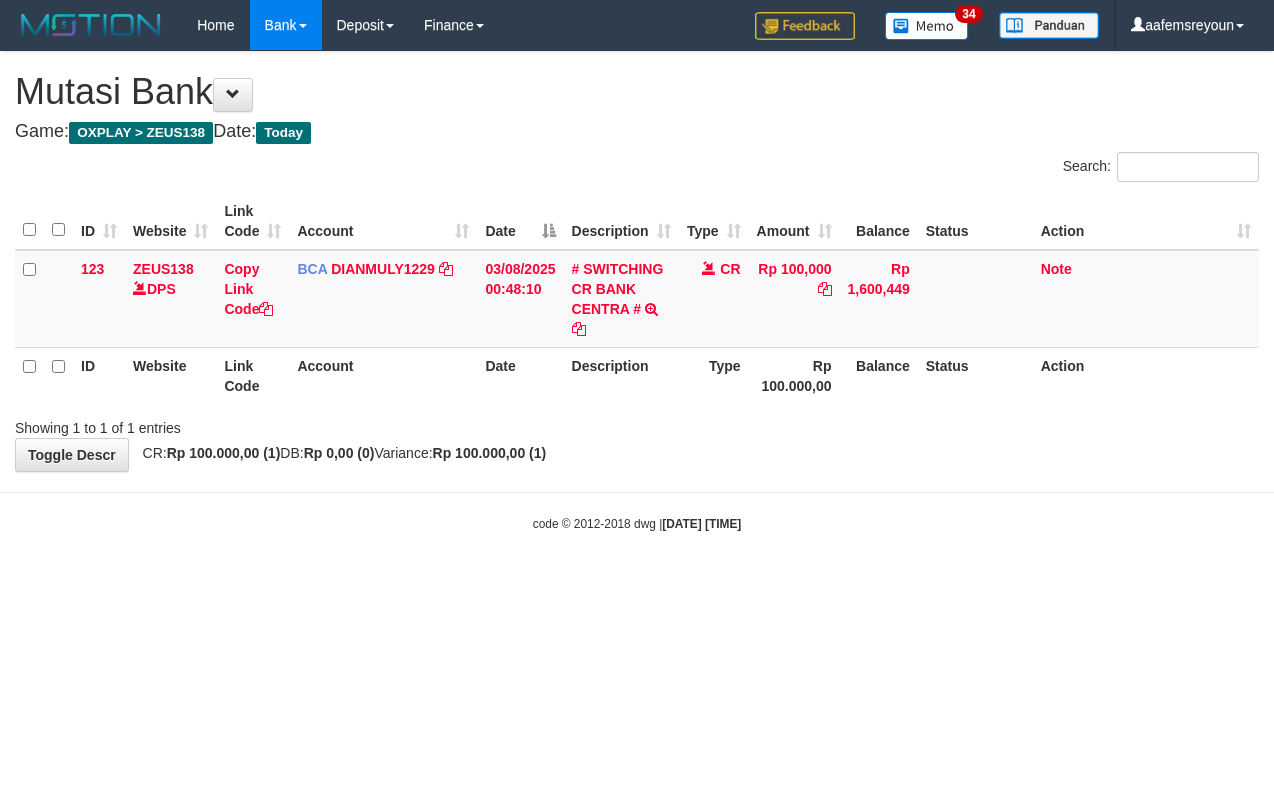 scroll, scrollTop: 0, scrollLeft: 0, axis: both 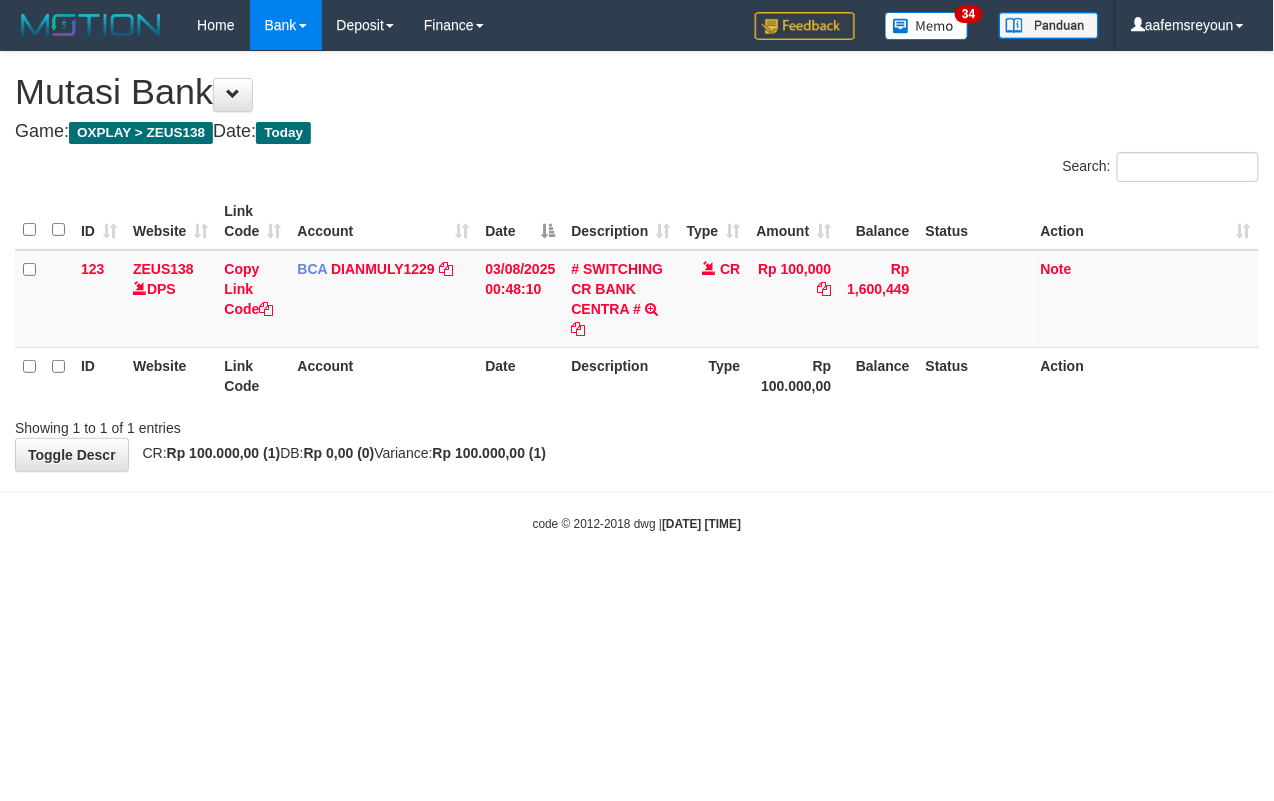 click on "code © 2012-2018 dwg |  2025/08/03 00:58:03" at bounding box center [637, 524] 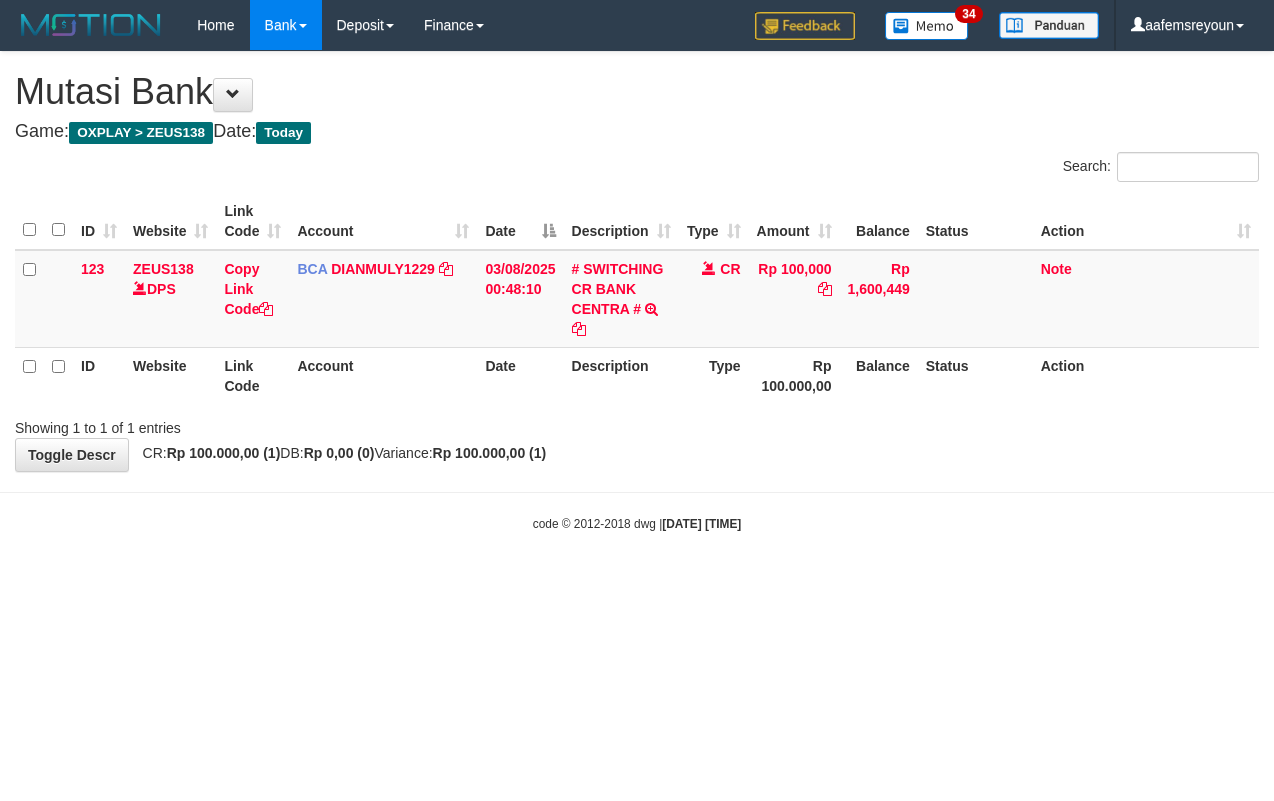 scroll, scrollTop: 0, scrollLeft: 0, axis: both 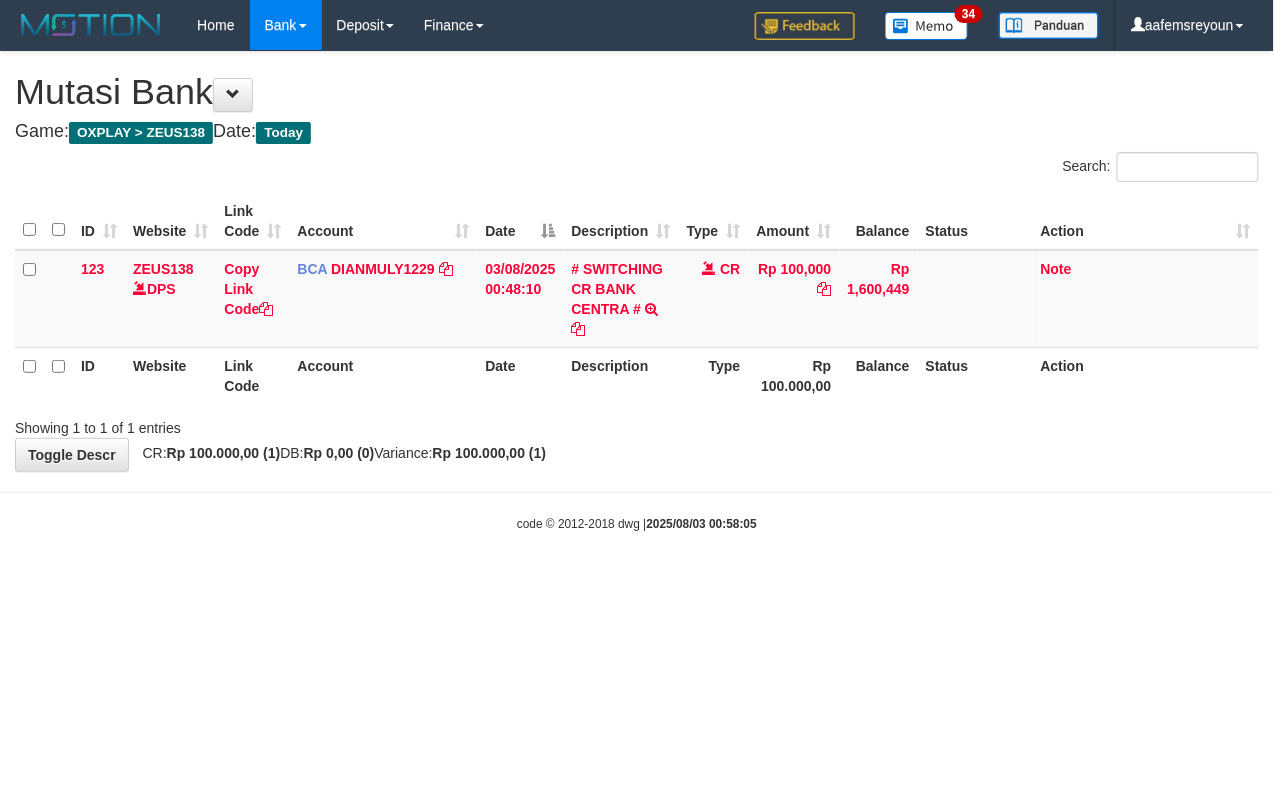 click on "code © 2012-2018 dwg |  [DATE] [TIME]" at bounding box center (637, 523) 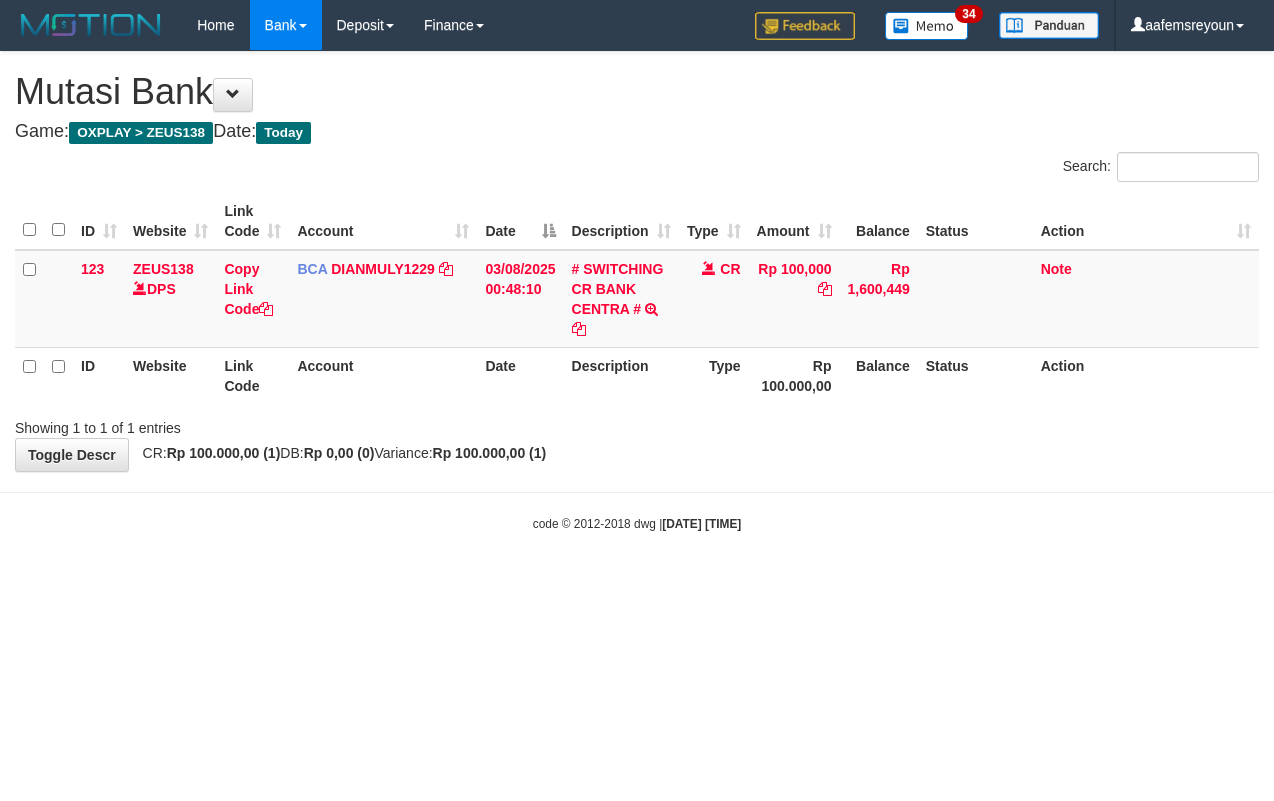 scroll, scrollTop: 0, scrollLeft: 0, axis: both 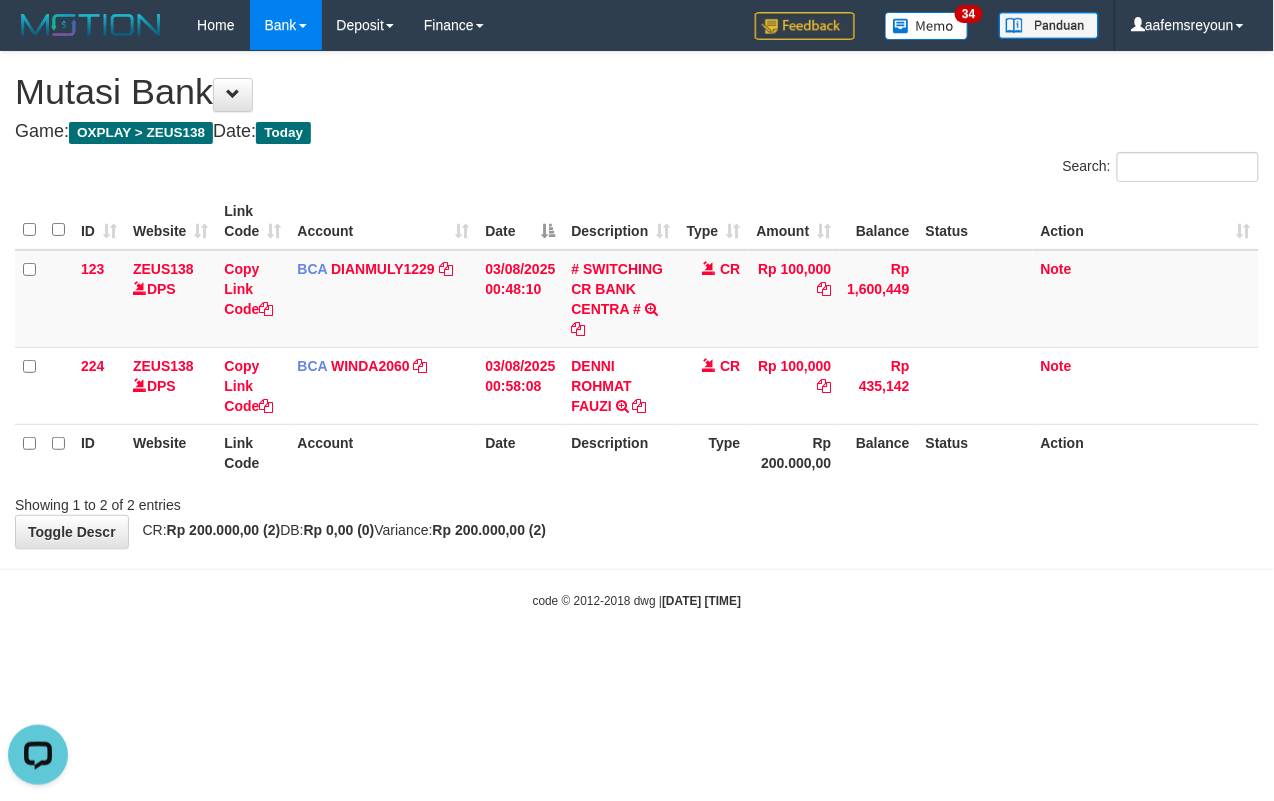 click on "Toggle navigation
Home
Bank
Account List
Mutasi Bank
Search
Sync
Note Mutasi
Deposit
DPS Fetch
DPS List
History
Note DPS
Finance
Financial Data
aafemsreyoun
My Profile
Log Out" at bounding box center (637, 330) 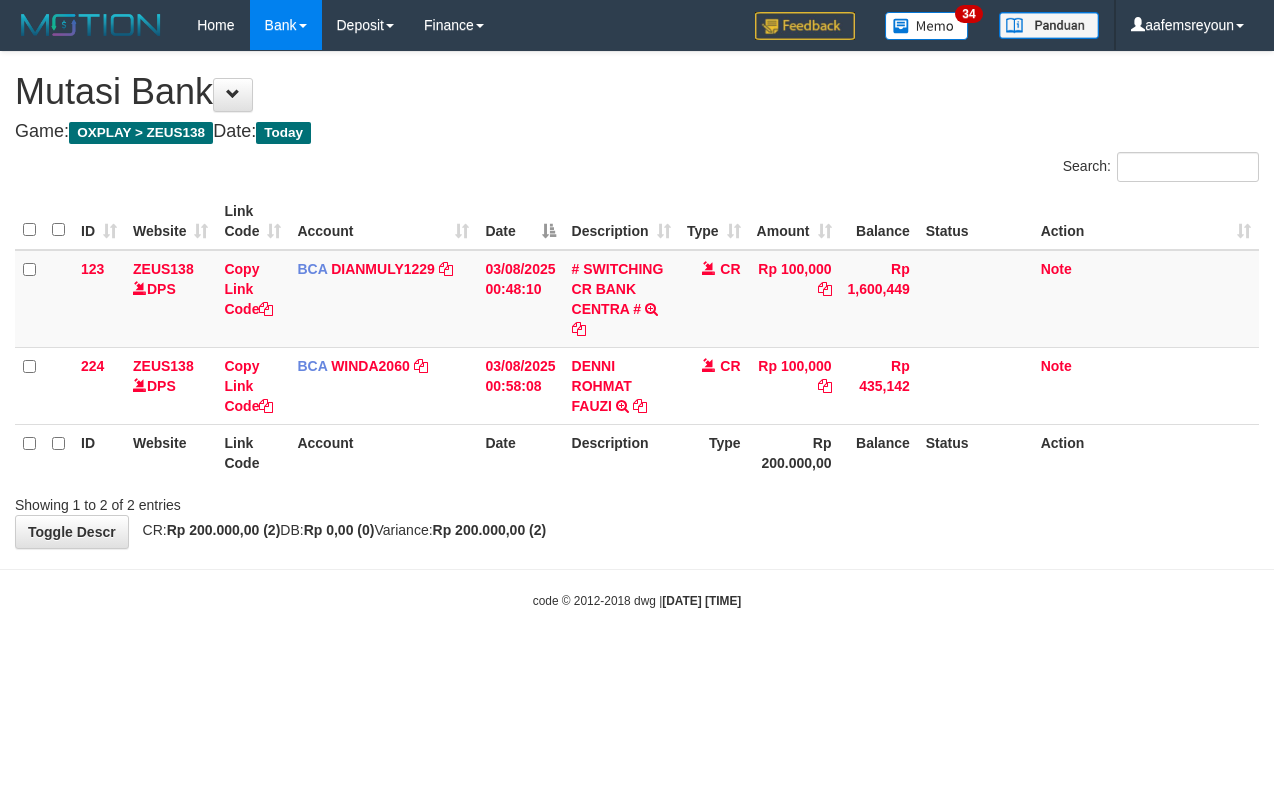 scroll, scrollTop: 0, scrollLeft: 0, axis: both 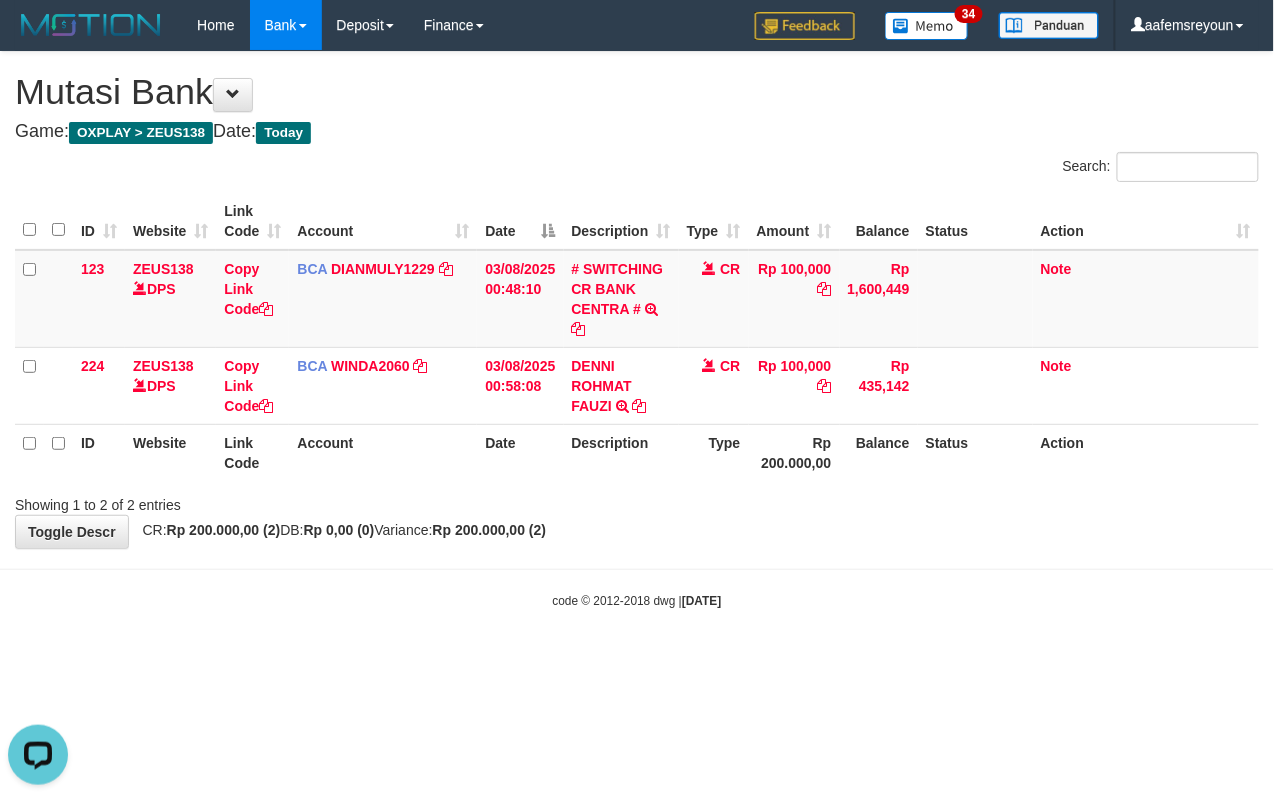 drag, startPoint x: 545, startPoint y: 708, endPoint x: 0, endPoint y: 654, distance: 547.6687 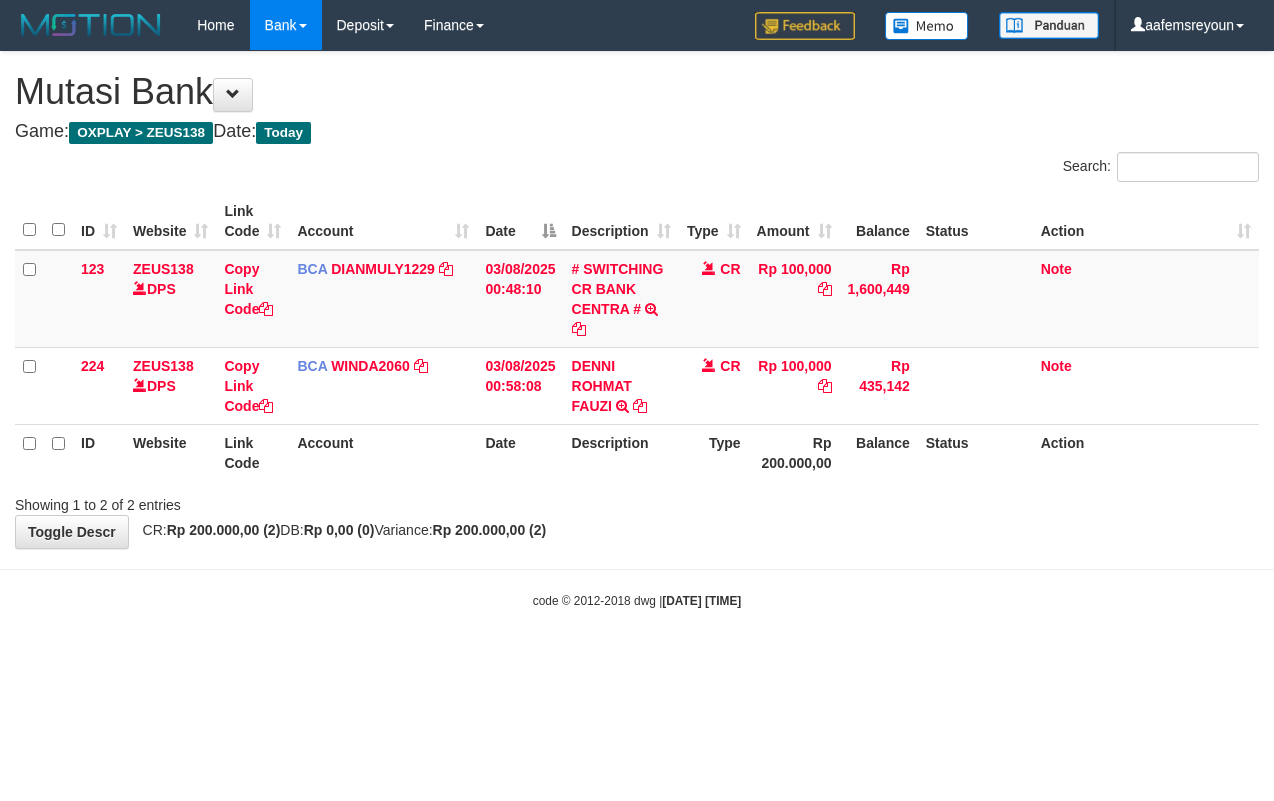 scroll, scrollTop: 0, scrollLeft: 0, axis: both 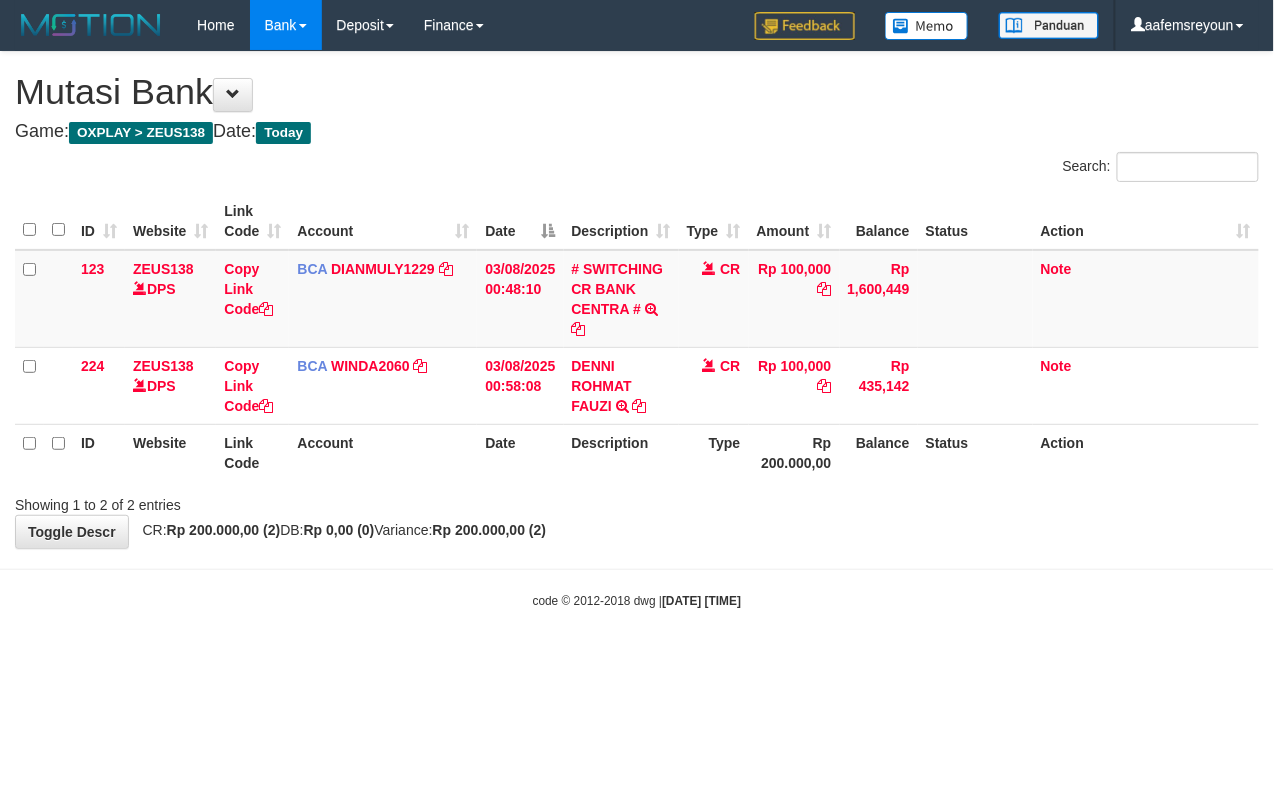 click on "Toggle navigation
Home
Bank
Account List
Mutasi Bank
Search
Sync
Note Mutasi
Deposit
DPS Fetch
DPS List
History
Note DPS
Finance
Financial Data
aafemsreyoun
My Profile
Log Out
-" at bounding box center [637, 330] 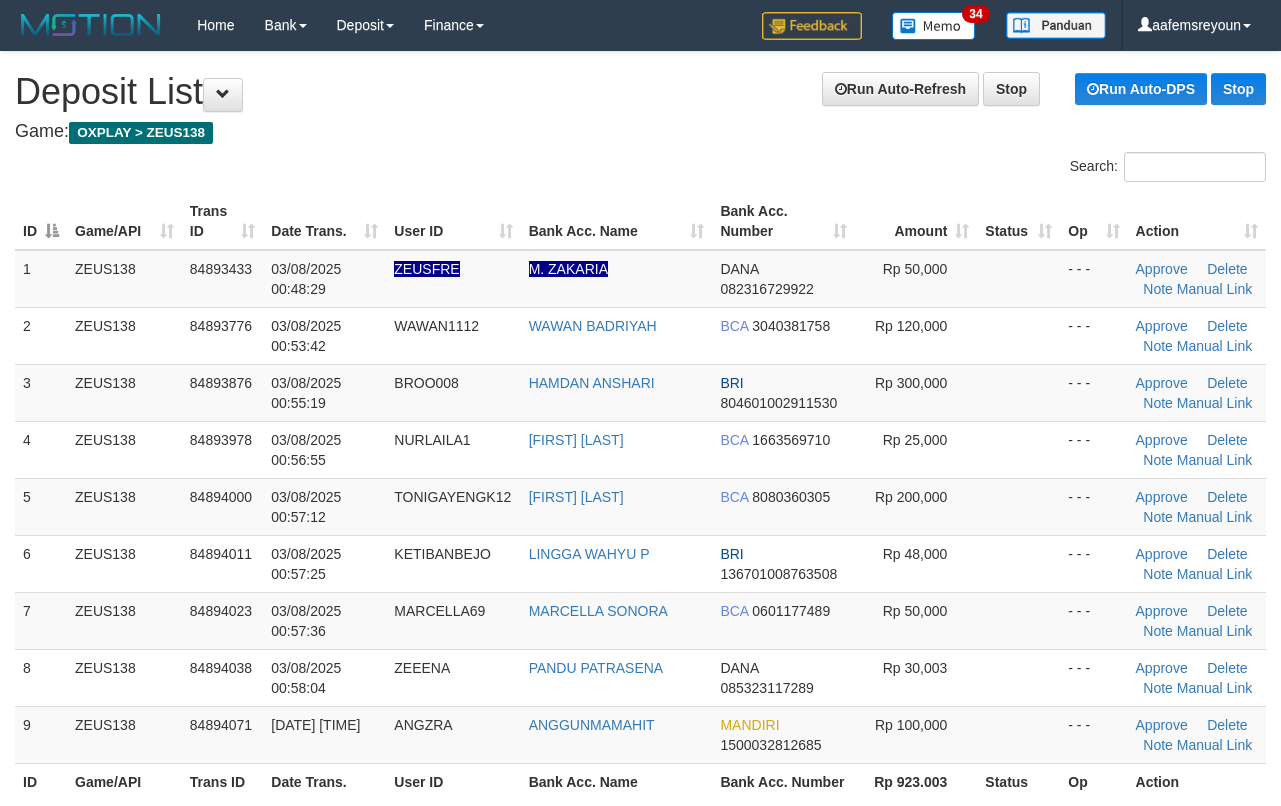 scroll, scrollTop: 0, scrollLeft: 0, axis: both 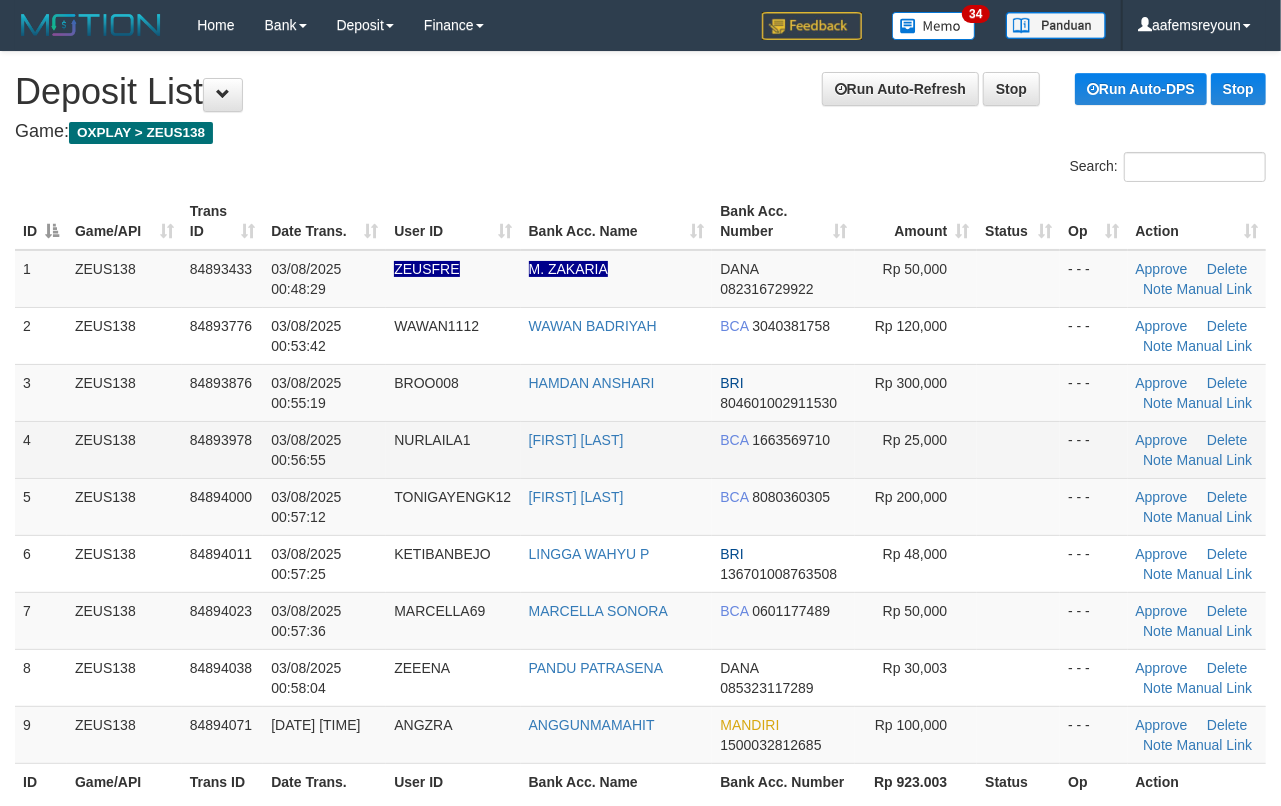 click on "- - -" at bounding box center (1093, 449) 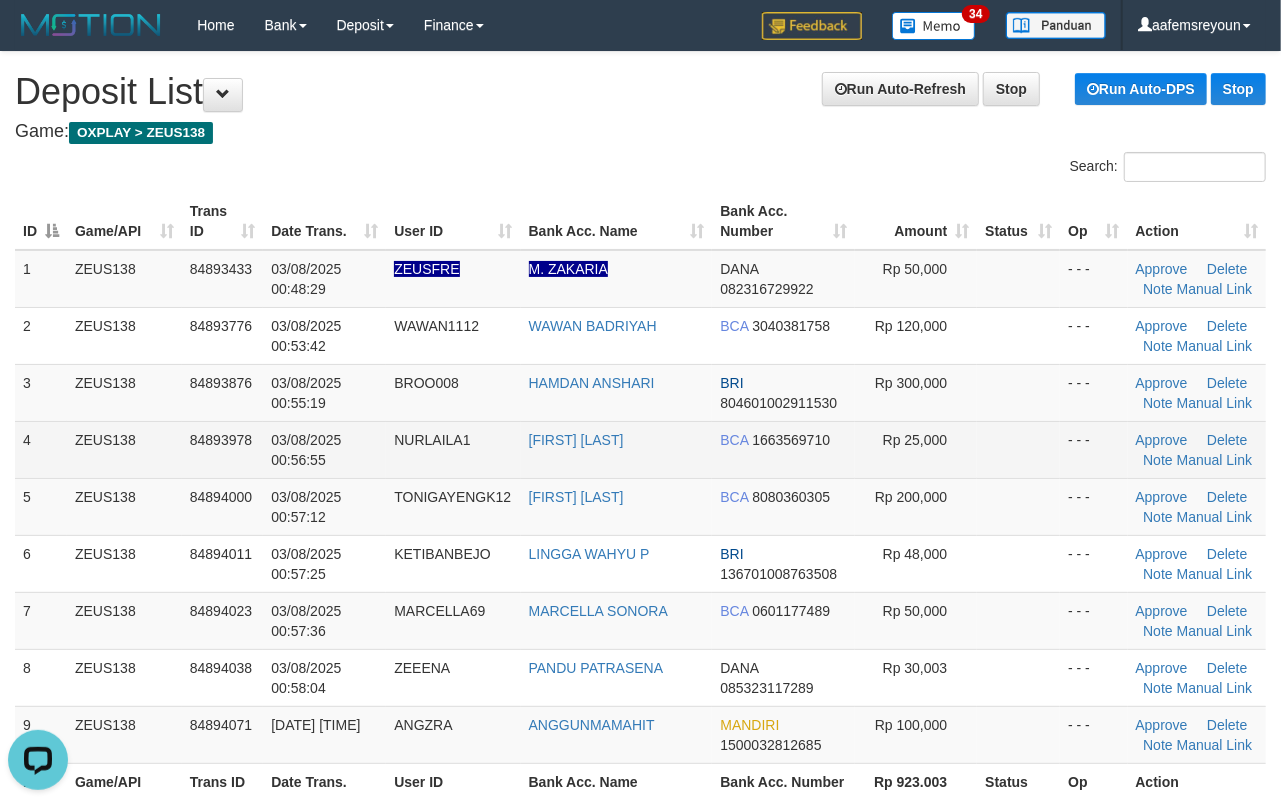 scroll, scrollTop: 0, scrollLeft: 0, axis: both 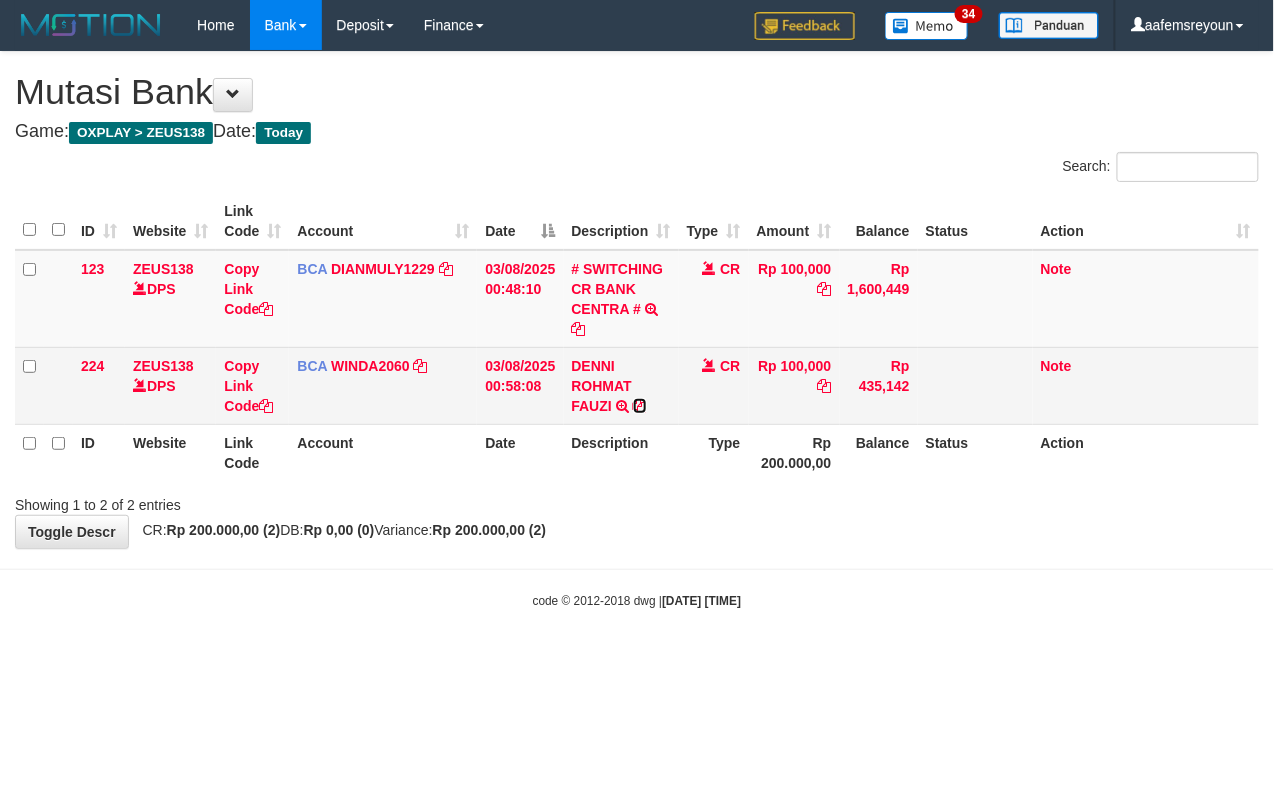click at bounding box center (640, 406) 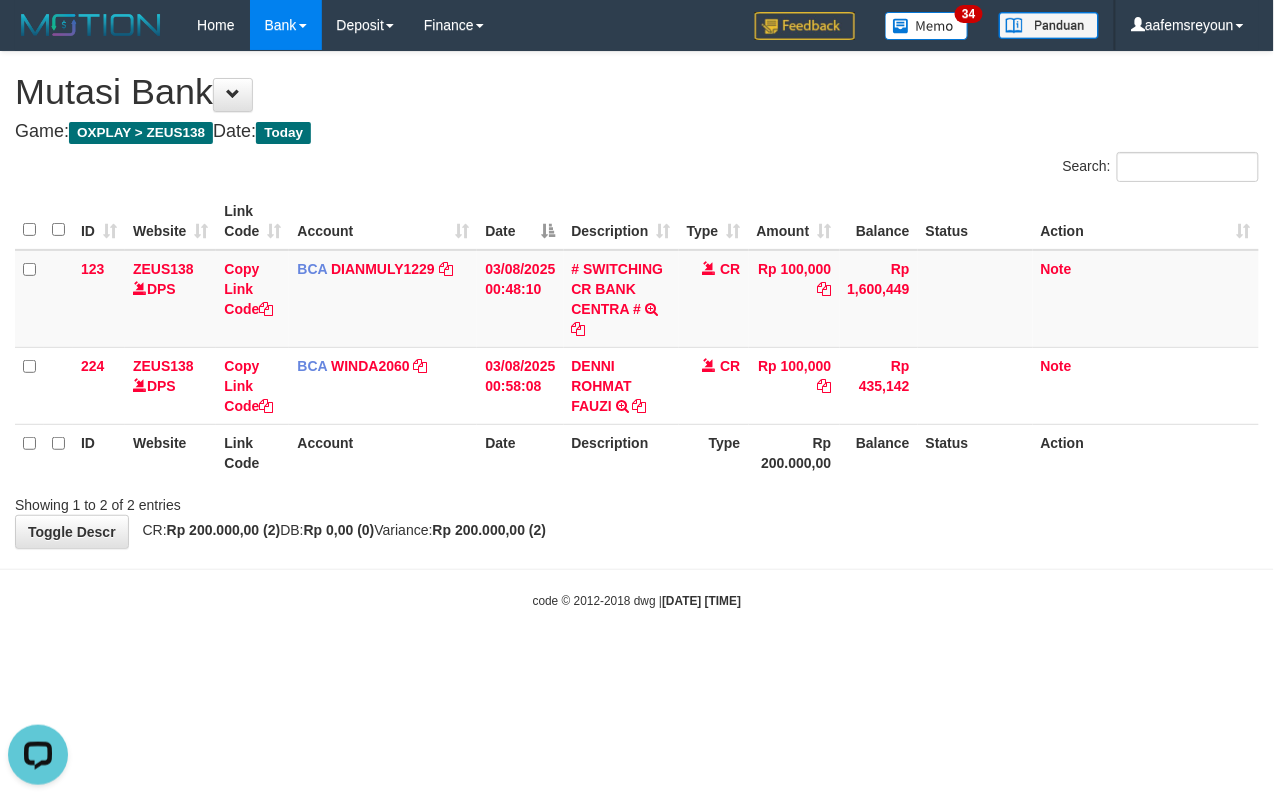 scroll, scrollTop: 0, scrollLeft: 0, axis: both 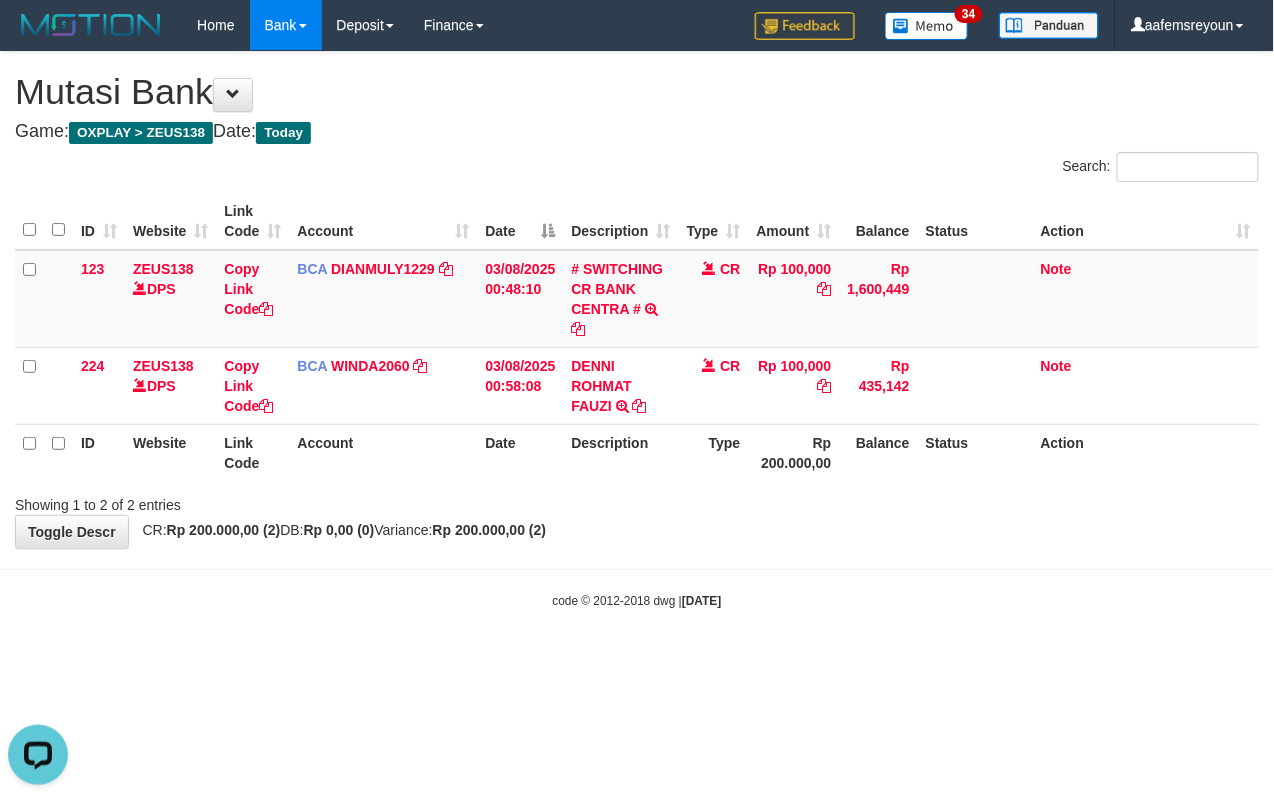 click on "Toggle navigation
Home
Bank
Account List
Mutasi Bank
Search
Sync
Note Mutasi
Deposit
DPS Fetch
DPS List
History
Note DPS
Finance
Financial Data
aafemsreyoun
My Profile
Log Out
34" at bounding box center [637, 330] 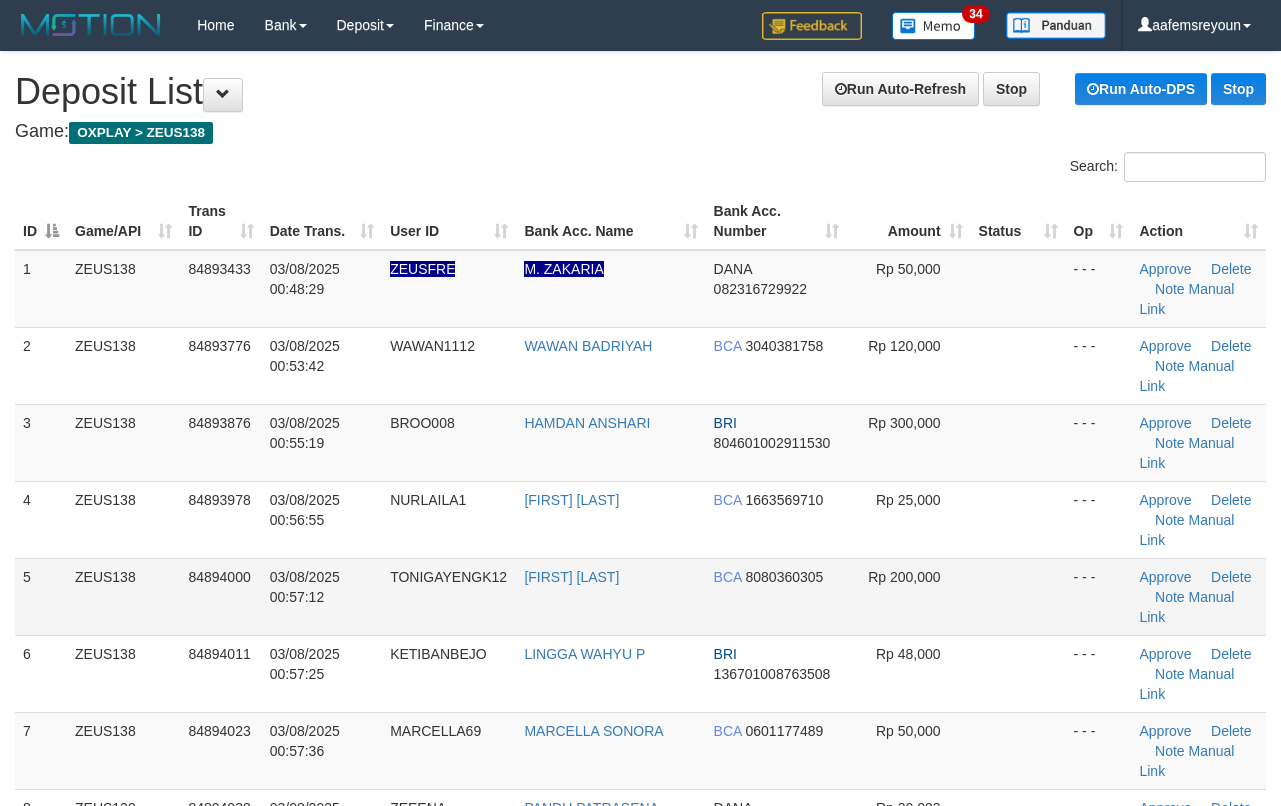 scroll, scrollTop: 0, scrollLeft: 0, axis: both 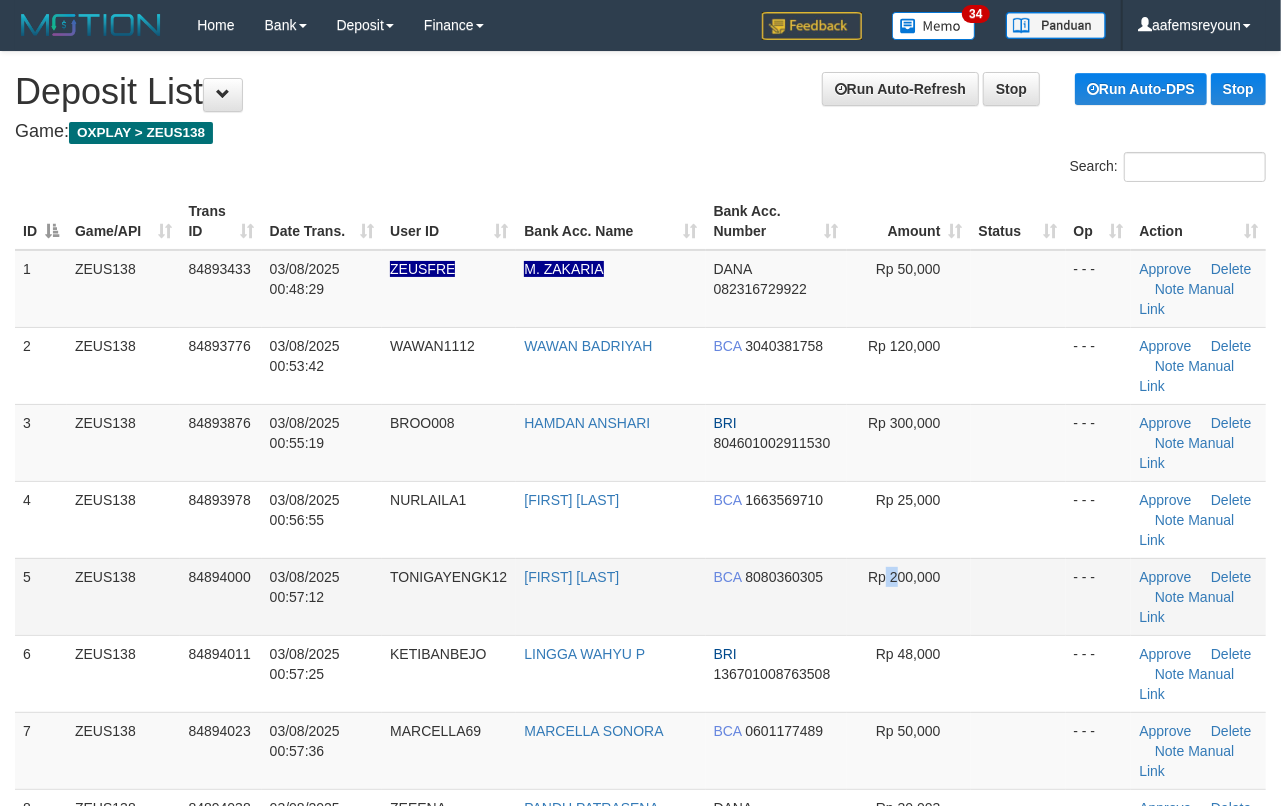 drag, startPoint x: 898, startPoint y: 598, endPoint x: 902, endPoint y: 580, distance: 18.439089 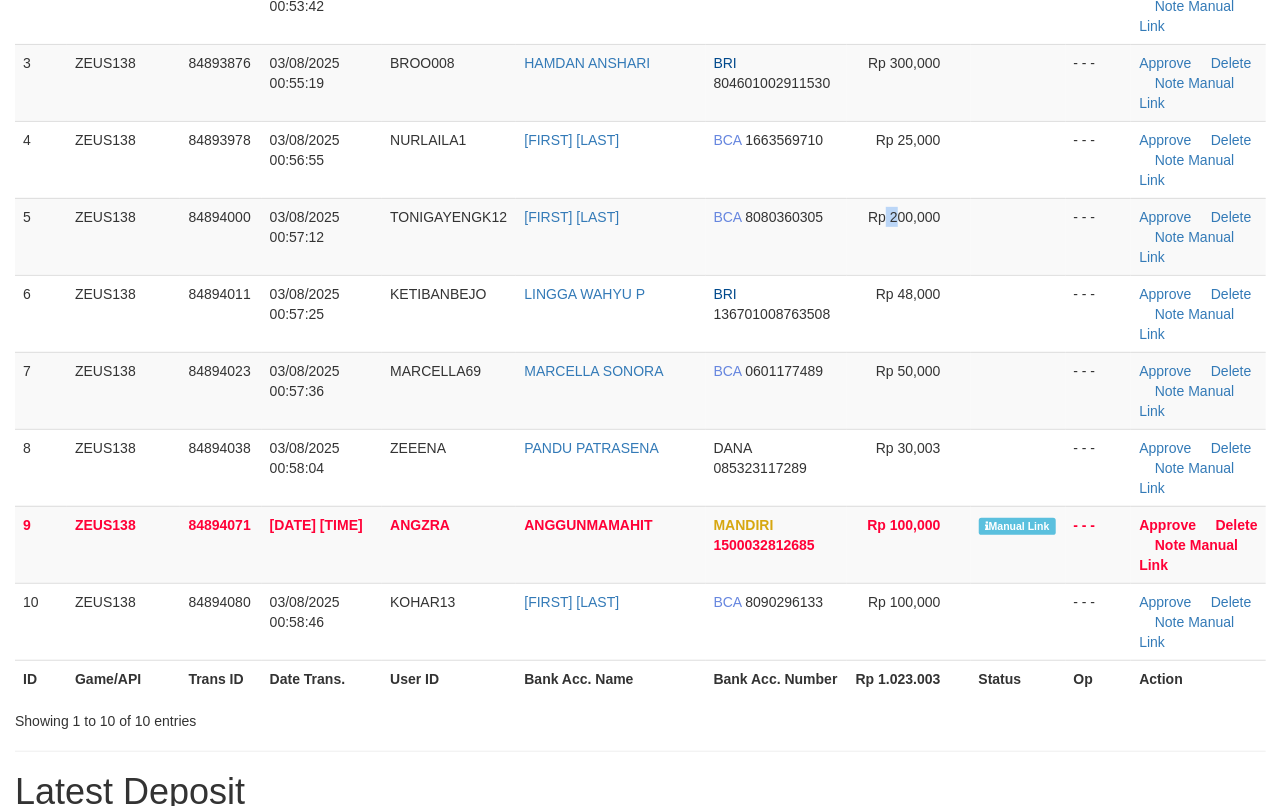 scroll, scrollTop: 400, scrollLeft: 0, axis: vertical 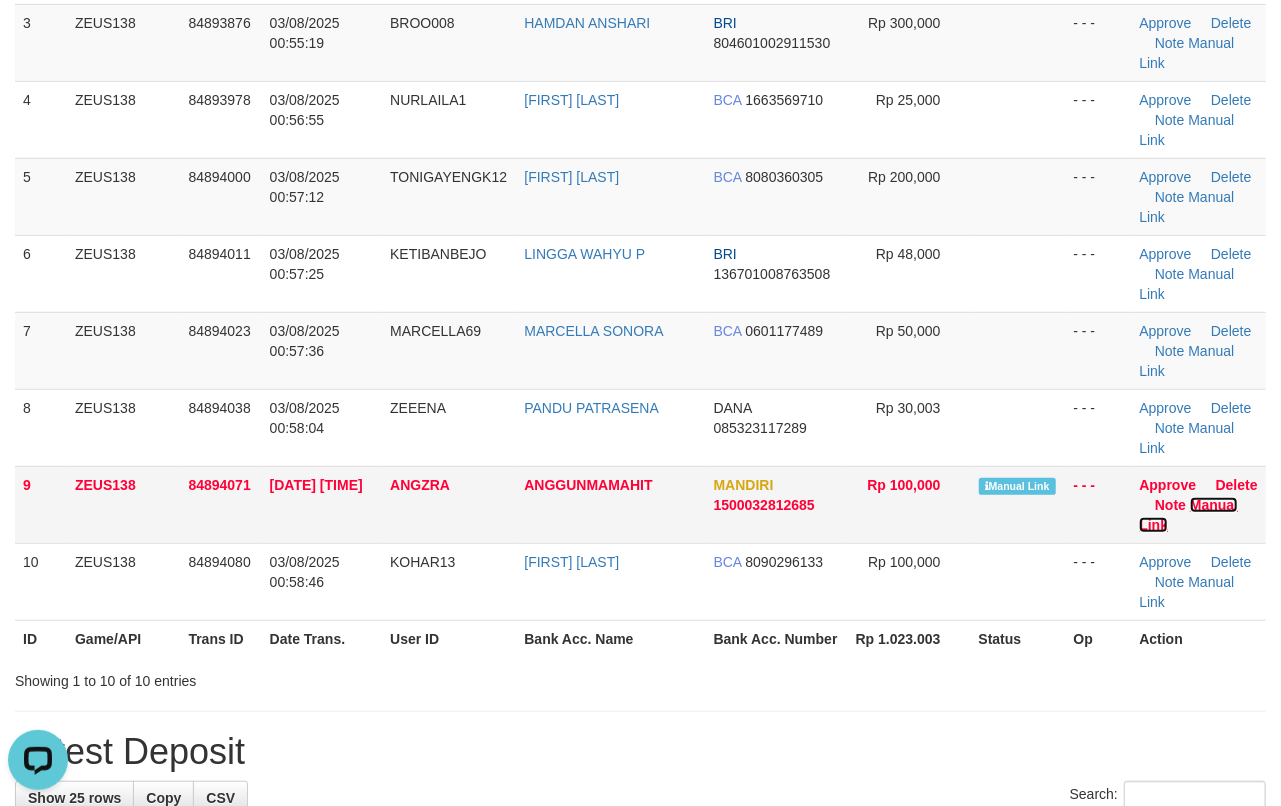 click on "Manual Link" at bounding box center [1188, 515] 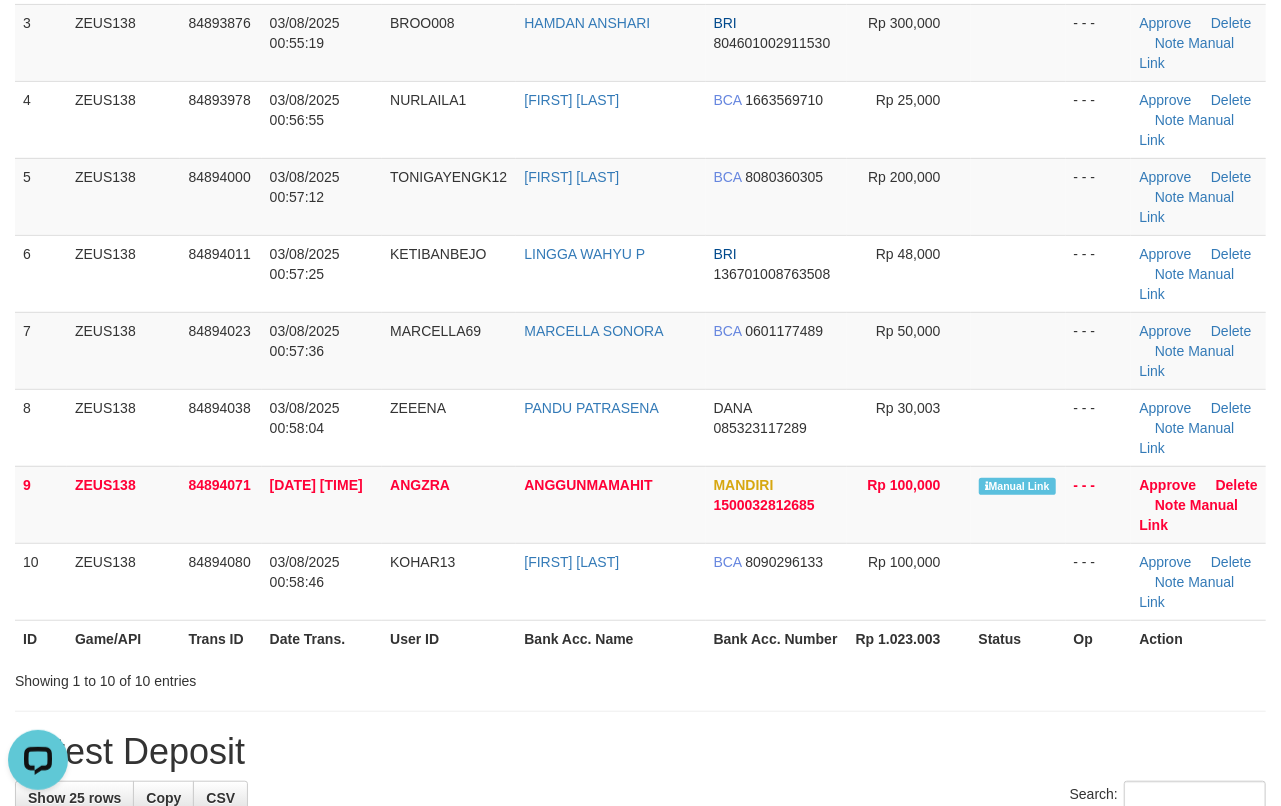 click on "Showing 1 to 10 of 10 entries" at bounding box center (640, 677) 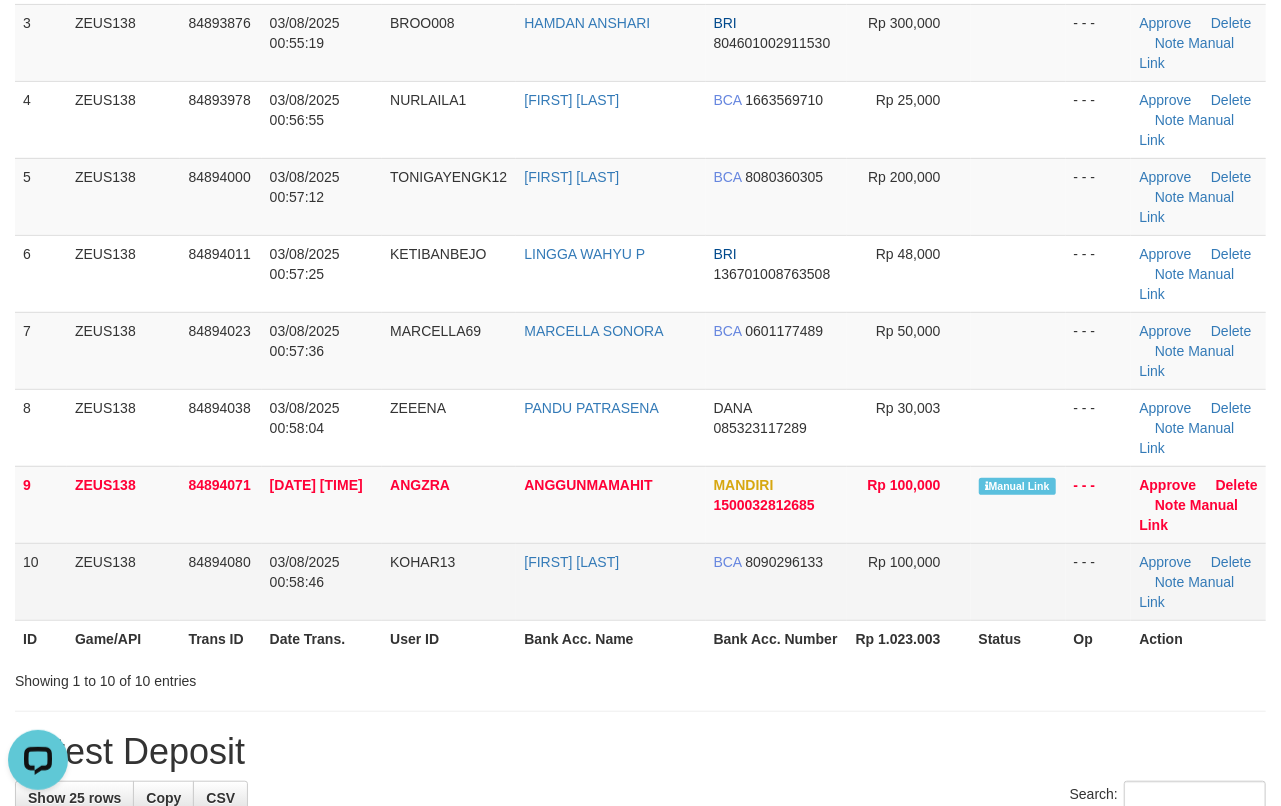 click on "Rp 100,000" at bounding box center (909, 581) 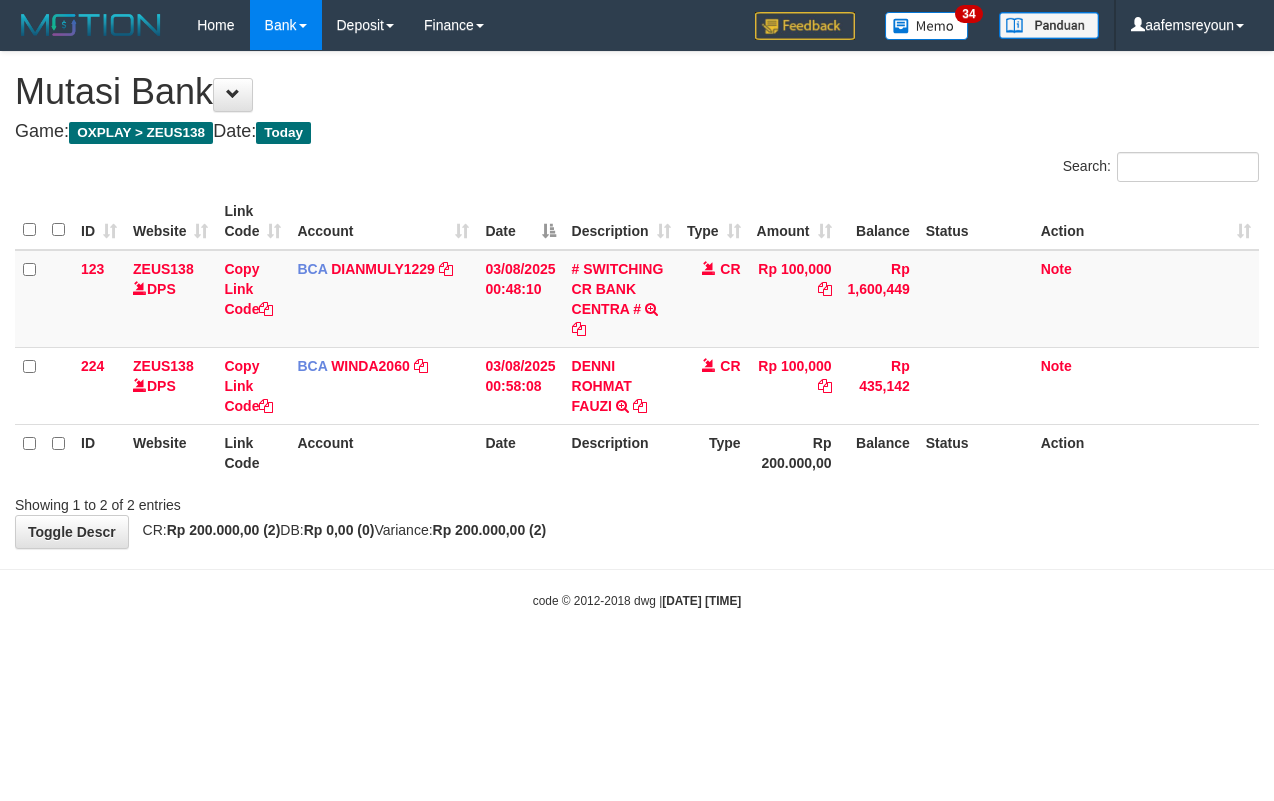 scroll, scrollTop: 0, scrollLeft: 0, axis: both 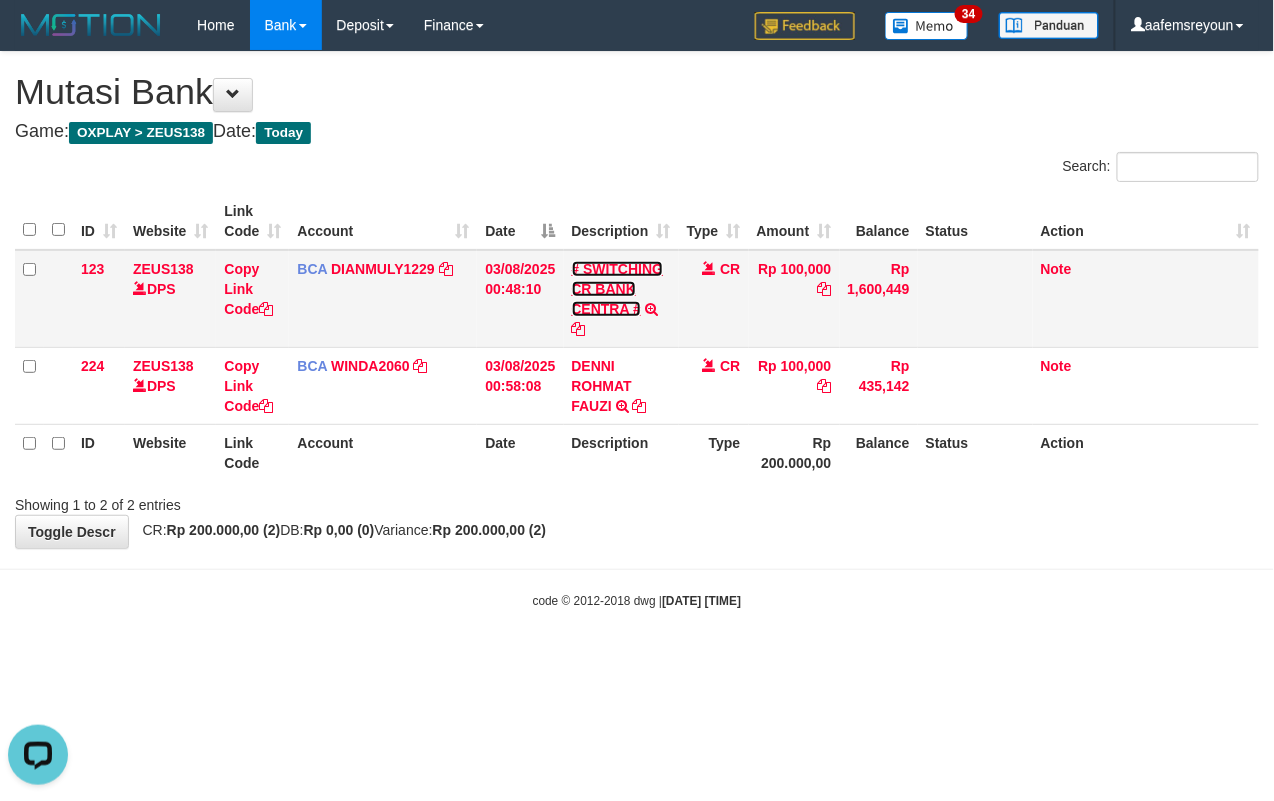 drag, startPoint x: 598, startPoint y: 293, endPoint x: 601, endPoint y: 330, distance: 37.12142 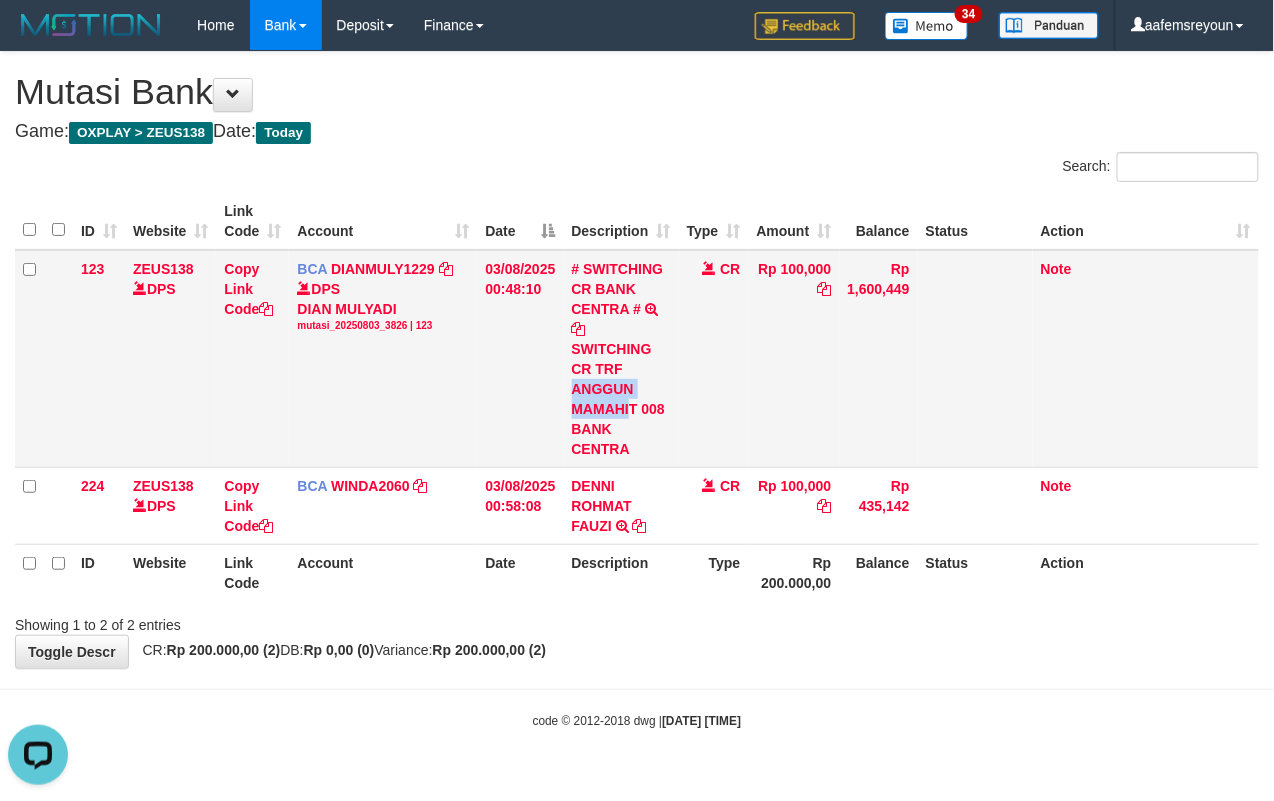 drag, startPoint x: 570, startPoint y: 394, endPoint x: 629, endPoint y: 410, distance: 61.13101 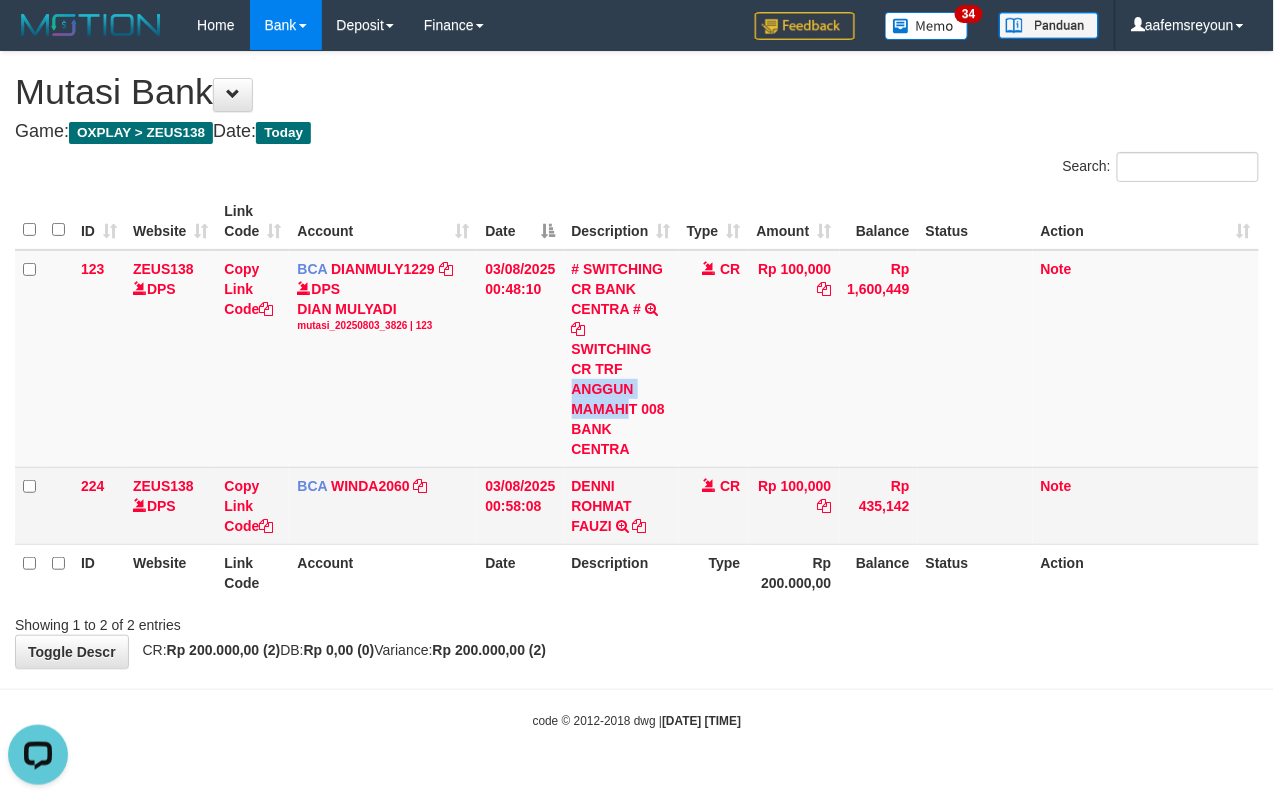 copy on "ANGGUN MAMAHI" 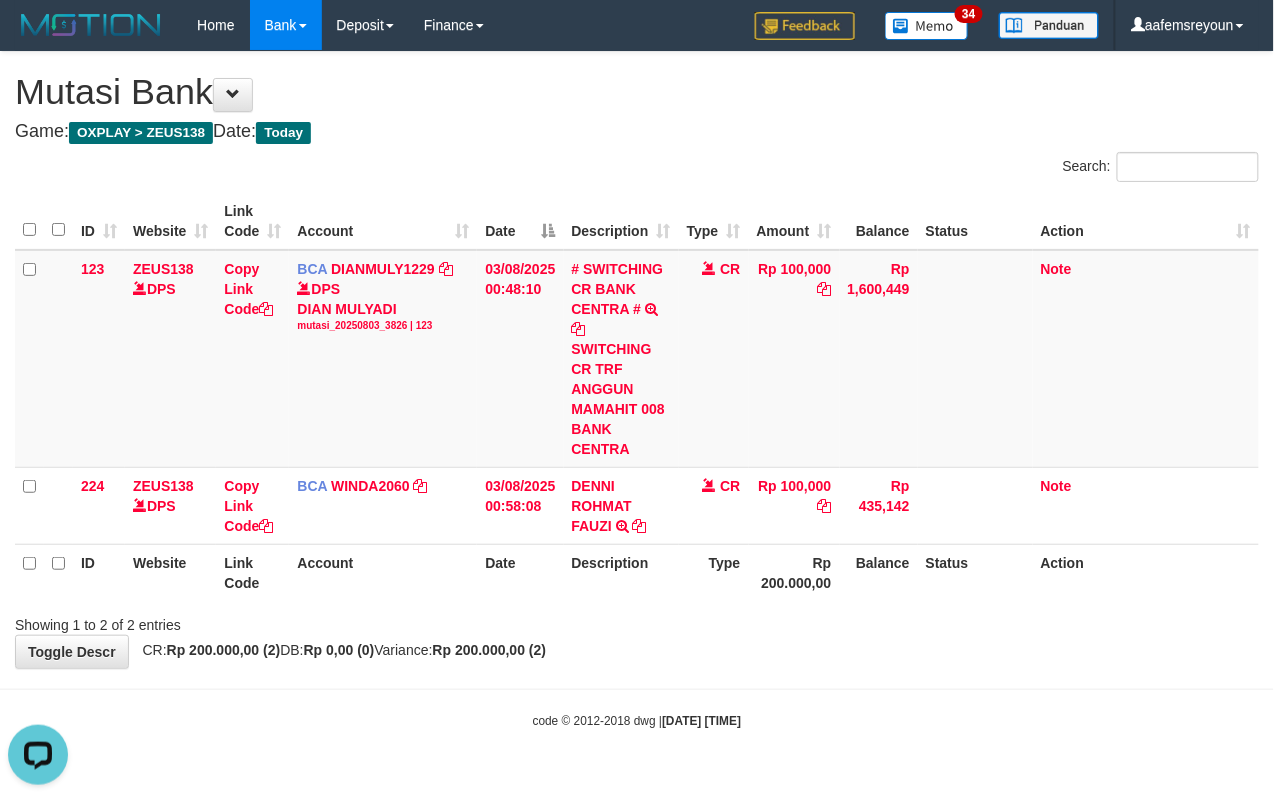 click on "Toggle navigation
Home
Bank
Account List
Mutasi Bank
Search
Sync
Note Mutasi
Deposit
DPS Fetch
DPS List
History
Note DPS
Finance
Financial Data
aafemsreyoun
My Profile
Log Out" at bounding box center [637, 390] 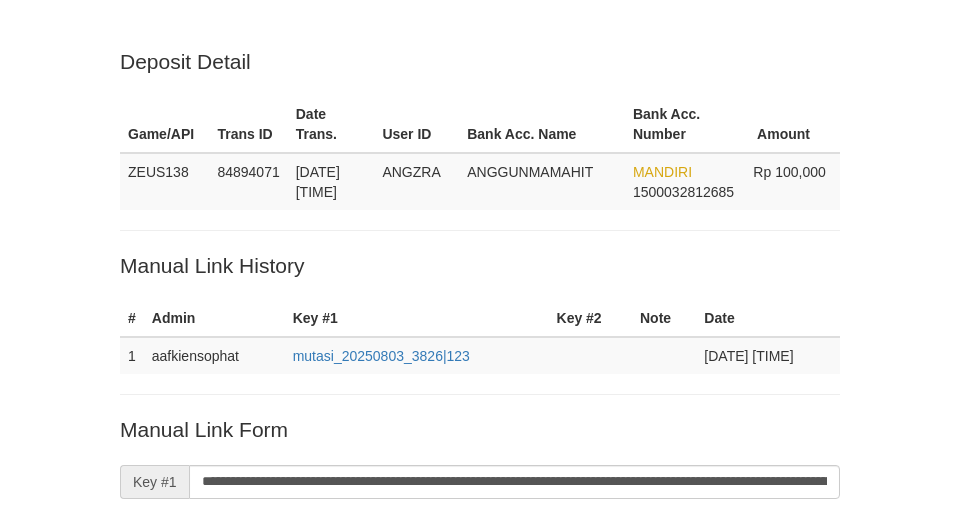 click on "Save" at bounding box center (170, 876) 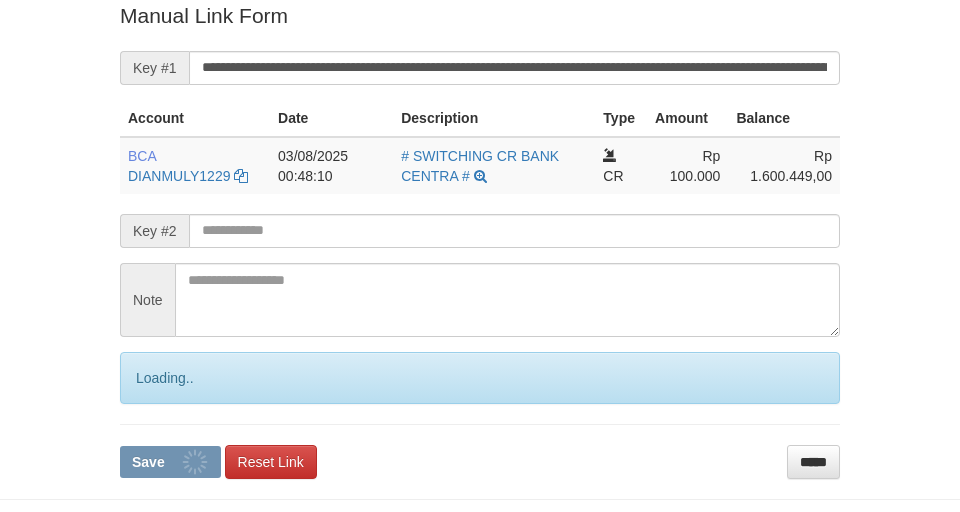 drag, startPoint x: 0, startPoint y: 0, endPoint x: 554, endPoint y: 220, distance: 596.08386 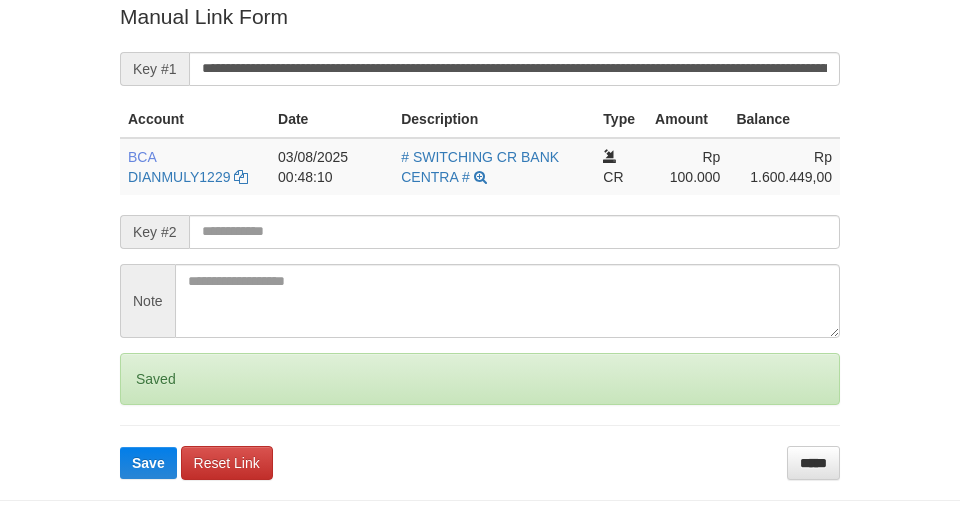 click on "Save" at bounding box center (148, 463) 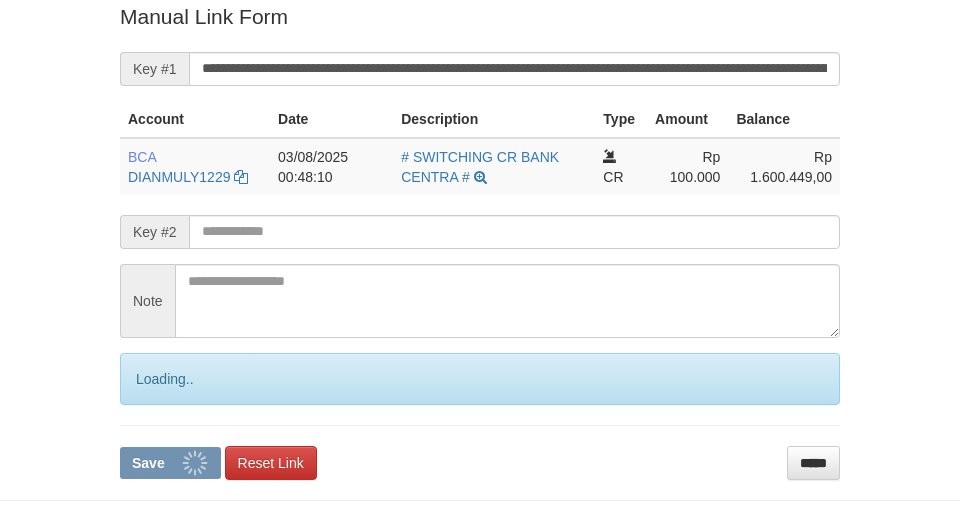 scroll, scrollTop: 280, scrollLeft: 0, axis: vertical 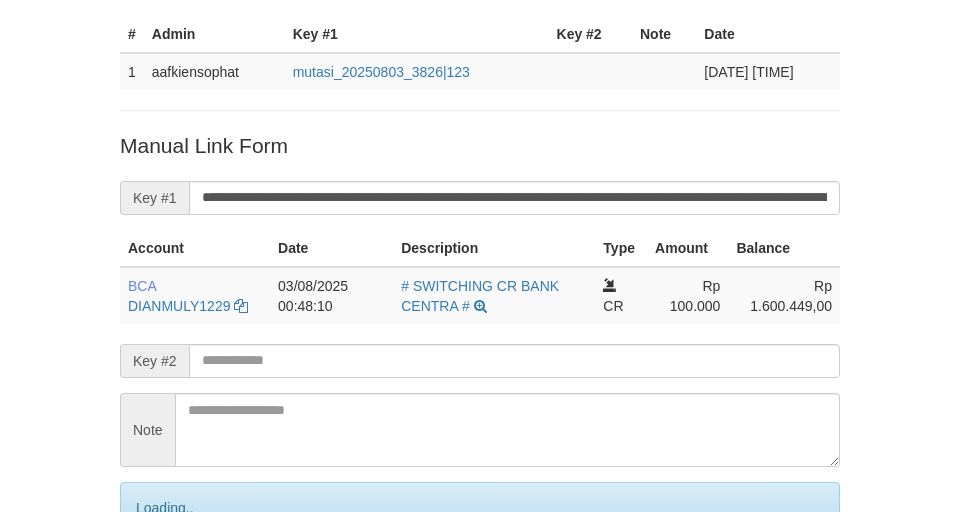 click on "Save" at bounding box center [170, 592] 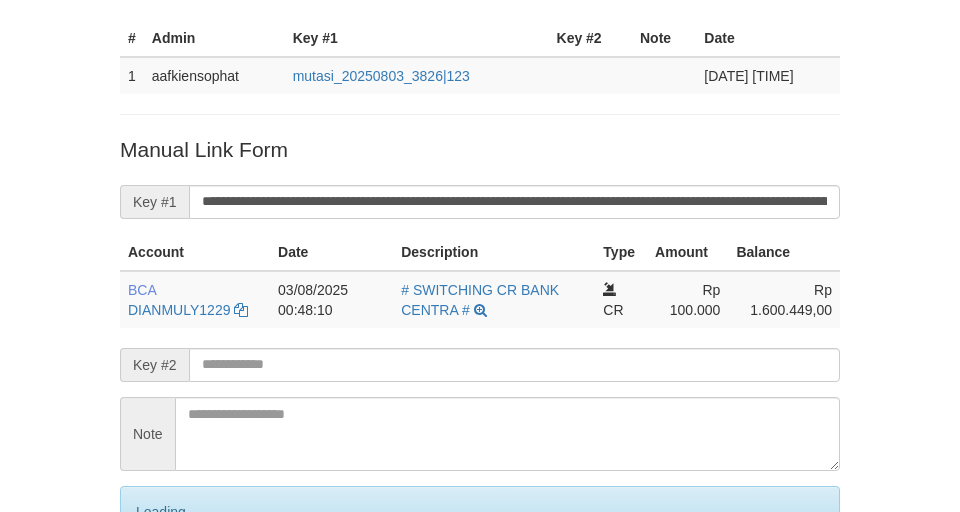 click on "Save" at bounding box center (170, 596) 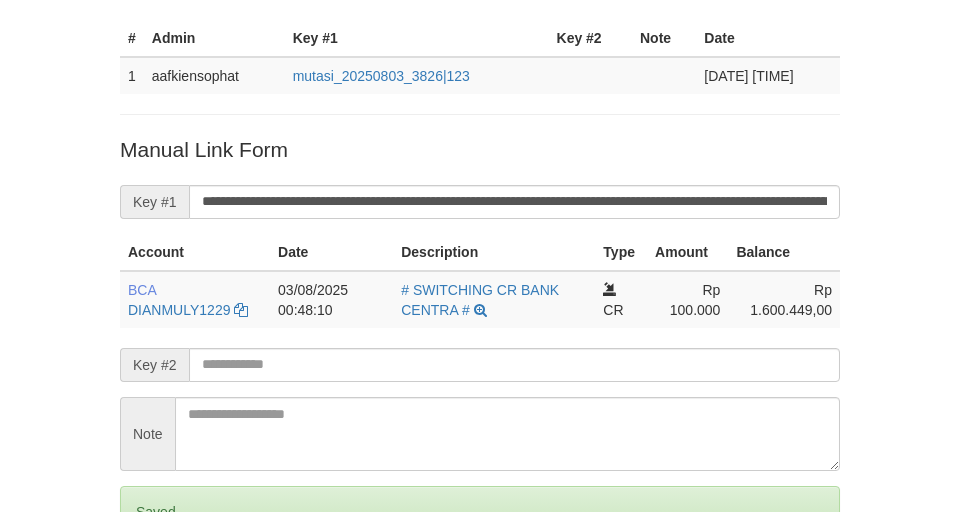 click on "Save" at bounding box center (148, 596) 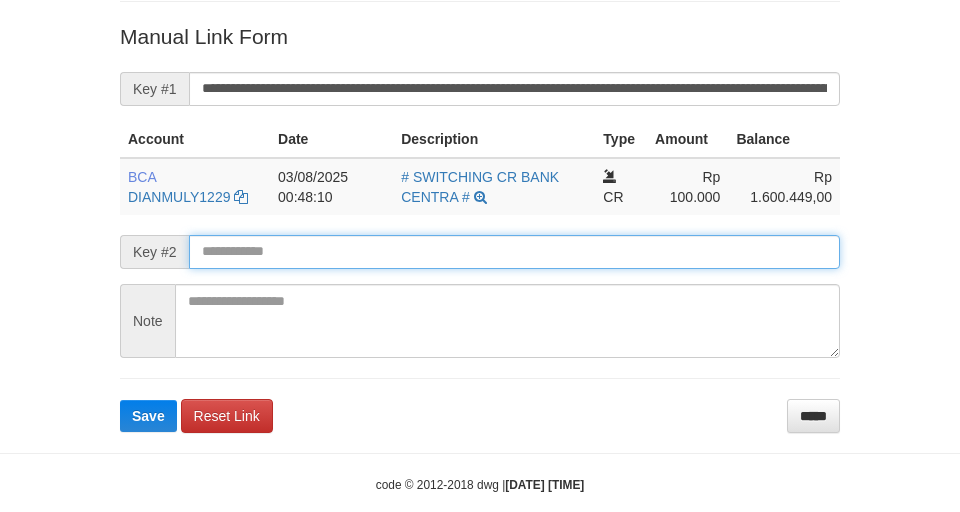 click at bounding box center (514, 252) 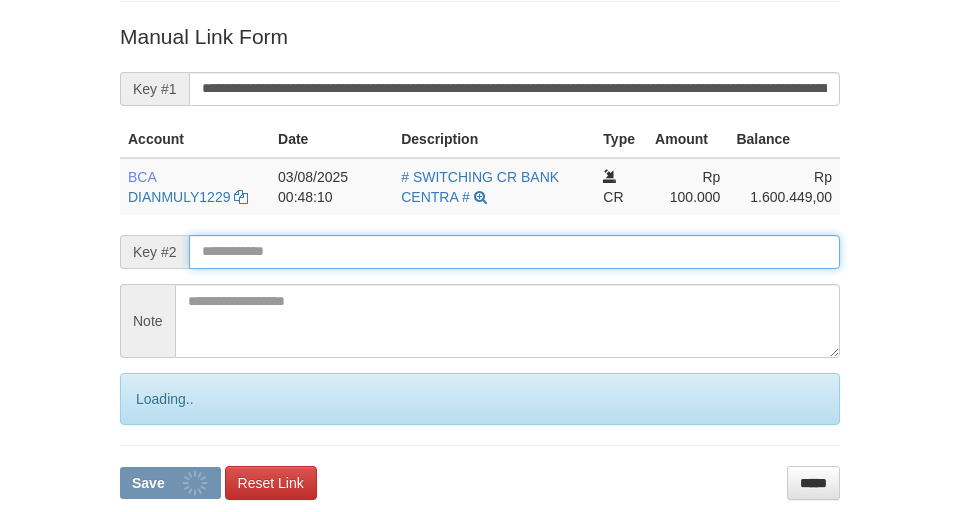 click at bounding box center (514, 252) 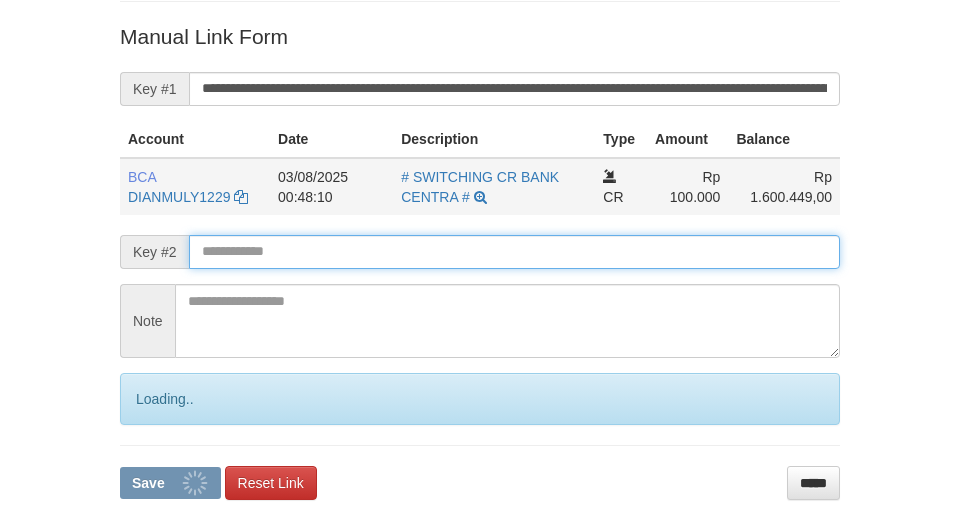 scroll, scrollTop: 392, scrollLeft: 0, axis: vertical 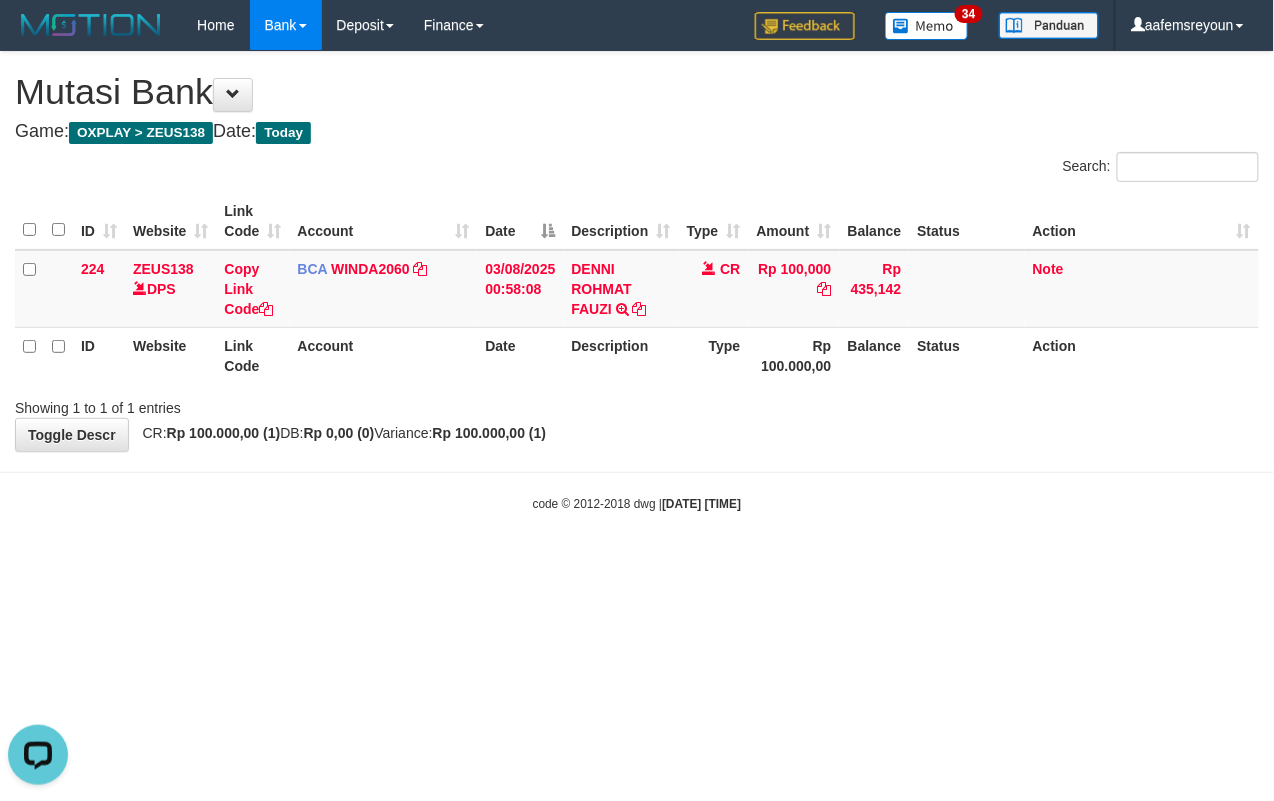 drag, startPoint x: 832, startPoint y: 516, endPoint x: 749, endPoint y: 513, distance: 83.0542 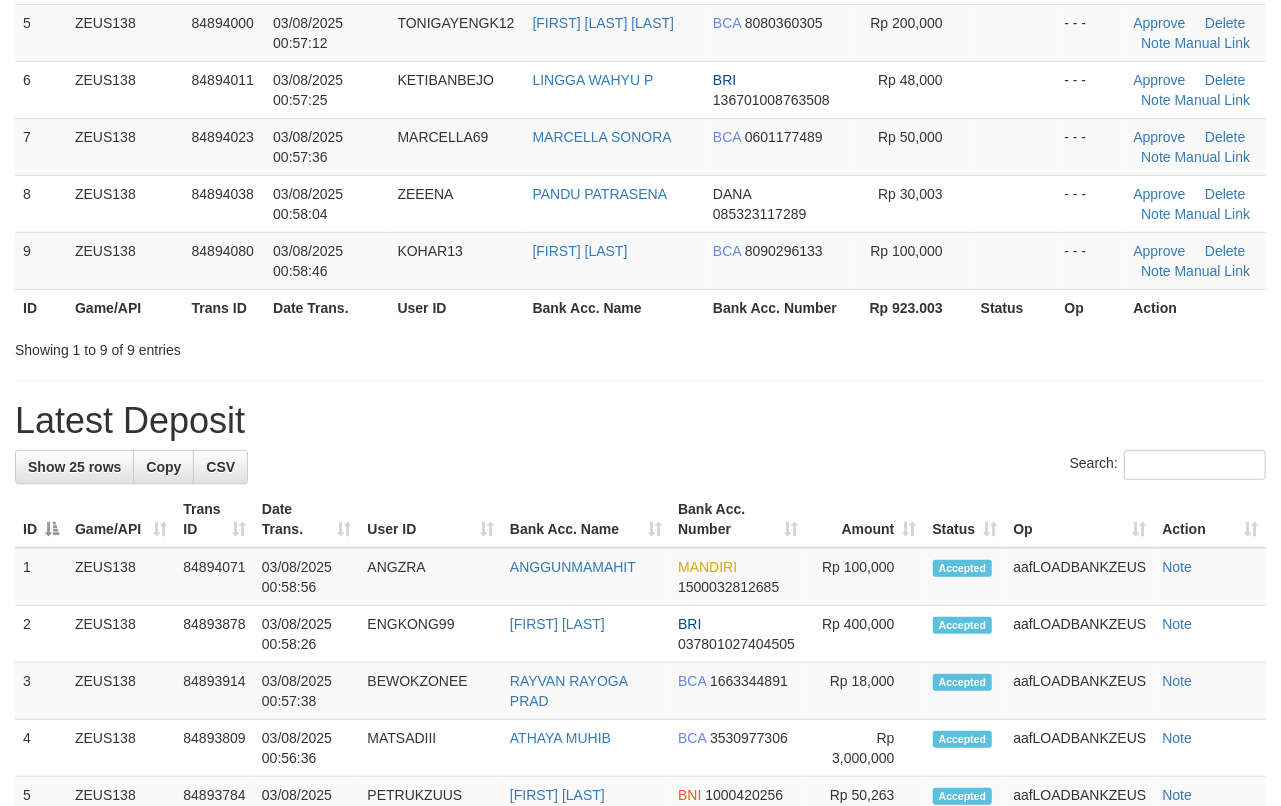 scroll, scrollTop: 400, scrollLeft: 0, axis: vertical 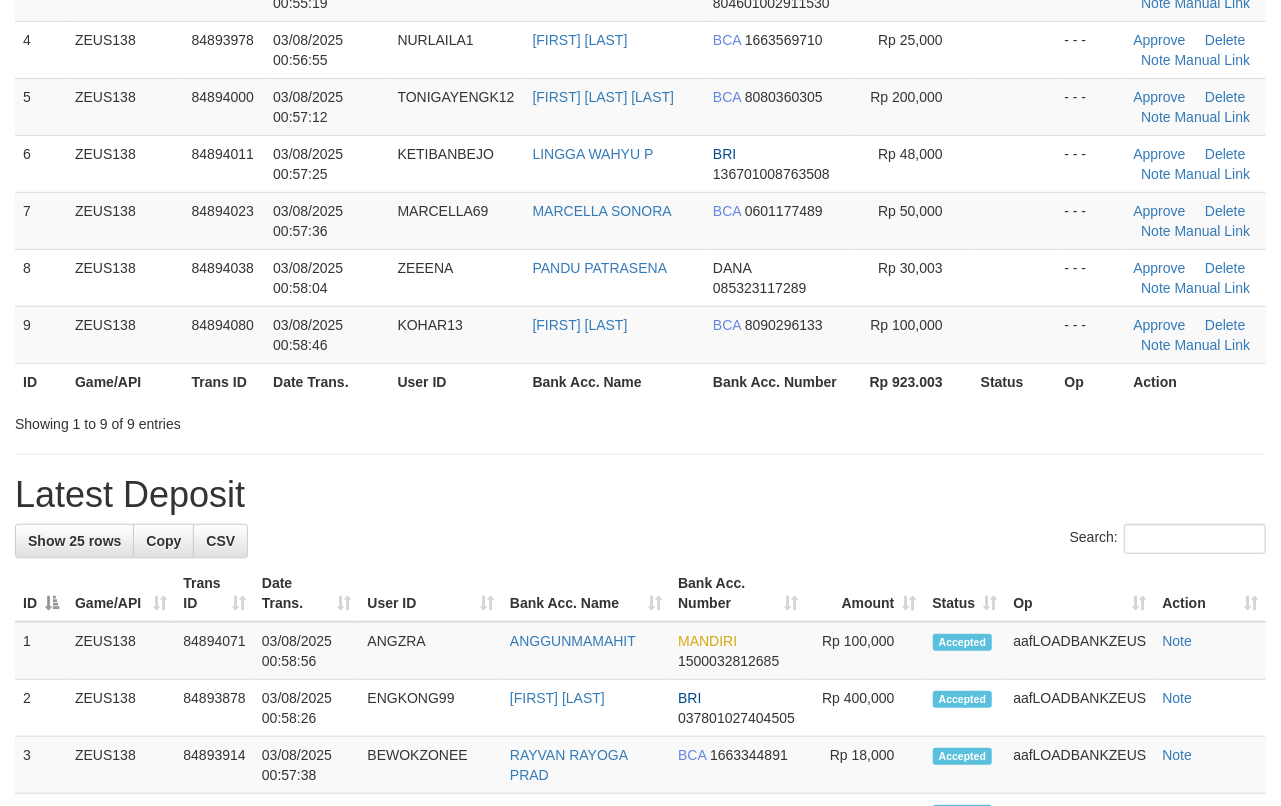 drag, startPoint x: 1121, startPoint y: 436, endPoint x: 1297, endPoint y: 468, distance: 178.88544 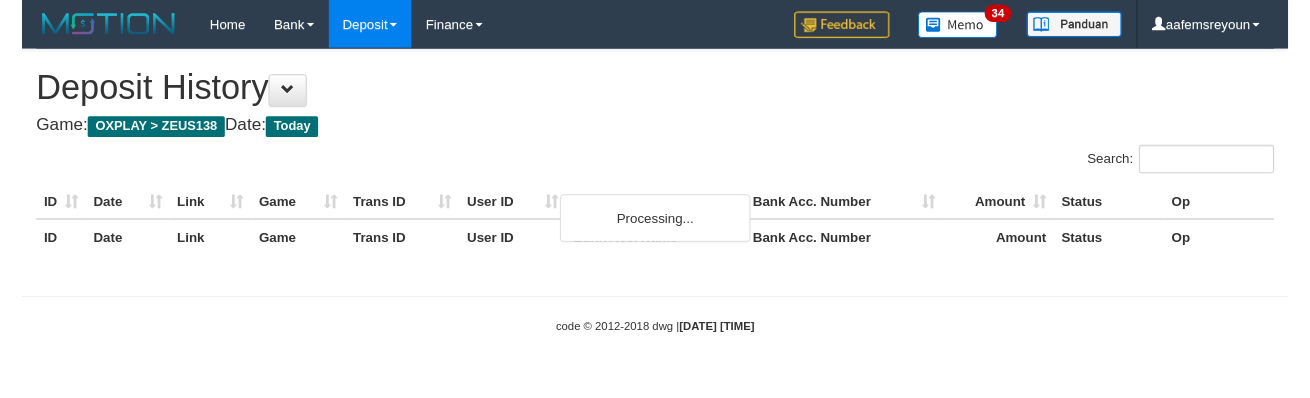 scroll, scrollTop: 0, scrollLeft: 0, axis: both 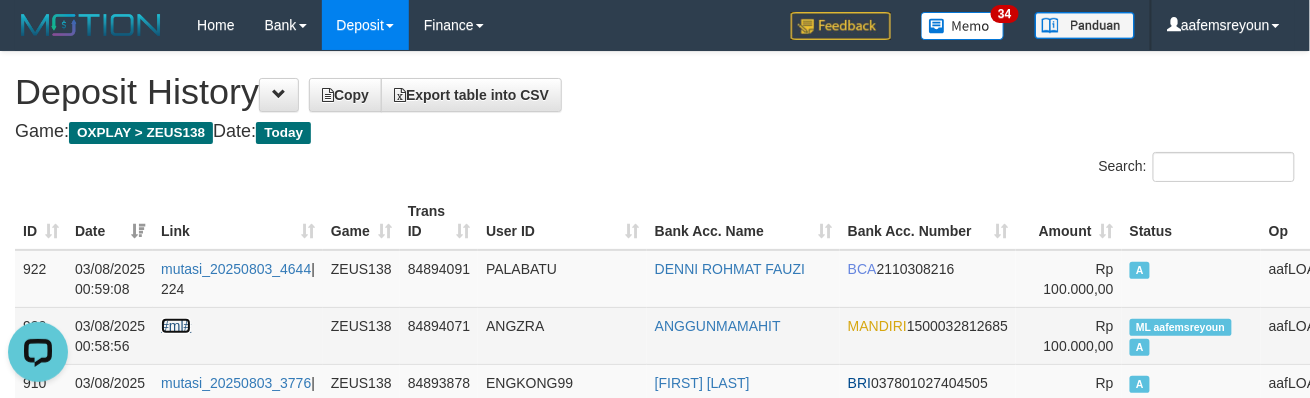 click on "#ml#" at bounding box center (176, 326) 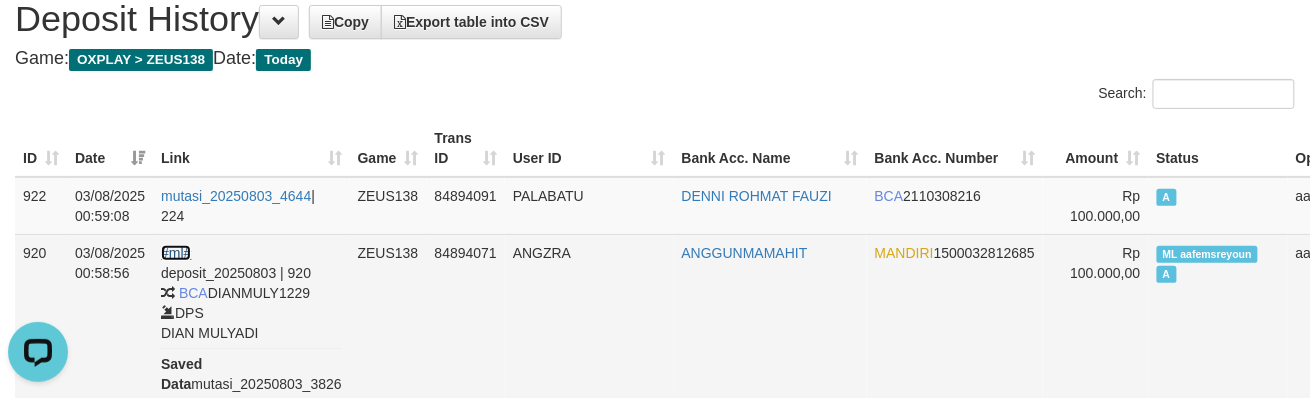 scroll, scrollTop: 133, scrollLeft: 0, axis: vertical 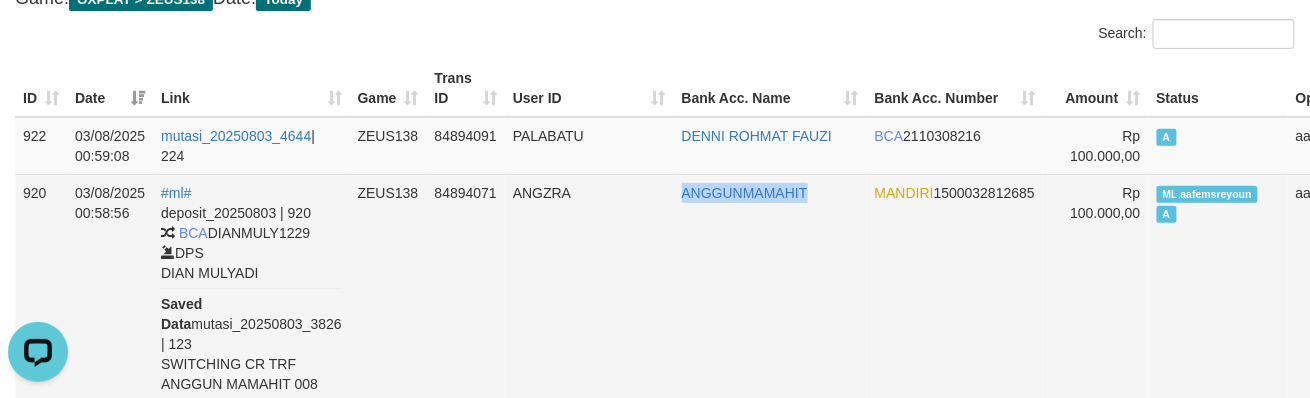 copy on "ANGGUNMAMAHIT" 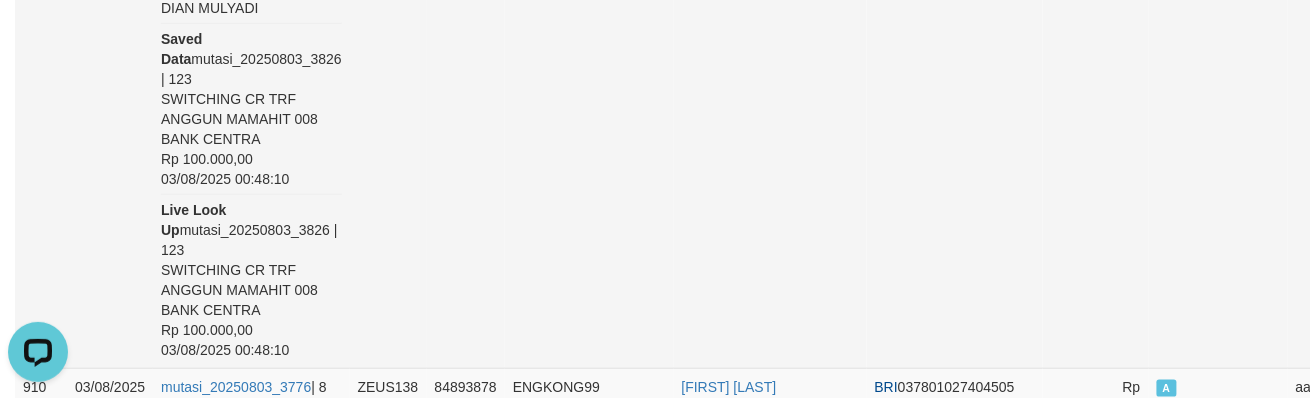 scroll, scrollTop: 400, scrollLeft: 0, axis: vertical 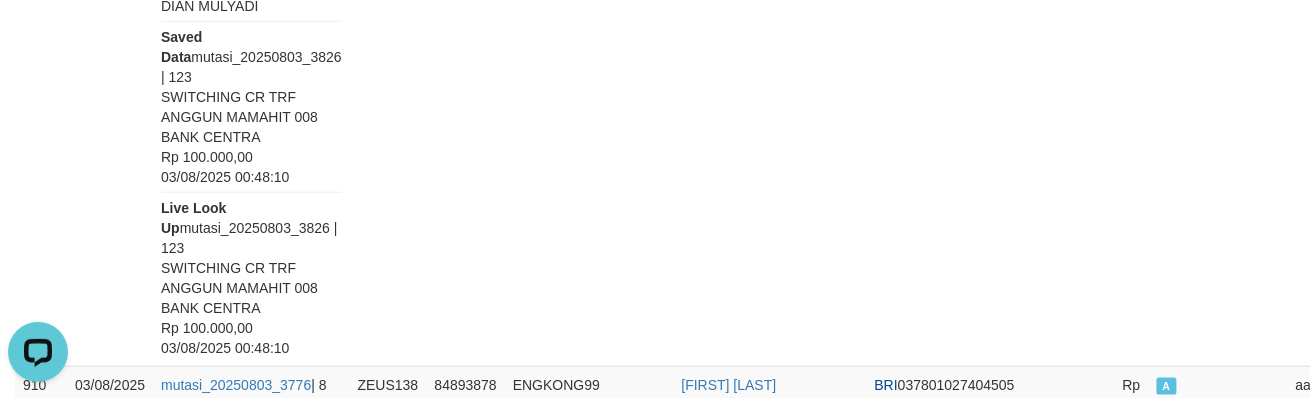 drag, startPoint x: 733, startPoint y: 253, endPoint x: 398, endPoint y: 409, distance: 369.5416 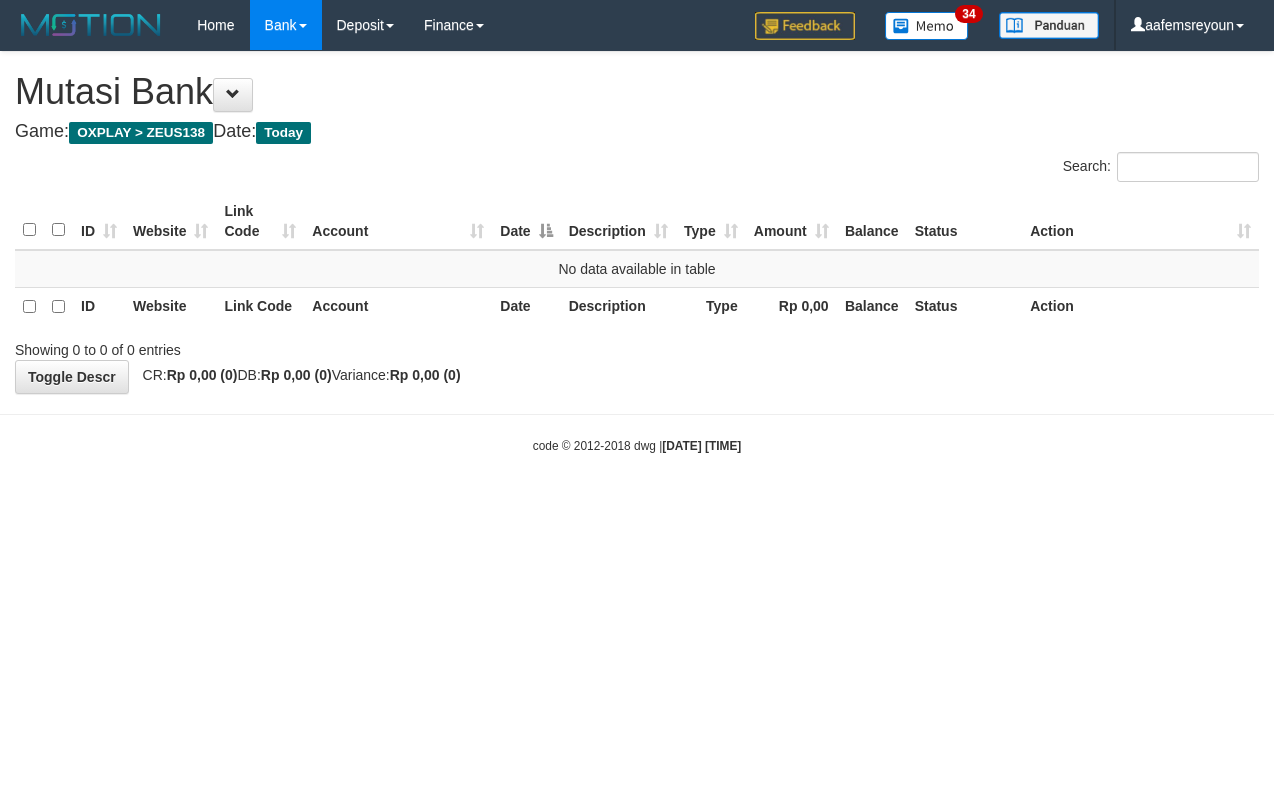 scroll, scrollTop: 0, scrollLeft: 0, axis: both 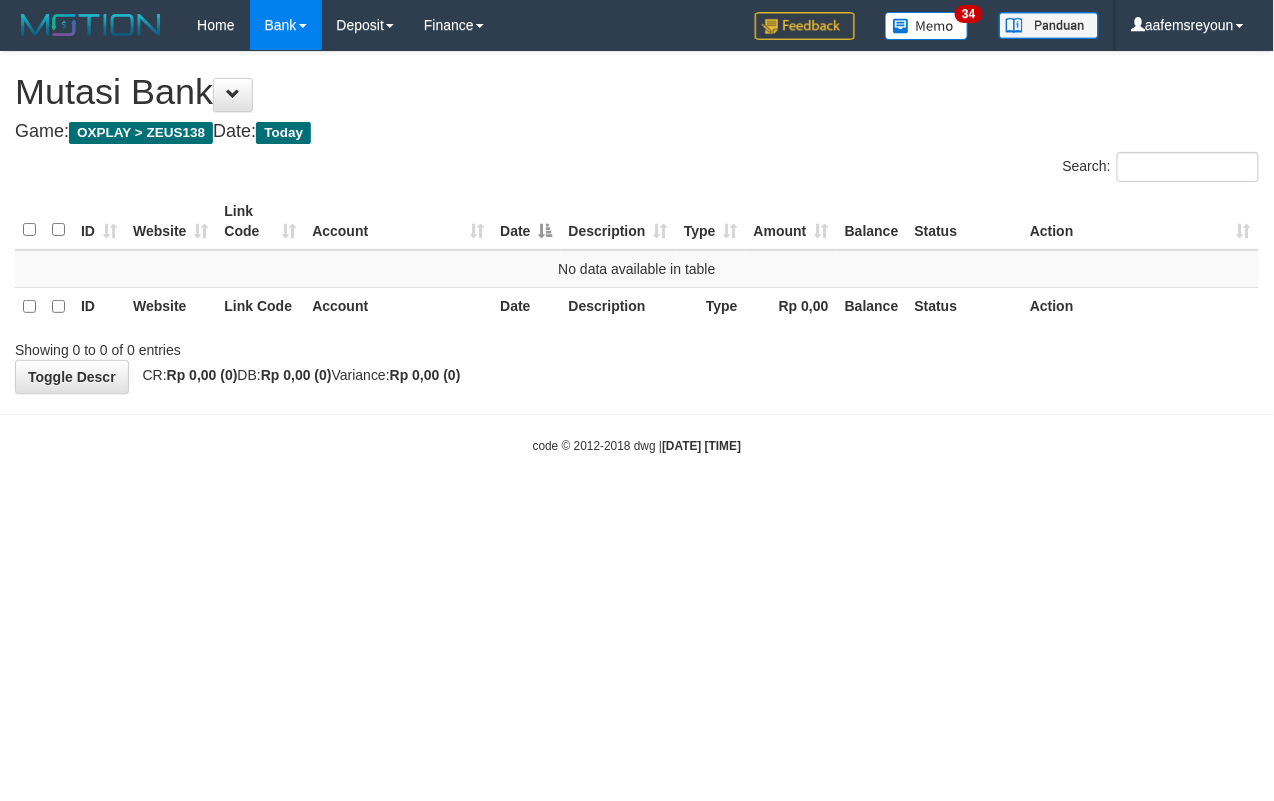 click on "Toggle navigation
Home
Bank
Account List
Mutasi Bank
Search
Sync
Note Mutasi
Deposit
DPS Fetch
DPS List
History
Note DPS
Finance
Financial Data
aafemsreyoun
My Profile
Log Out
34" at bounding box center [637, 252] 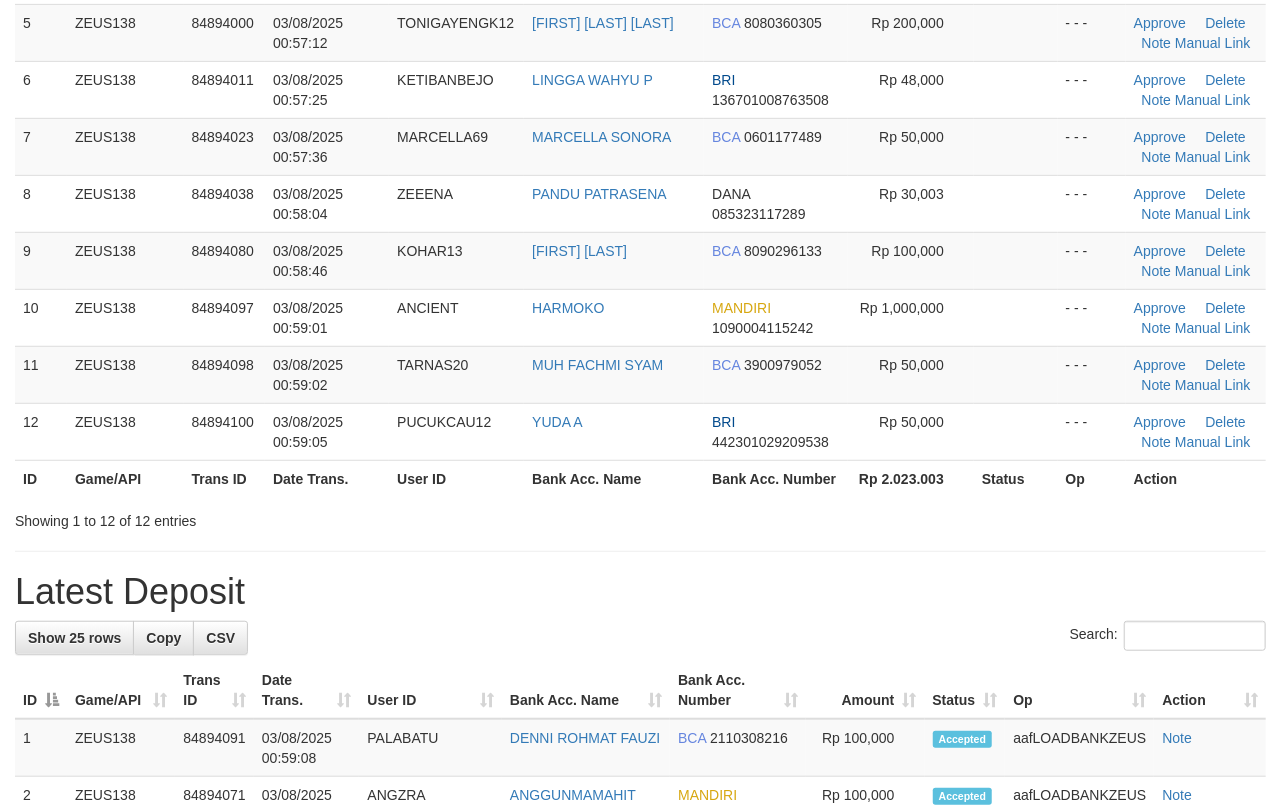 scroll, scrollTop: 400, scrollLeft: 0, axis: vertical 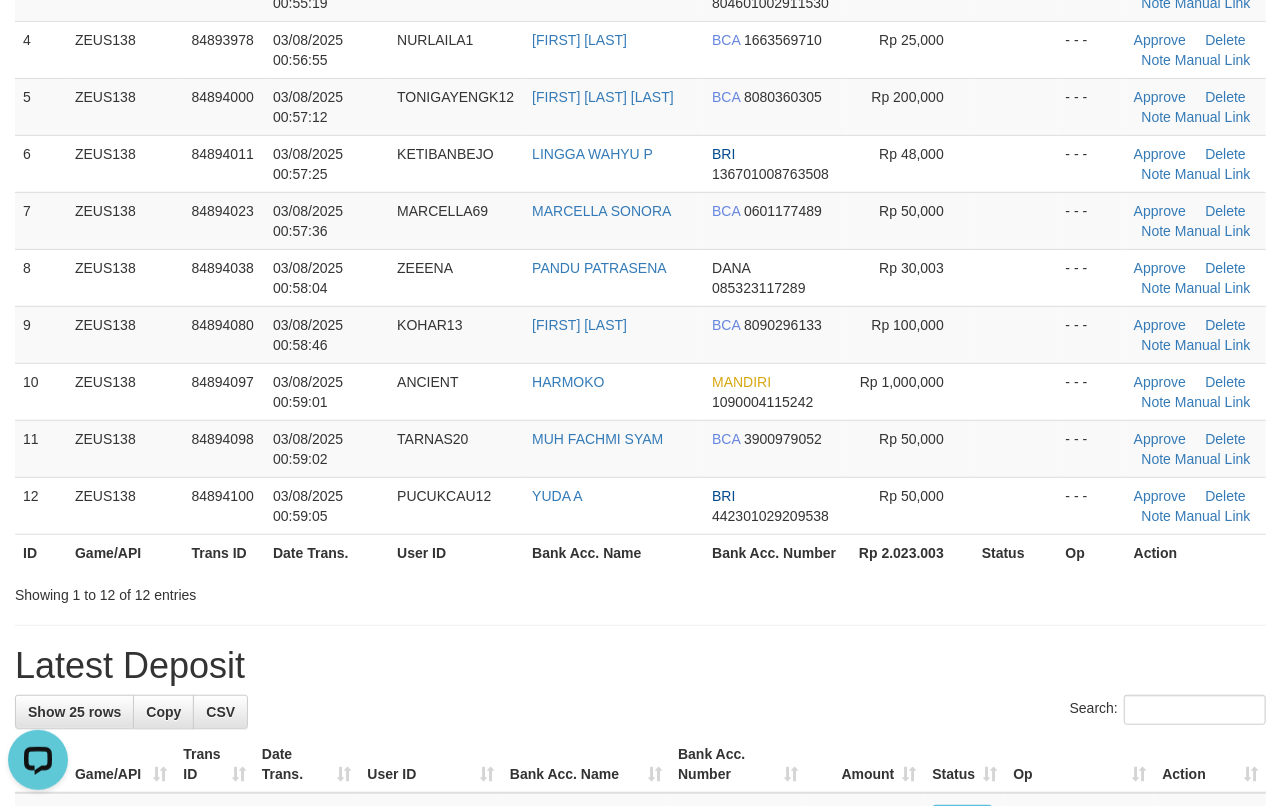 drag, startPoint x: 629, startPoint y: 601, endPoint x: 1281, endPoint y: 624, distance: 652.4056 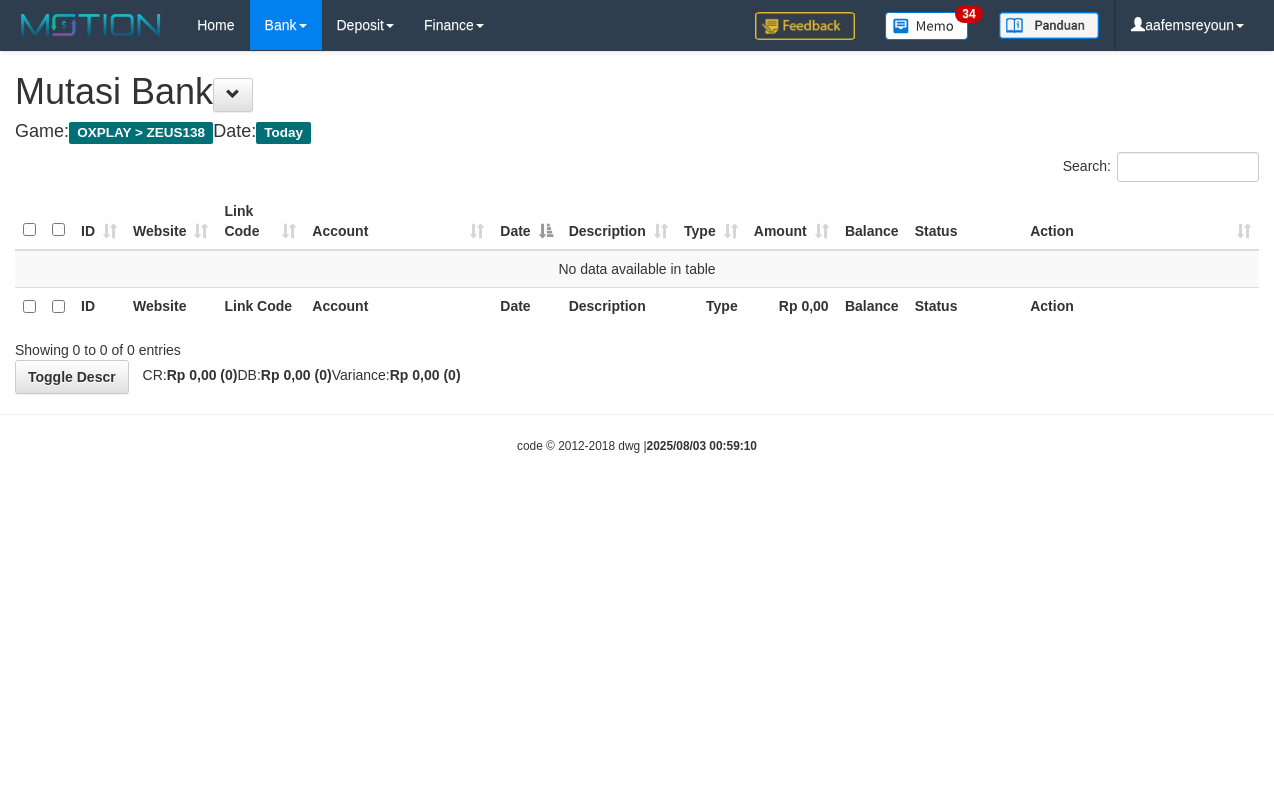 scroll, scrollTop: 0, scrollLeft: 0, axis: both 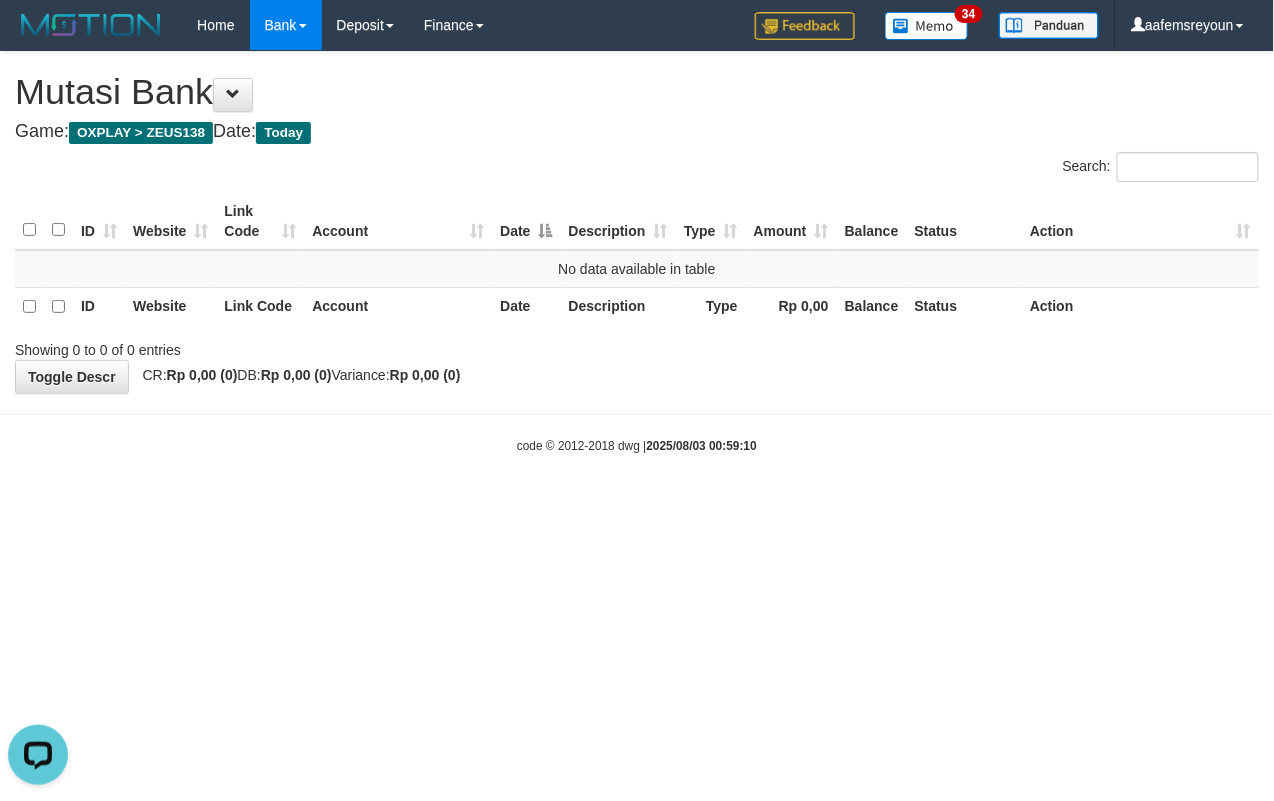 click on "Toggle navigation
Home
Bank
Account List
Mutasi Bank
Search
Sync
Note Mutasi
Deposit
DPS Fetch
DPS List
History
Note DPS
Finance
Financial Data
aafemsreyoun
My Profile
Log Out
34" at bounding box center (637, 252) 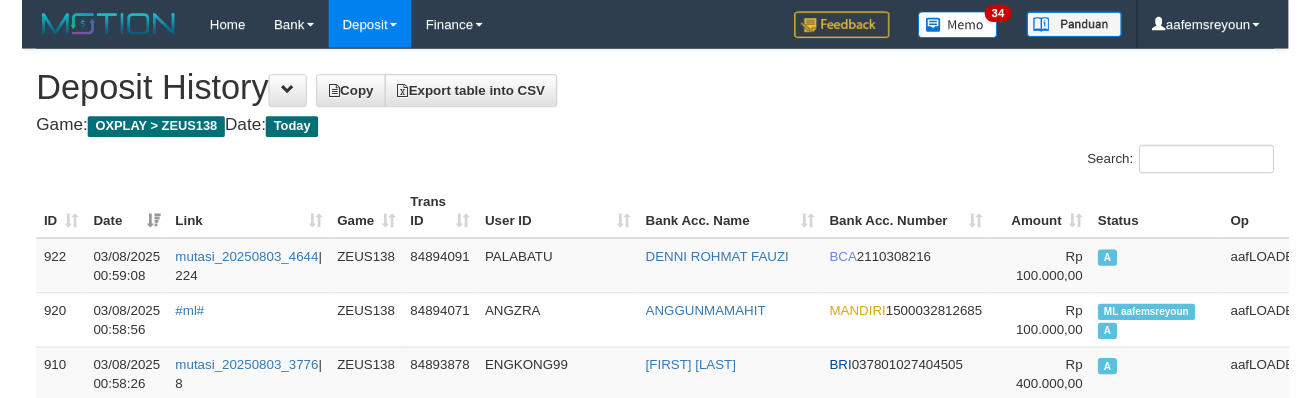 scroll, scrollTop: 400, scrollLeft: 0, axis: vertical 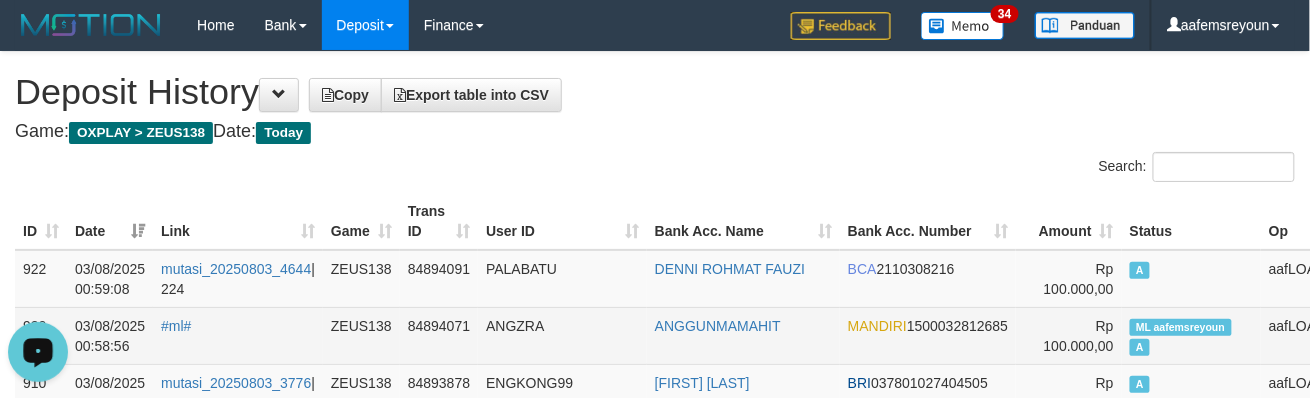 click on "ML aafemsreyoun" at bounding box center [1181, 327] 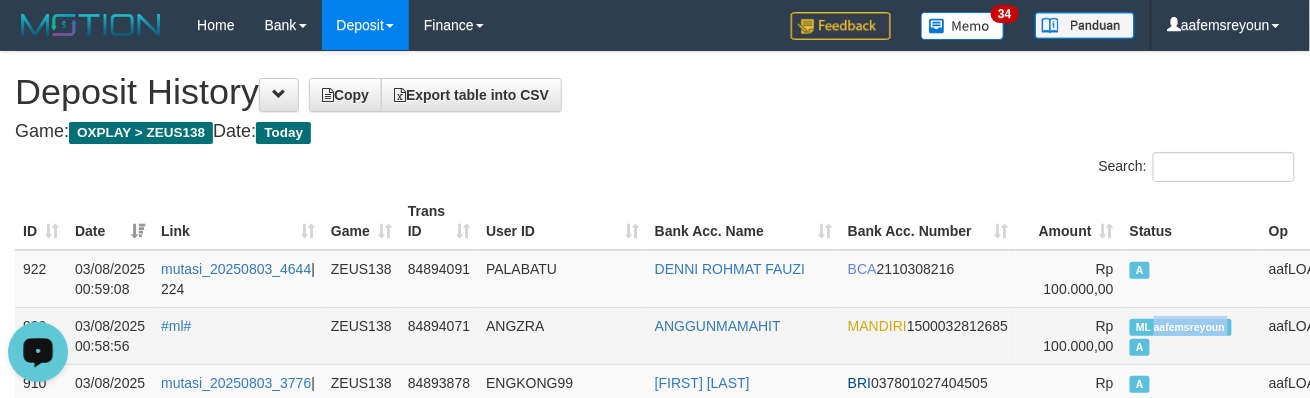 click on "ML aafemsreyoun" at bounding box center (1181, 327) 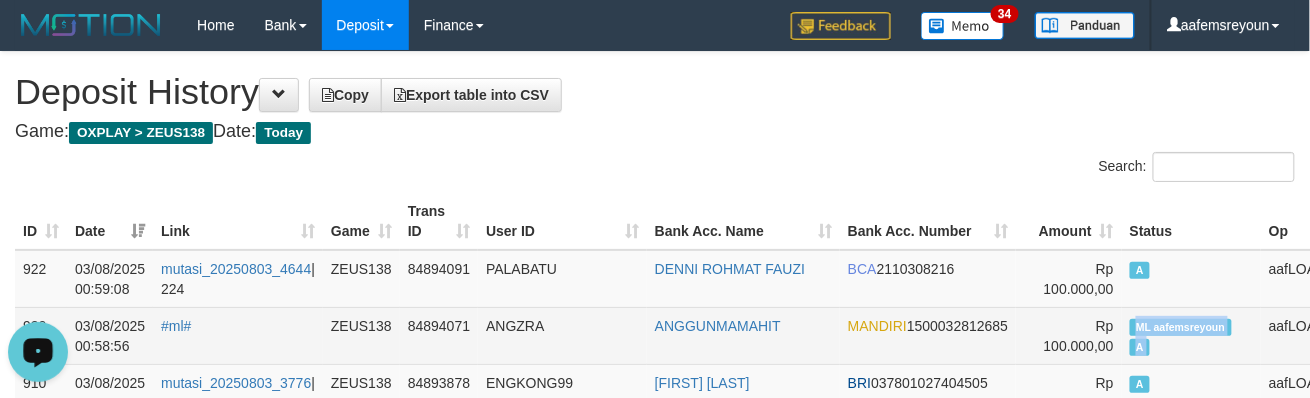 click on "ML aafemsreyoun" at bounding box center (1181, 327) 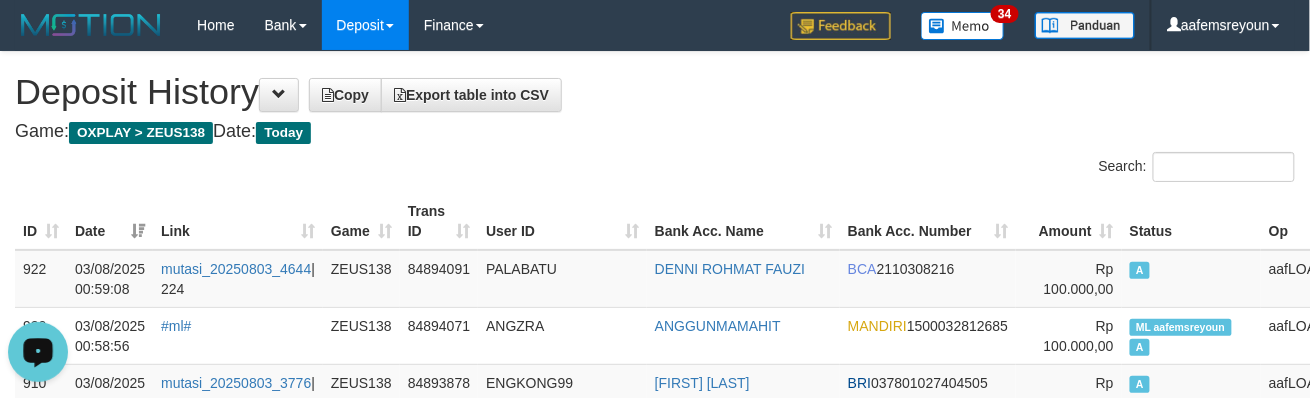 drag, startPoint x: 1121, startPoint y: 262, endPoint x: 877, endPoint y: 413, distance: 286.94424 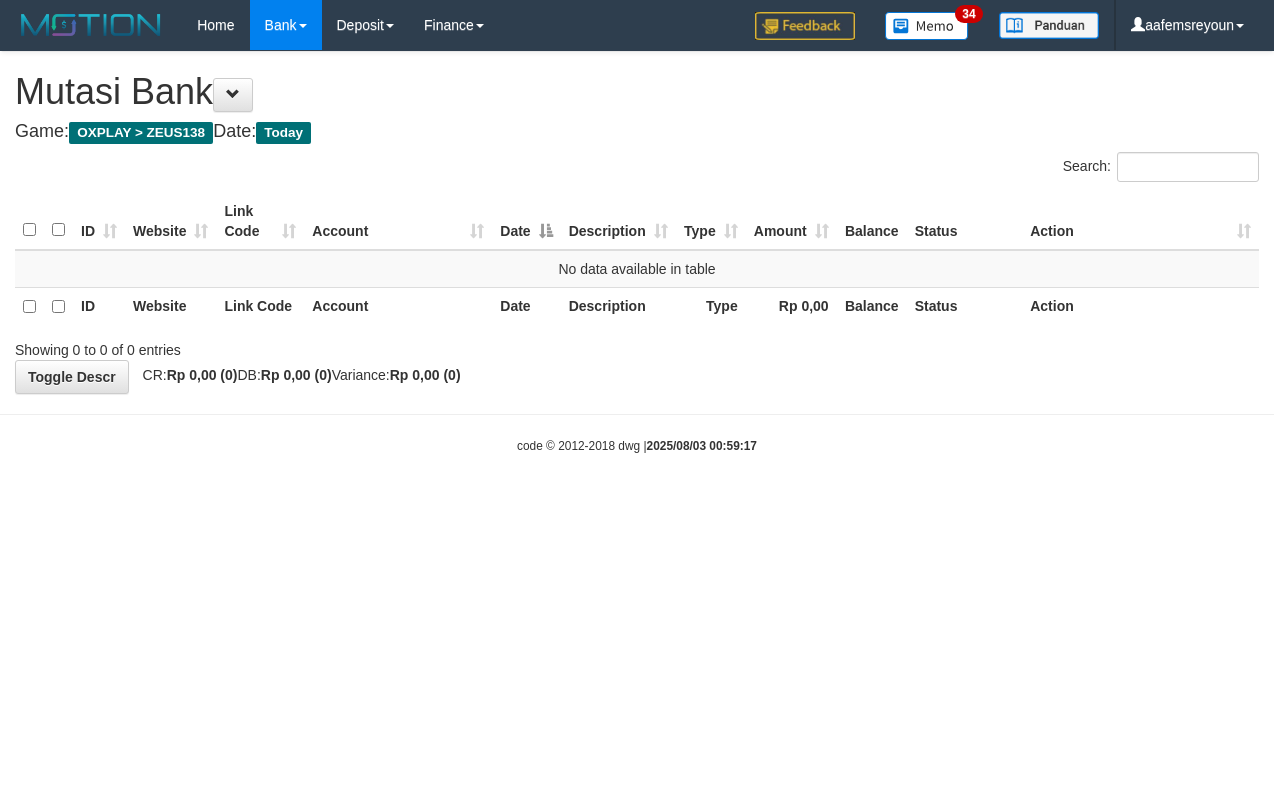 scroll, scrollTop: 0, scrollLeft: 0, axis: both 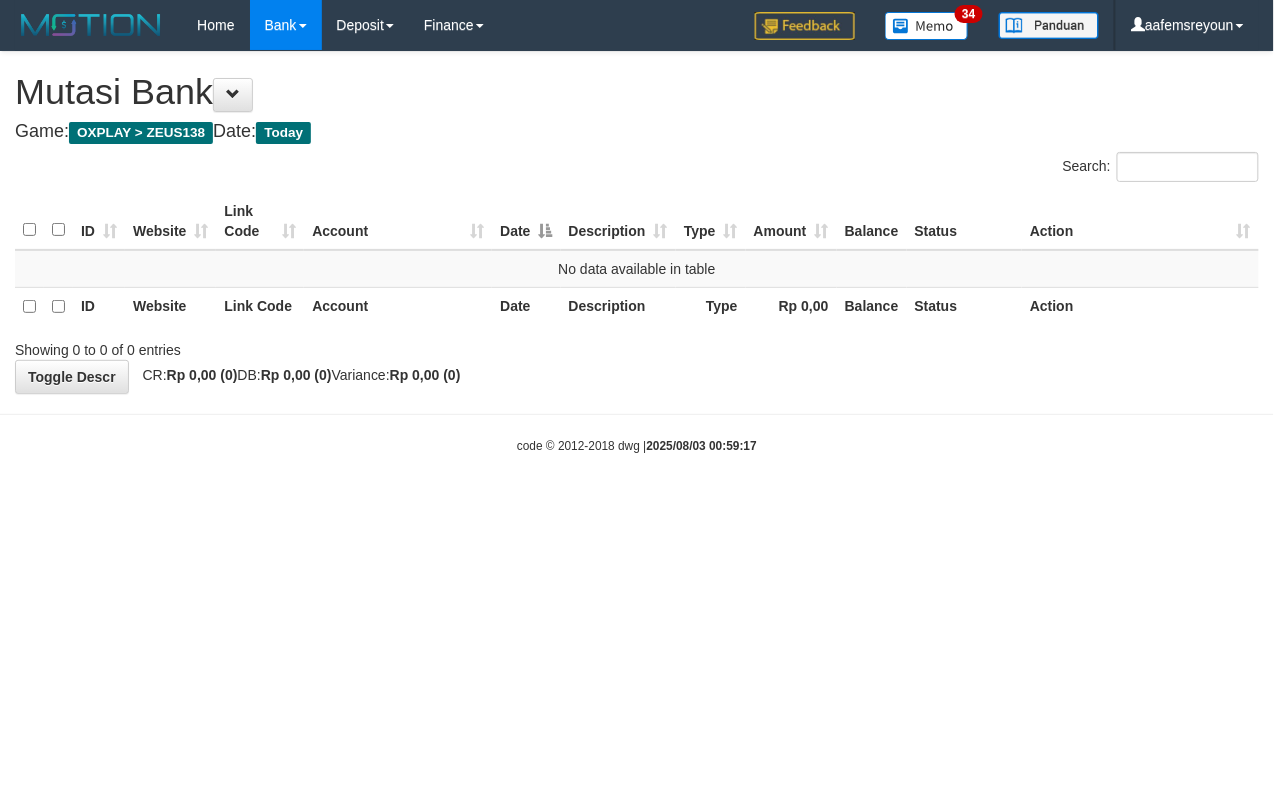 drag, startPoint x: 570, startPoint y: 622, endPoint x: 9, endPoint y: 657, distance: 562.09076 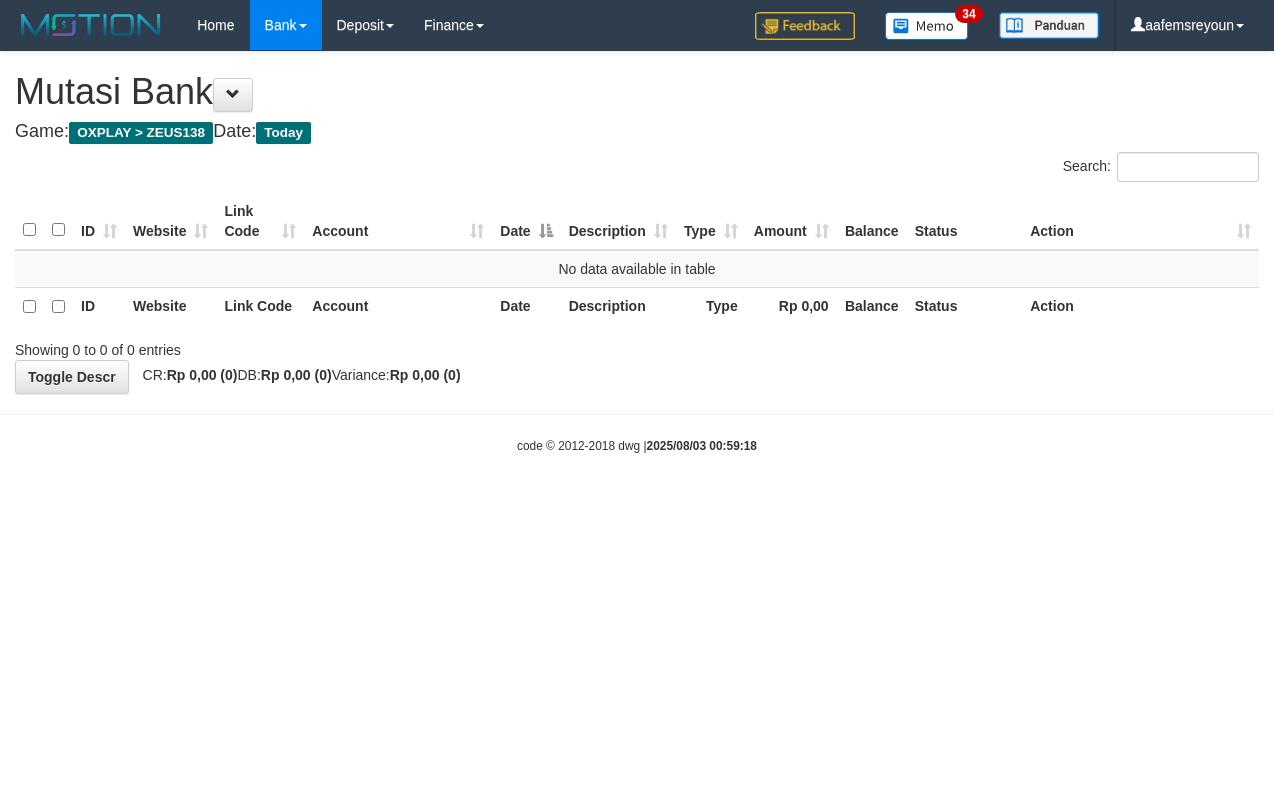 scroll, scrollTop: 0, scrollLeft: 0, axis: both 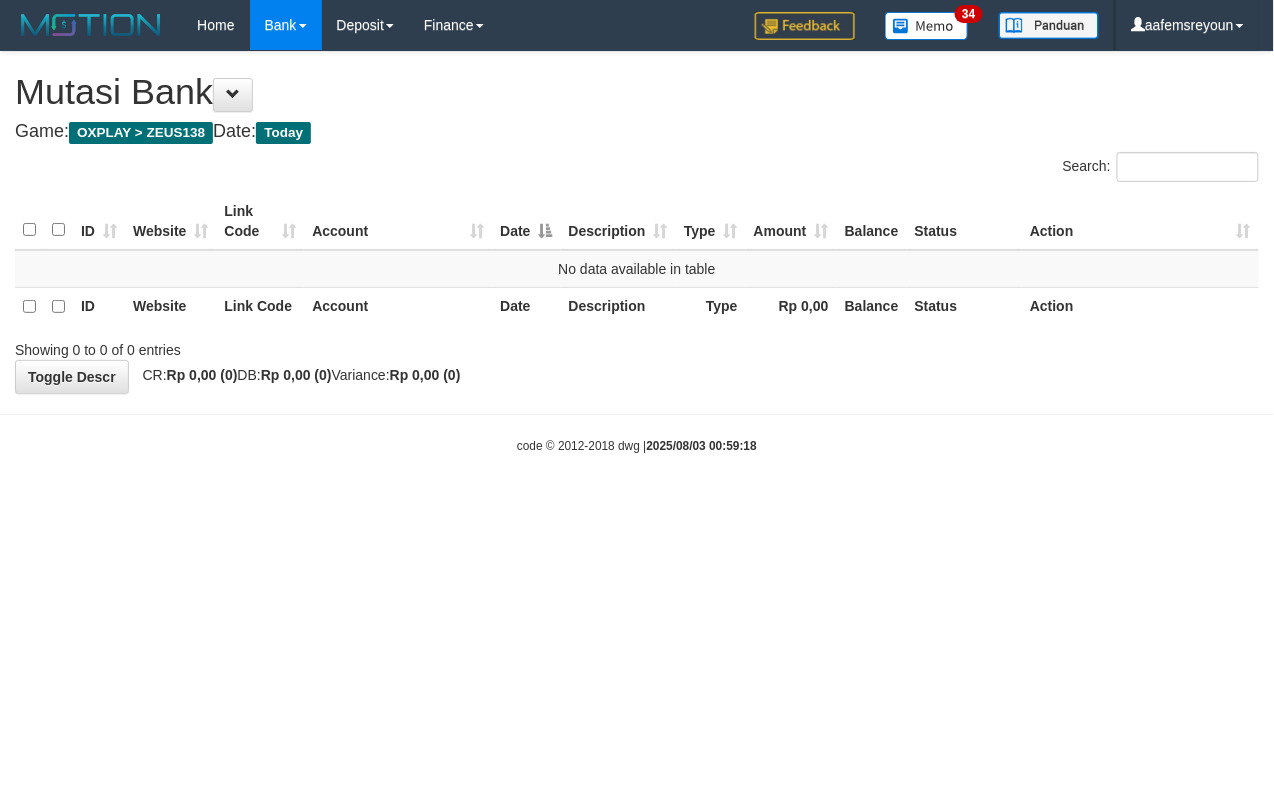click on "Toggle navigation
Home
Bank
Account List
Mutasi Bank
Search
Sync
Note Mutasi
Deposit
DPS Fetch
DPS List
History
Note DPS
Finance
Financial Data
aafemsreyoun
My Profile
Log Out
34" at bounding box center (637, 252) 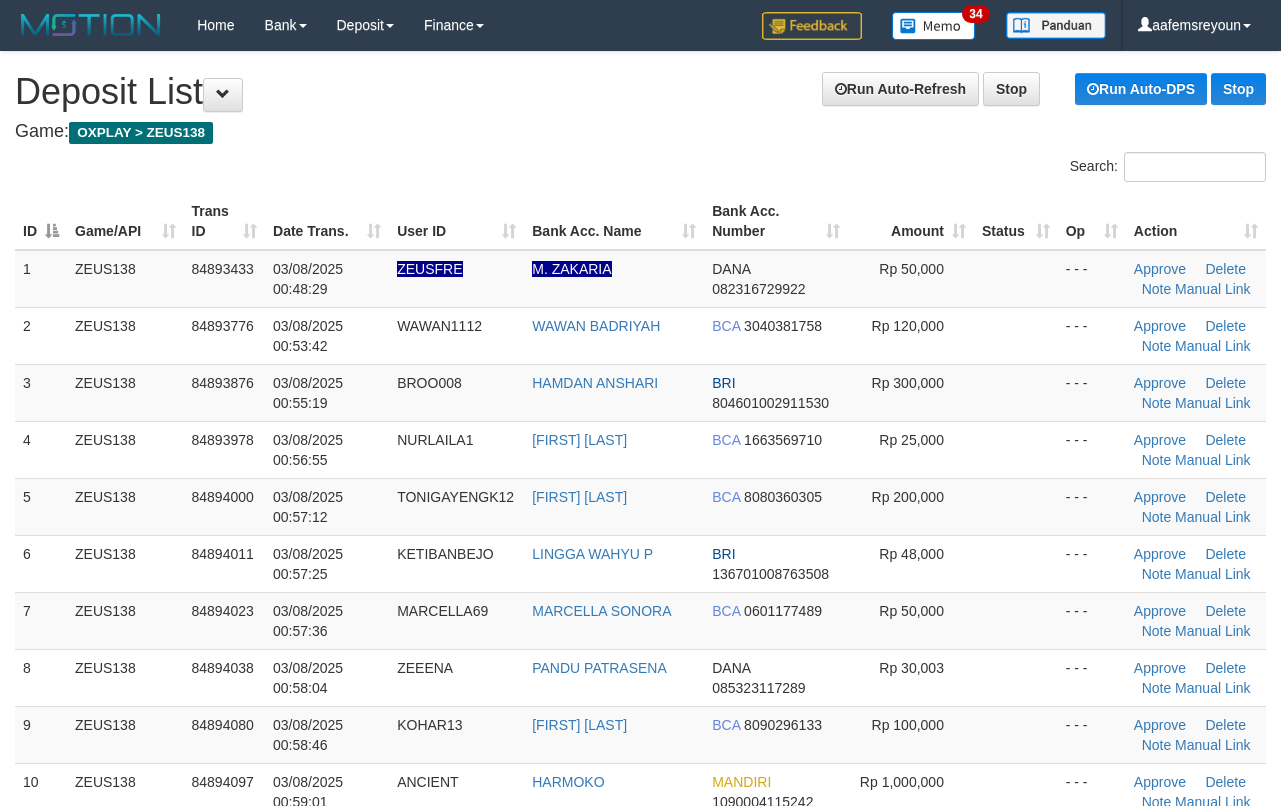 scroll, scrollTop: 474, scrollLeft: 0, axis: vertical 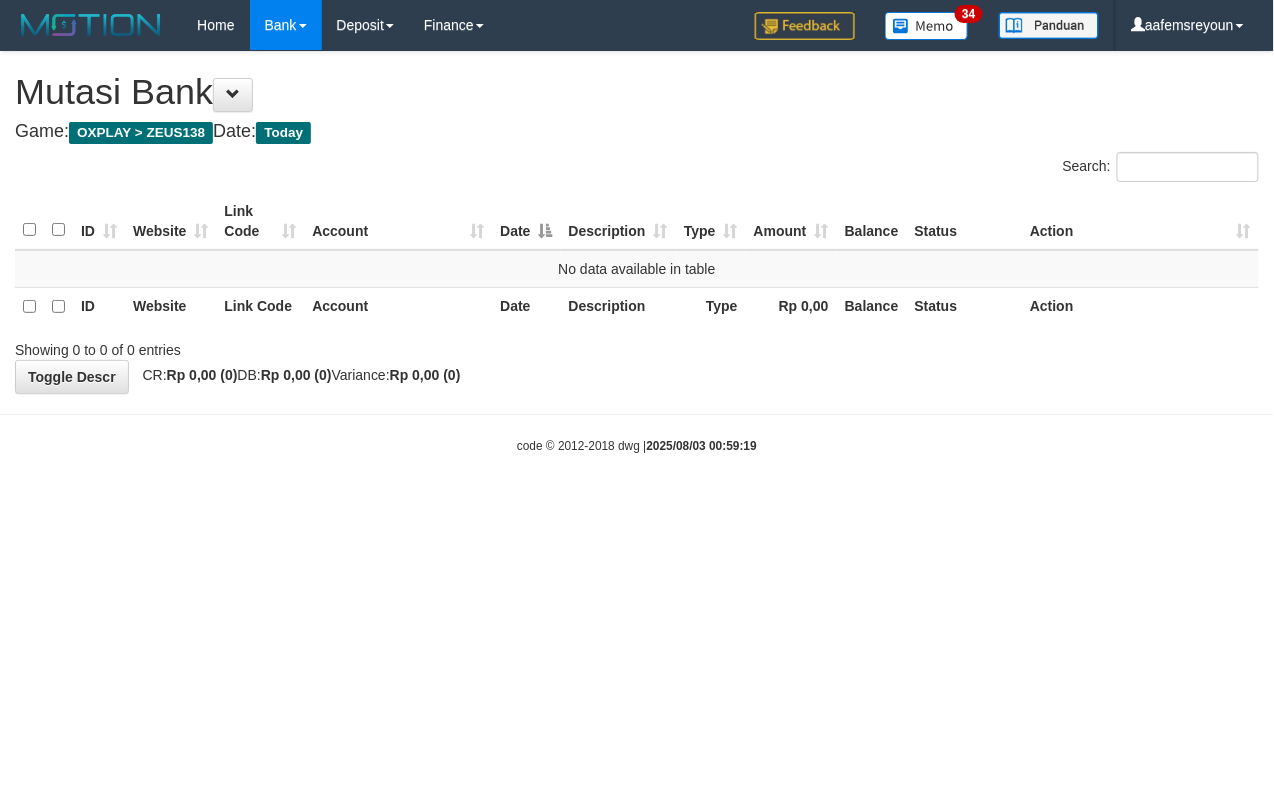 click on "Toggle navigation
Home
Bank
Account List
Mutasi Bank
Search
Sync
Note Mutasi
Deposit
DPS Fetch
DPS List
History
Note DPS
Finance
Financial Data
aafemsreyoun
My Profile
Log Out
34" at bounding box center [637, 252] 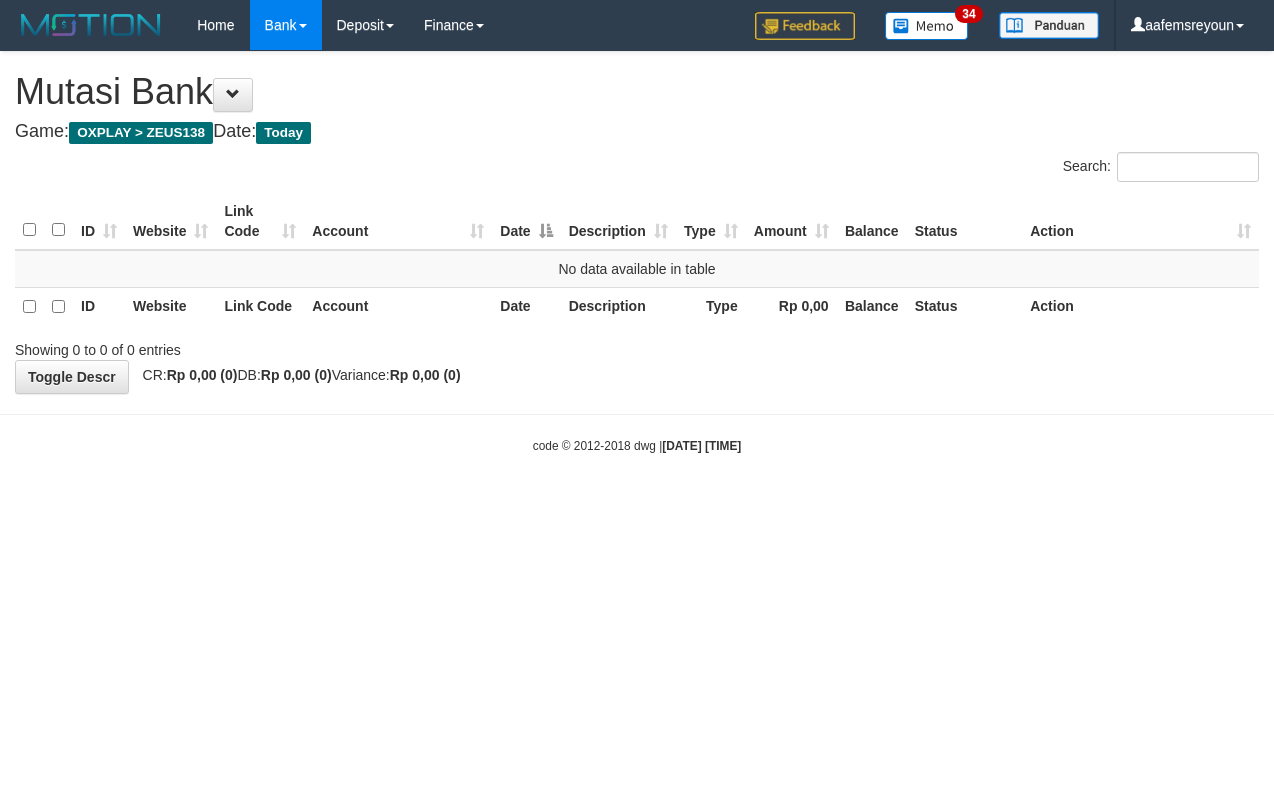 scroll, scrollTop: 0, scrollLeft: 0, axis: both 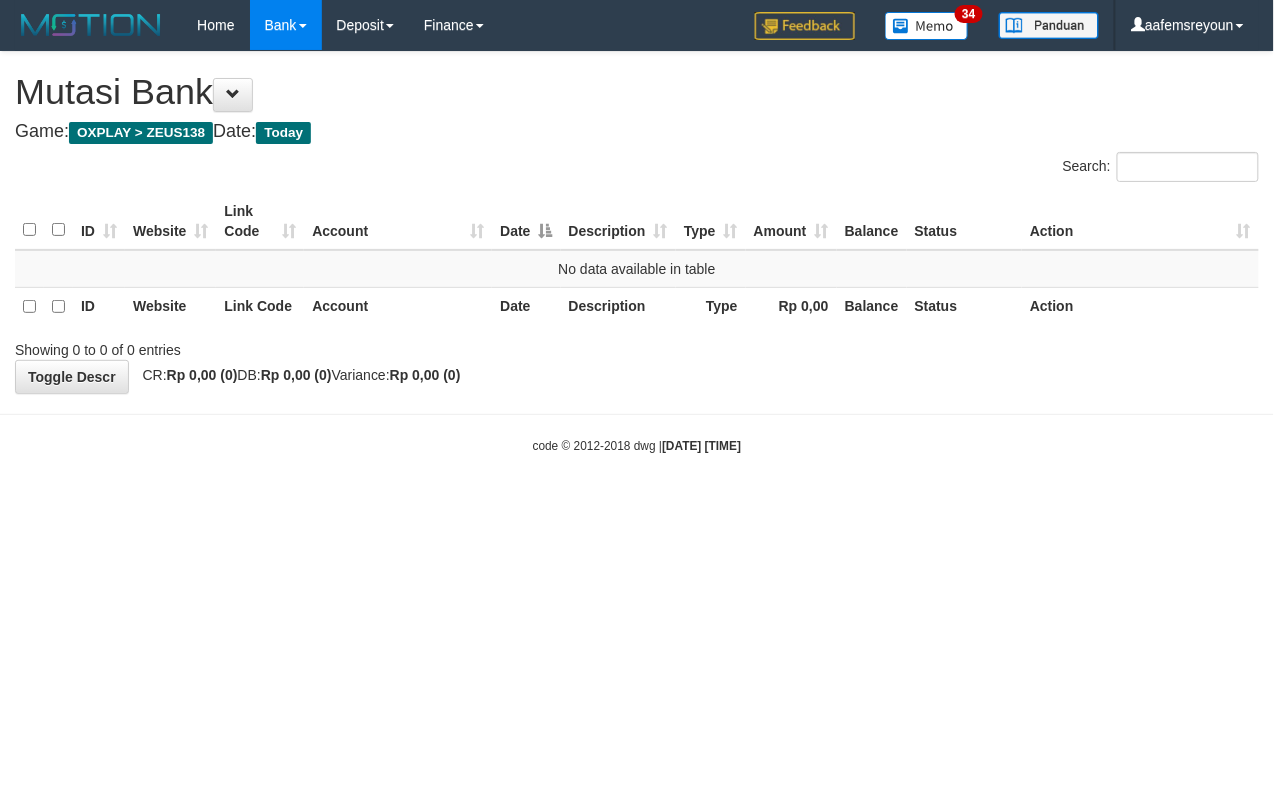drag, startPoint x: 246, startPoint y: 577, endPoint x: 209, endPoint y: 578, distance: 37.01351 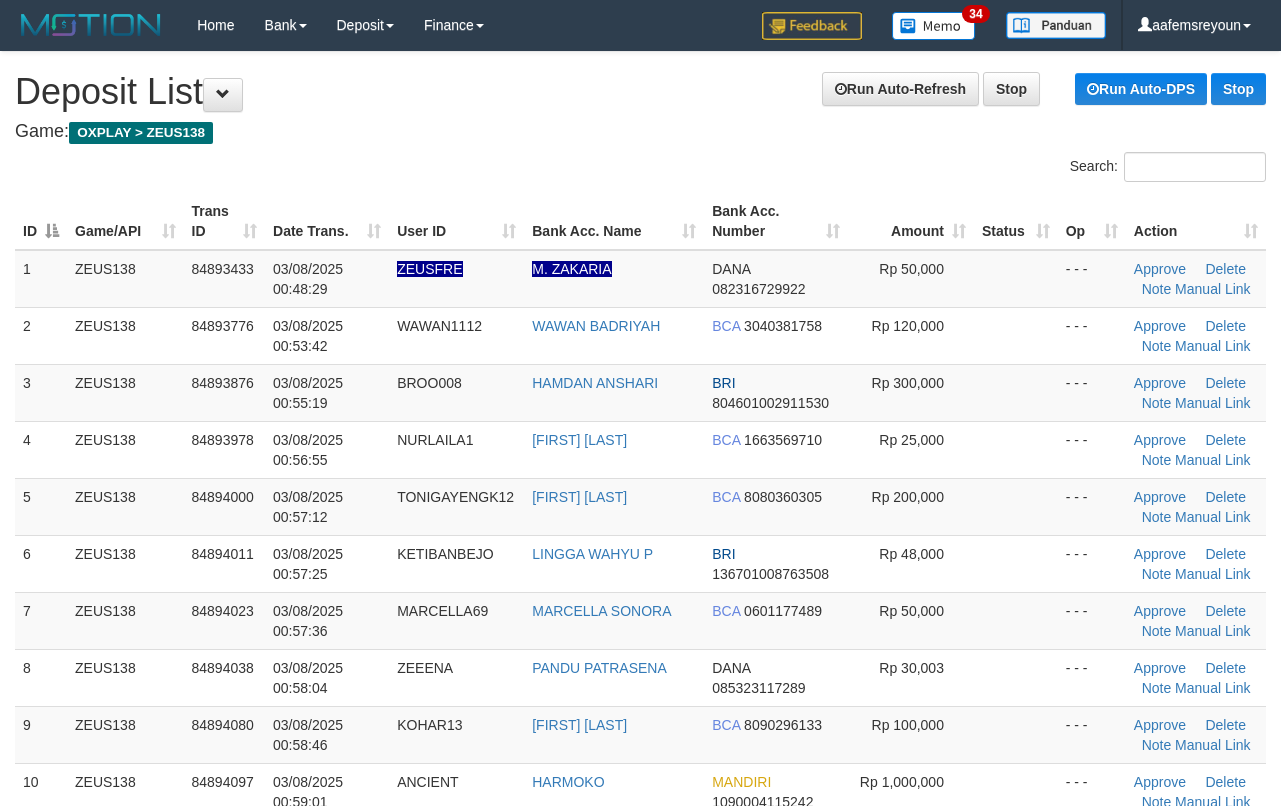 scroll, scrollTop: 474, scrollLeft: 0, axis: vertical 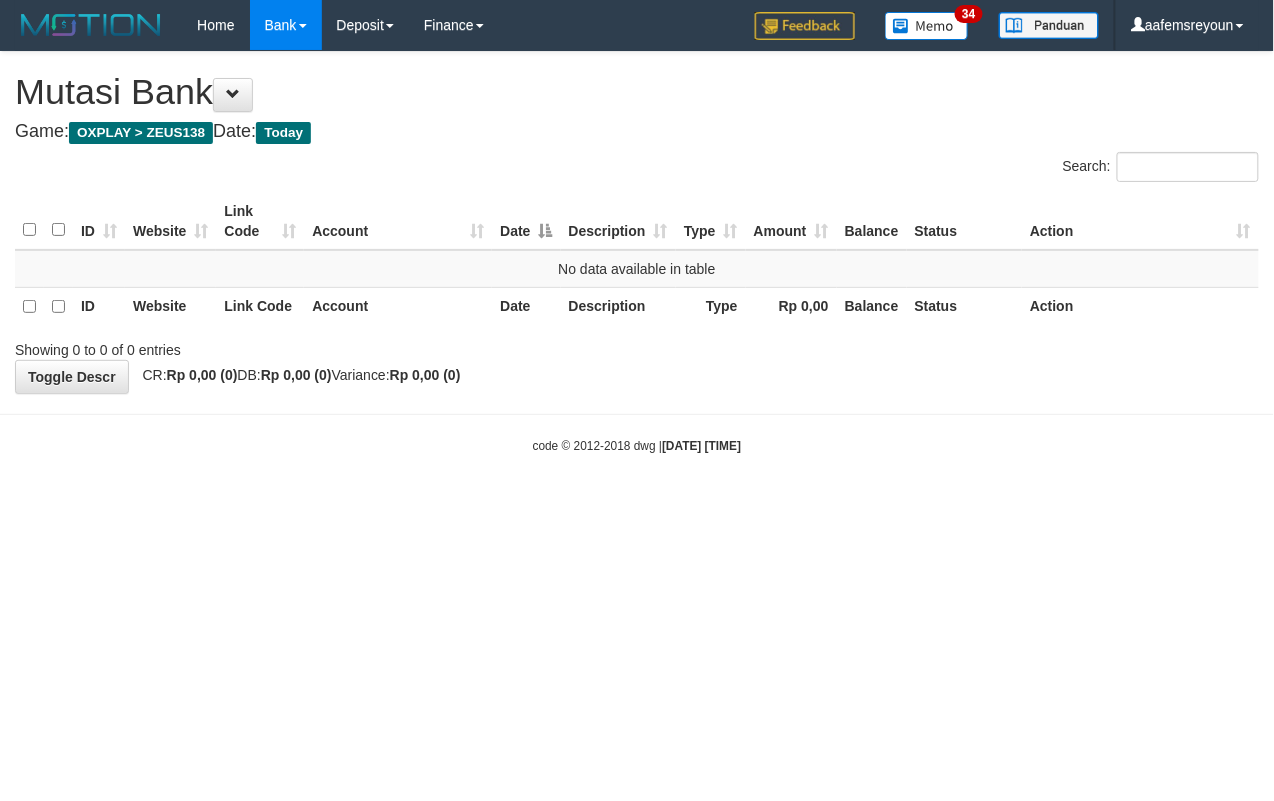 drag, startPoint x: 448, startPoint y: 560, endPoint x: 478, endPoint y: 536, distance: 38.418747 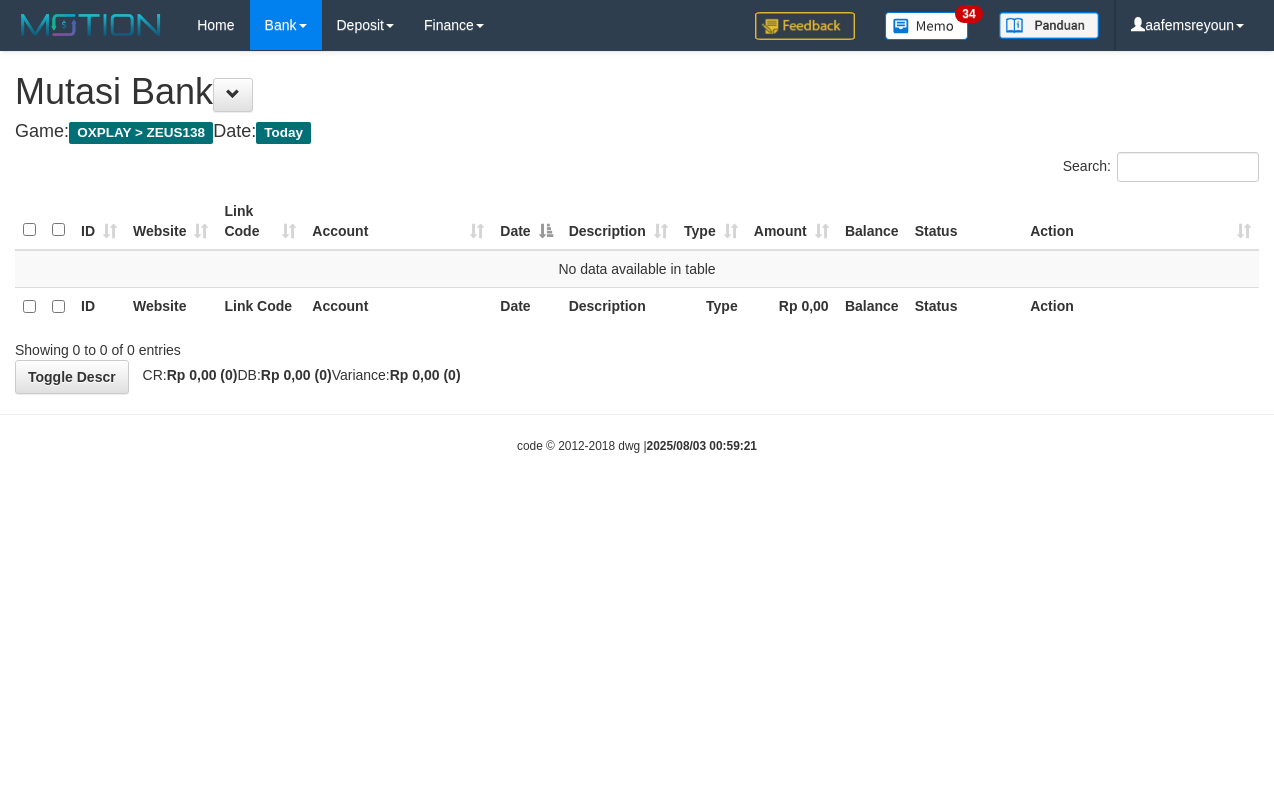 scroll, scrollTop: 0, scrollLeft: 0, axis: both 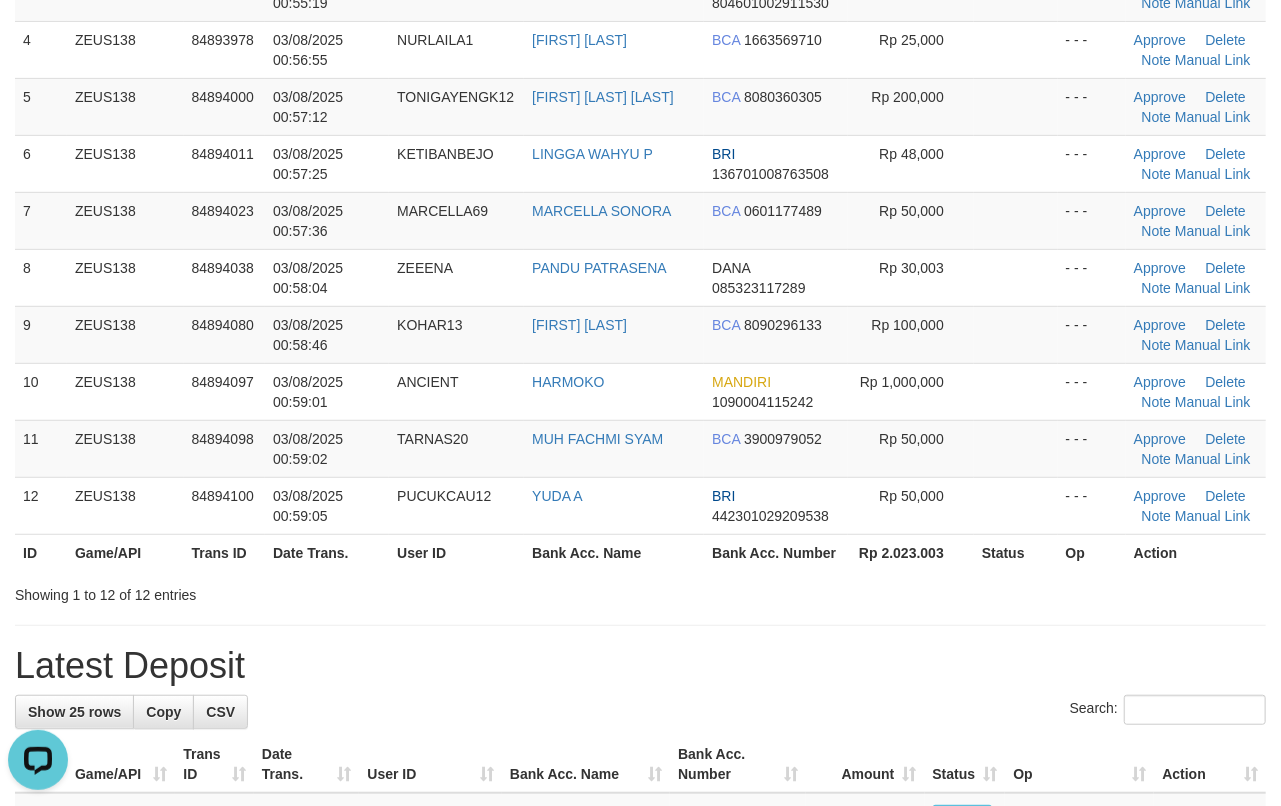 drag, startPoint x: 721, startPoint y: 589, endPoint x: 777, endPoint y: 592, distance: 56.0803 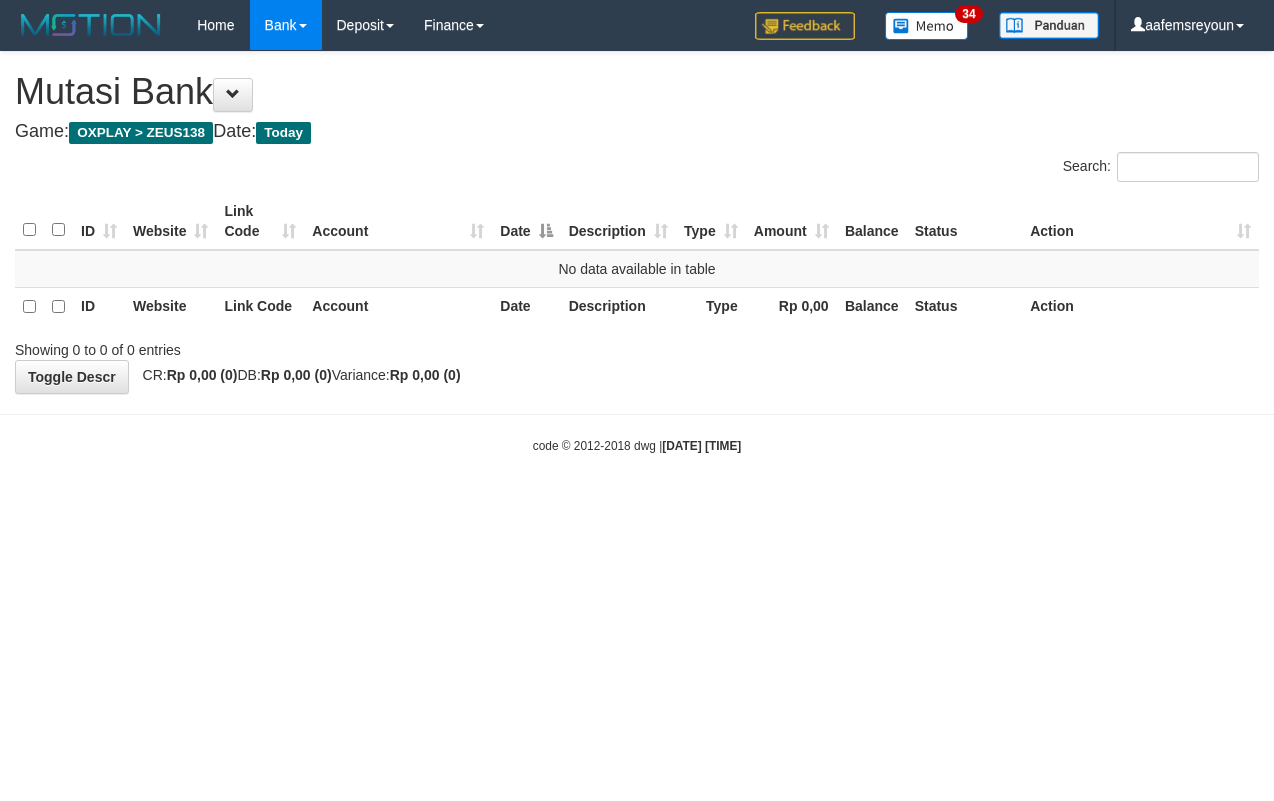 scroll, scrollTop: 0, scrollLeft: 0, axis: both 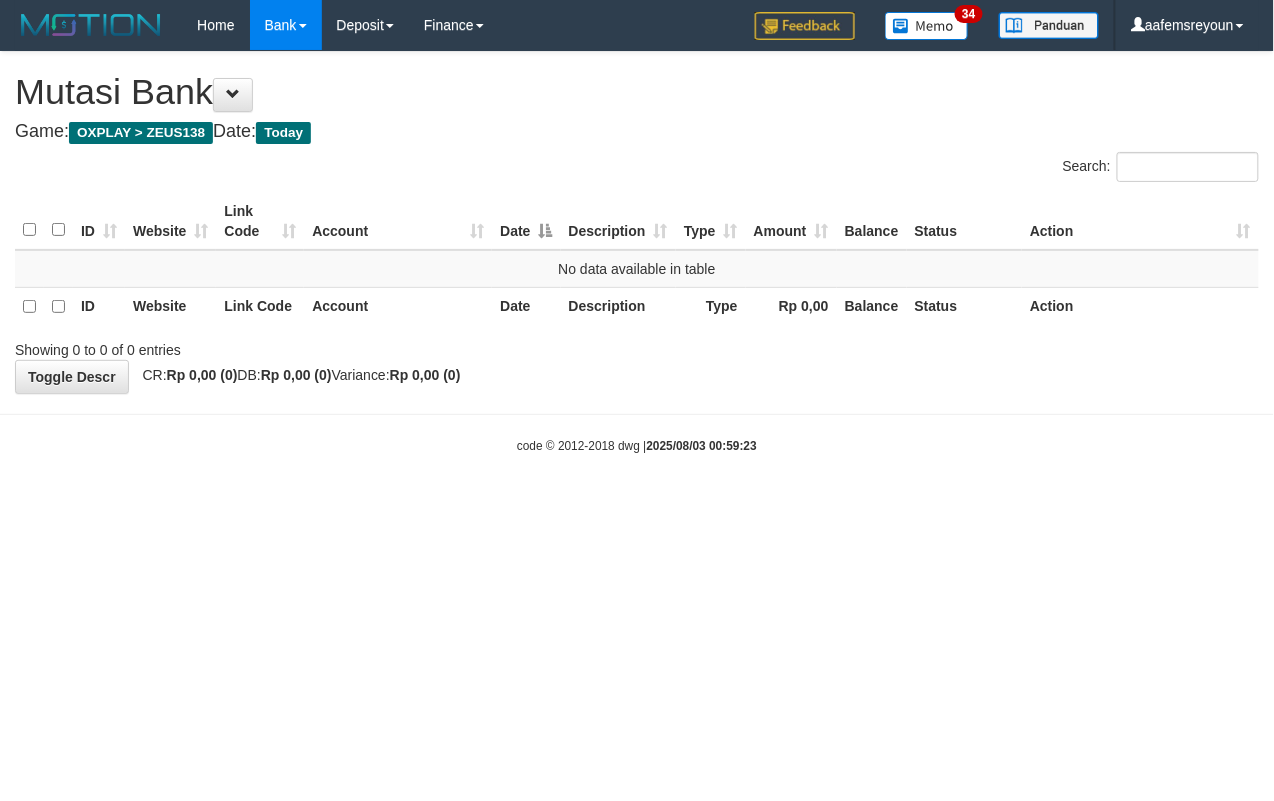 drag, startPoint x: 696, startPoint y: 528, endPoint x: 10, endPoint y: 546, distance: 686.2361 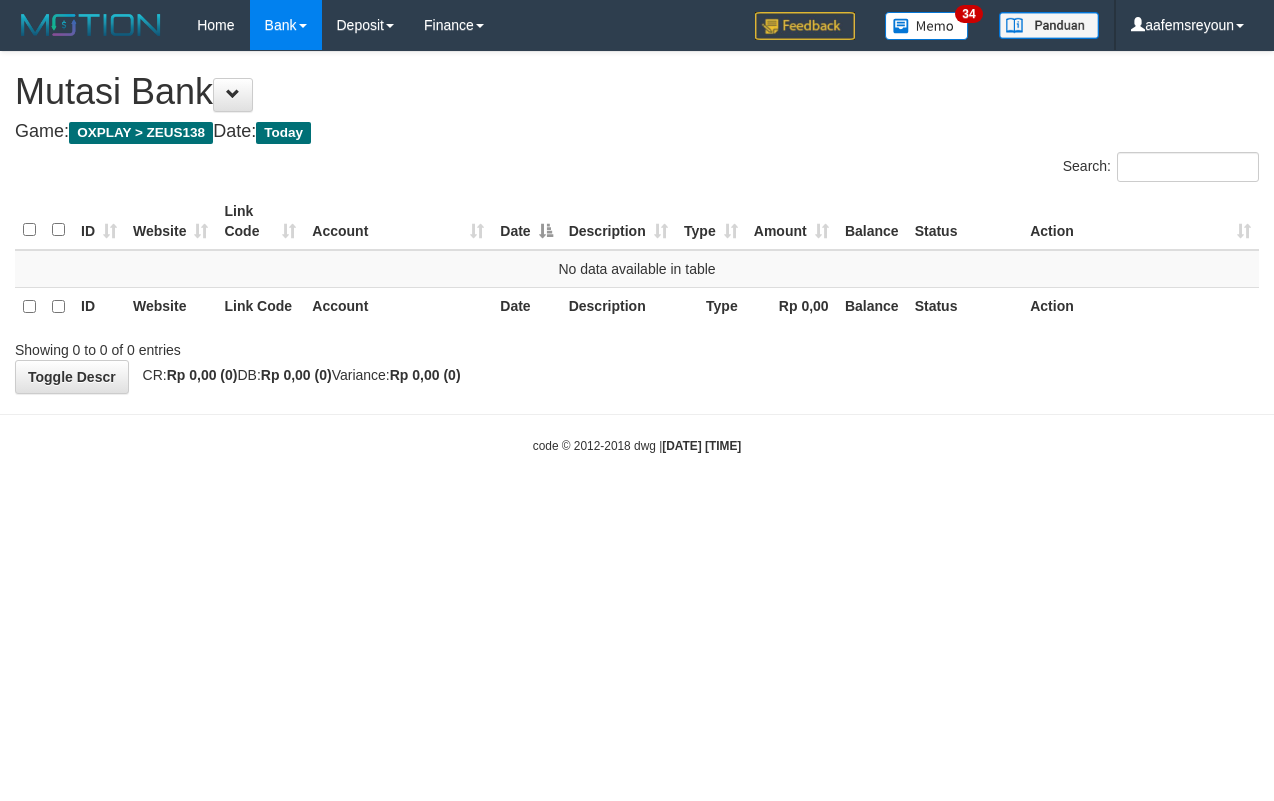 scroll, scrollTop: 0, scrollLeft: 0, axis: both 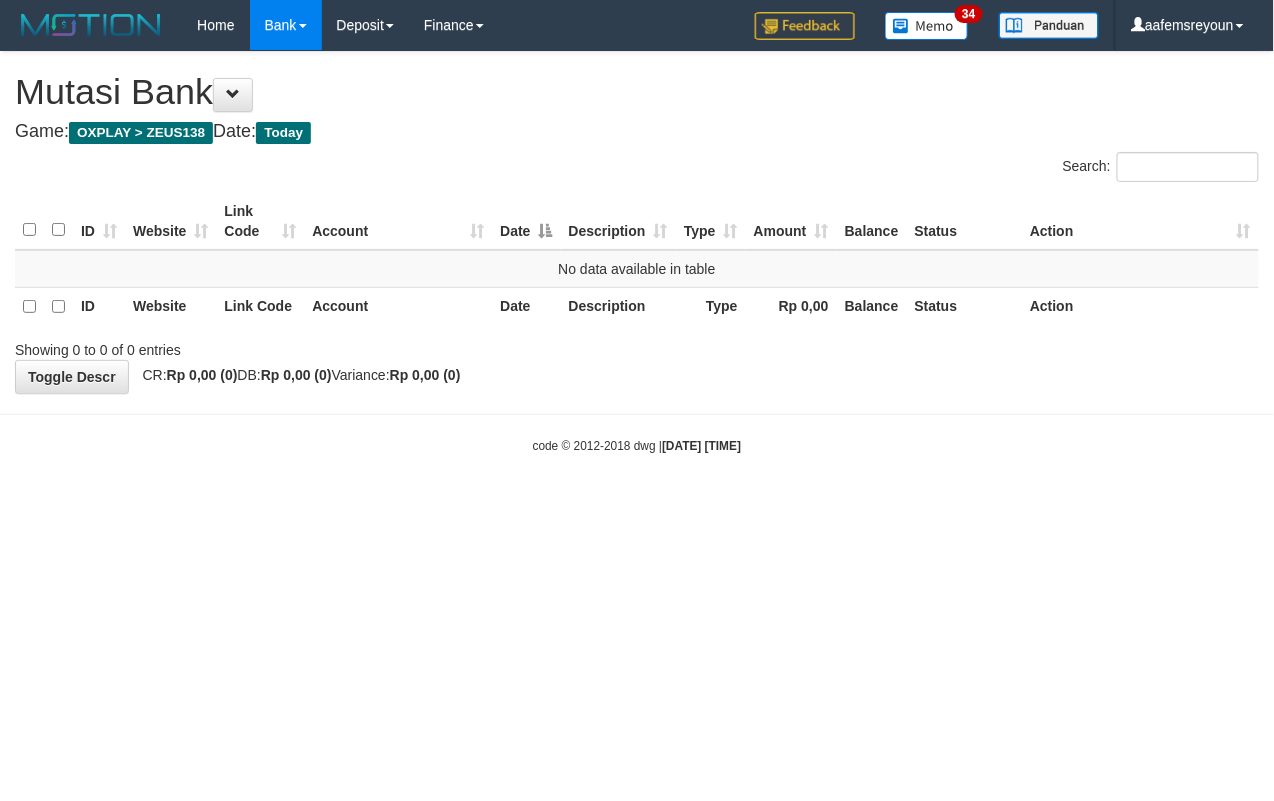 click on "Toggle navigation
Home
Bank
Account List
Mutasi Bank
Search
Sync
Note Mutasi
Deposit
DPS Fetch
DPS List
History
Note DPS
Finance
Financial Data
aafemsreyoun
My Profile
Log Out
34" at bounding box center (637, 252) 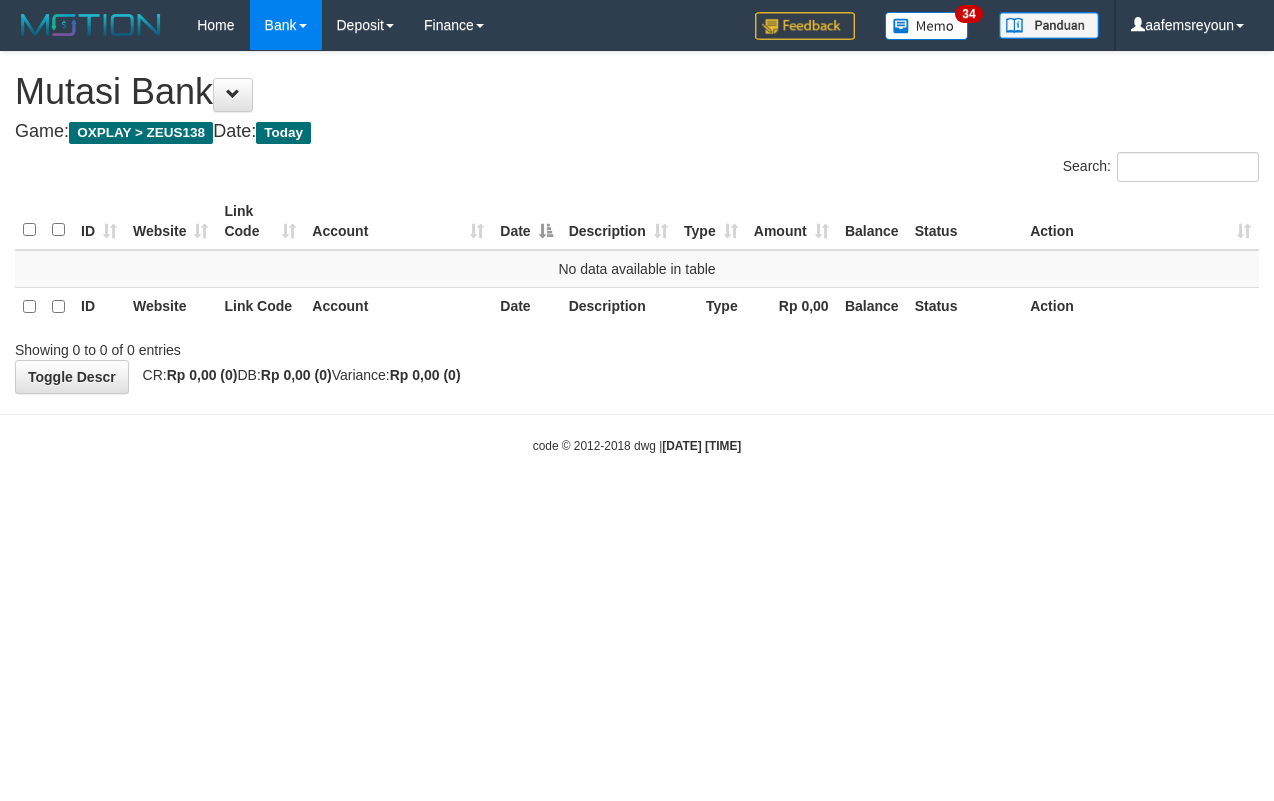 scroll, scrollTop: 0, scrollLeft: 0, axis: both 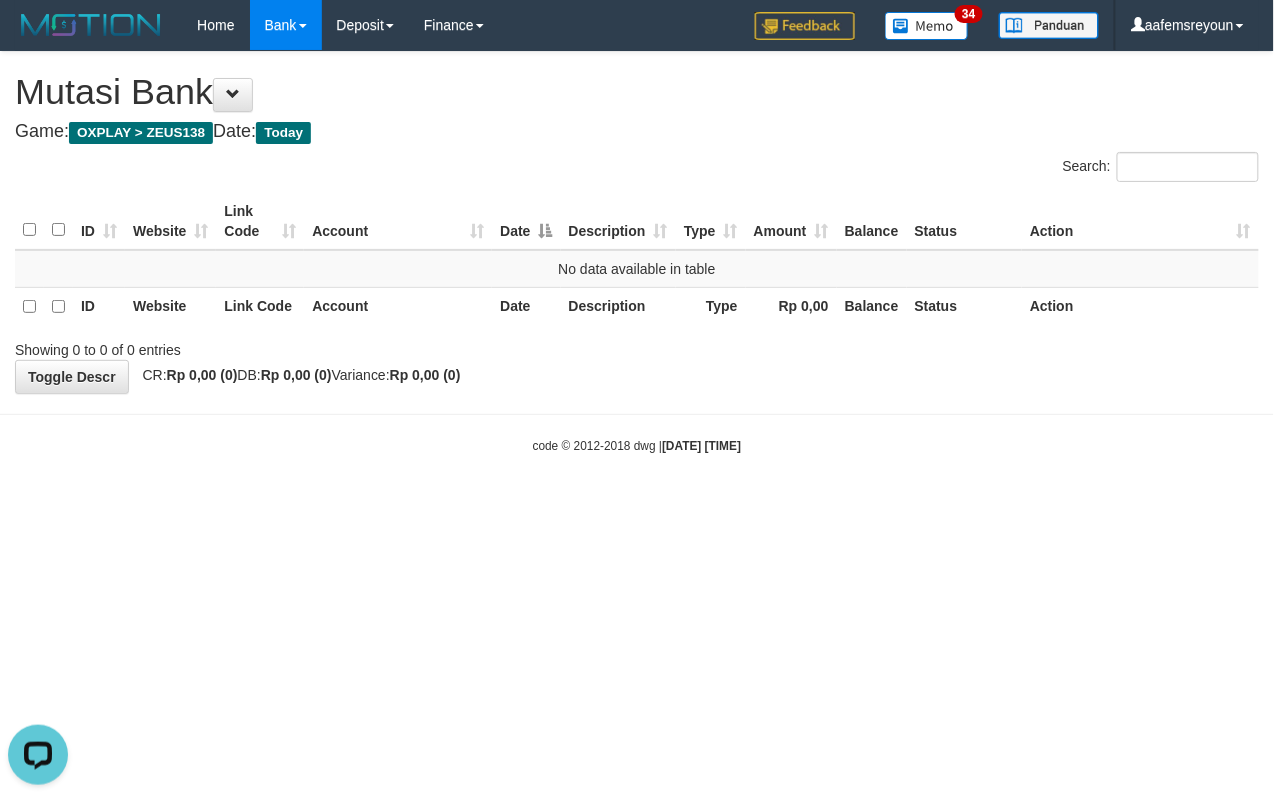 drag, startPoint x: 420, startPoint y: 556, endPoint x: 381, endPoint y: 569, distance: 41.109608 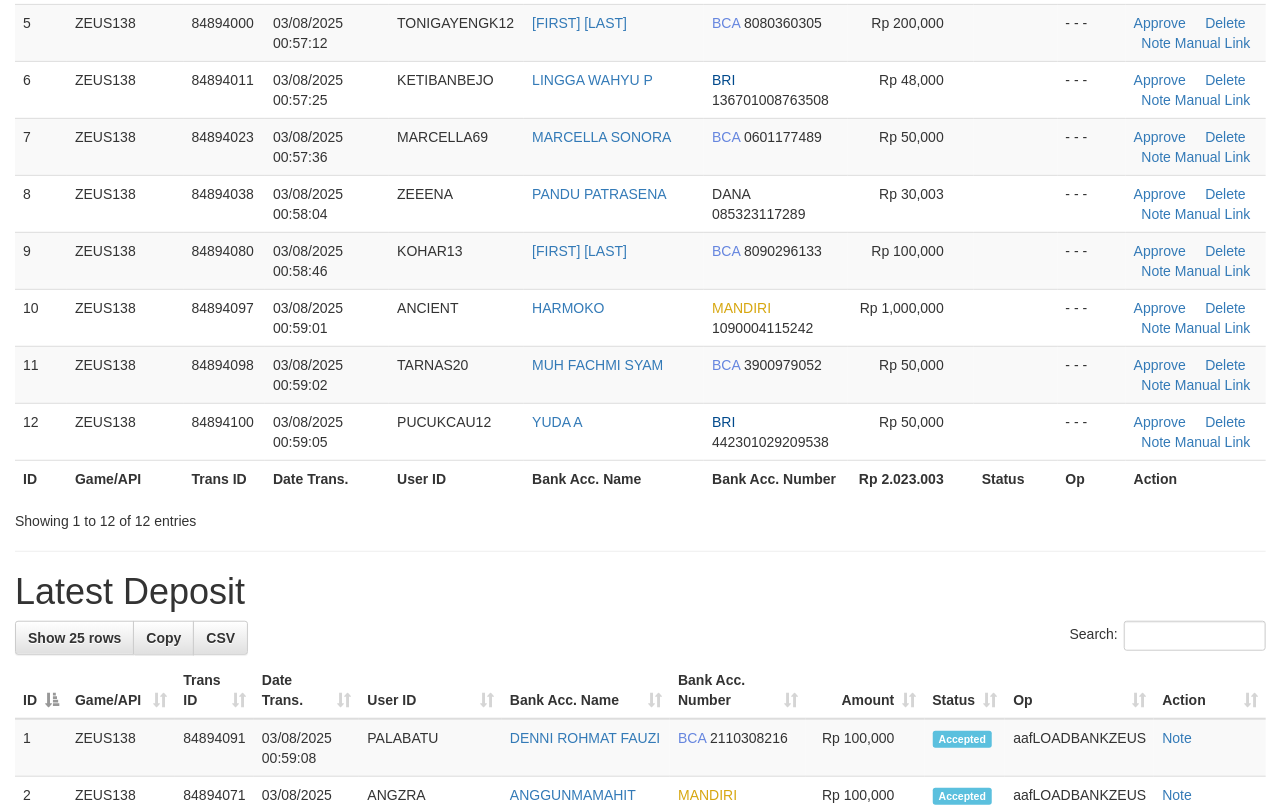 scroll, scrollTop: 400, scrollLeft: 0, axis: vertical 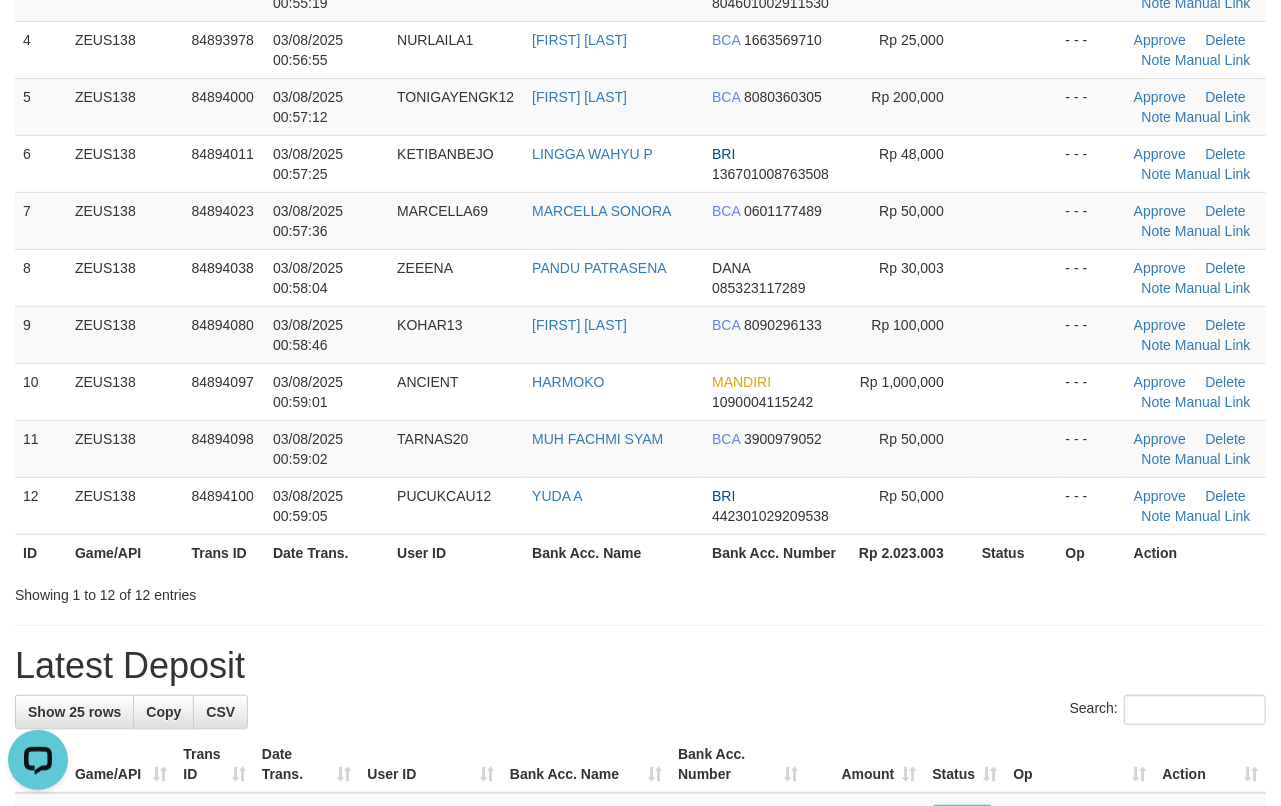 click on "**********" at bounding box center (640, 1002) 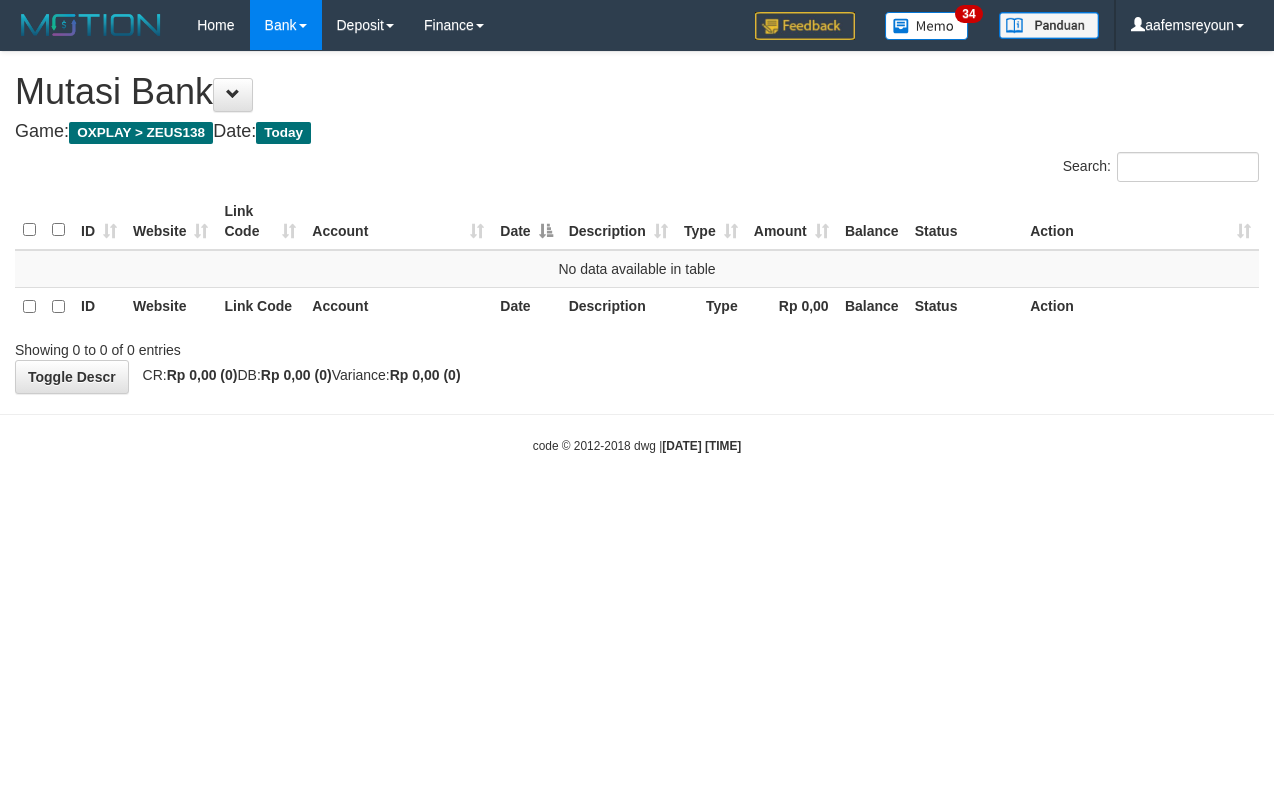 scroll, scrollTop: 0, scrollLeft: 0, axis: both 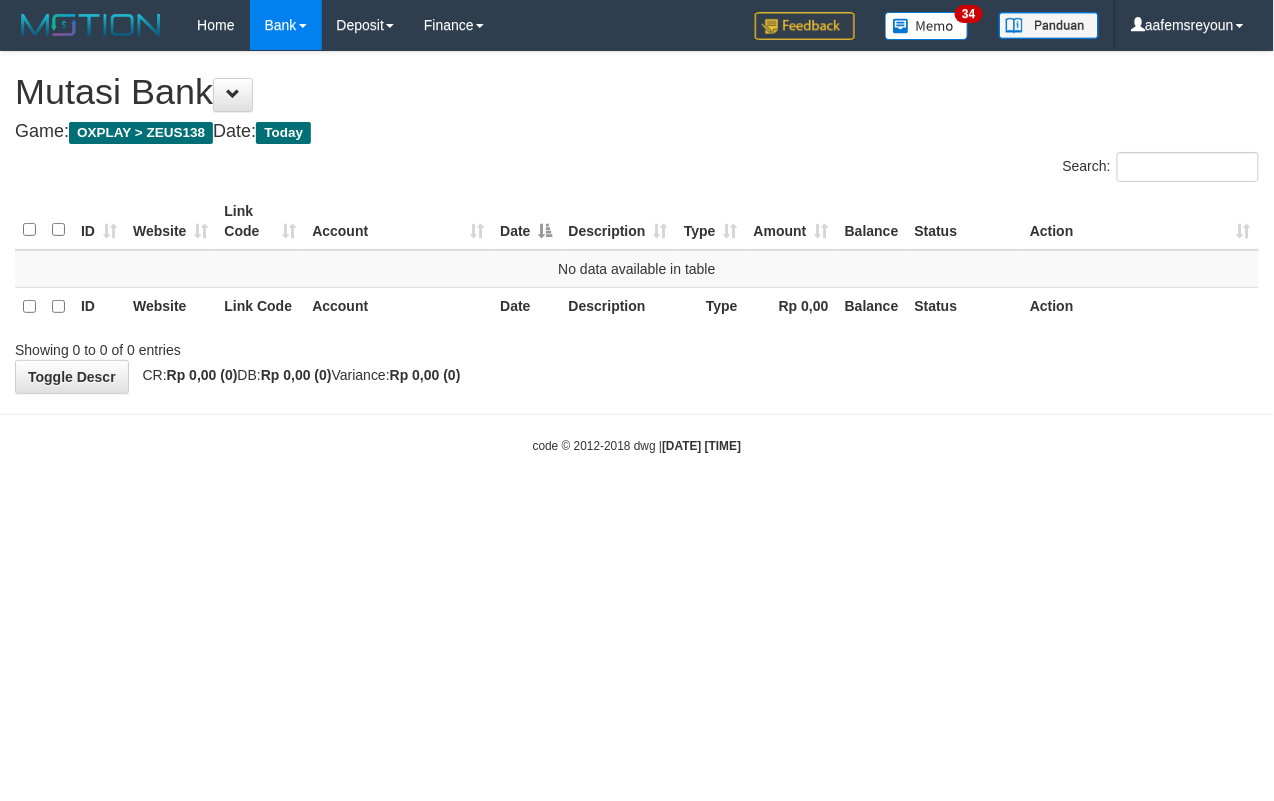 click on "Toggle navigation
Home
Bank
Account List
Mutasi Bank
Search
Sync
Note Mutasi
Deposit
DPS Fetch
DPS List
History
Note DPS
Finance
Financial Data
aafemsreyoun
My Profile
Log Out
34" at bounding box center [637, 252] 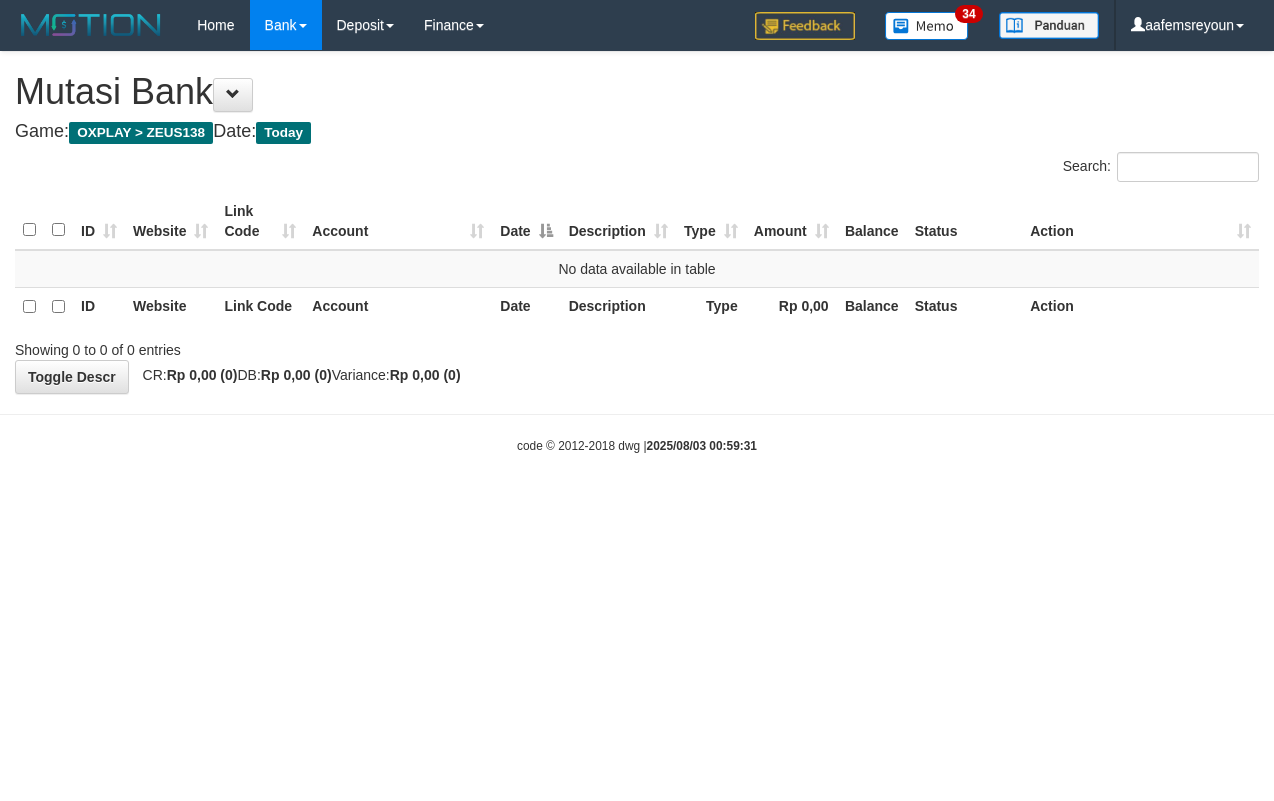 scroll, scrollTop: 0, scrollLeft: 0, axis: both 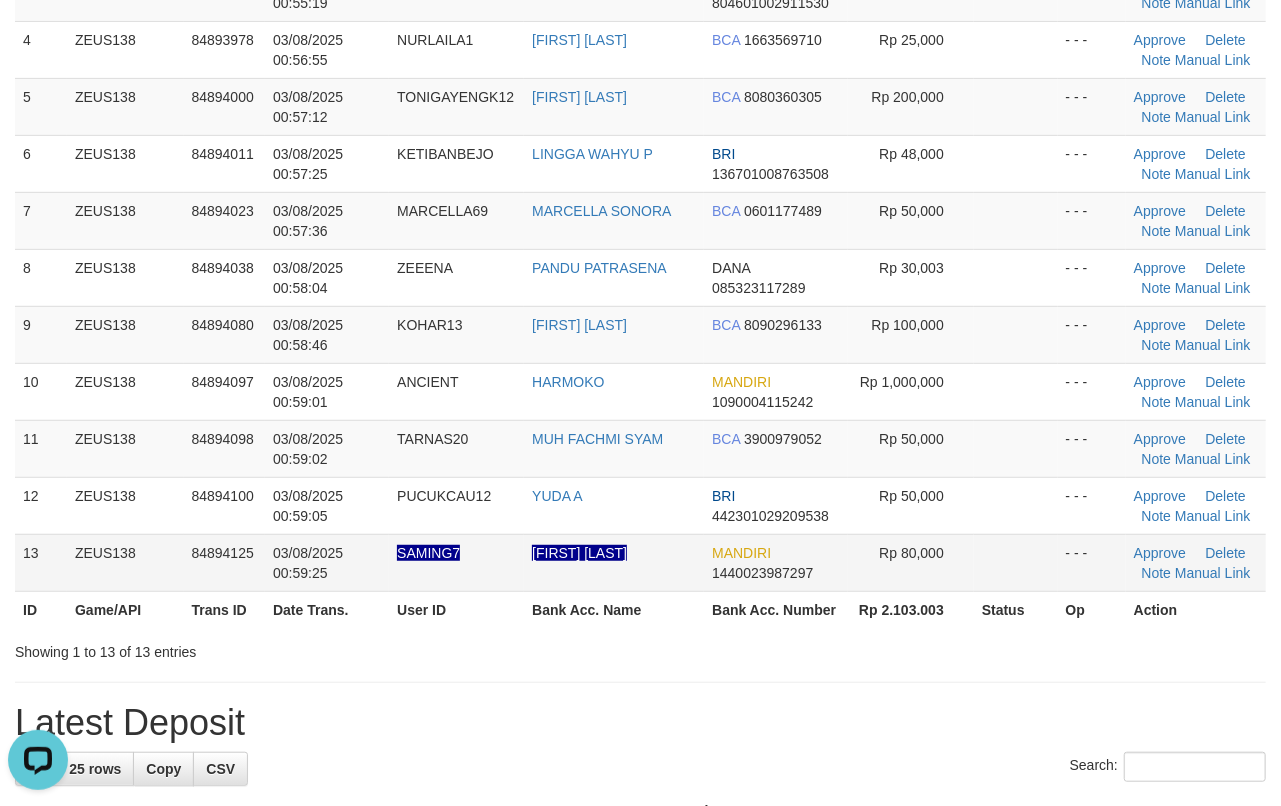 click on "13
ZEUS138
84894125
03/08/2025 00:59:25
SAMING7
M. SUBEKAN
MANDIRI
1440023987297
Rp 80,000
- - -
Approve
Delete
Note
Manual Link" at bounding box center [640, 562] 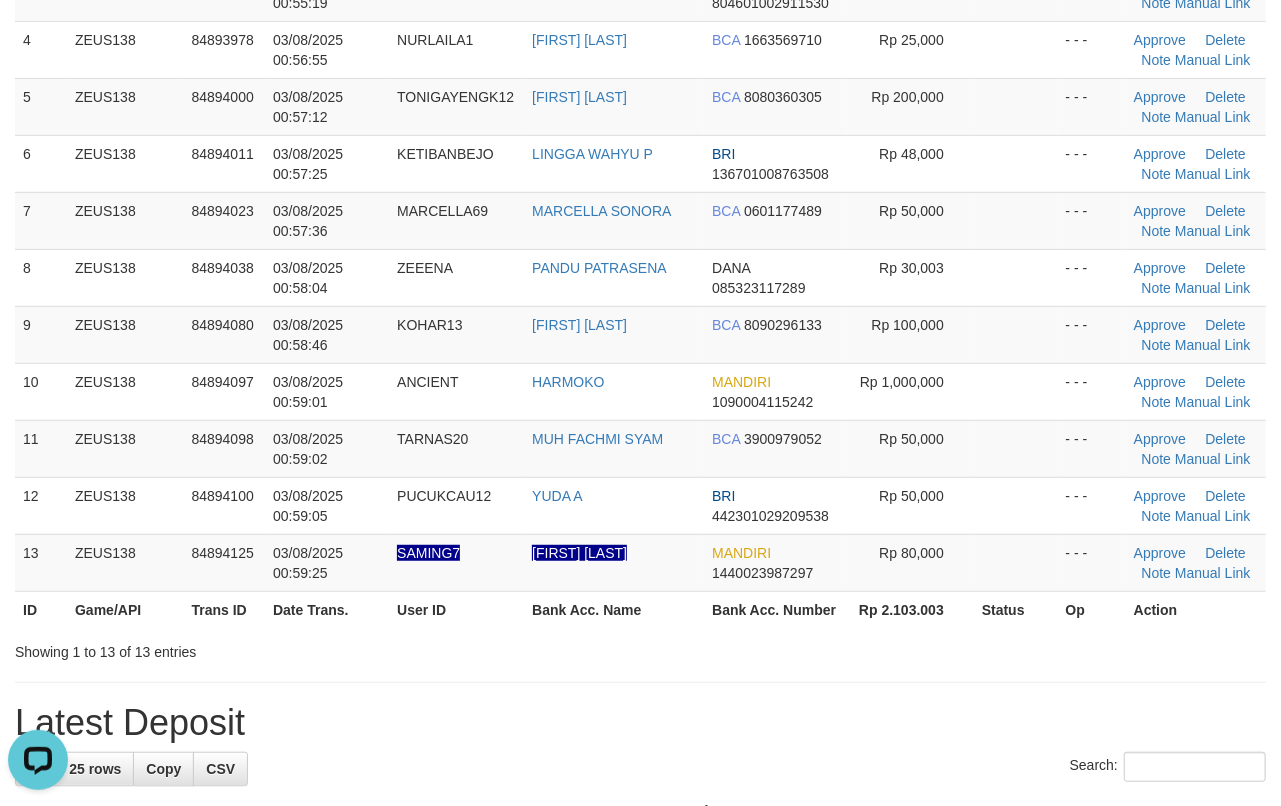 drag, startPoint x: 918, startPoint y: 637, endPoint x: 1008, endPoint y: 616, distance: 92.417534 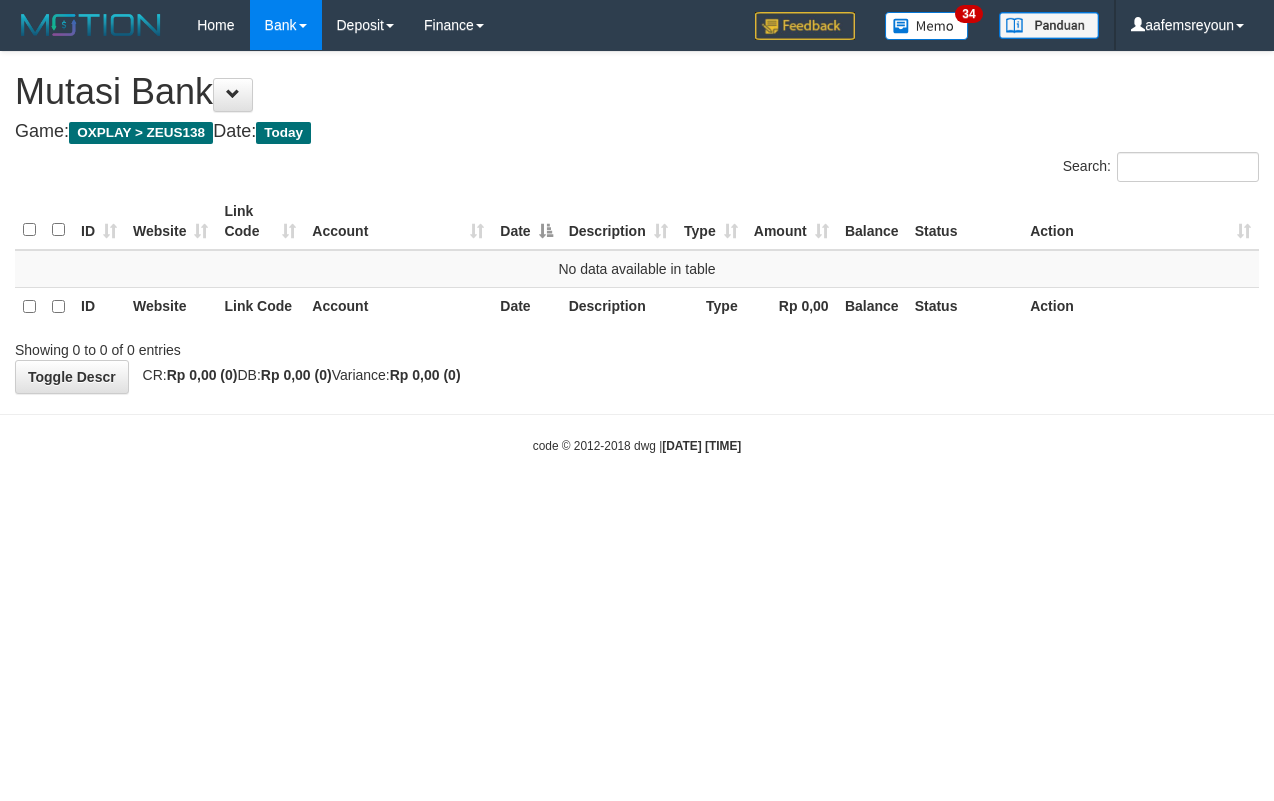 scroll, scrollTop: 0, scrollLeft: 0, axis: both 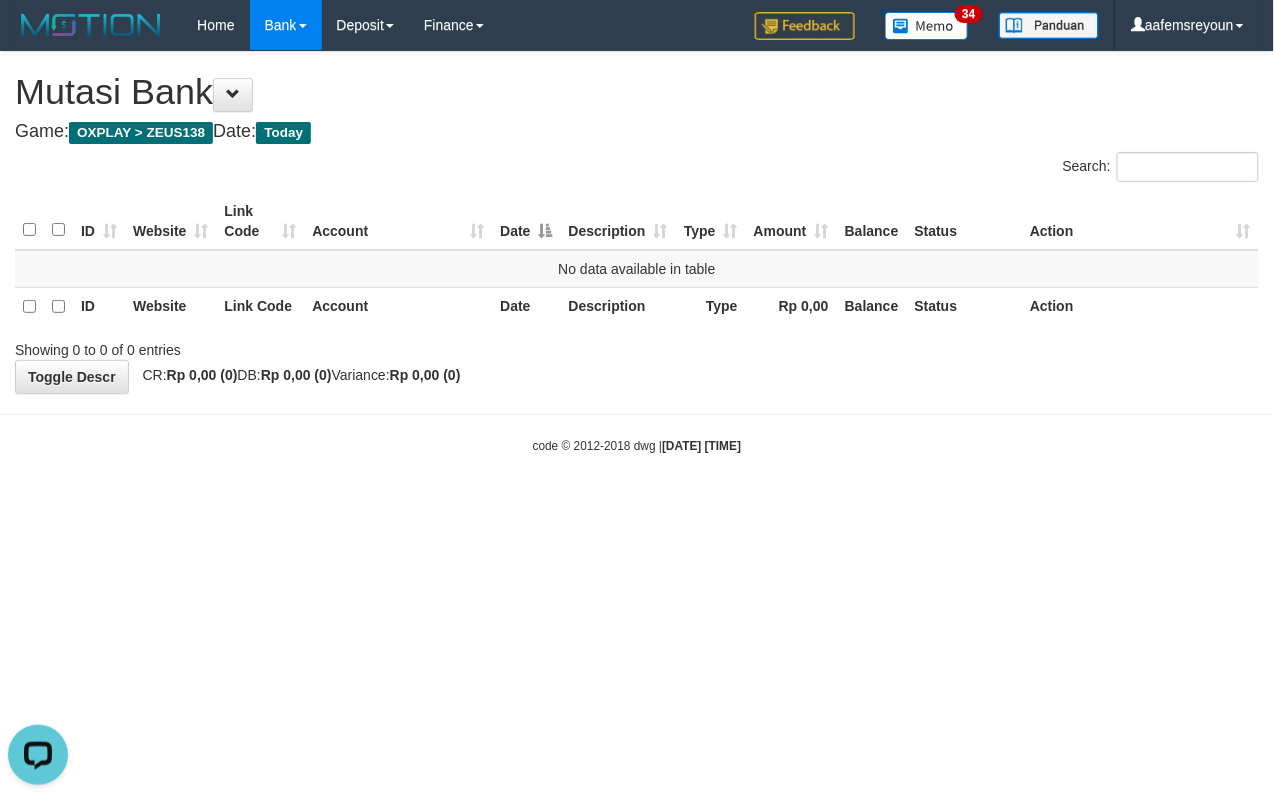 click on "Toggle navigation
Home
Bank
Account List
Mutasi Bank
Search
Sync
Note Mutasi
Deposit
DPS Fetch
DPS List
History
Note DPS
Finance
Financial Data
aafemsreyoun
My Profile
Log Out
34" at bounding box center [637, 252] 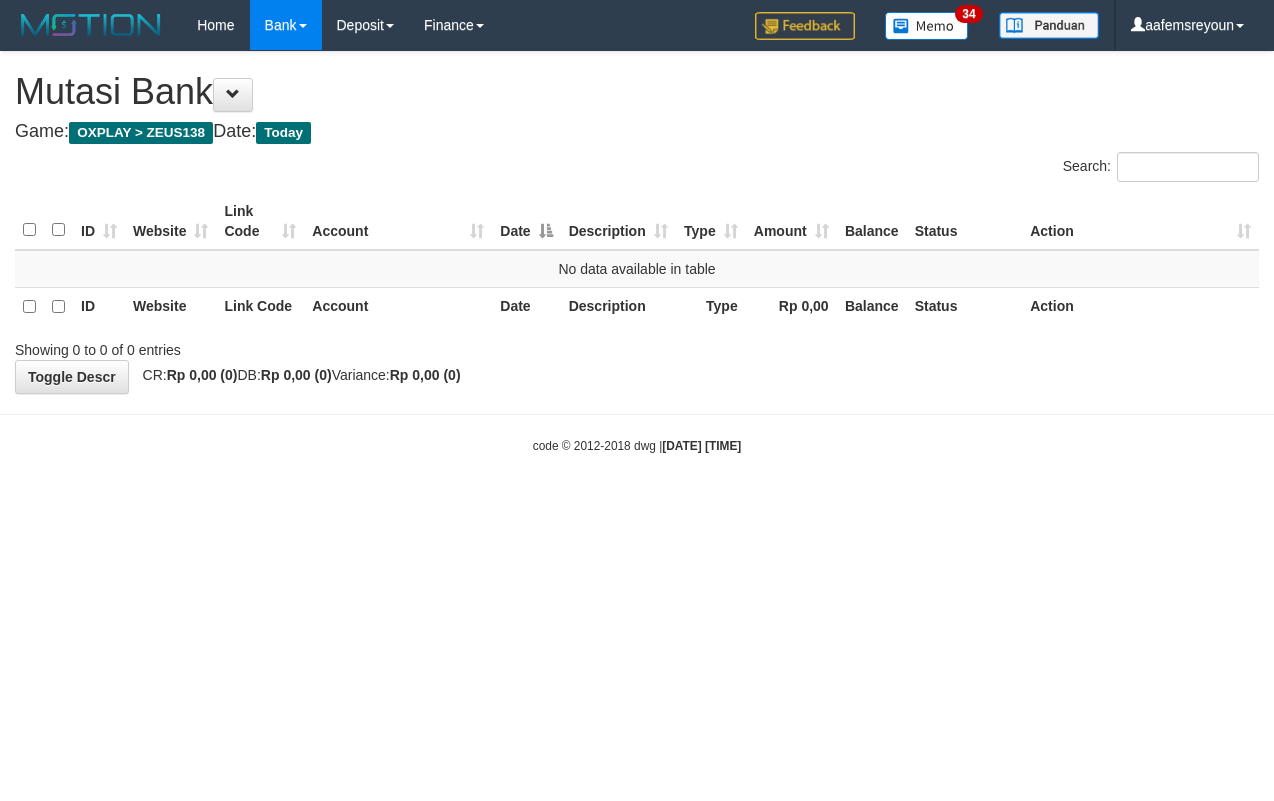 scroll, scrollTop: 0, scrollLeft: 0, axis: both 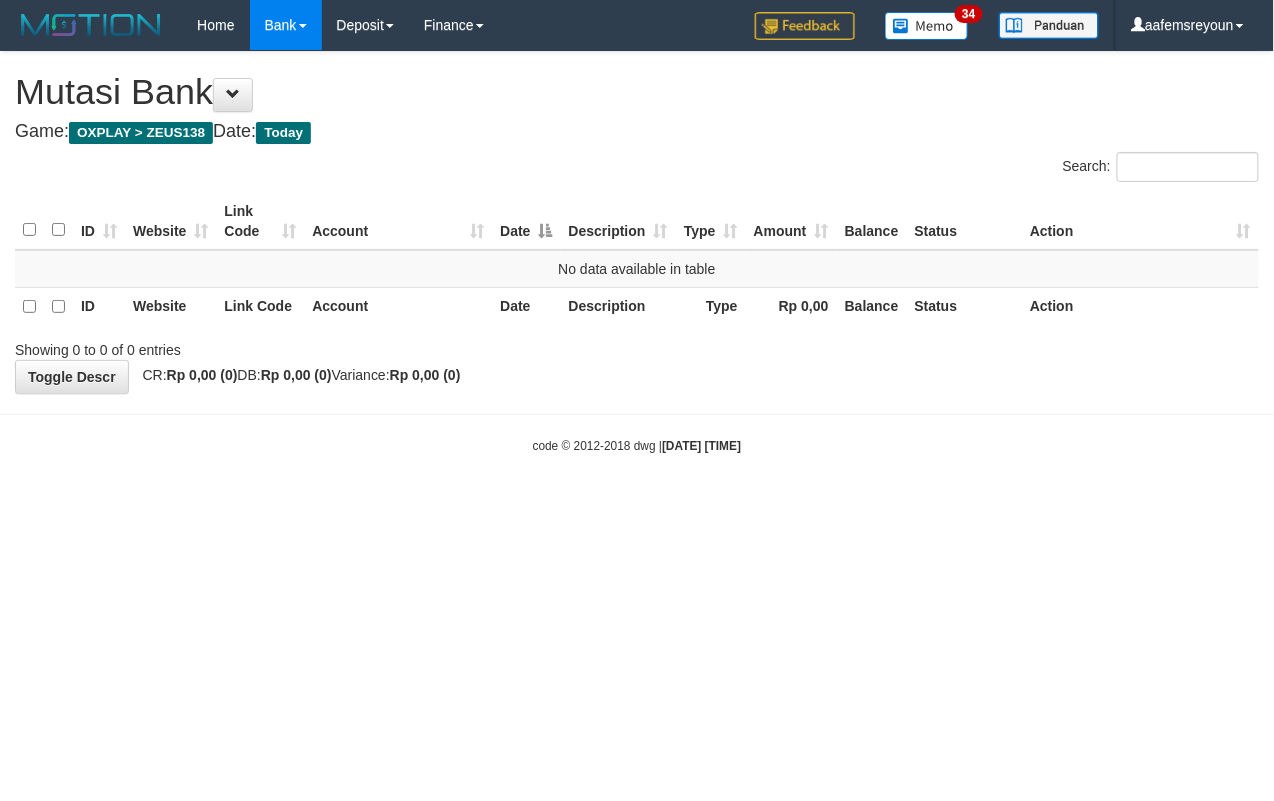 drag, startPoint x: 789, startPoint y: 545, endPoint x: 746, endPoint y: 553, distance: 43.737854 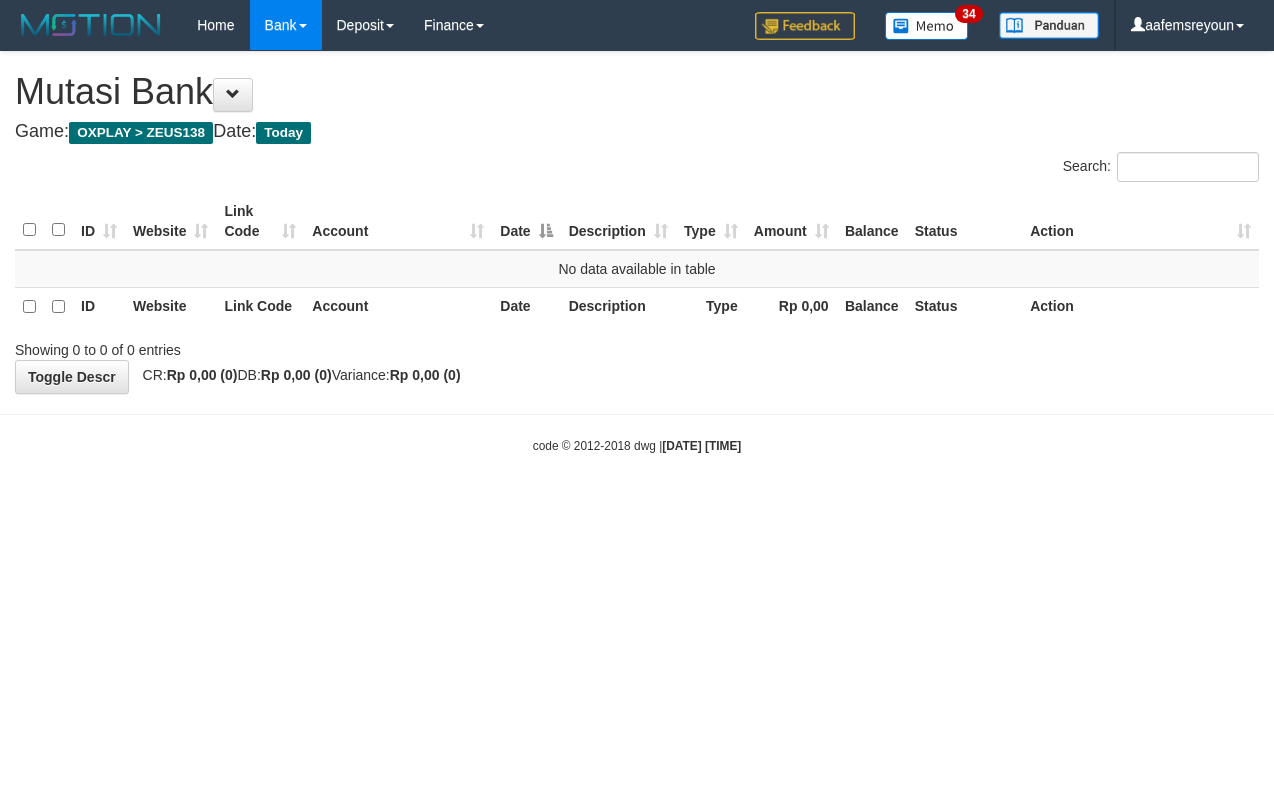 scroll, scrollTop: 0, scrollLeft: 0, axis: both 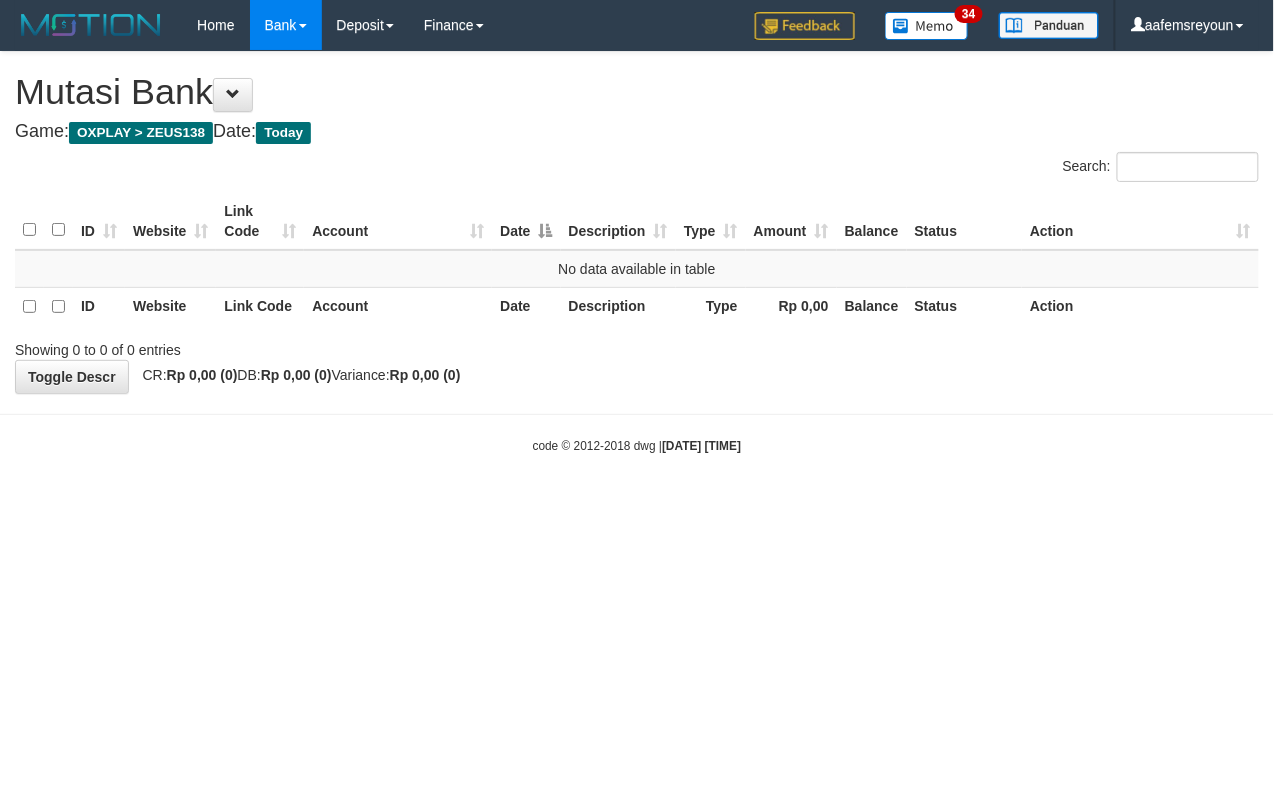drag, startPoint x: 494, startPoint y: 582, endPoint x: 273, endPoint y: 621, distance: 224.4148 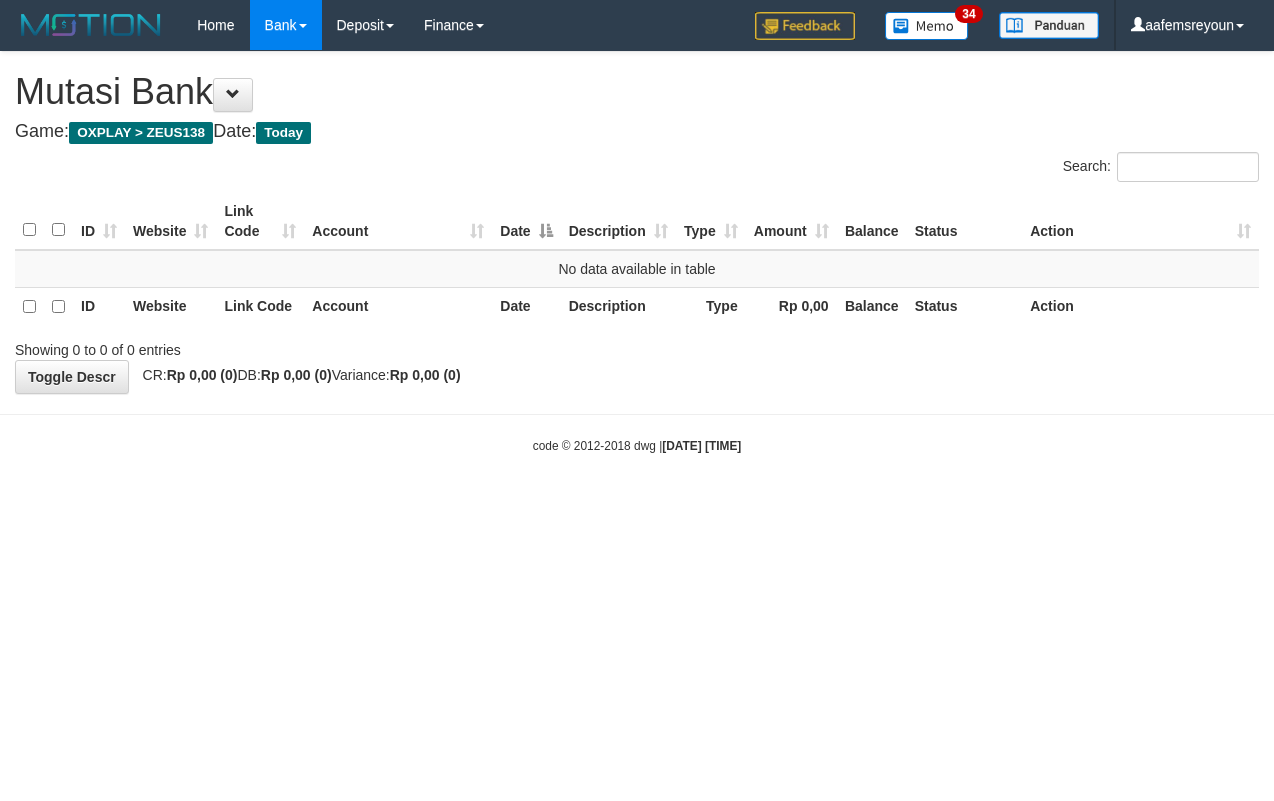 scroll, scrollTop: 0, scrollLeft: 0, axis: both 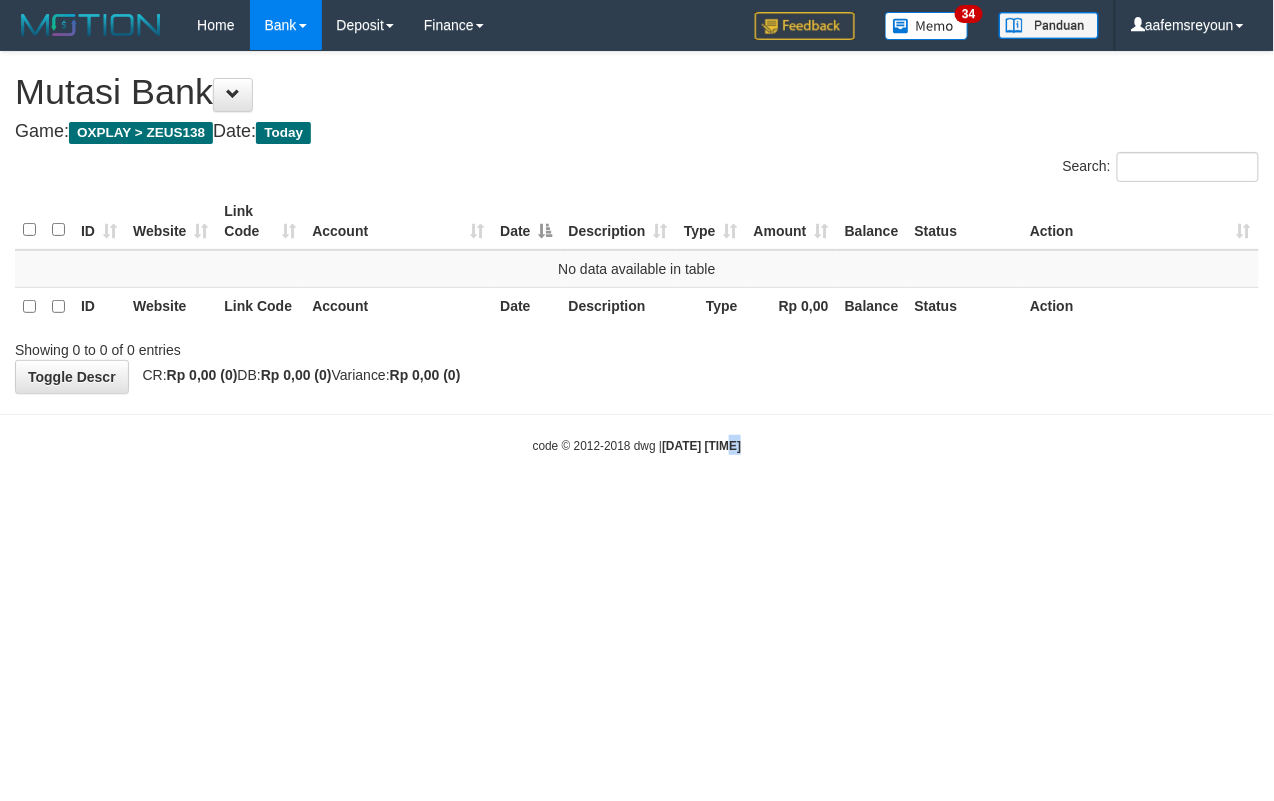 click on "Toggle navigation
Home
Bank
Account List
Mutasi Bank
Search
Sync
Note Mutasi
Deposit
DPS Fetch
DPS List
History
Note DPS
Finance
Financial Data
aafemsreyoun
My Profile
Log Out
34" at bounding box center (637, 252) 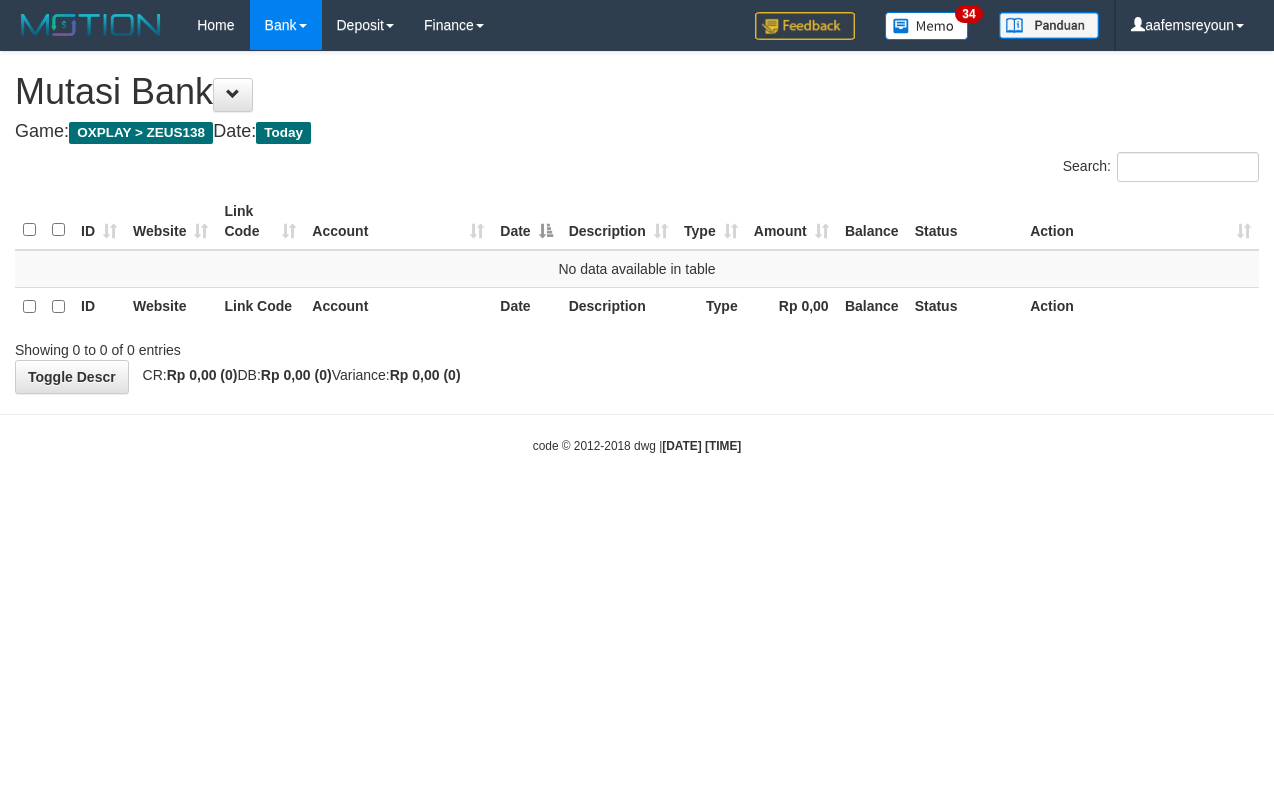 scroll, scrollTop: 0, scrollLeft: 0, axis: both 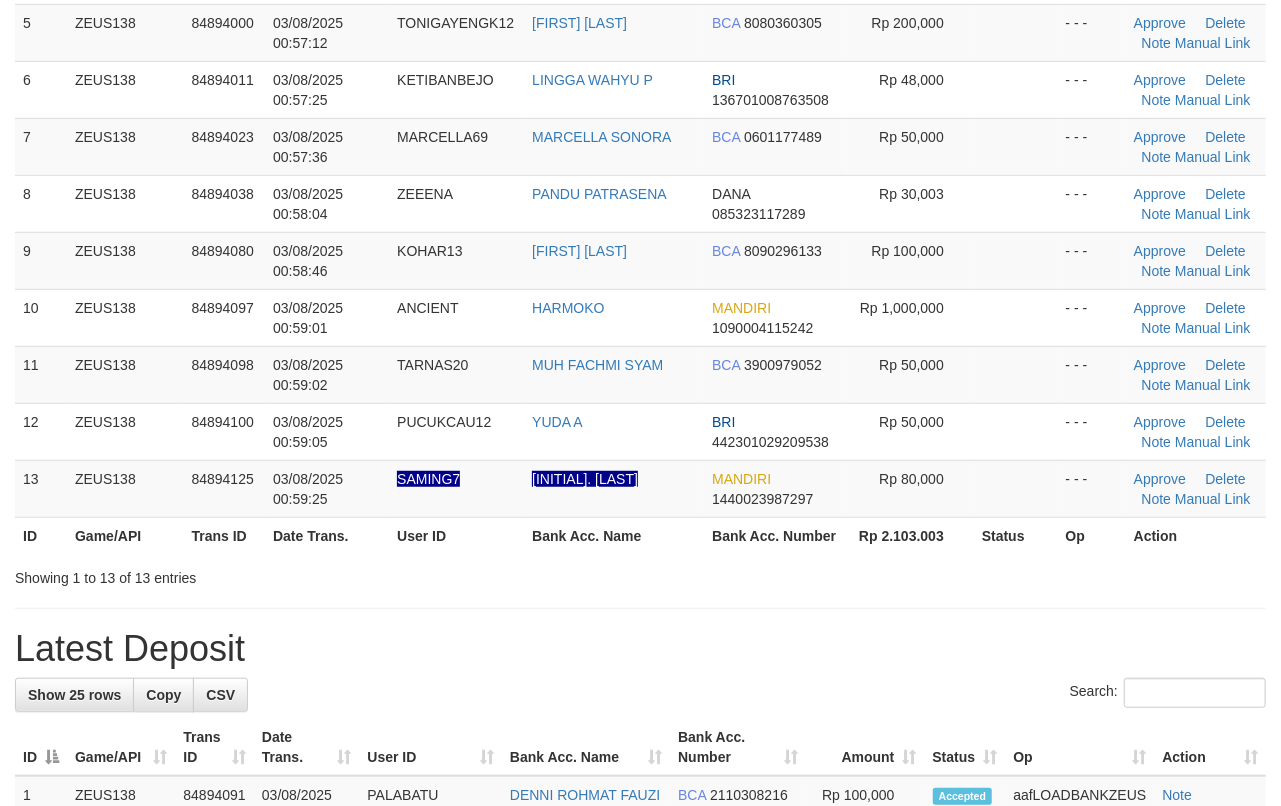 click on "Showing 1 to 13 of 13 entries" at bounding box center [640, 574] 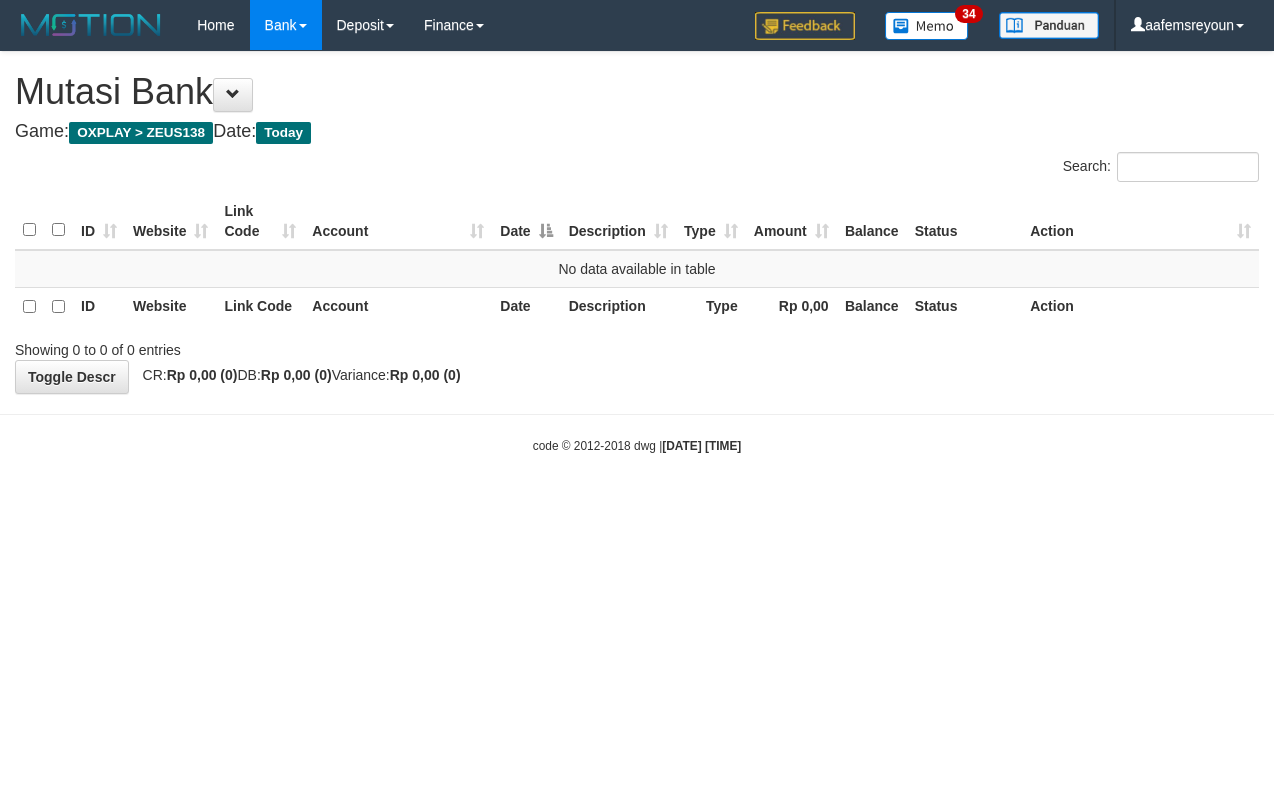 scroll, scrollTop: 0, scrollLeft: 0, axis: both 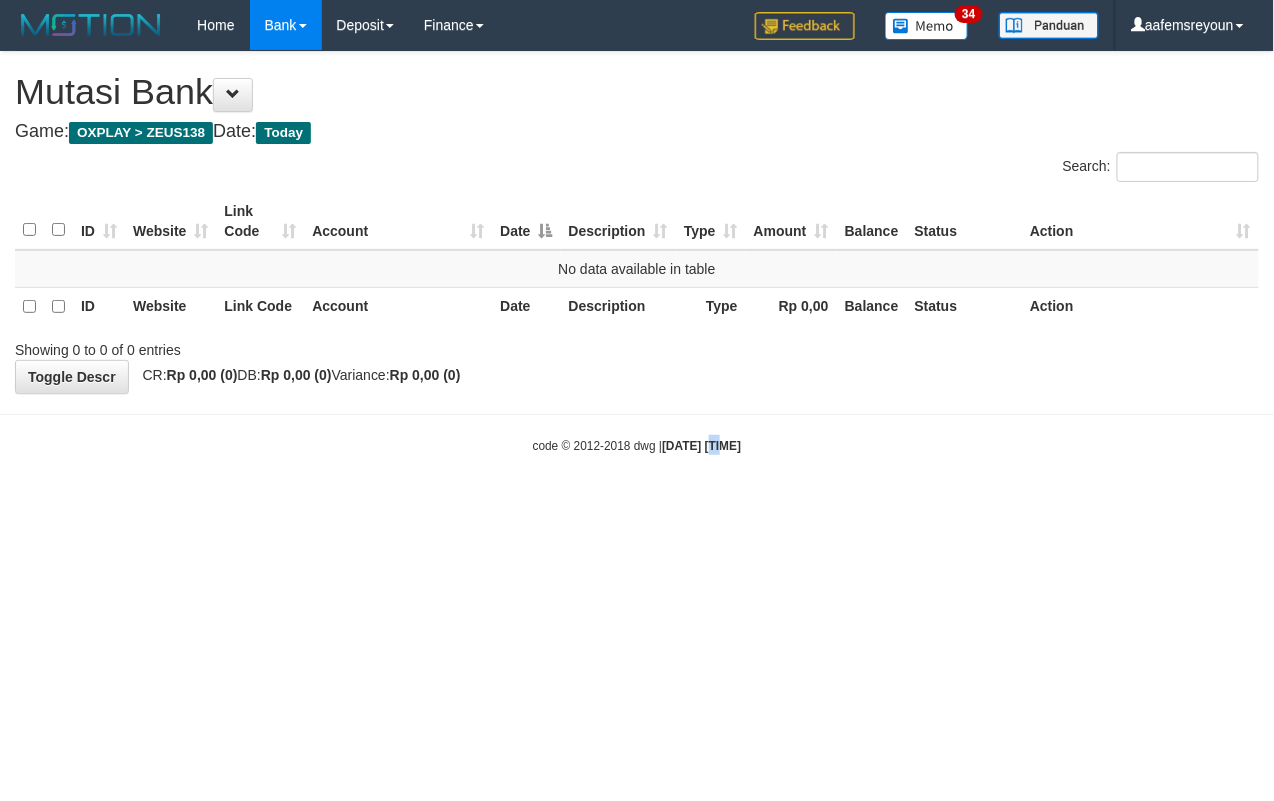 click on "Toggle navigation
Home
Bank
Account List
Mutasi Bank
Search
Sync
Note Mutasi
Deposit
DPS Fetch
DPS List
History
Note DPS
Finance
Financial Data
aafemsreyoun
My Profile
Log Out
34" at bounding box center (637, 252) 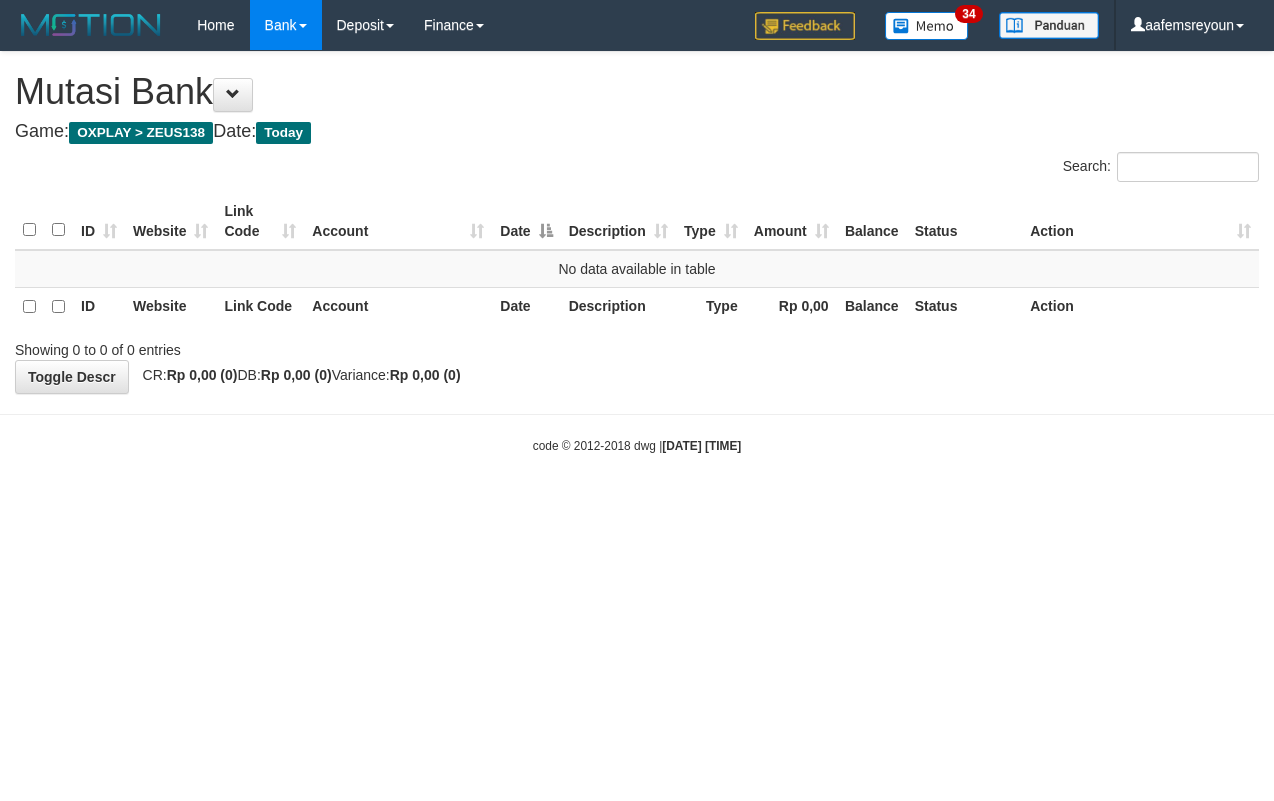 scroll, scrollTop: 0, scrollLeft: 0, axis: both 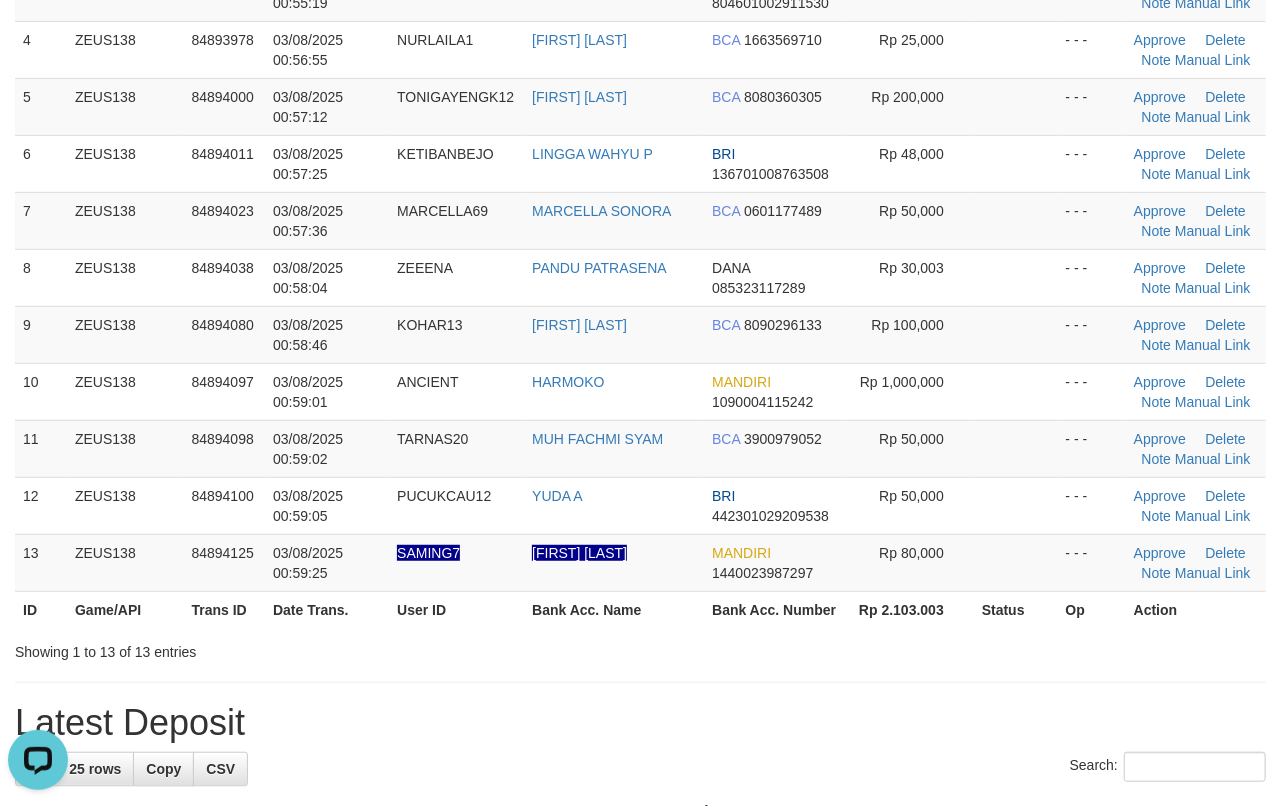click at bounding box center (640, 682) 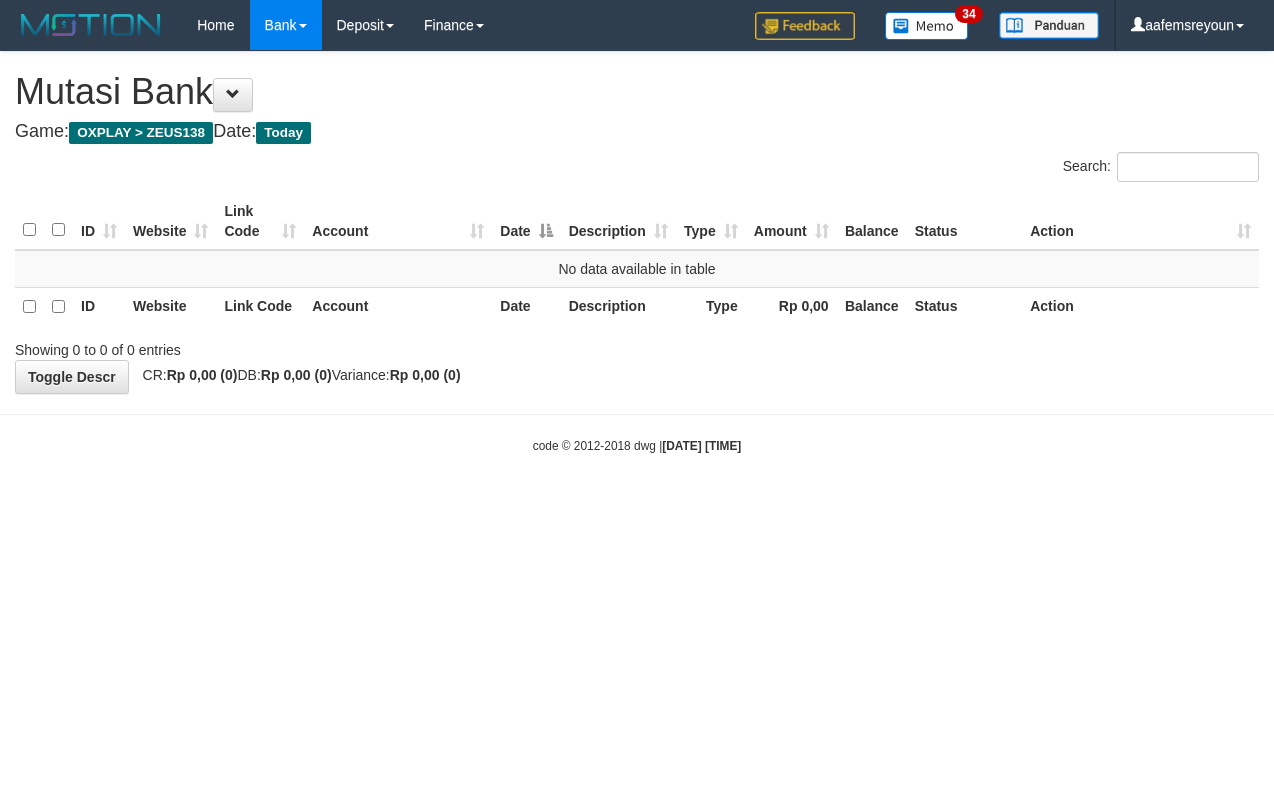 scroll, scrollTop: 0, scrollLeft: 0, axis: both 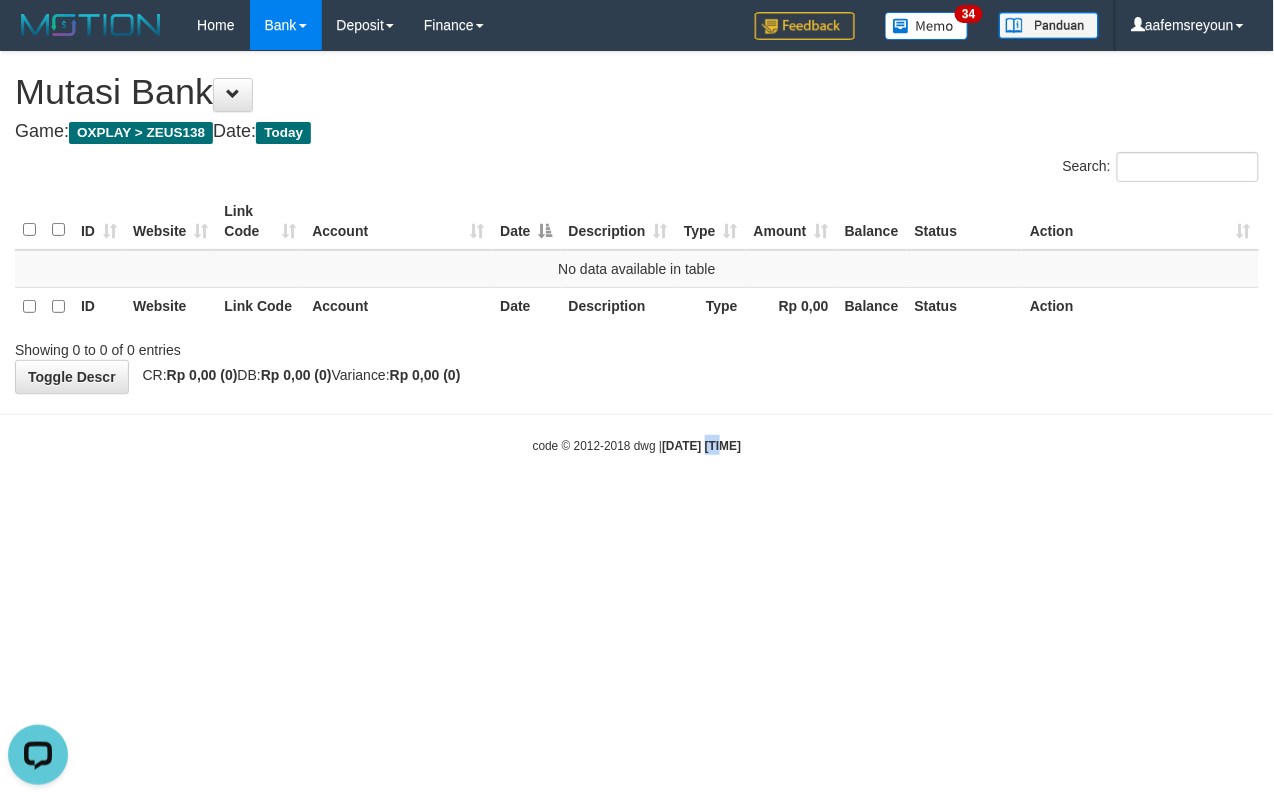click on "Toggle navigation
Home
Bank
Account List
Mutasi Bank
Search
Sync
Note Mutasi
Deposit
DPS Fetch
DPS List
History
Note DPS
Finance
Financial Data
aafemsreyoun
My Profile
Log Out
34" at bounding box center [637, 252] 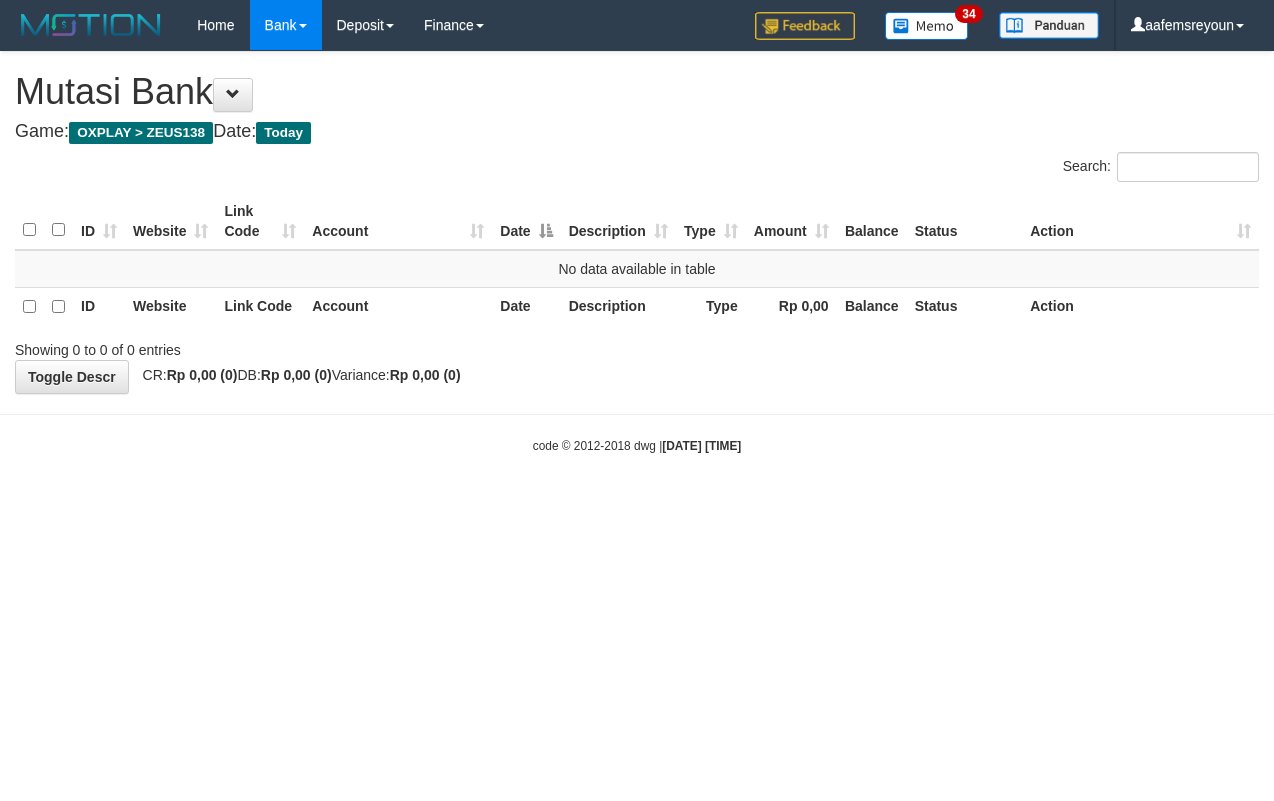 scroll, scrollTop: 0, scrollLeft: 0, axis: both 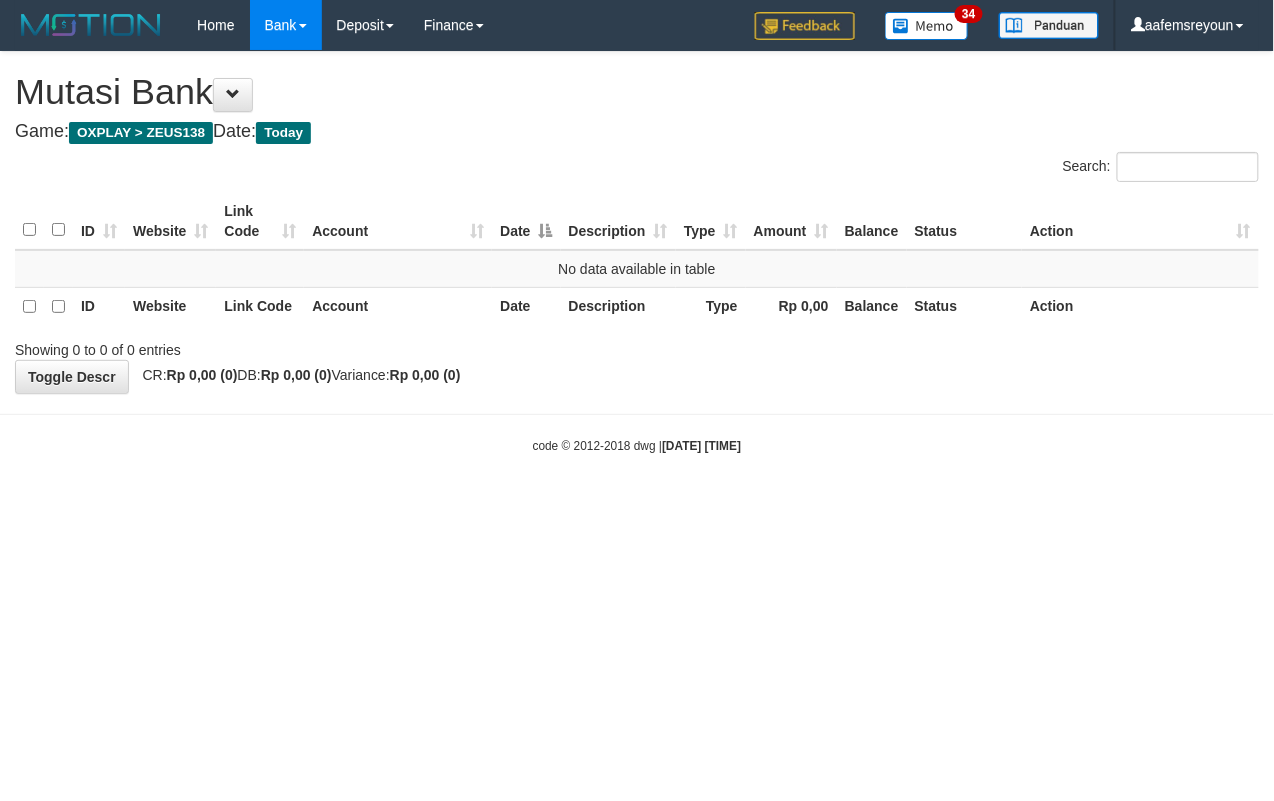 drag, startPoint x: 608, startPoint y: 620, endPoint x: 513, endPoint y: 633, distance: 95.885345 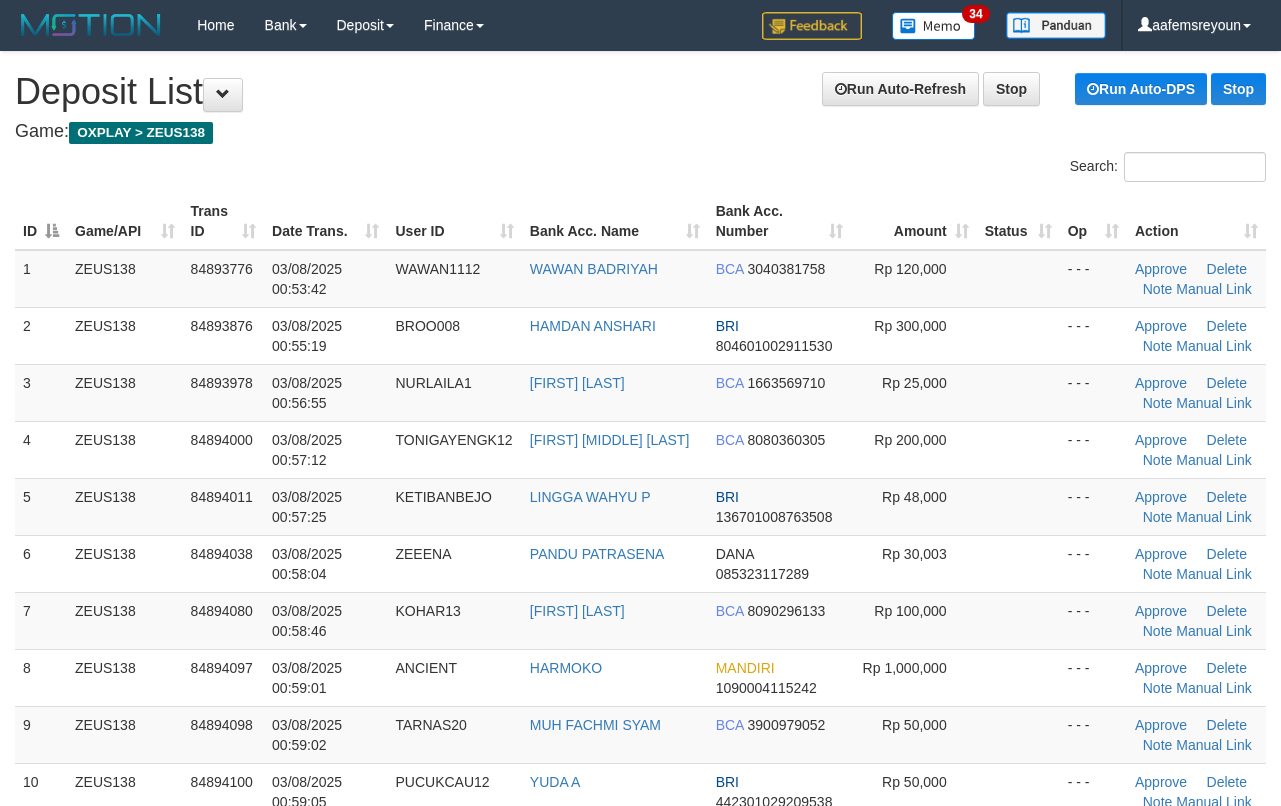 scroll, scrollTop: 474, scrollLeft: 0, axis: vertical 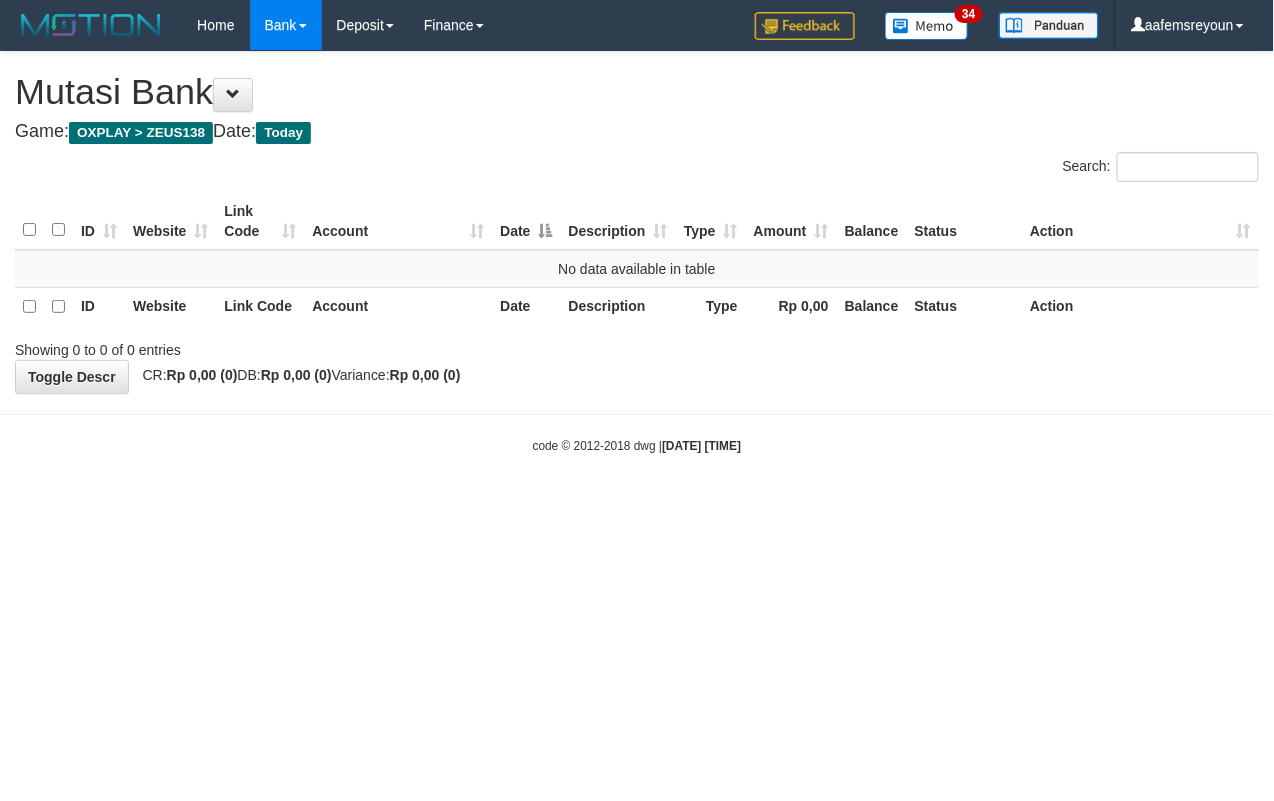 click on "Toggle navigation
Home
Bank
Account List
Mutasi Bank
Search
Sync
Note Mutasi
Deposit
DPS Fetch
DPS List
History
Note DPS
Finance
Financial Data
aafemsreyoun
My Profile
Log Out
34" at bounding box center [637, 252] 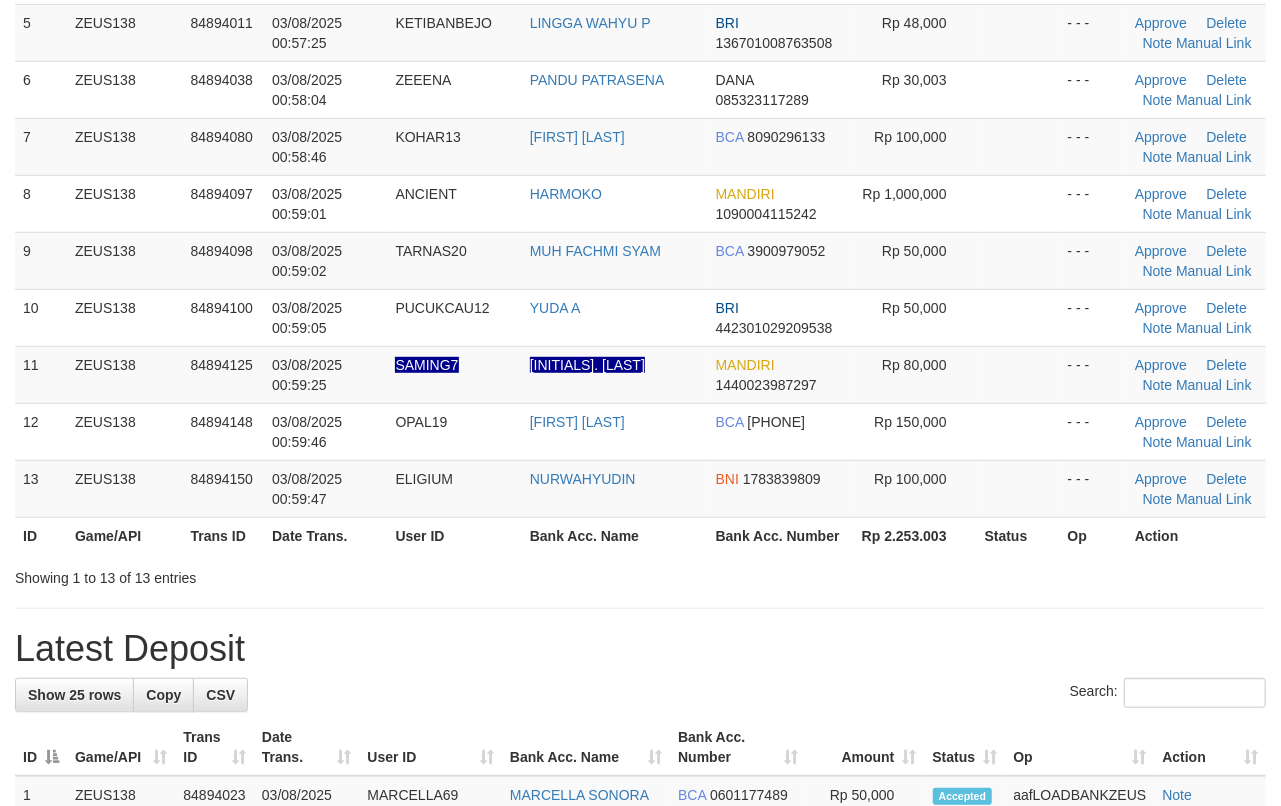 drag, startPoint x: 777, startPoint y: 618, endPoint x: 1297, endPoint y: 630, distance: 520.1384 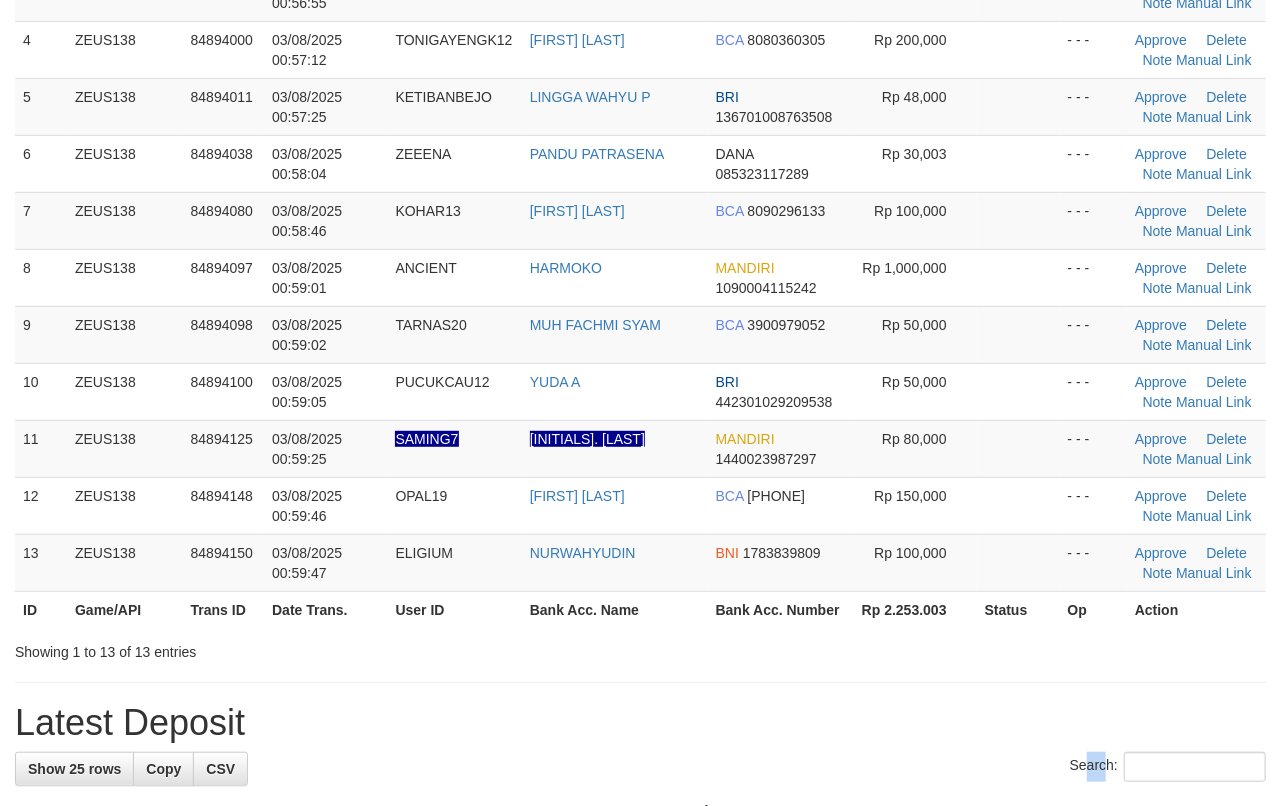 drag, startPoint x: 1054, startPoint y: 758, endPoint x: 1297, endPoint y: 736, distance: 243.99385 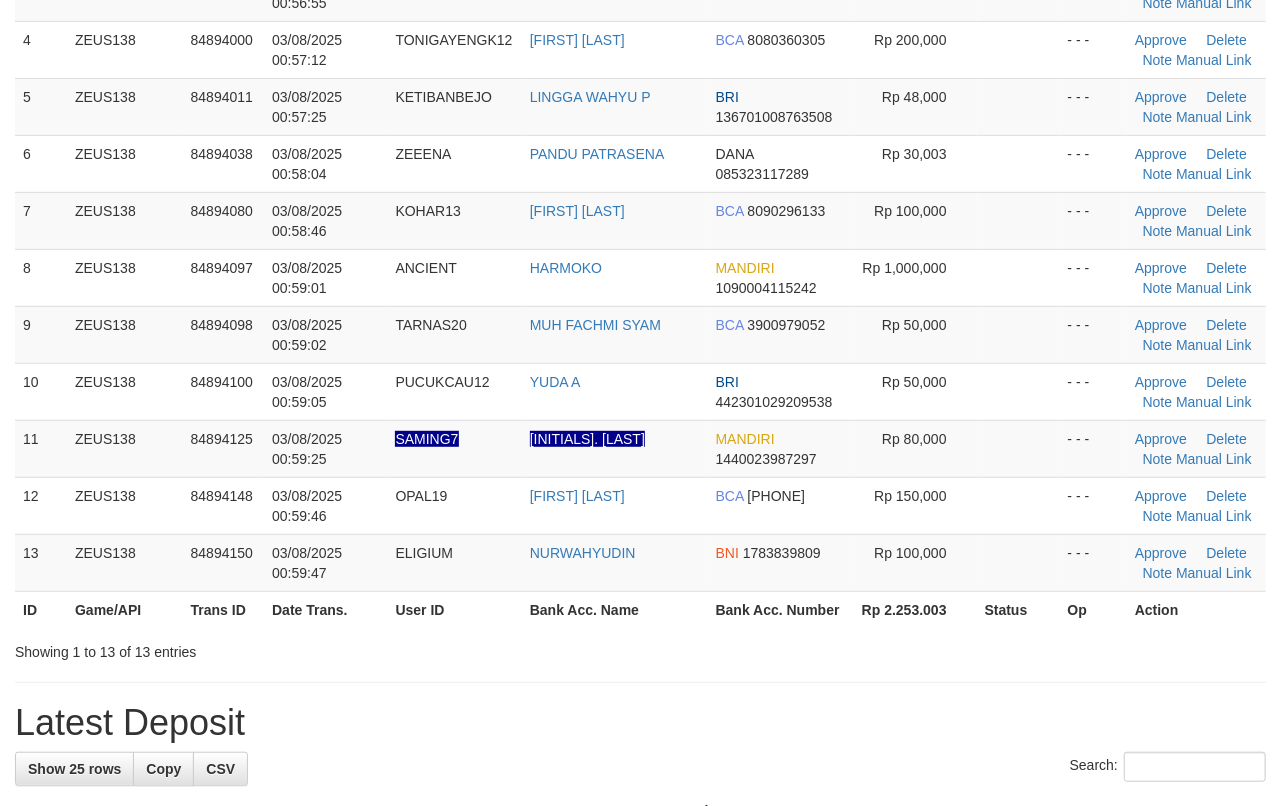drag, startPoint x: 797, startPoint y: 713, endPoint x: 1290, endPoint y: 680, distance: 494.10324 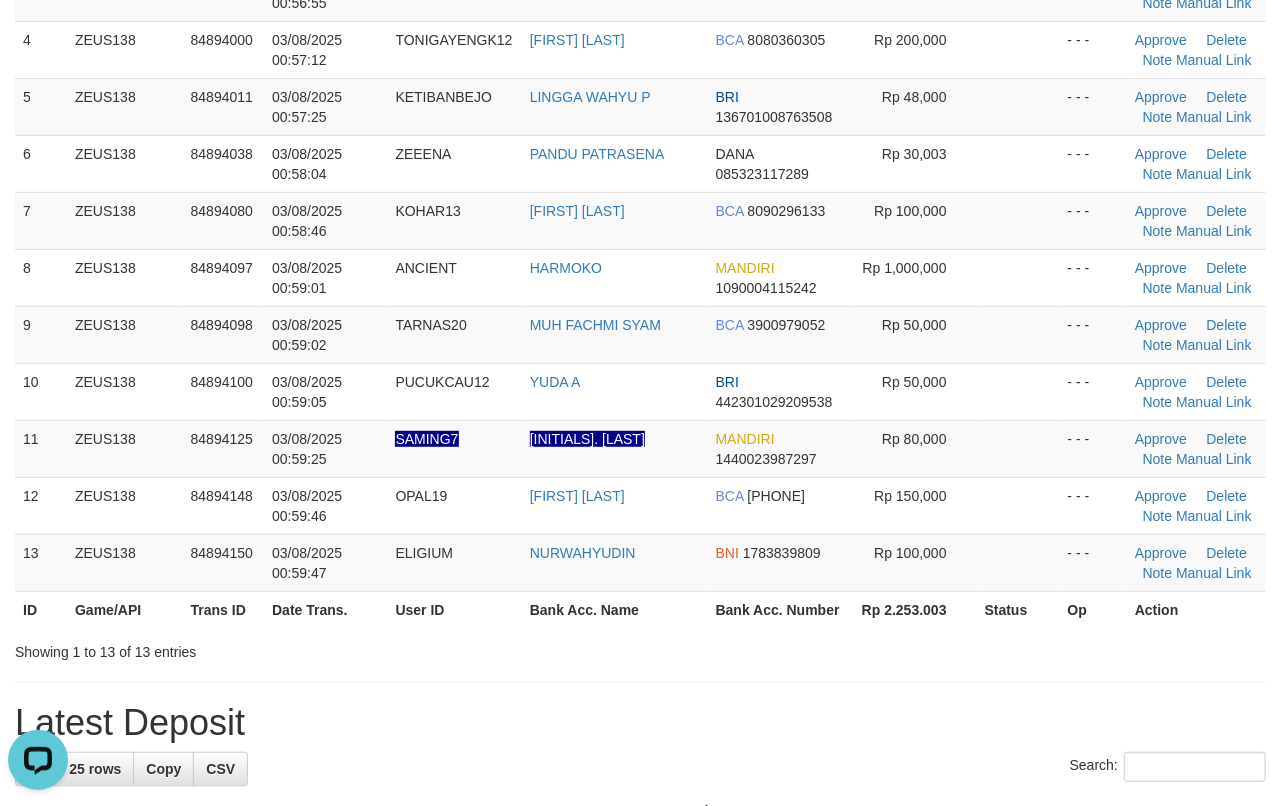 scroll, scrollTop: 0, scrollLeft: 0, axis: both 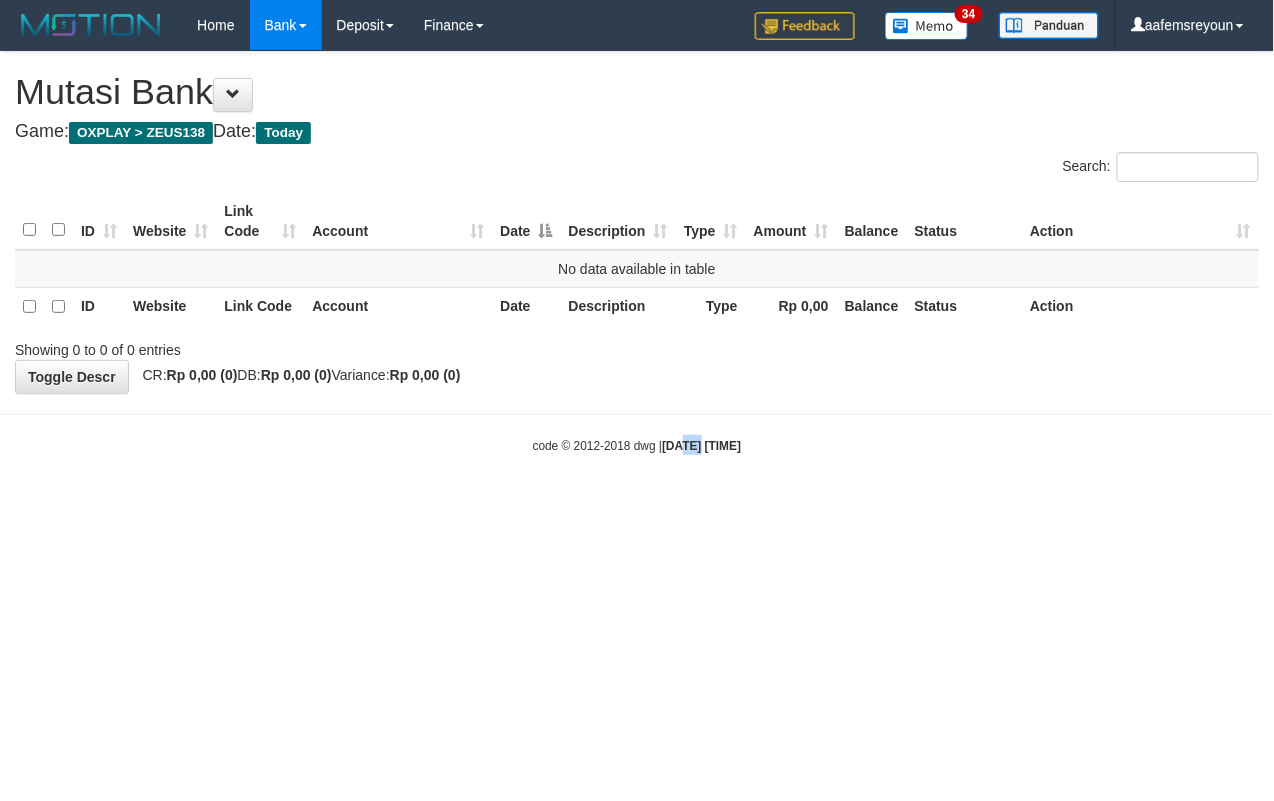 click on "Toggle navigation
Home
Bank
Account List
Mutasi Bank
Search
Sync
Note Mutasi
Deposit
DPS Fetch
DPS List
History
Note DPS
Finance
Financial Data
aafemsreyoun
My Profile
Log Out
34" at bounding box center [637, 252] 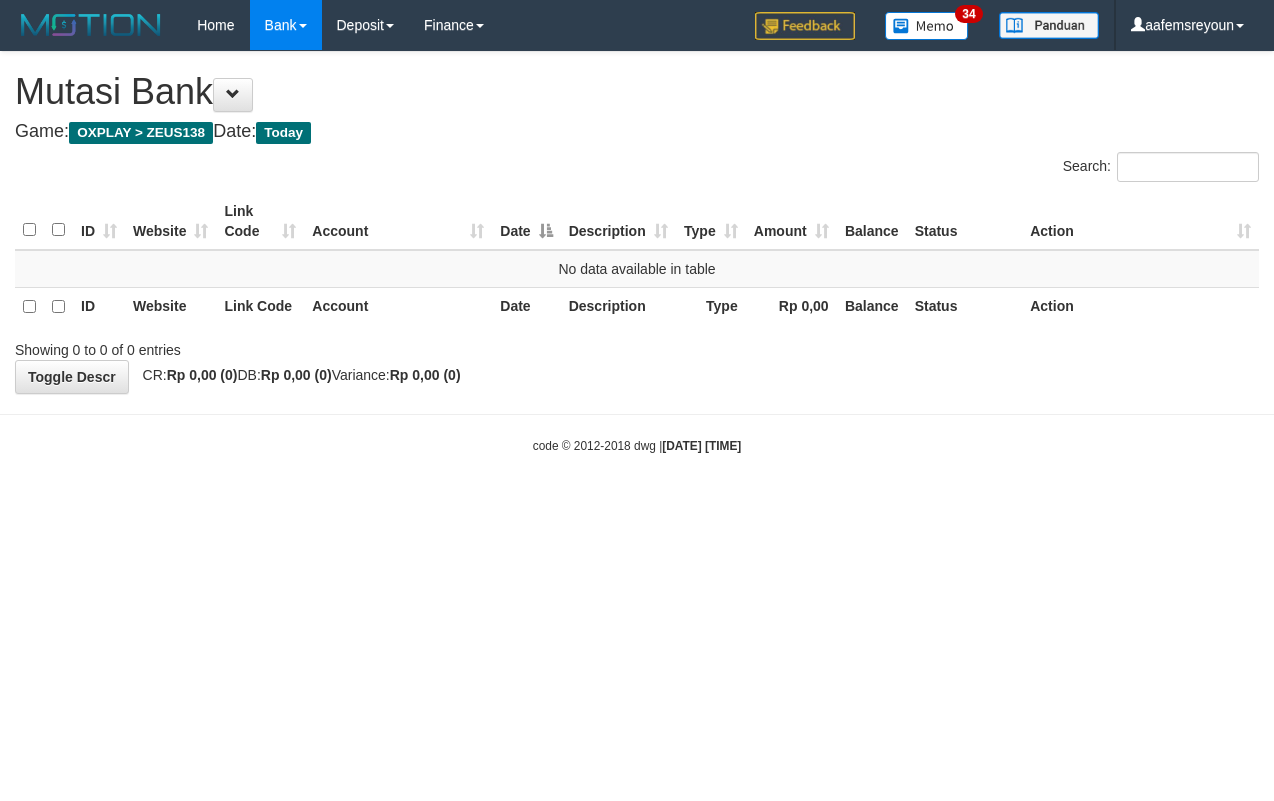 scroll, scrollTop: 0, scrollLeft: 0, axis: both 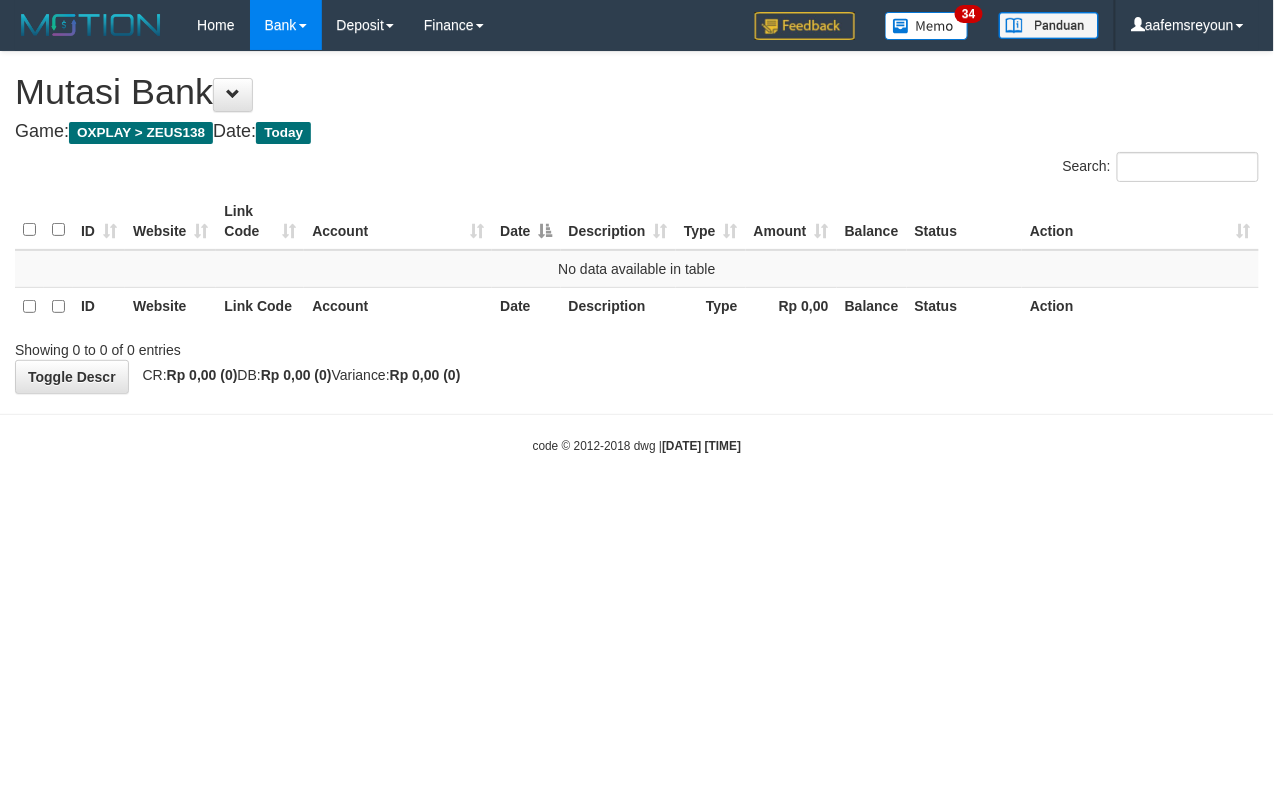drag, startPoint x: 432, startPoint y: 692, endPoint x: 4, endPoint y: 689, distance: 428.01053 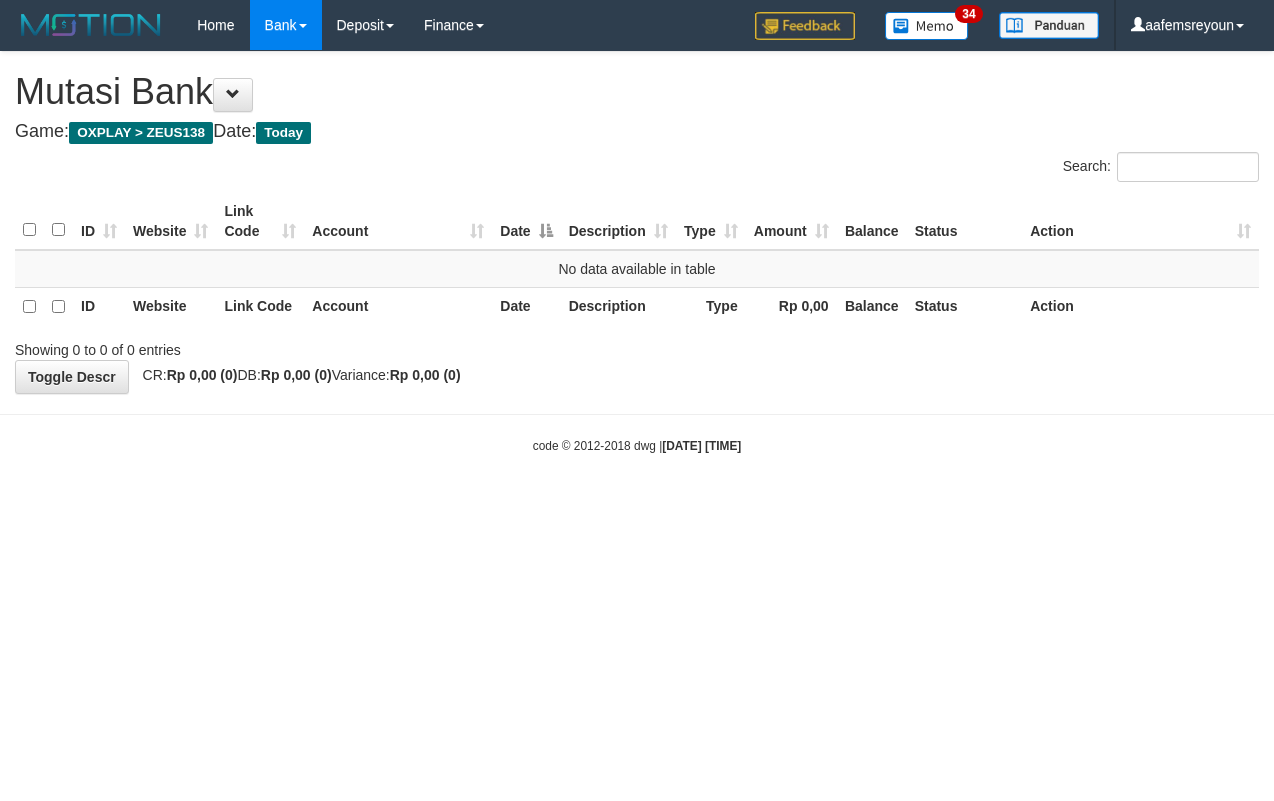 scroll, scrollTop: 0, scrollLeft: 0, axis: both 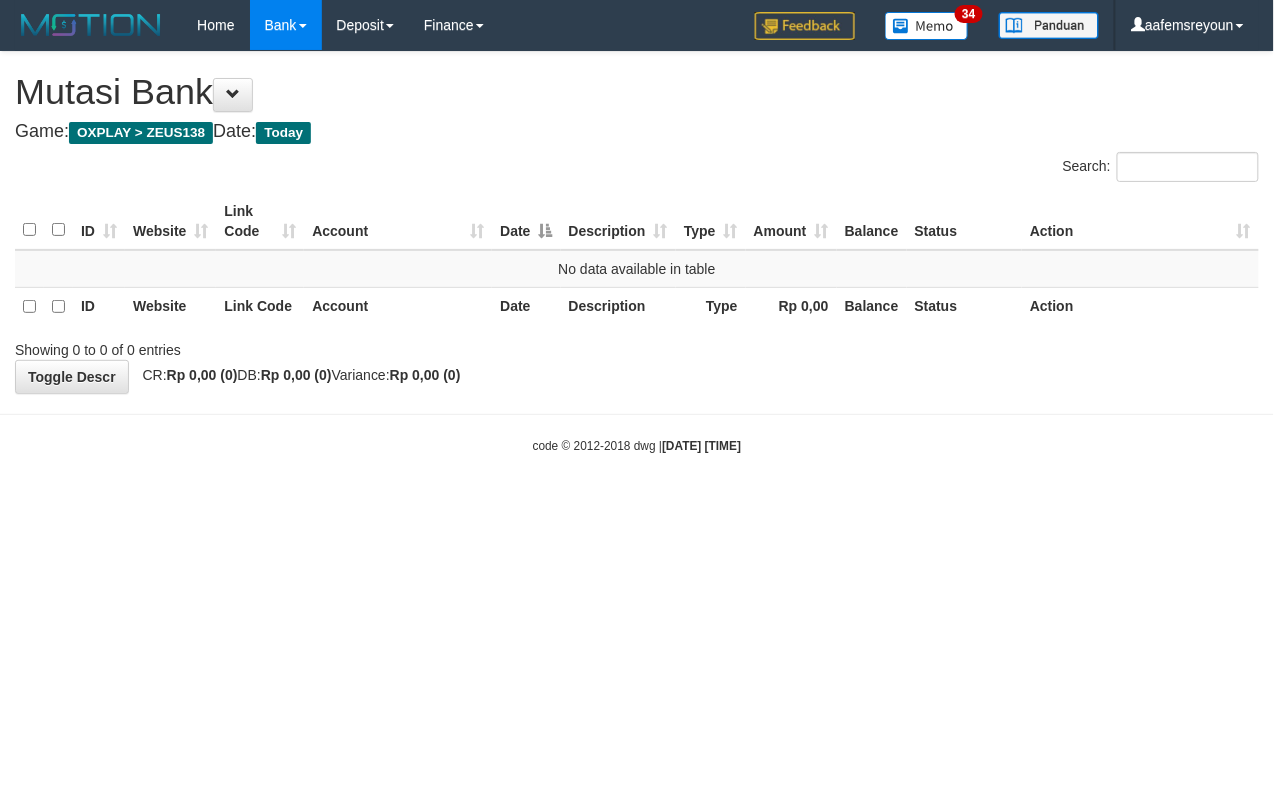 click on "Toggle navigation
Home
Bank
Account List
Mutasi Bank
Search
Sync
Note Mutasi
Deposit
DPS Fetch
DPS List
History
Note DPS
Finance
Financial Data
aafemsreyoun
My Profile
Log Out
34" at bounding box center [637, 252] 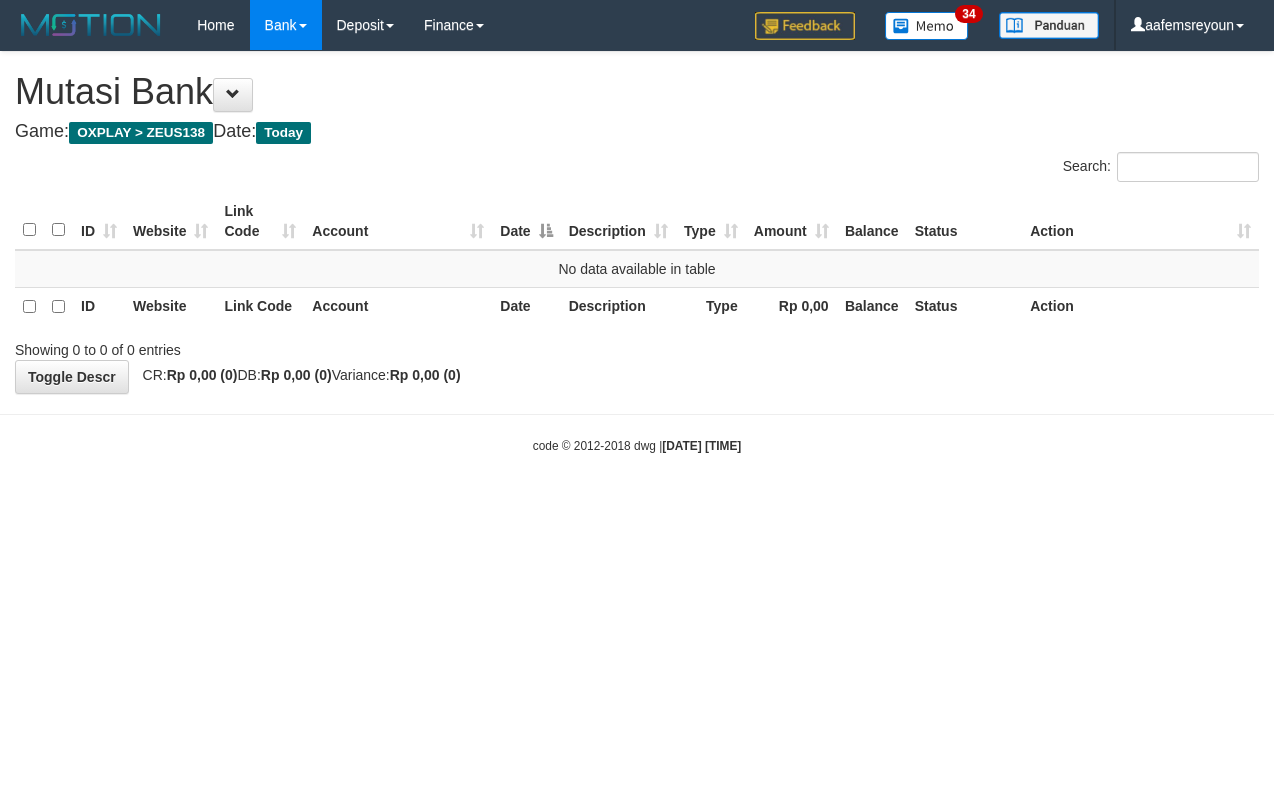 scroll, scrollTop: 0, scrollLeft: 0, axis: both 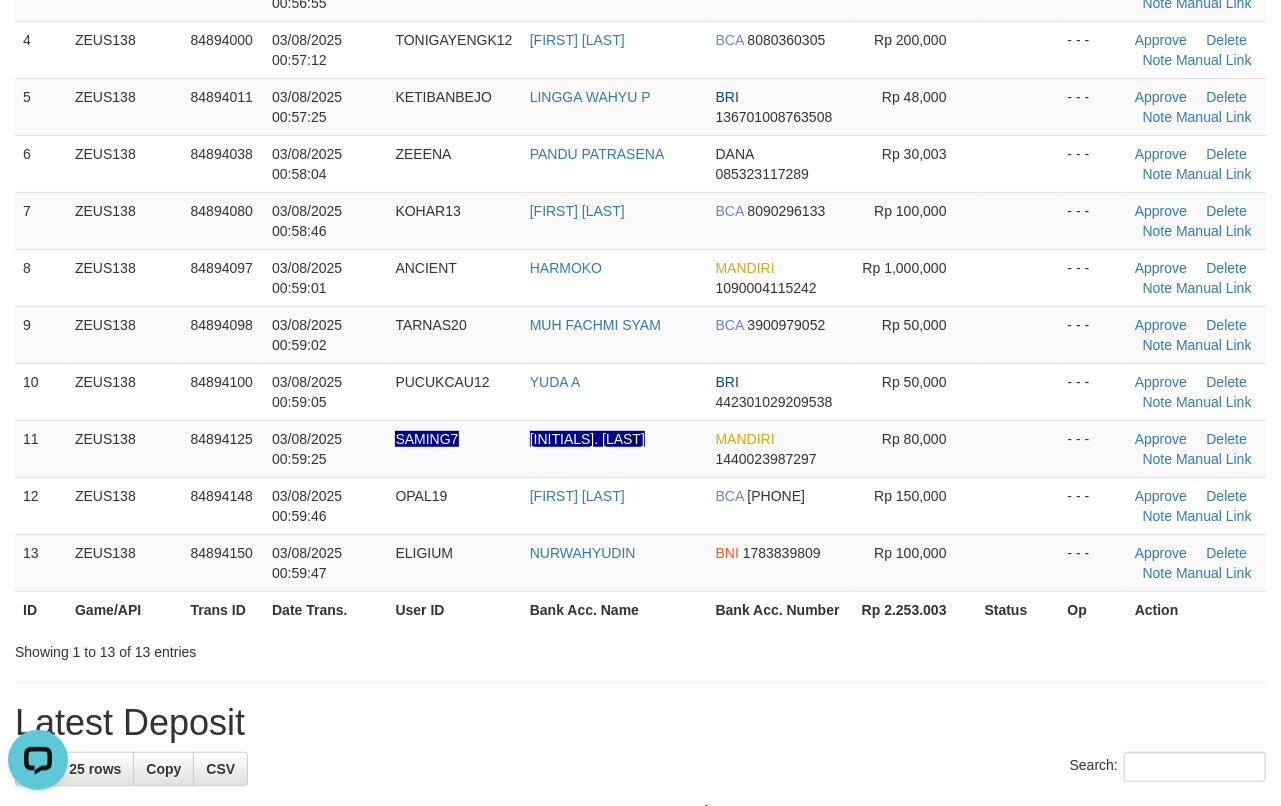 drag, startPoint x: 953, startPoint y: 652, endPoint x: 1038, endPoint y: 652, distance: 85 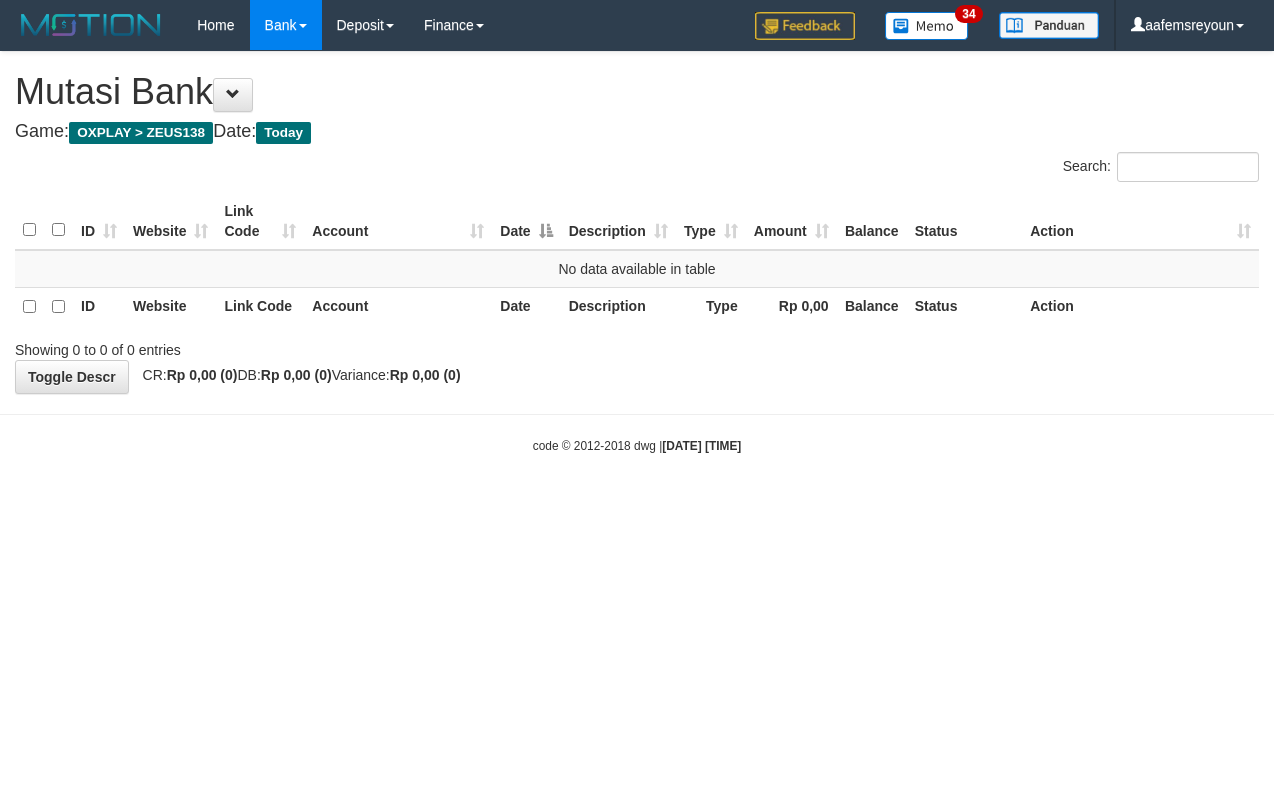 scroll, scrollTop: 0, scrollLeft: 0, axis: both 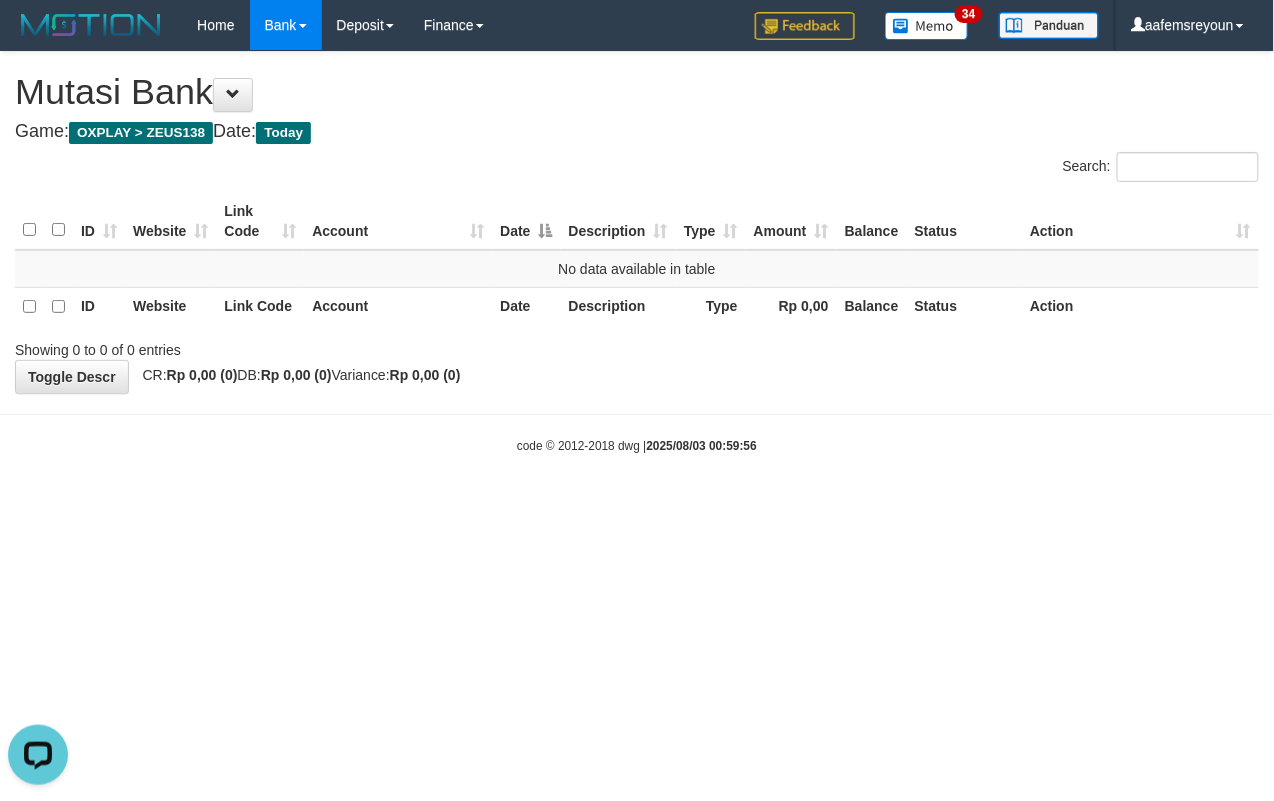 click on "Toggle navigation
Home
Bank
Account List
Mutasi Bank
Search
Sync
Note Mutasi
Deposit
DPS Fetch
DPS List
History
Note DPS
Finance
Financial Data
aafemsreyoun
My Profile
Log Out
34" at bounding box center (637, 252) 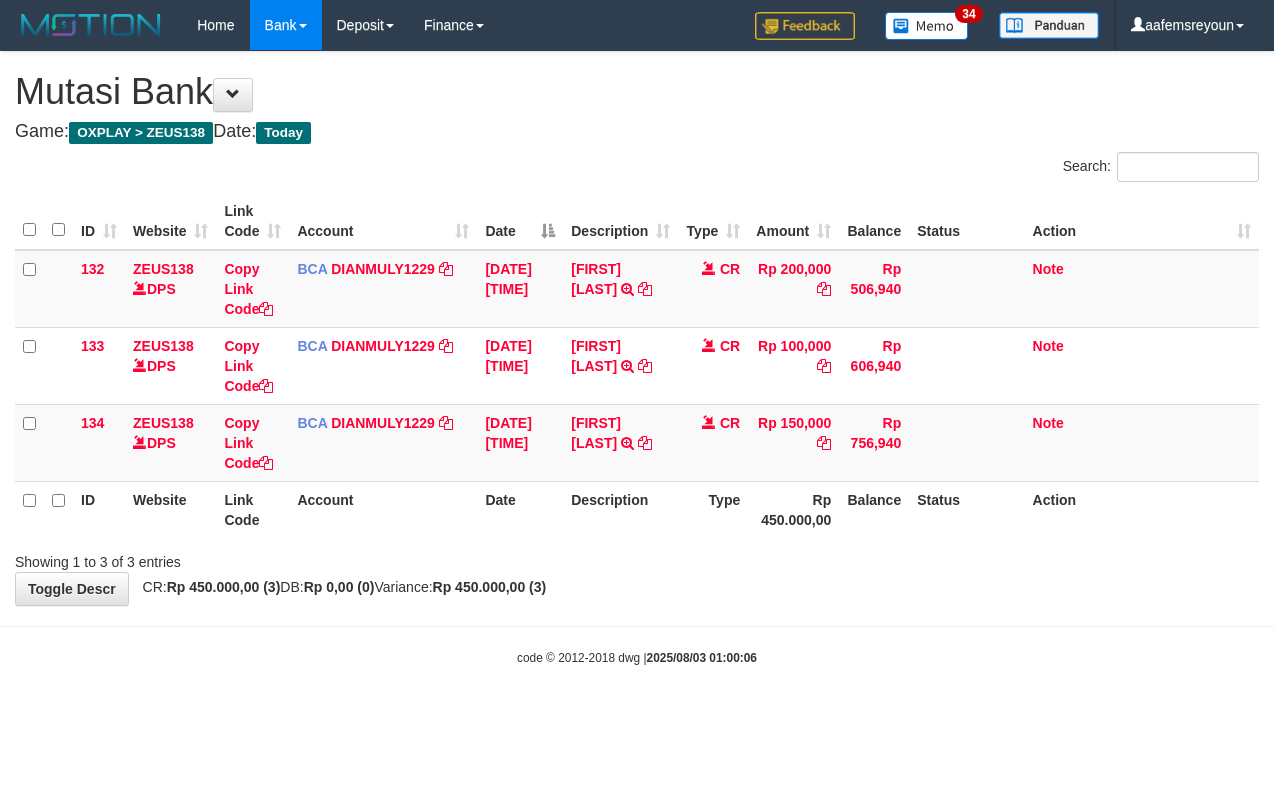 scroll, scrollTop: 0, scrollLeft: 0, axis: both 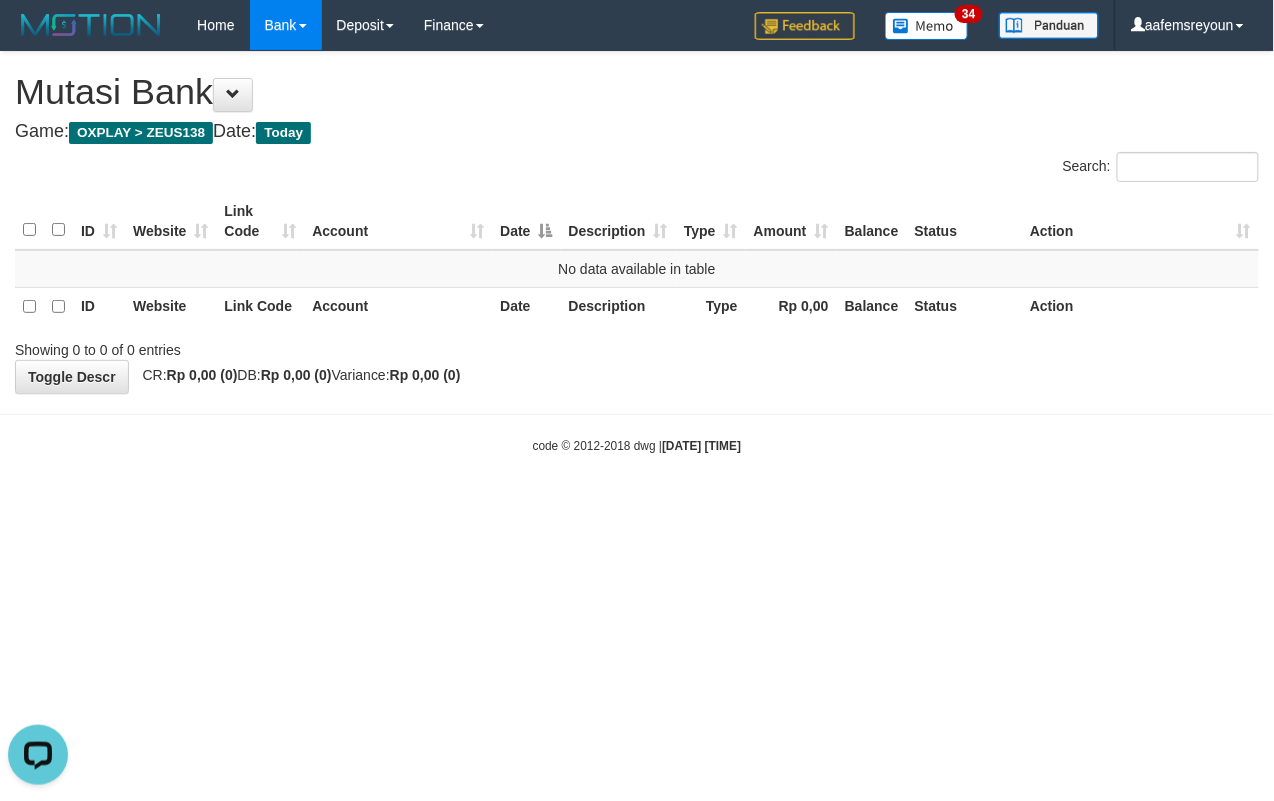 drag, startPoint x: 840, startPoint y: 561, endPoint x: 761, endPoint y: 554, distance: 79.30952 